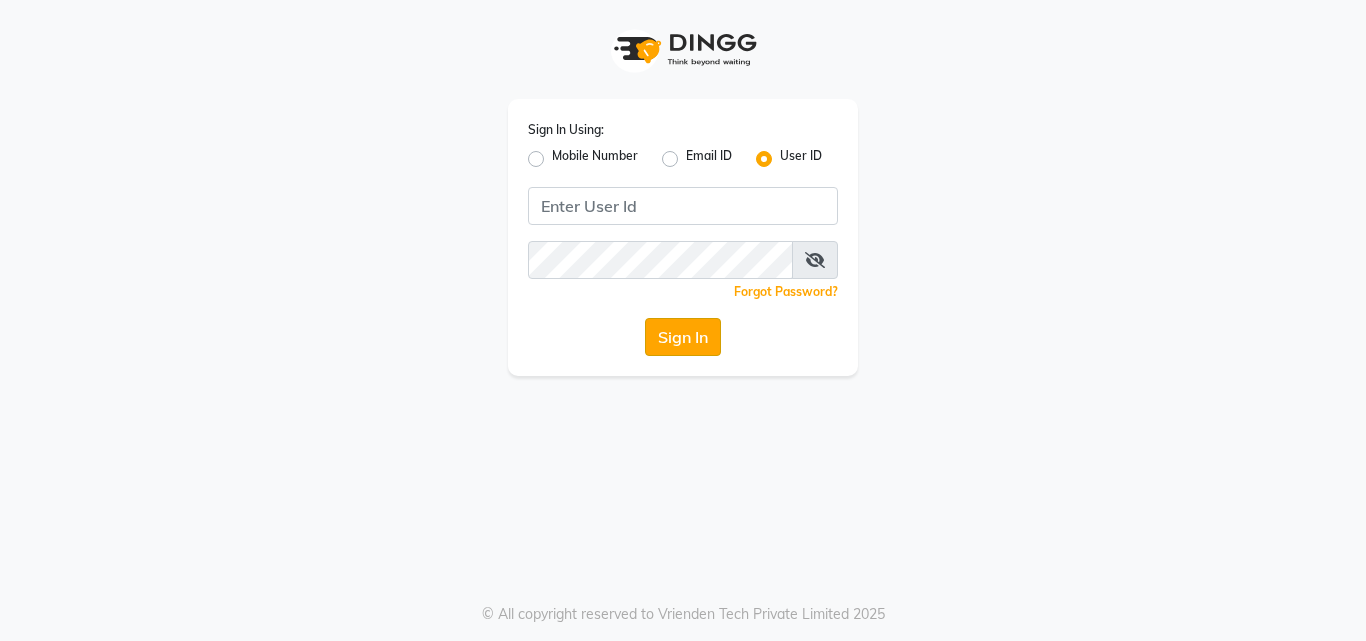 scroll, scrollTop: 0, scrollLeft: 0, axis: both 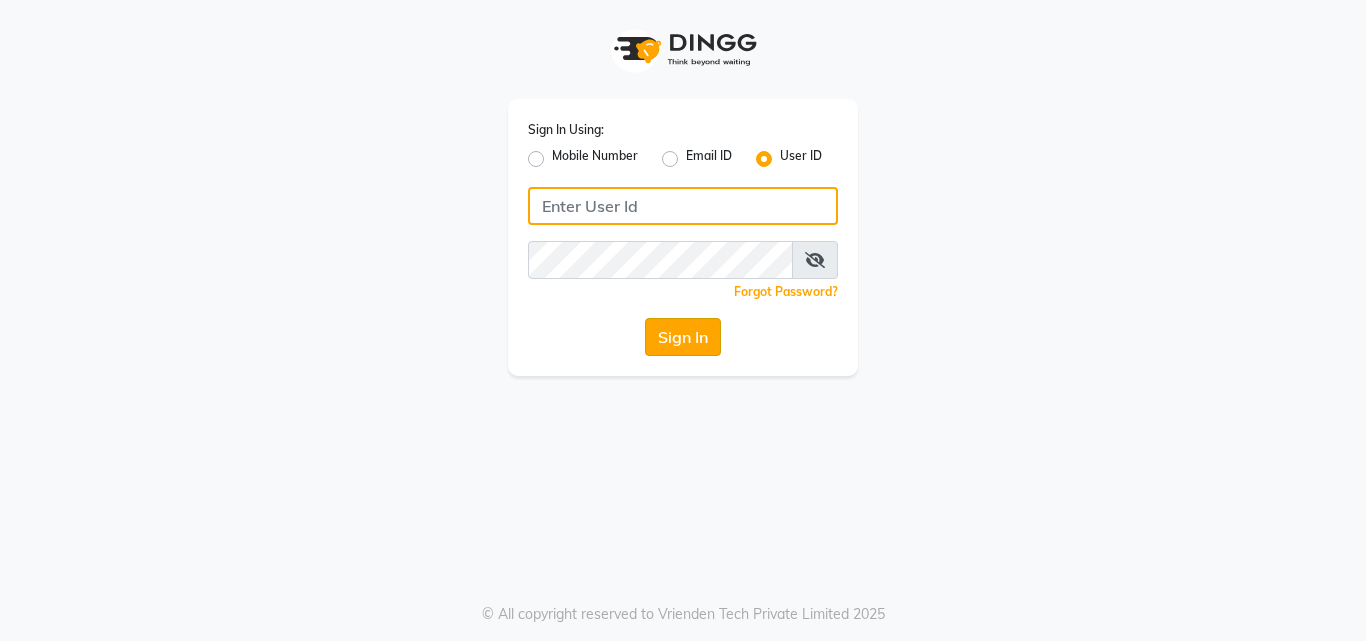 type on "[PHONE]" 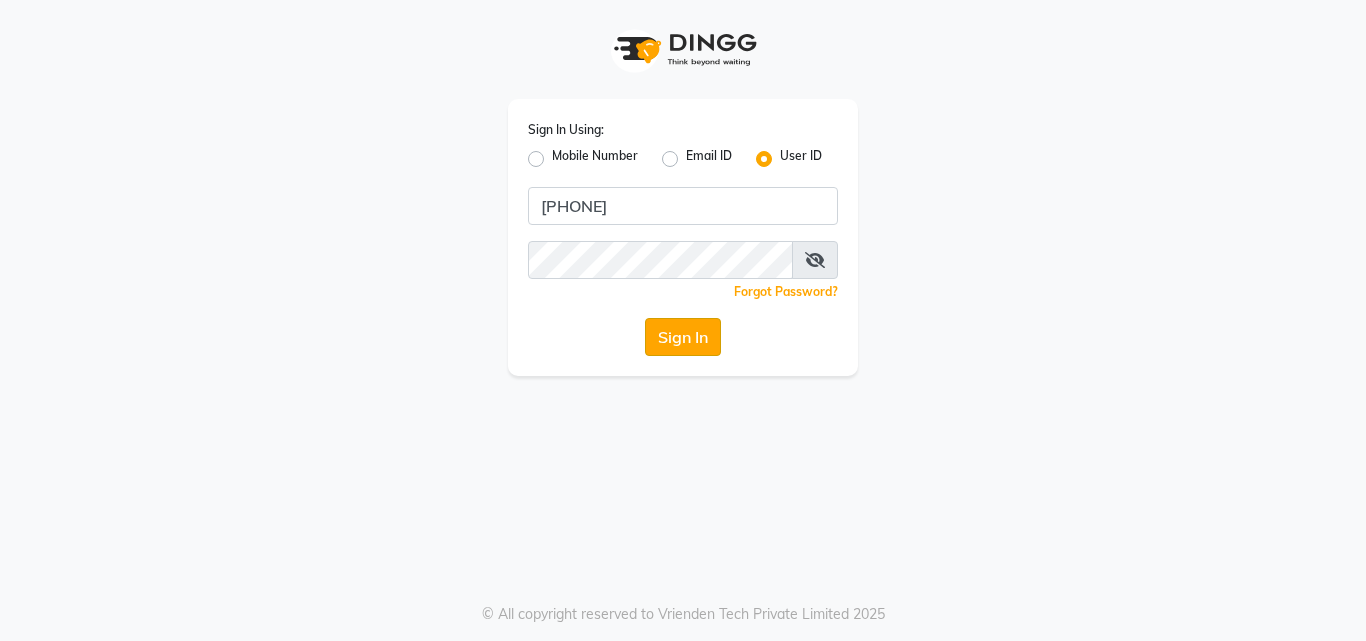 click on "Sign In" 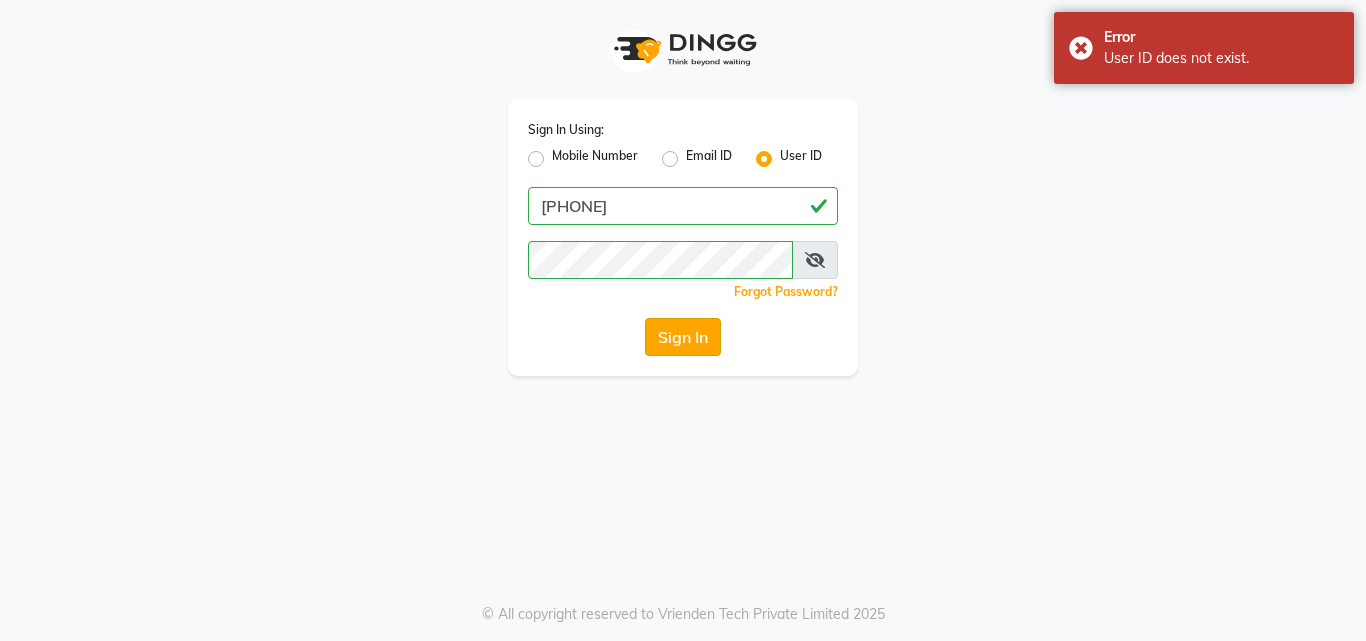 click on "Sign In" 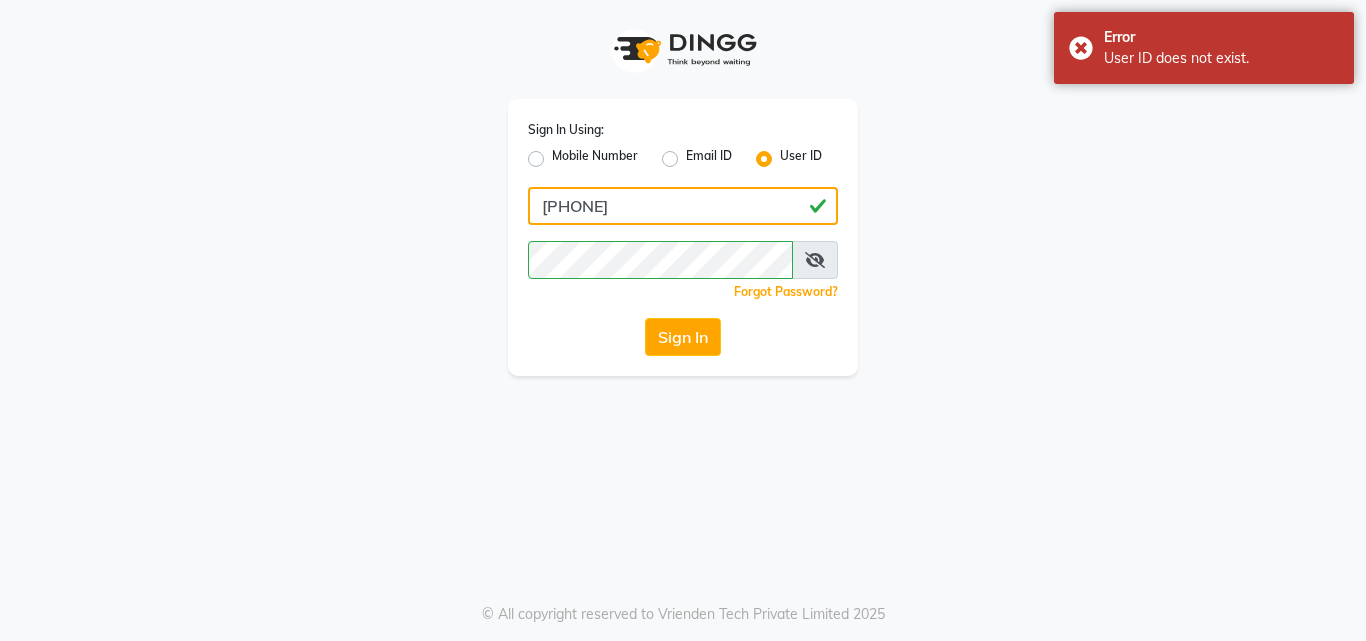 click on "[PHONE]" 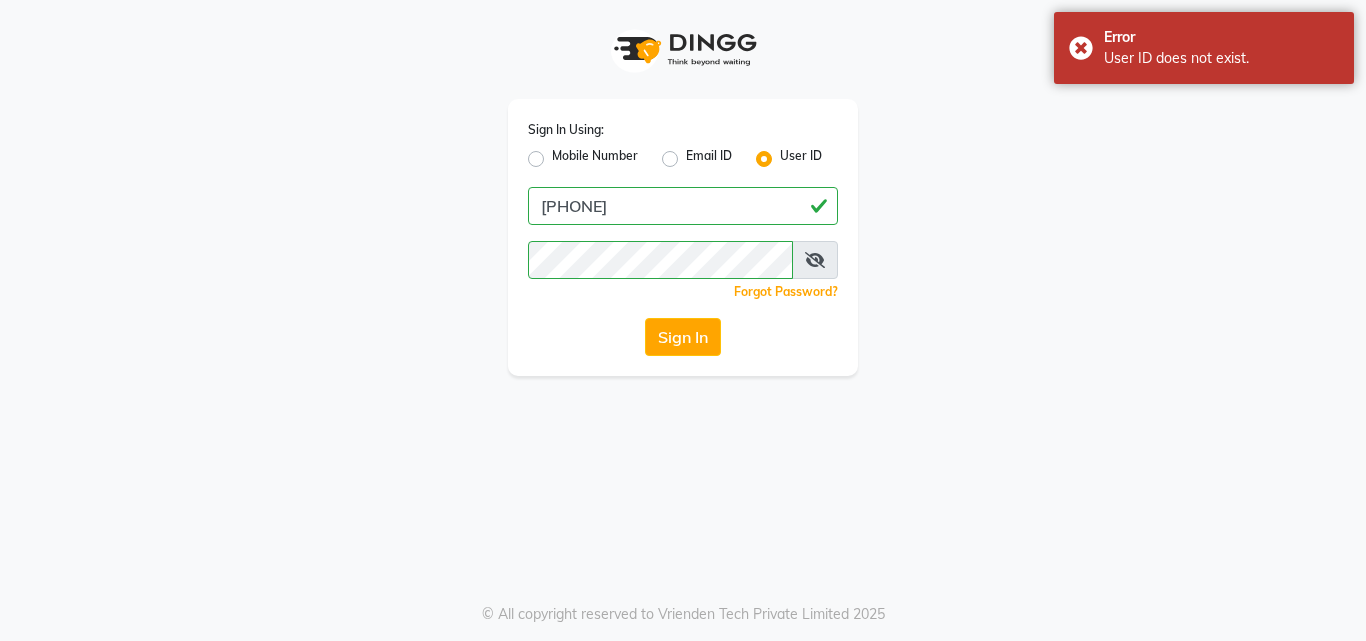 click on "Sign In Using: Mobile Number Email ID User ID [PHONE]  Remember me Forgot Password?  Sign In" 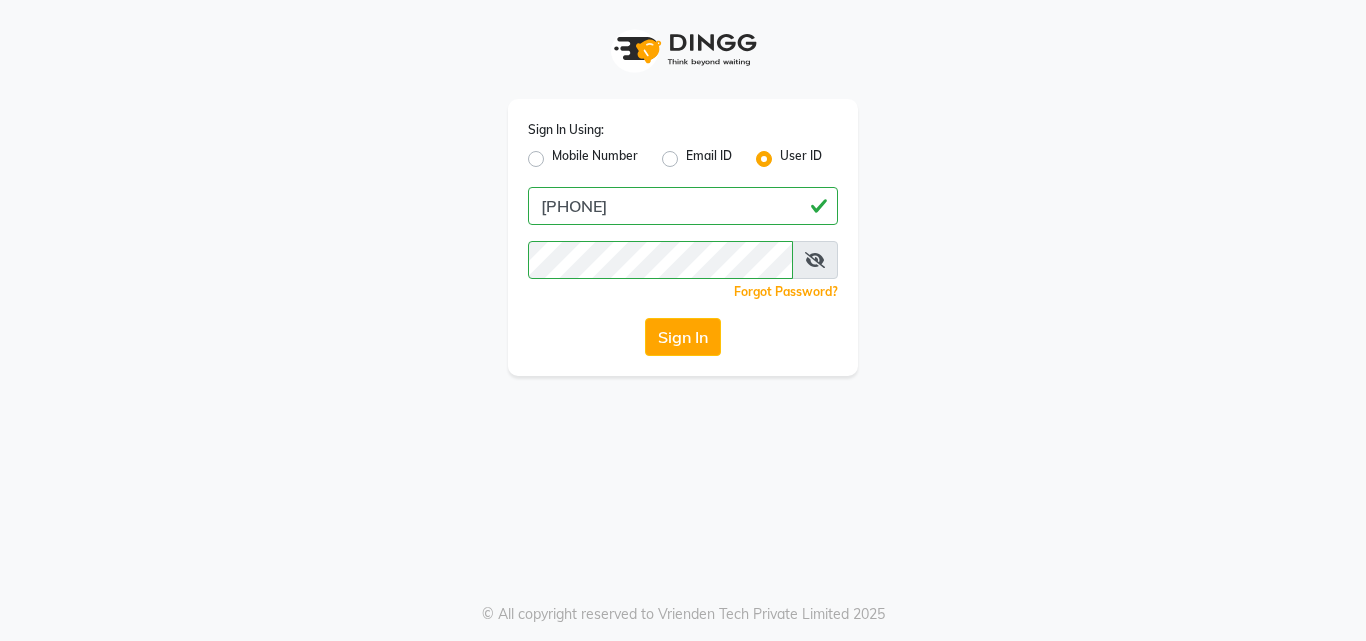 click at bounding box center (815, 260) 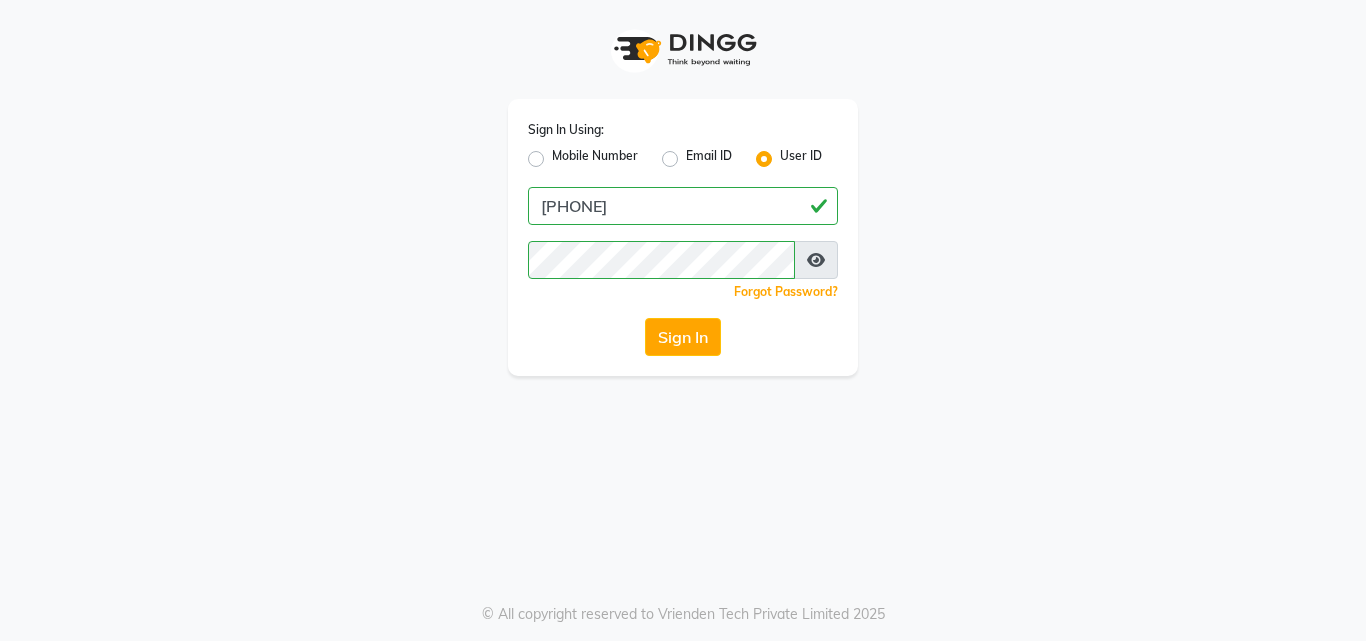 click at bounding box center [816, 260] 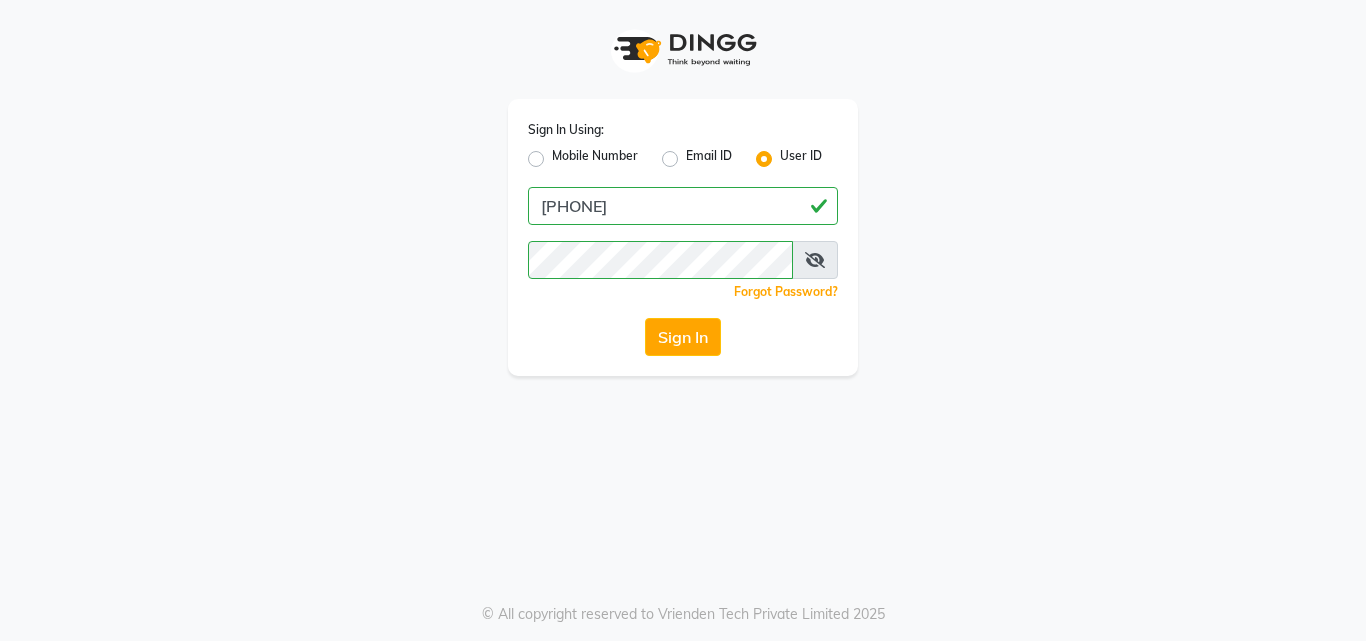 click at bounding box center [815, 260] 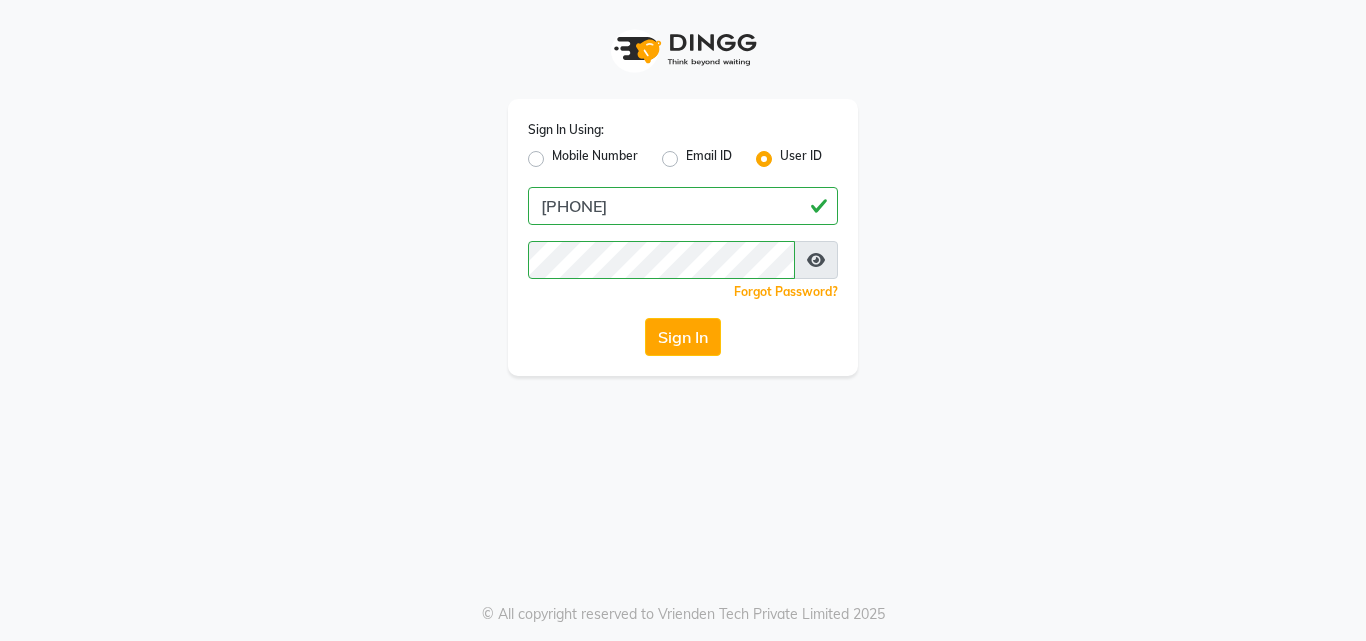 click at bounding box center [816, 260] 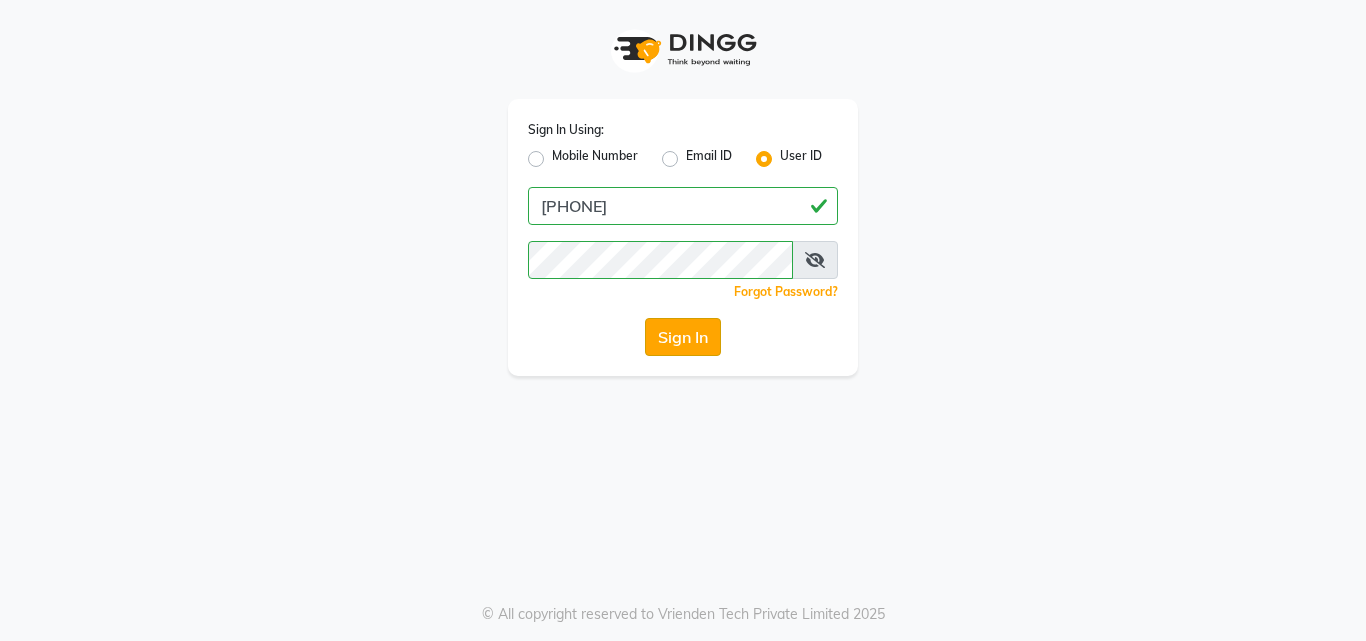 click on "Sign In" 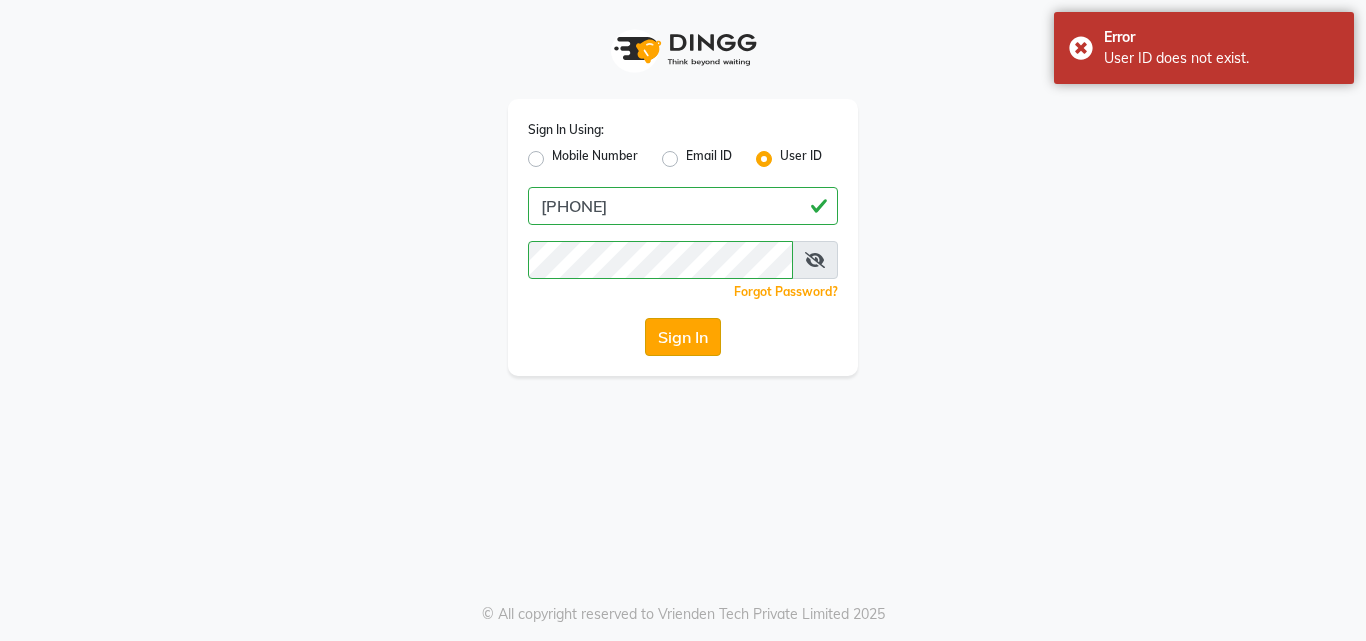 click on "Sign In" 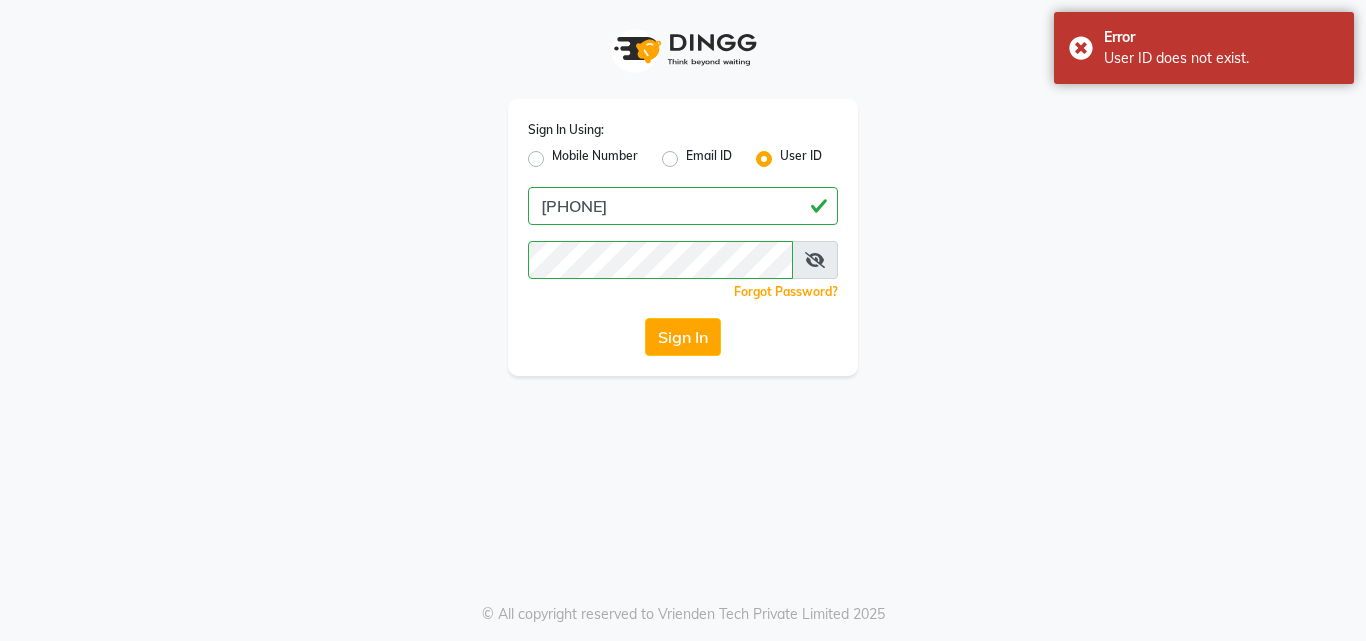 drag, startPoint x: 1081, startPoint y: 327, endPoint x: 686, endPoint y: 83, distance: 464.28546 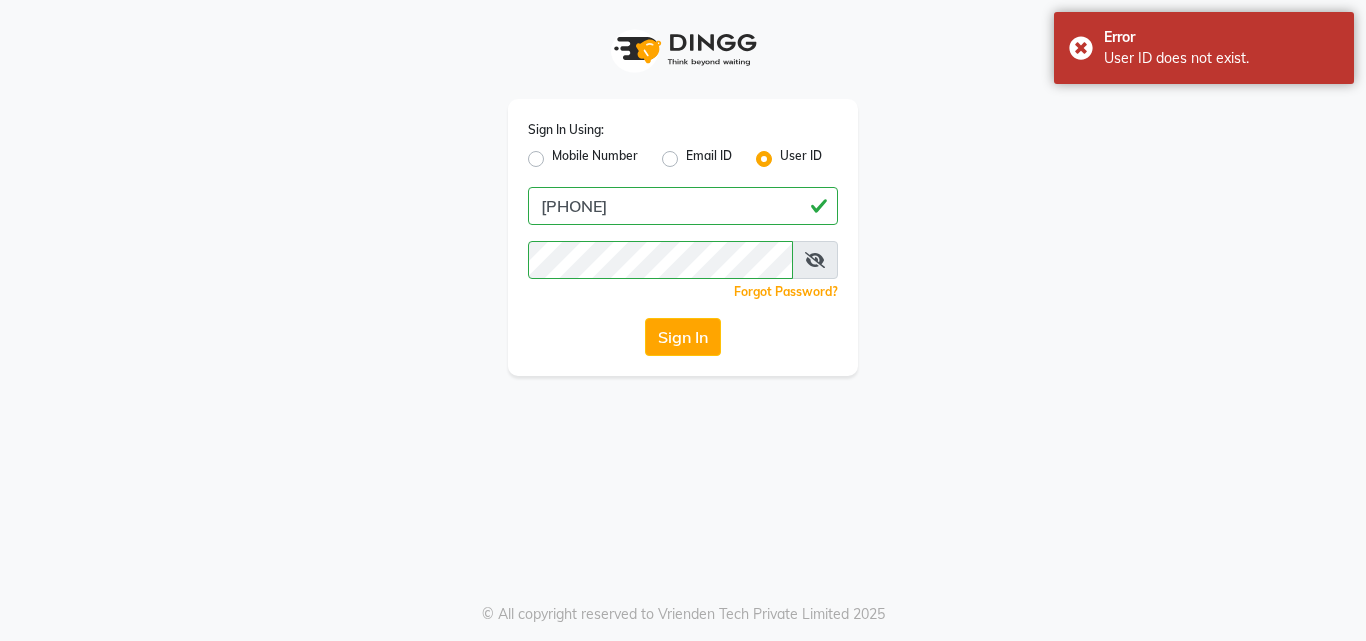 click on "Sign In Using: Mobile Number Email ID User ID [PHONE]  Remember me Forgot Password?  Sign In" 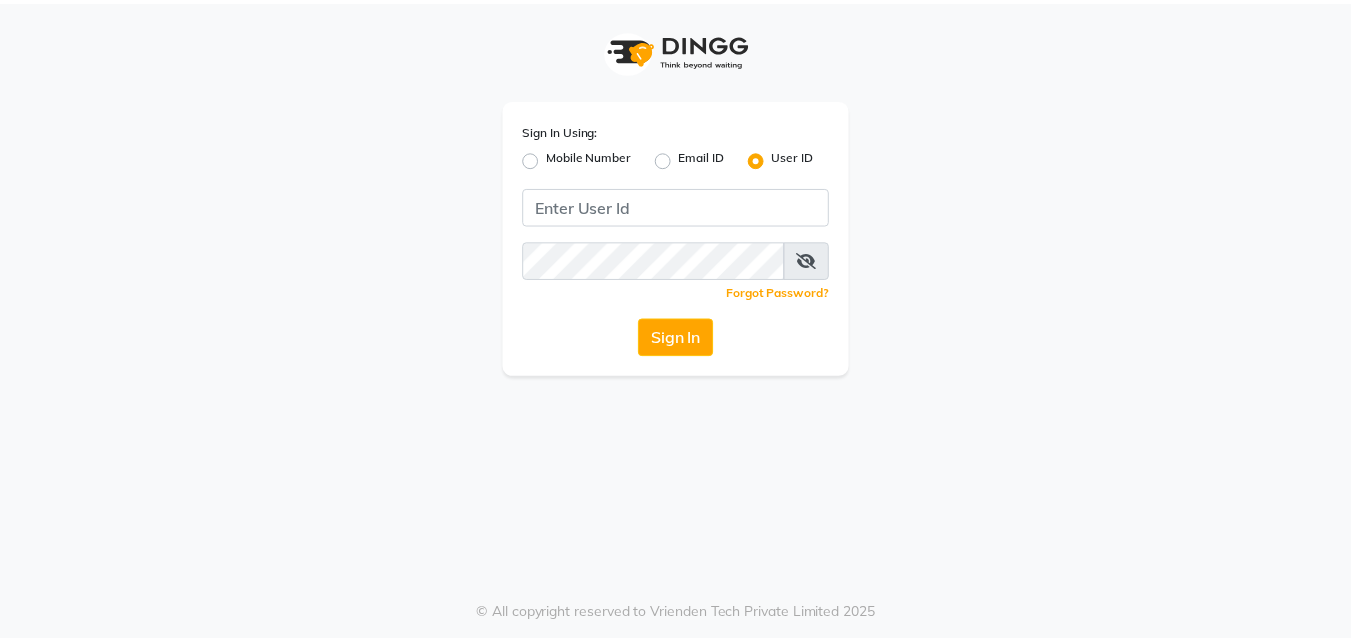 scroll, scrollTop: 0, scrollLeft: 0, axis: both 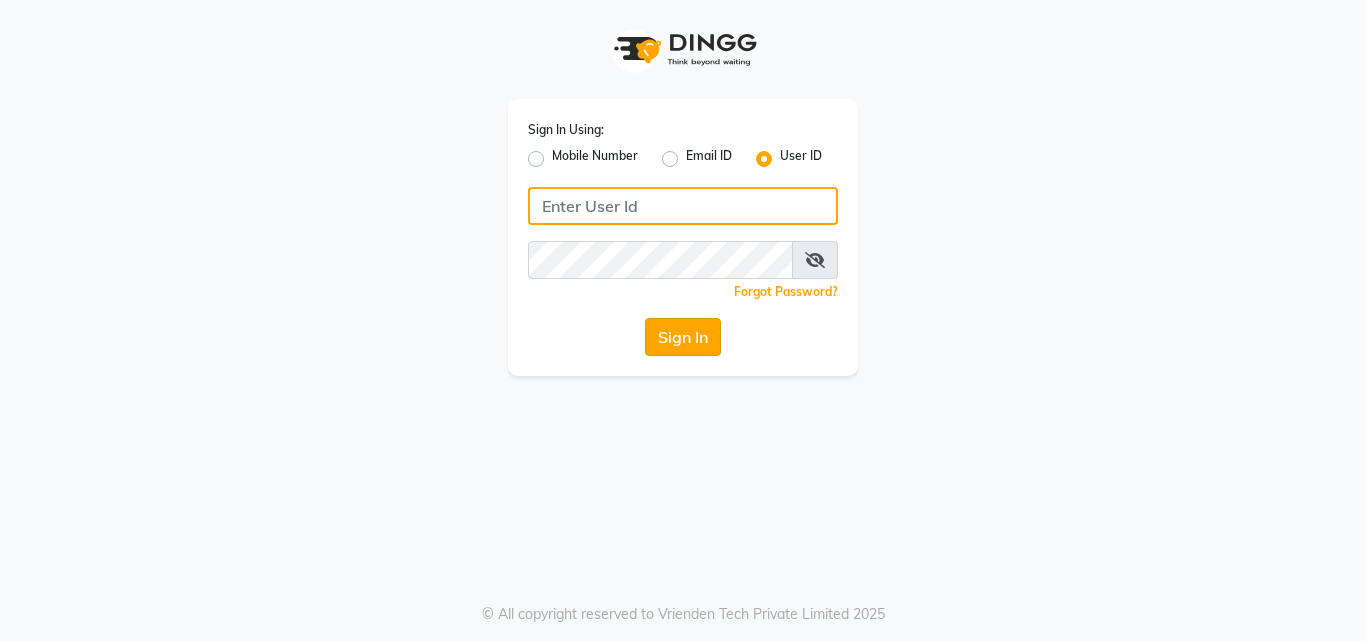 type on "[PHONE]" 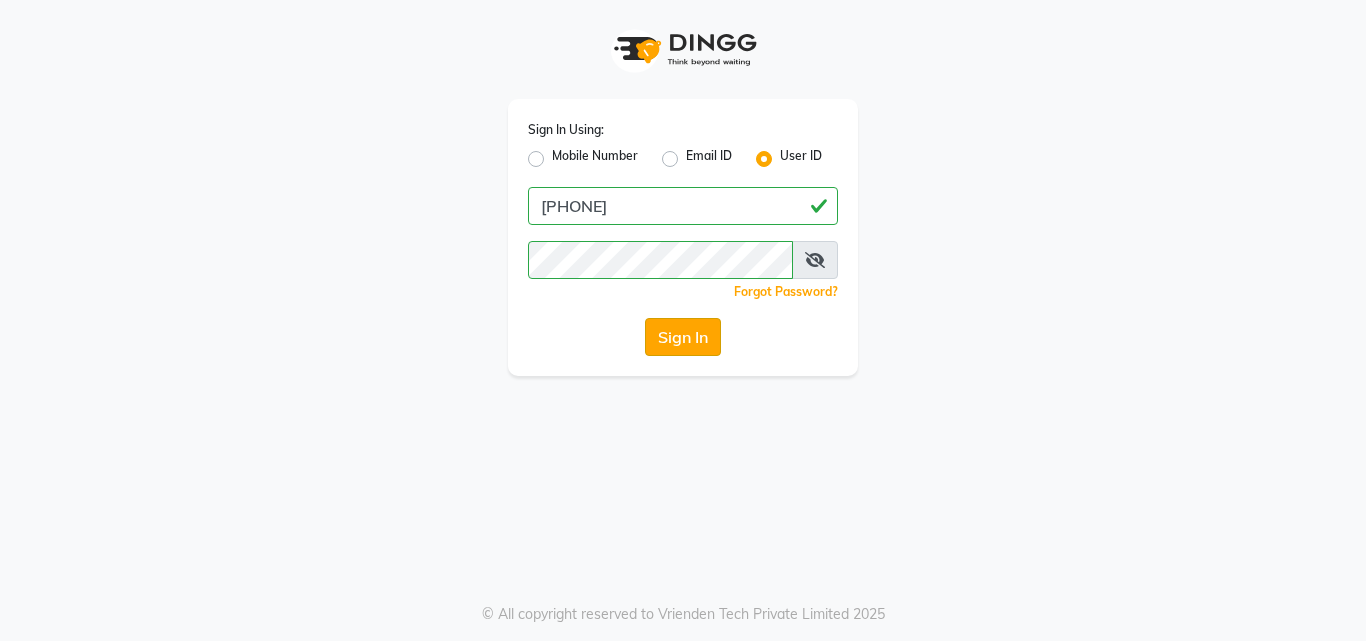 click on "Sign In" 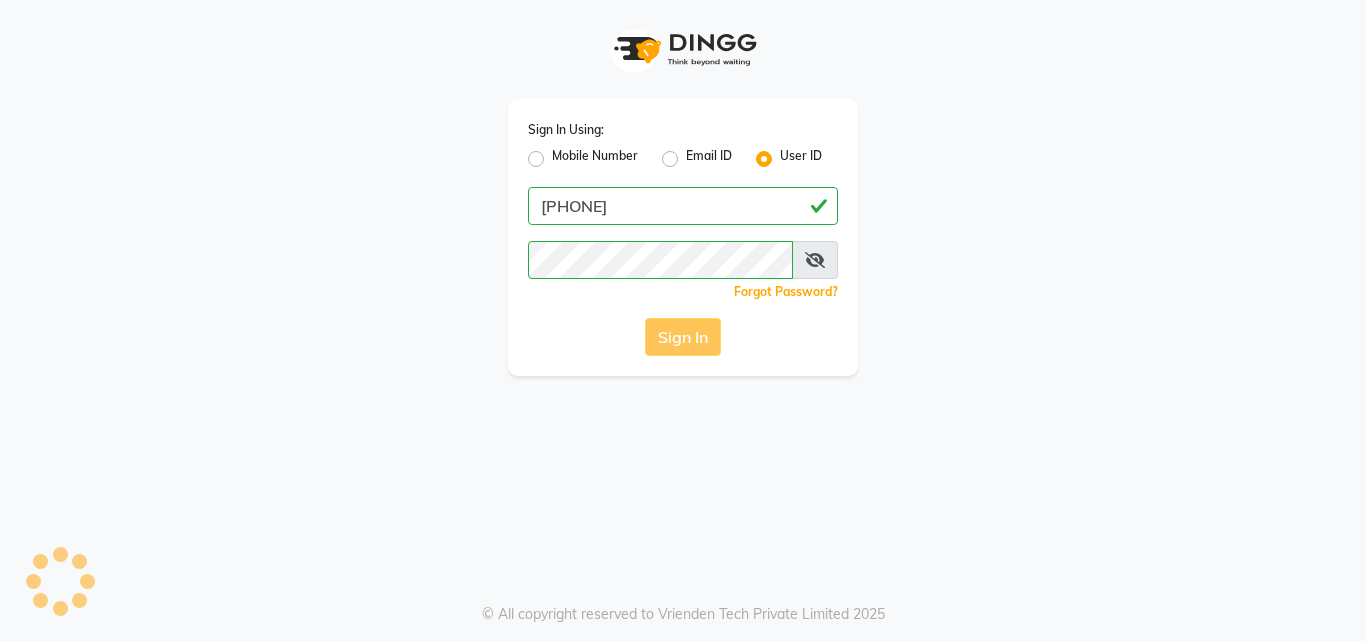 click on "Mobile Number" 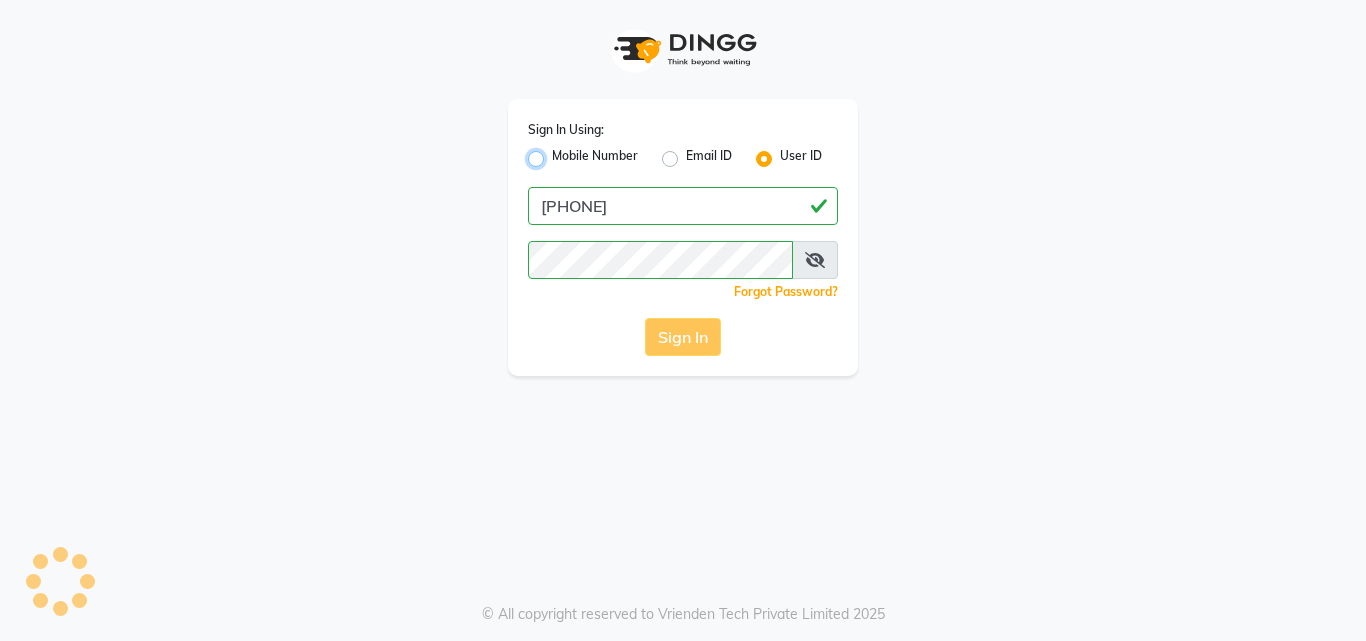 click on "Mobile Number" at bounding box center (558, 153) 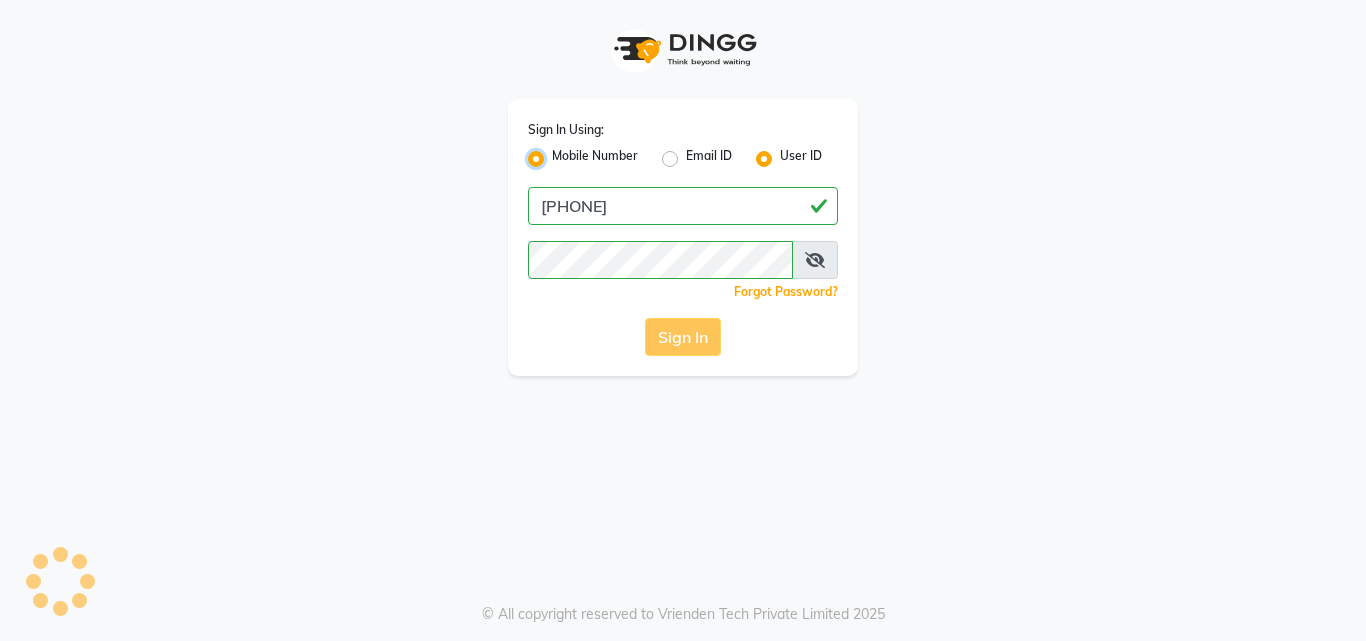 radio on "false" 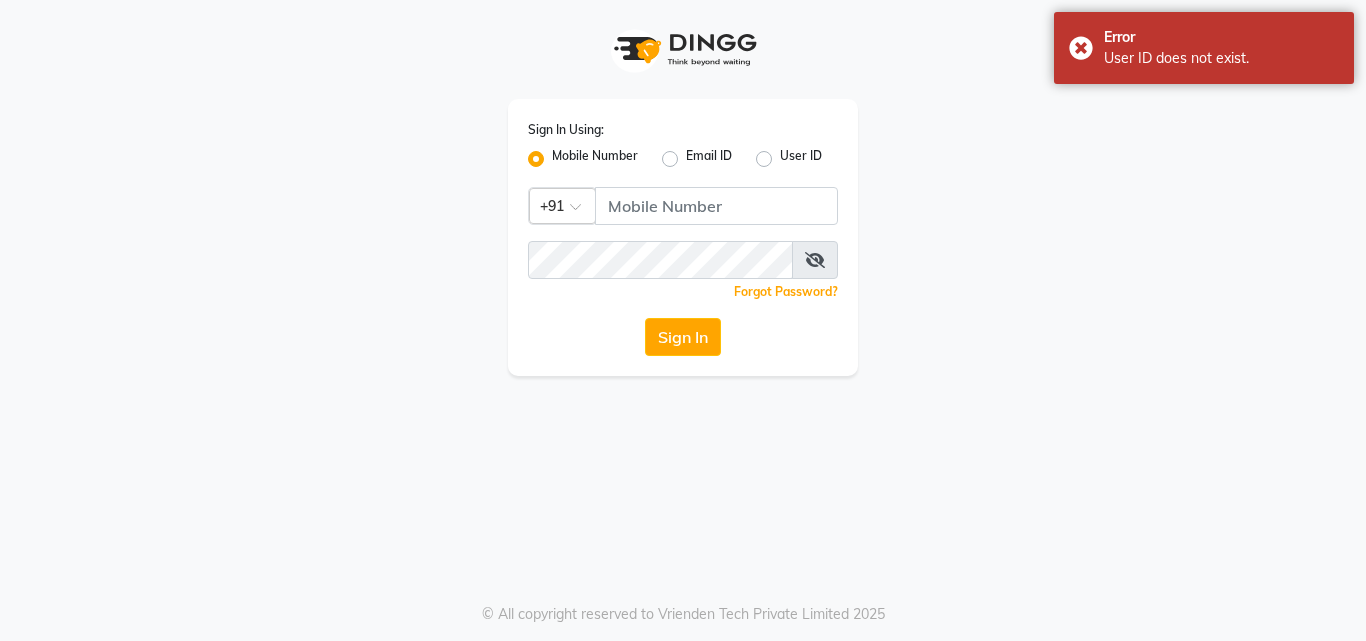 click on "Email ID" 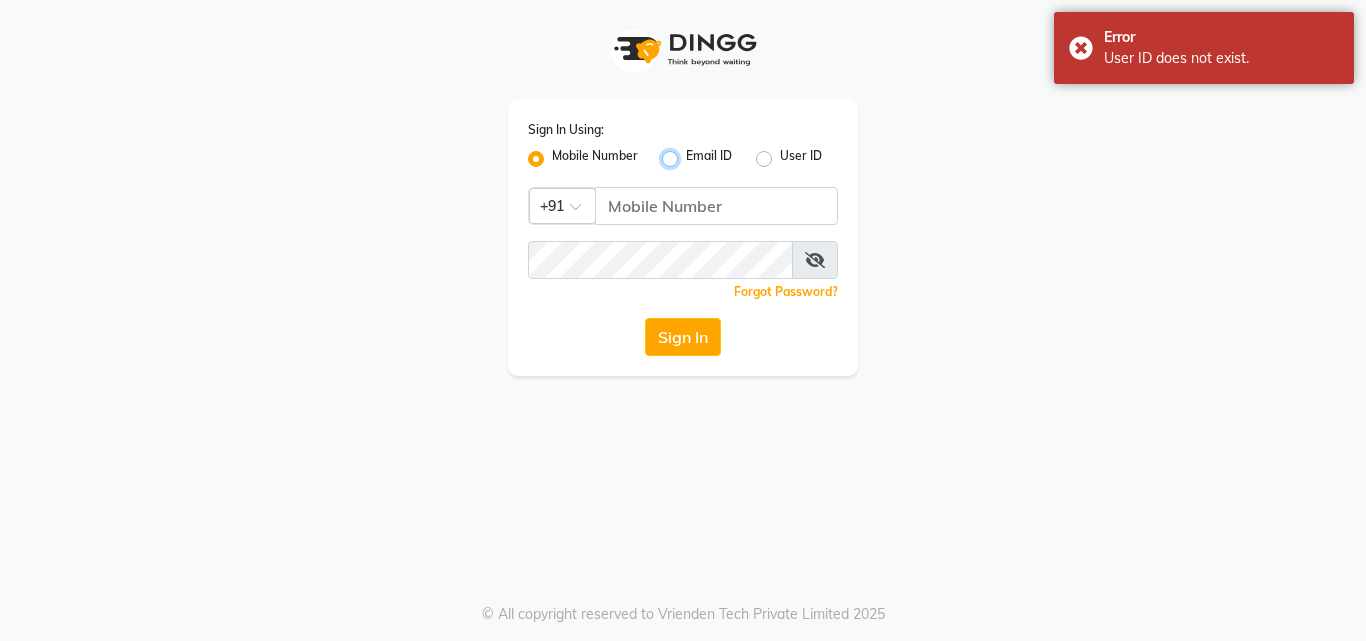 click on "Email ID" at bounding box center (692, 153) 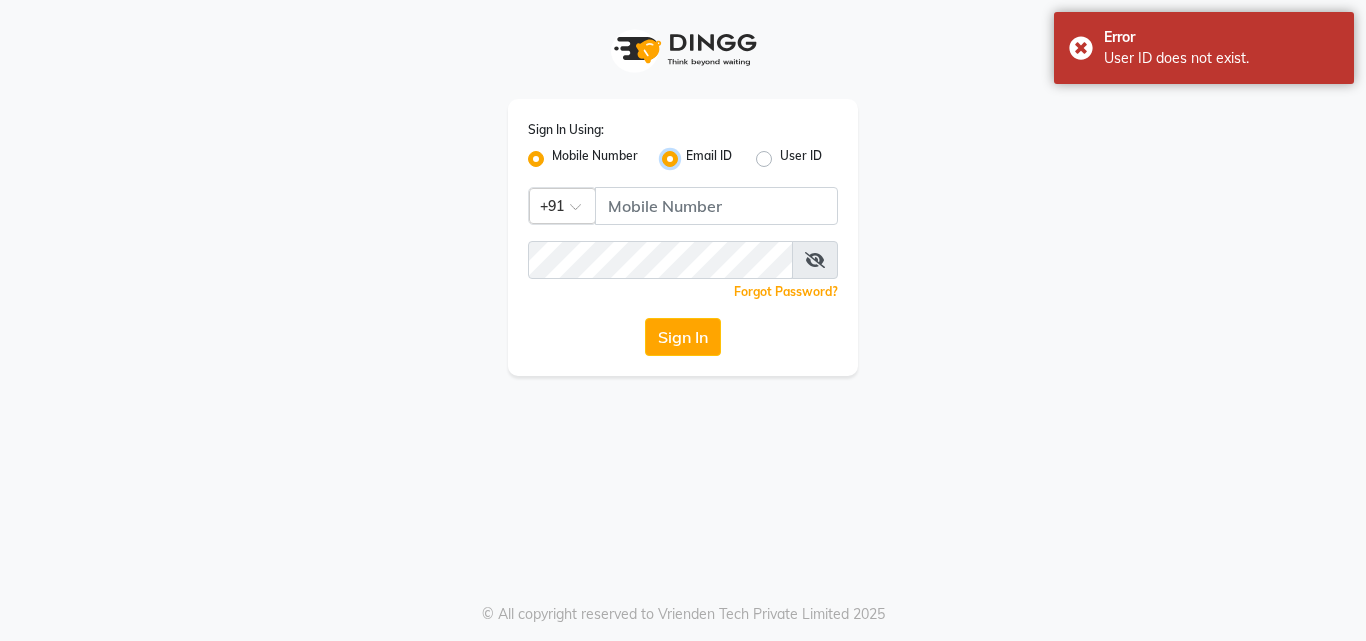 radio on "false" 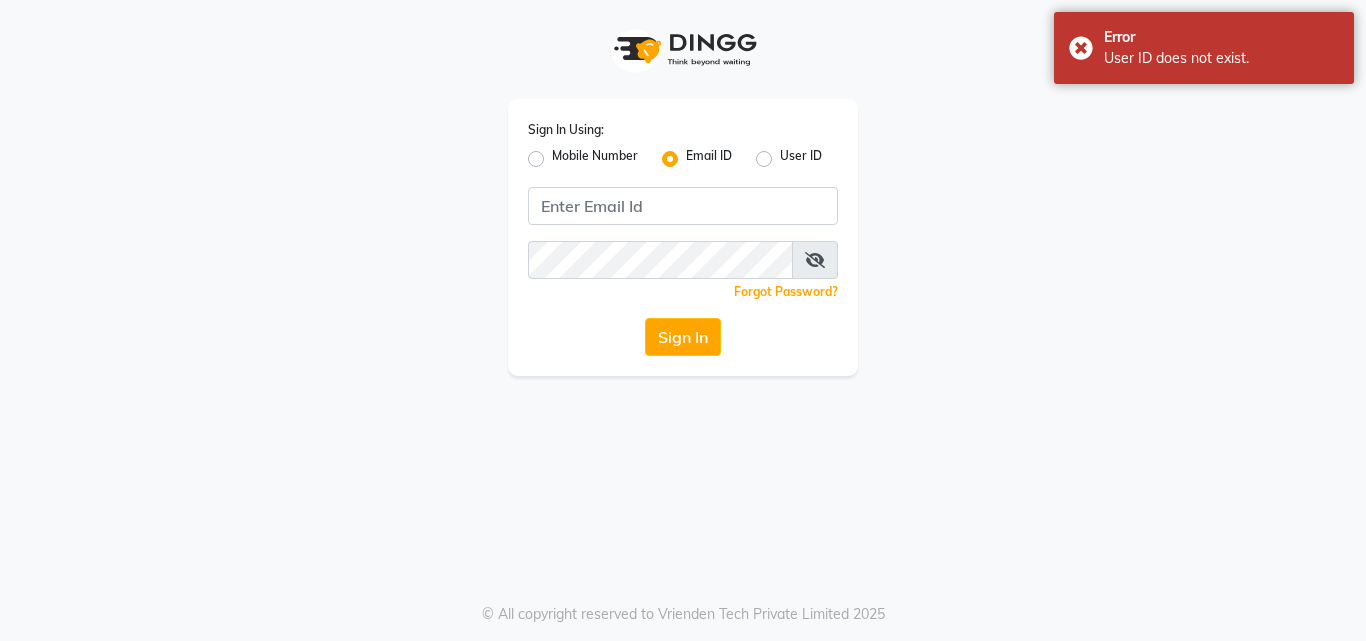 click on "User ID" 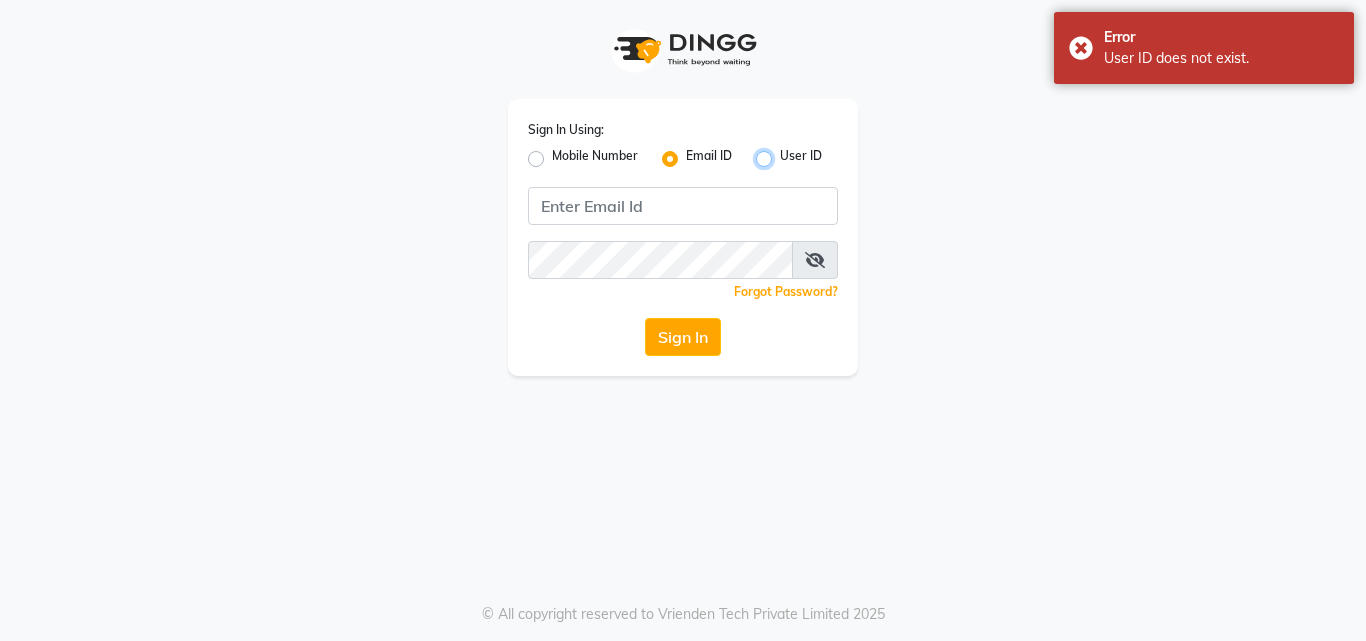 click on "User ID" at bounding box center [786, 153] 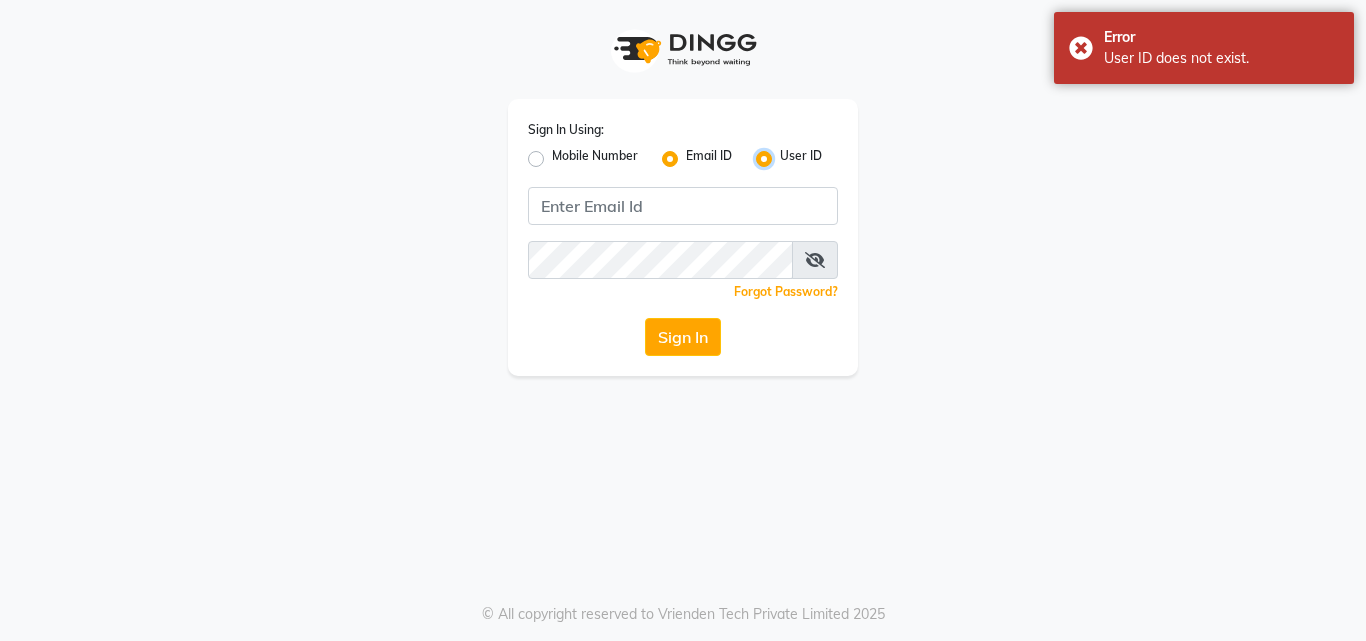 radio on "false" 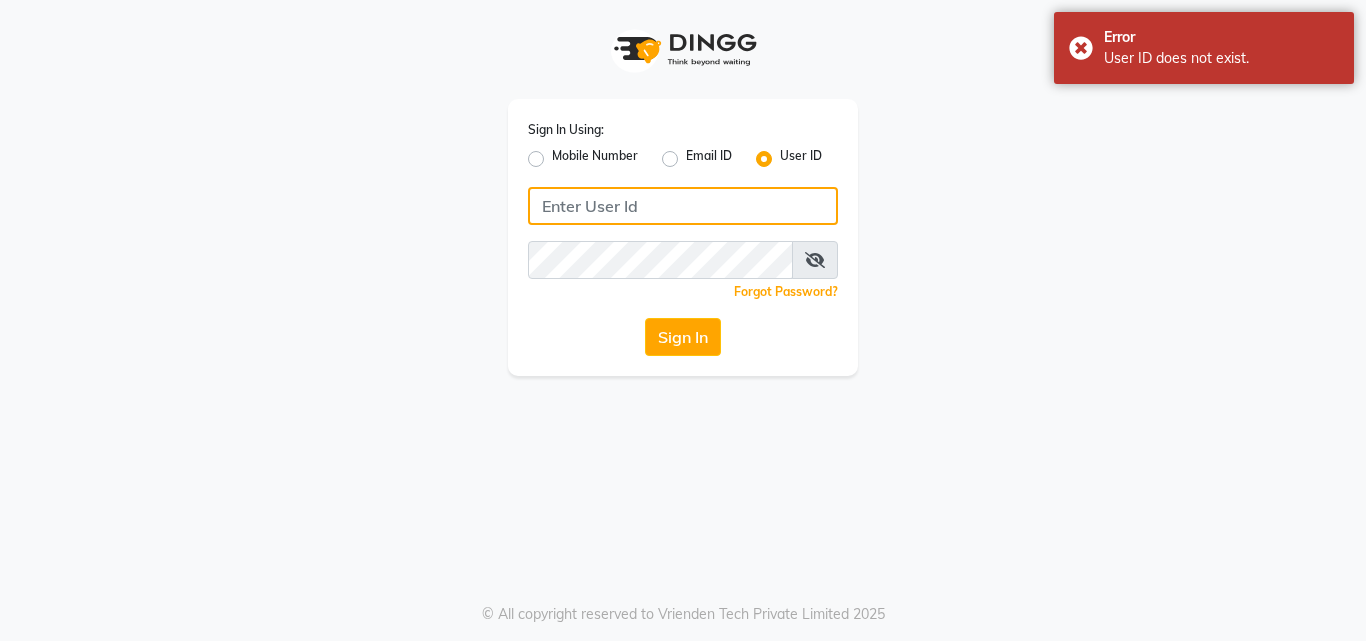 click 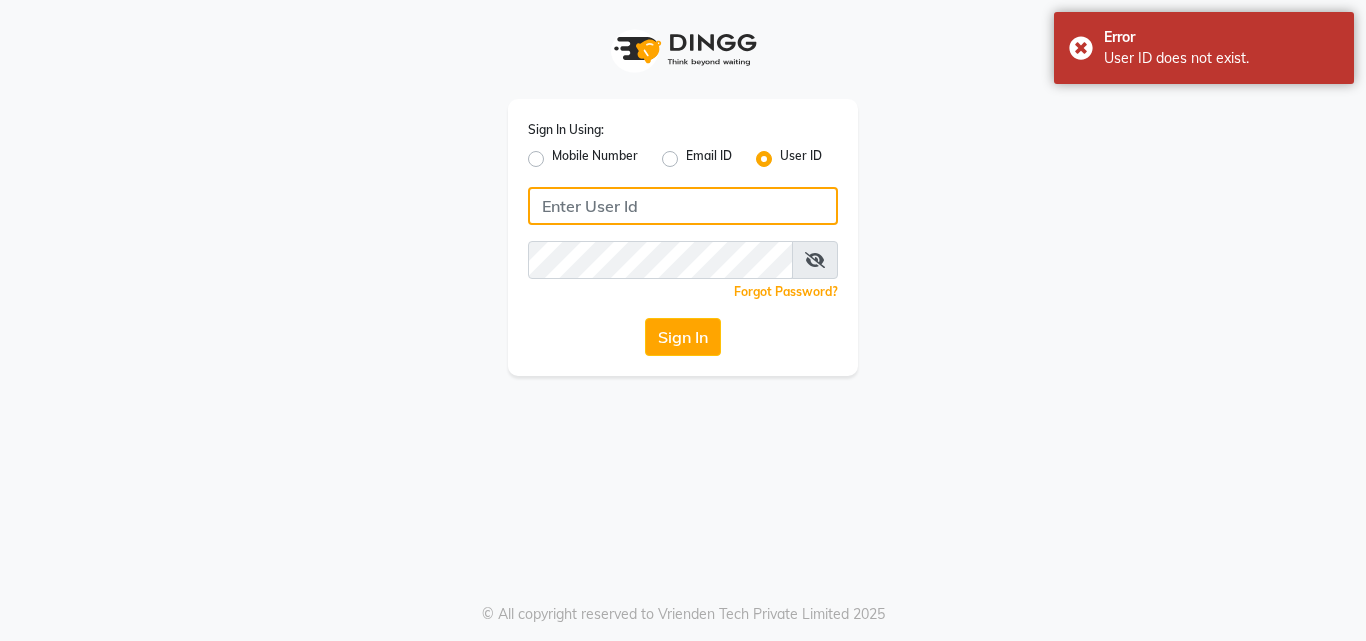 type on "kaizo" 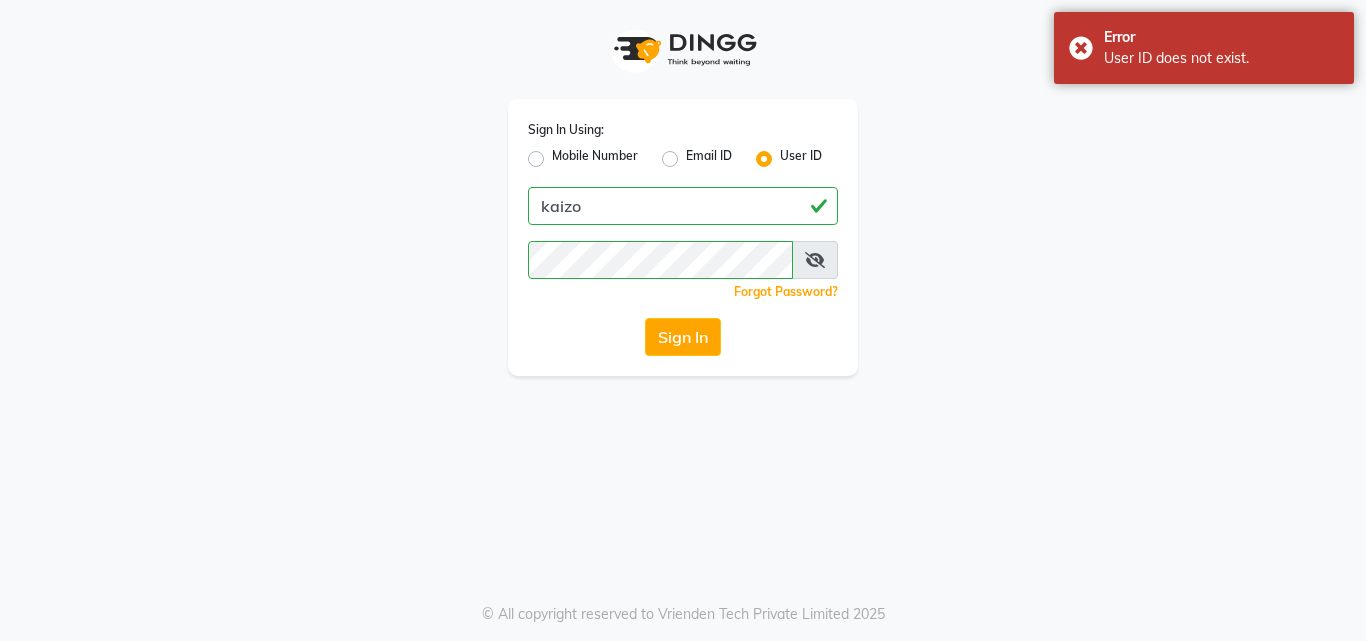 click at bounding box center [815, 260] 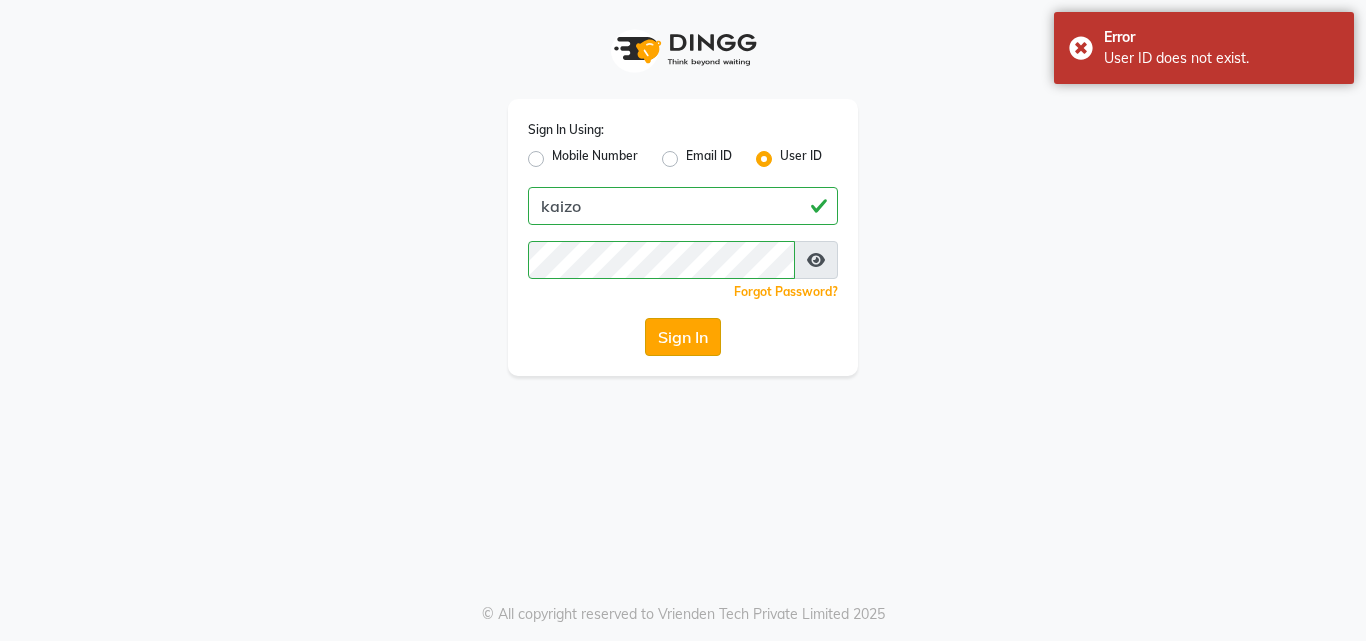 click on "Sign In" 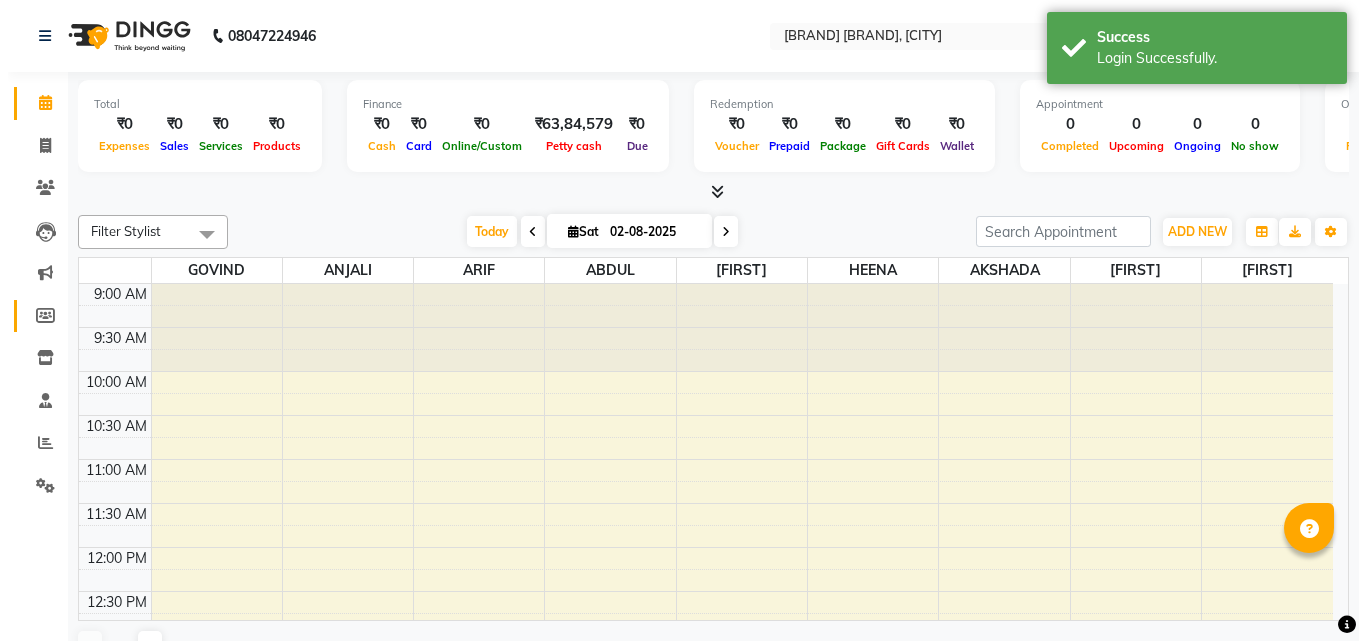 scroll, scrollTop: 0, scrollLeft: 0, axis: both 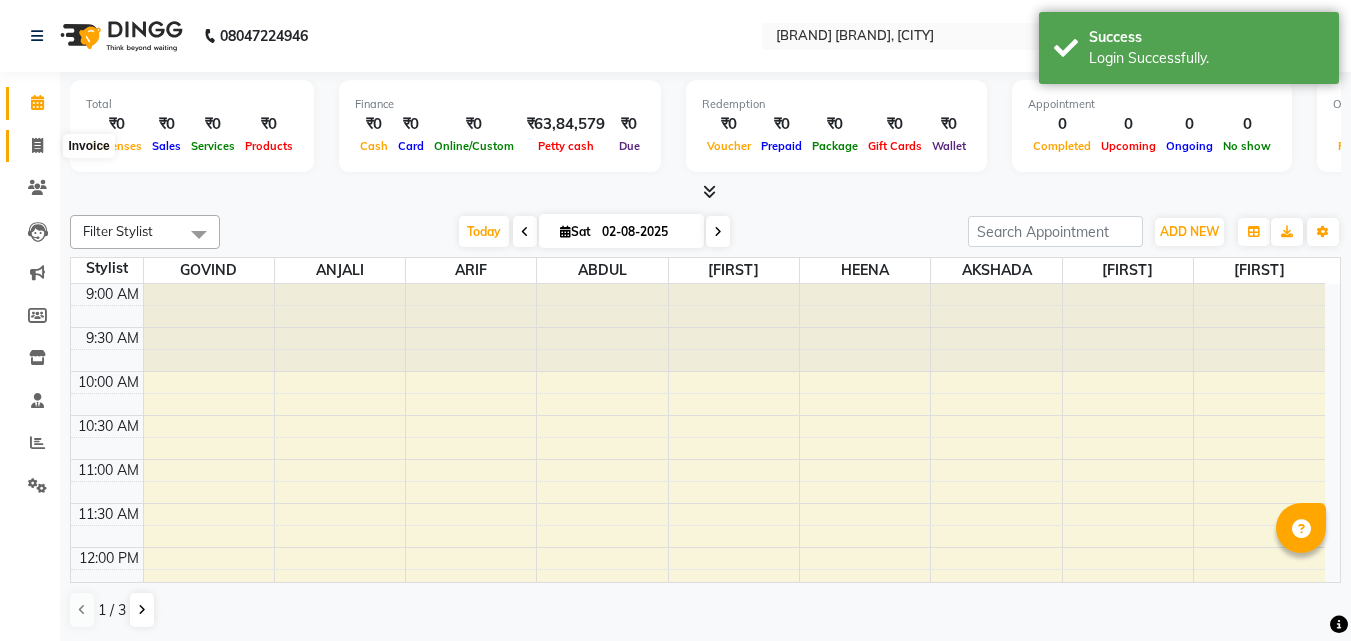 click 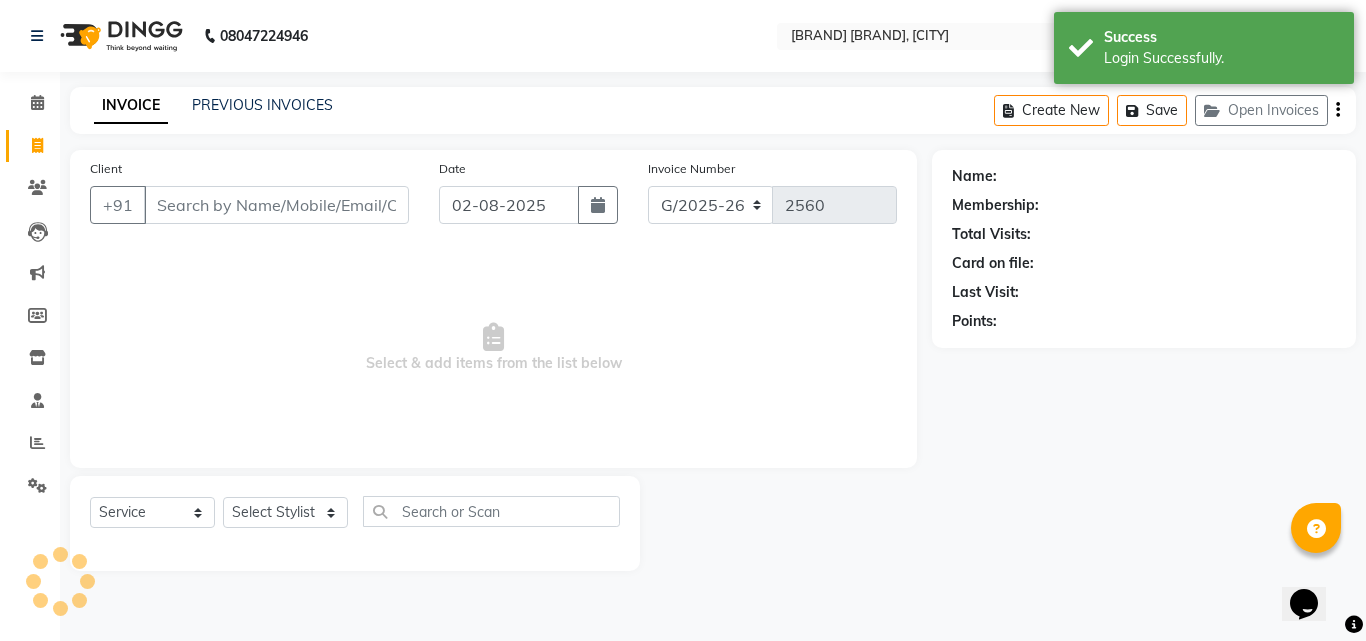 scroll, scrollTop: 0, scrollLeft: 0, axis: both 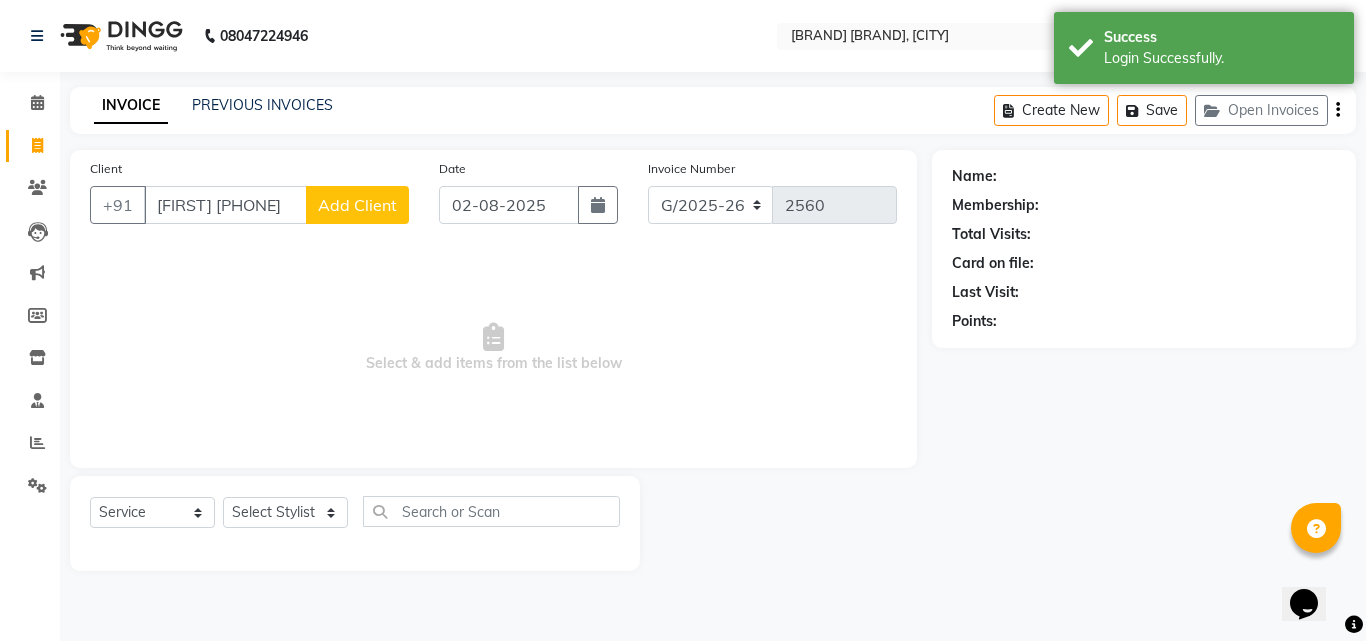 click on "[FIRST] [PHONE]" at bounding box center (225, 205) 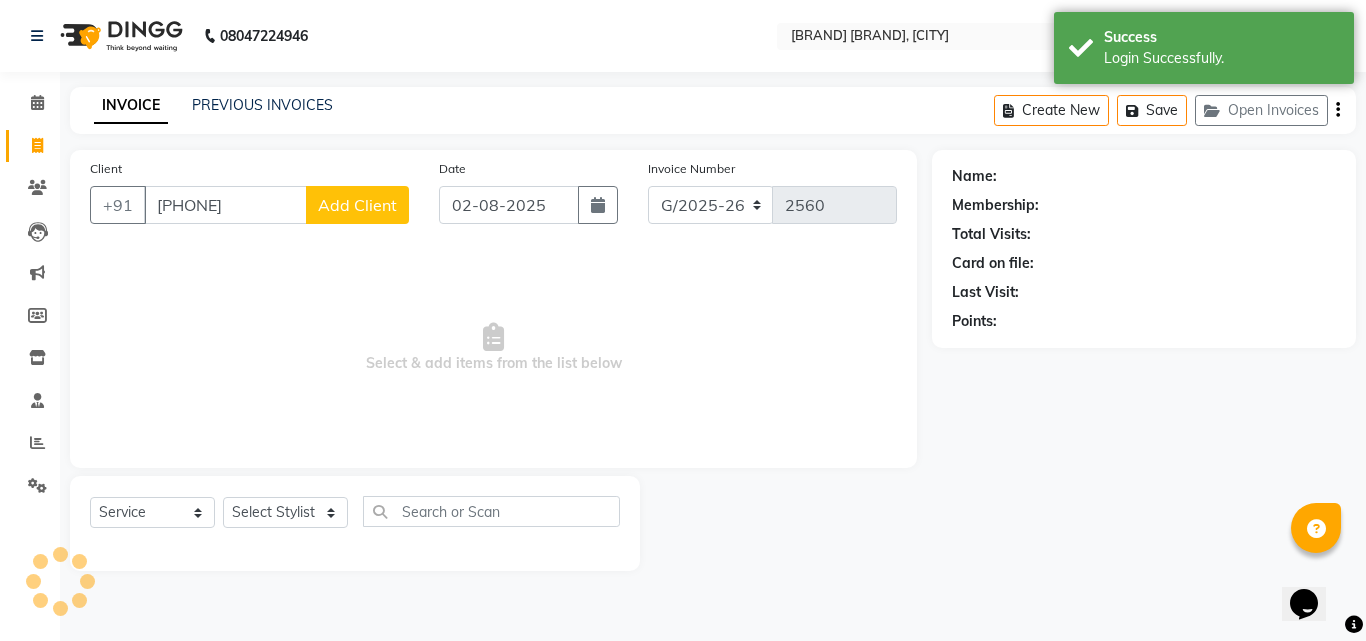 scroll, scrollTop: 0, scrollLeft: 0, axis: both 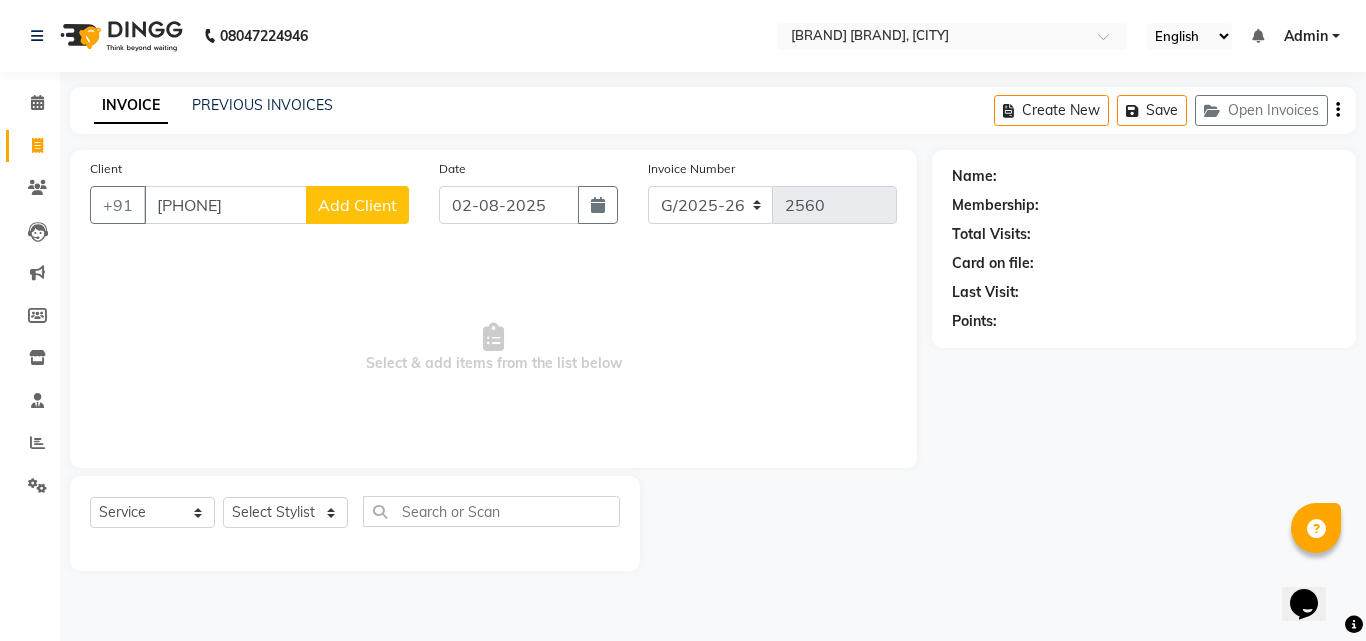 type on "[PHONE]" 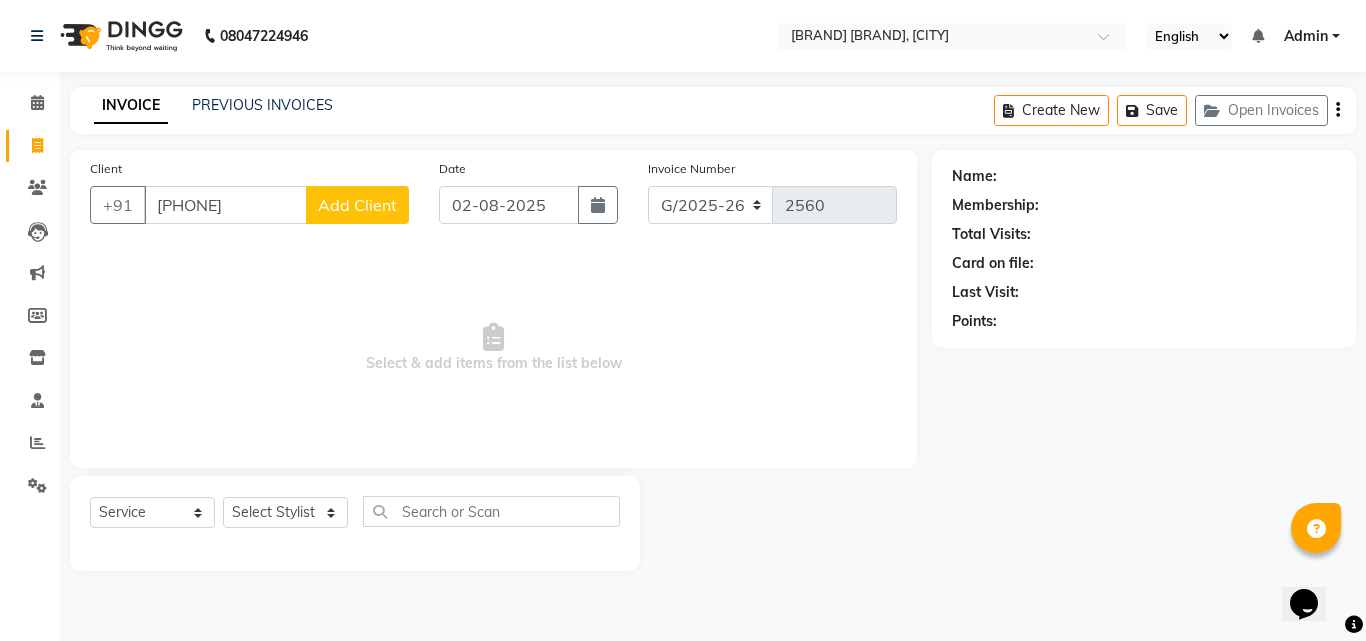 select on "22" 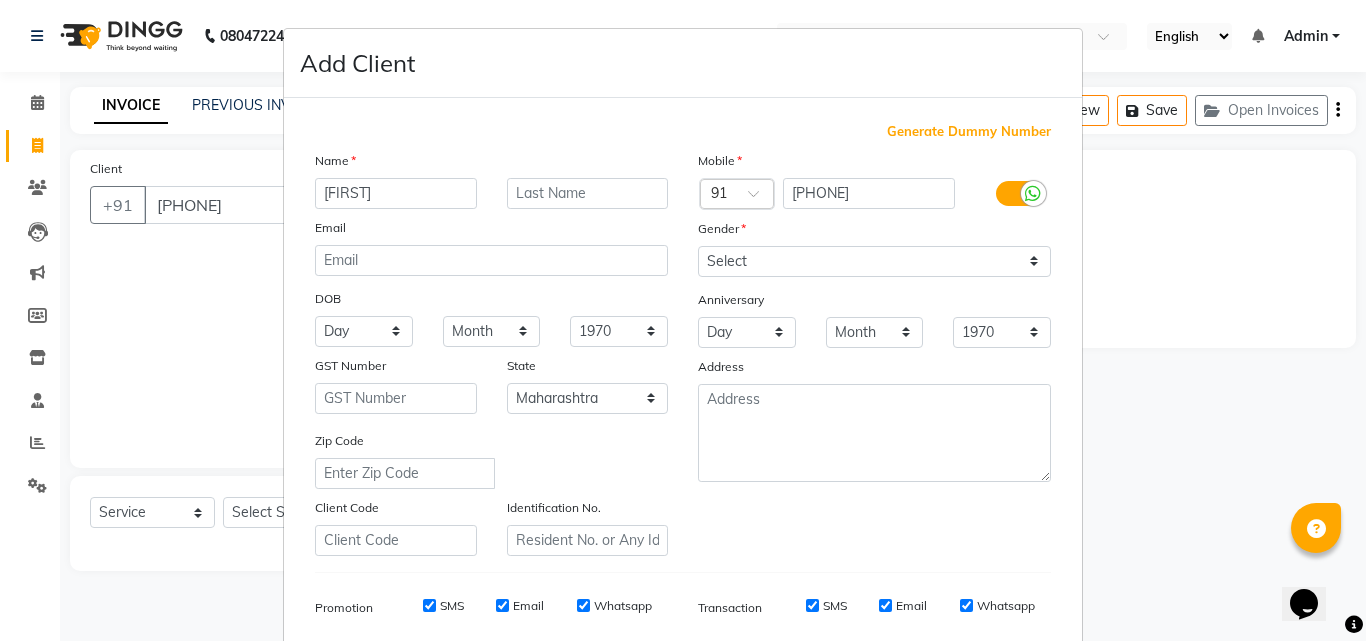type on "[FIRST]" 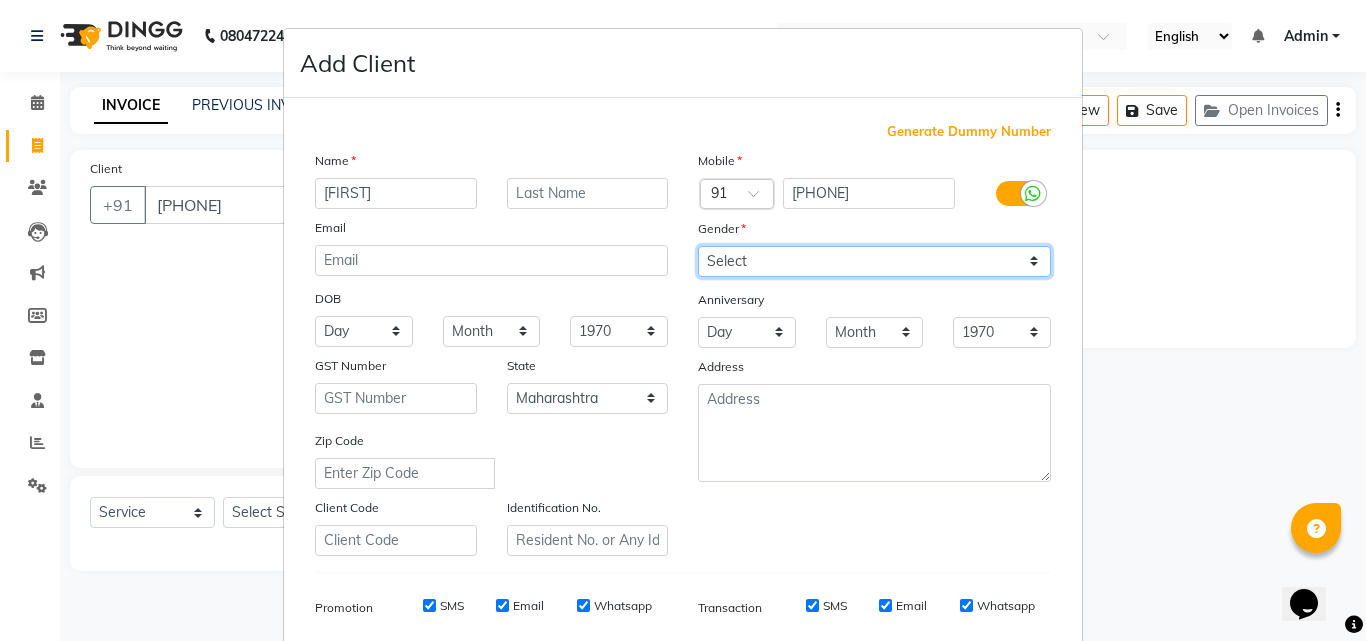 click on "Select Male Female Other Prefer Not To Say" at bounding box center (874, 261) 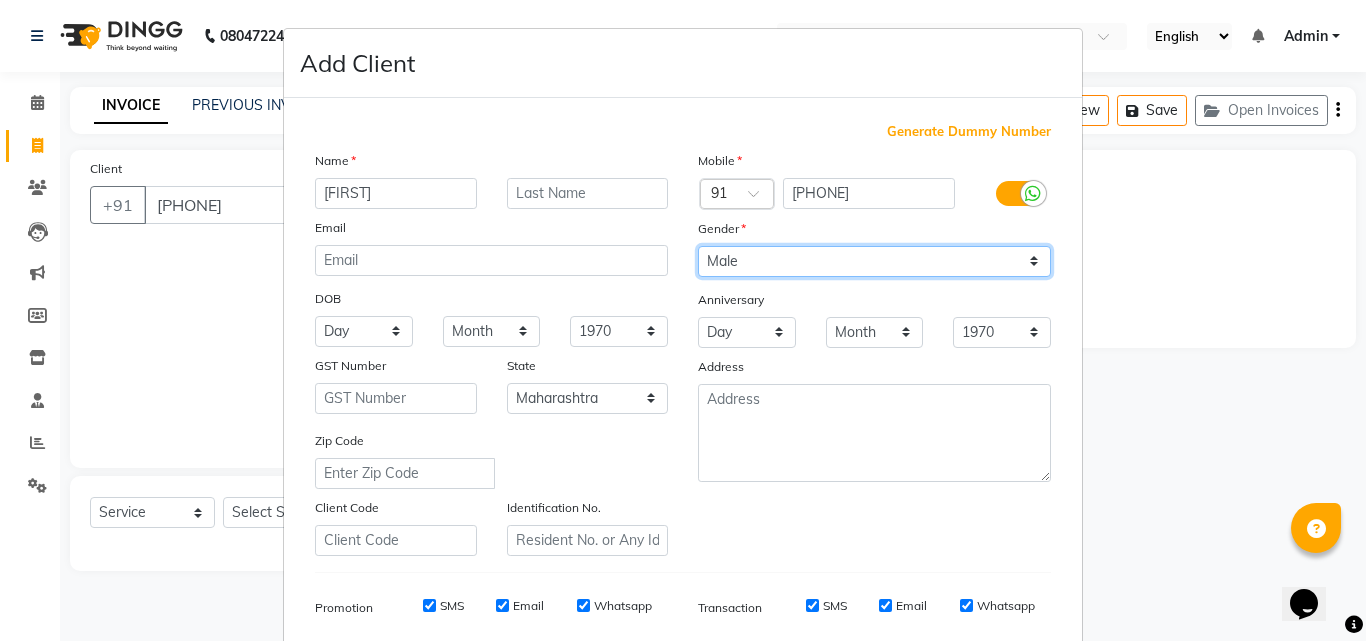 click on "Select Male Female Other Prefer Not To Say" at bounding box center (874, 261) 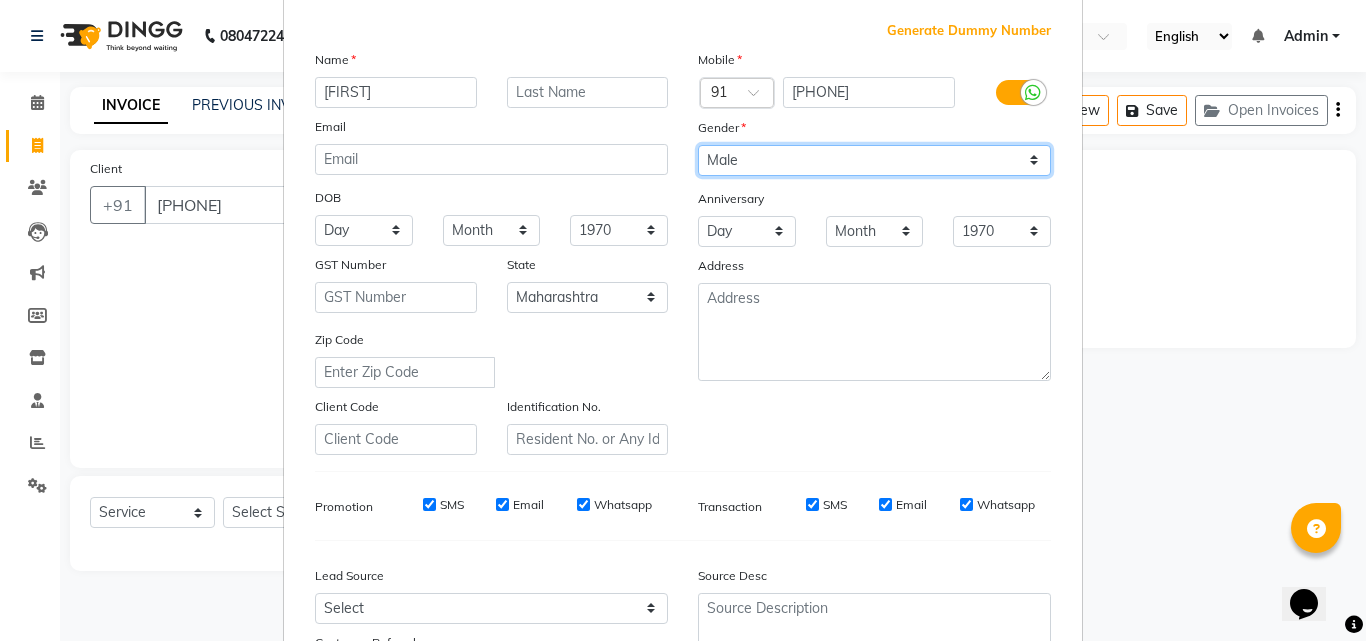 scroll, scrollTop: 282, scrollLeft: 0, axis: vertical 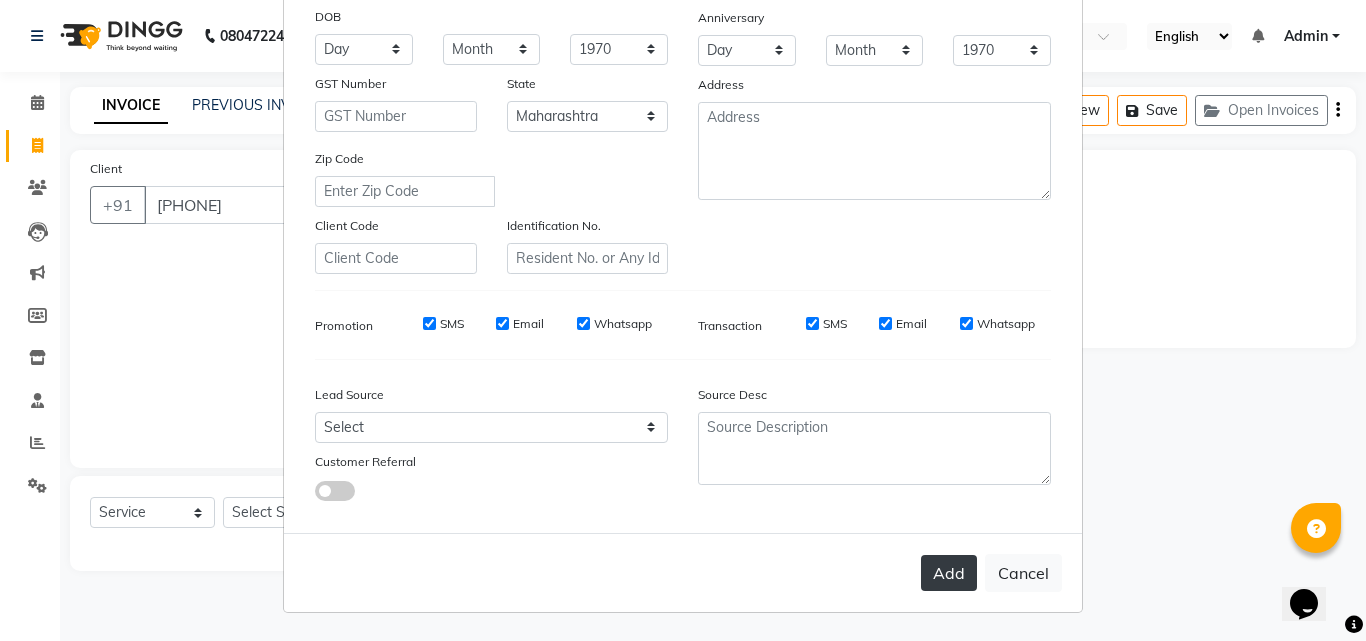 click on "Add" at bounding box center (949, 573) 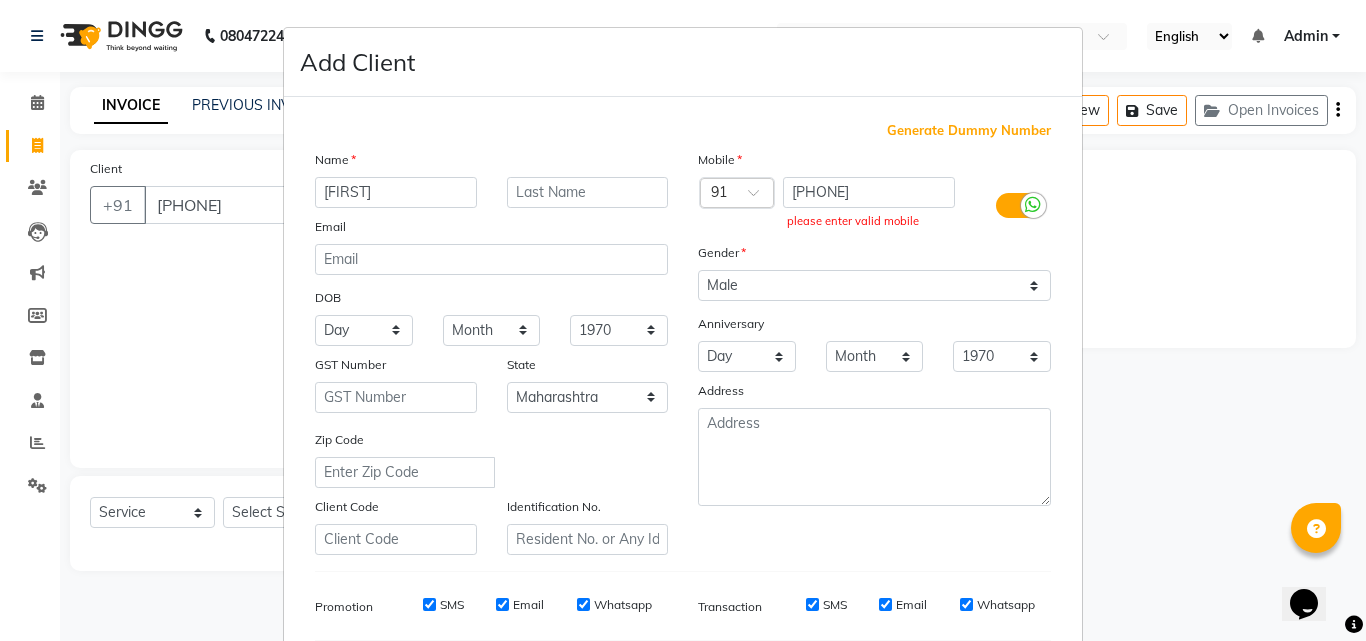 scroll, scrollTop: 0, scrollLeft: 0, axis: both 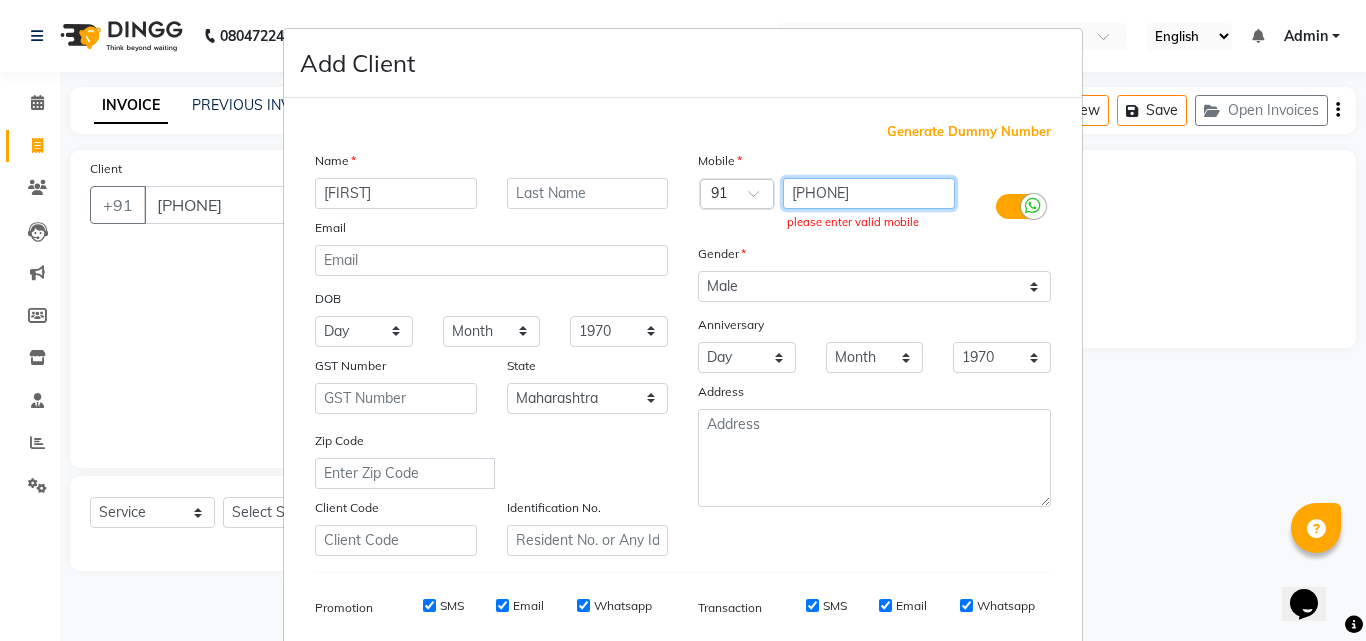 click on "[PHONE]" at bounding box center [869, 193] 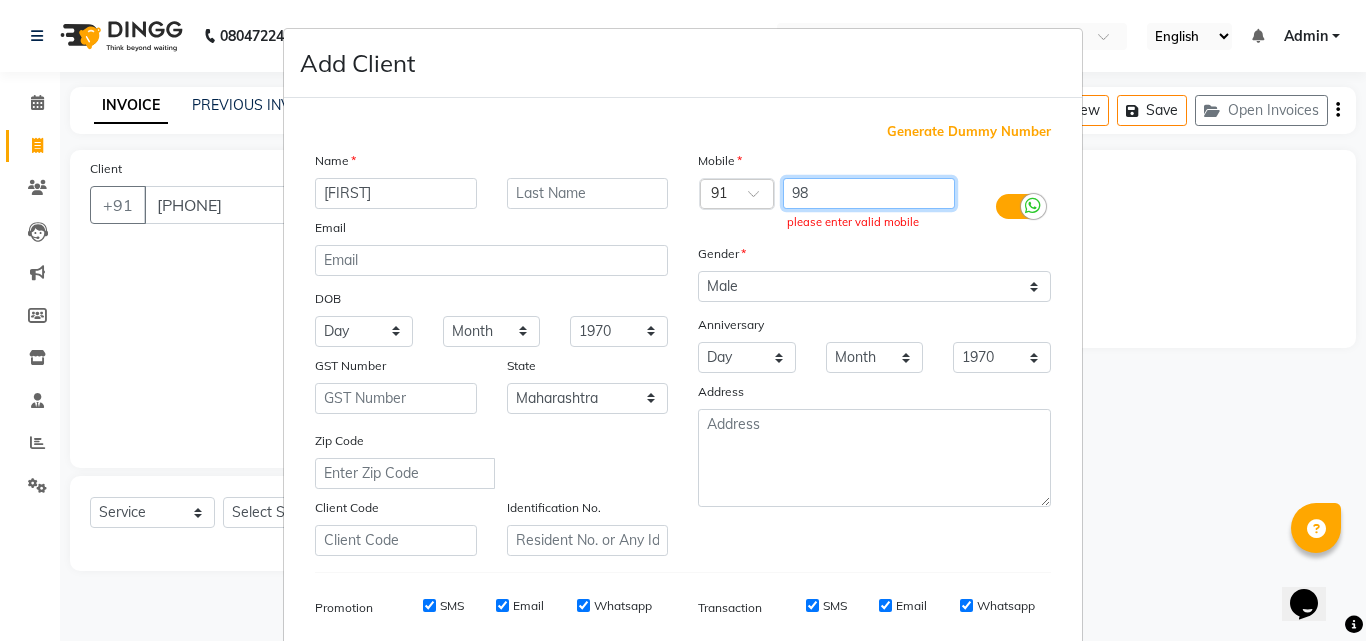 type on "9" 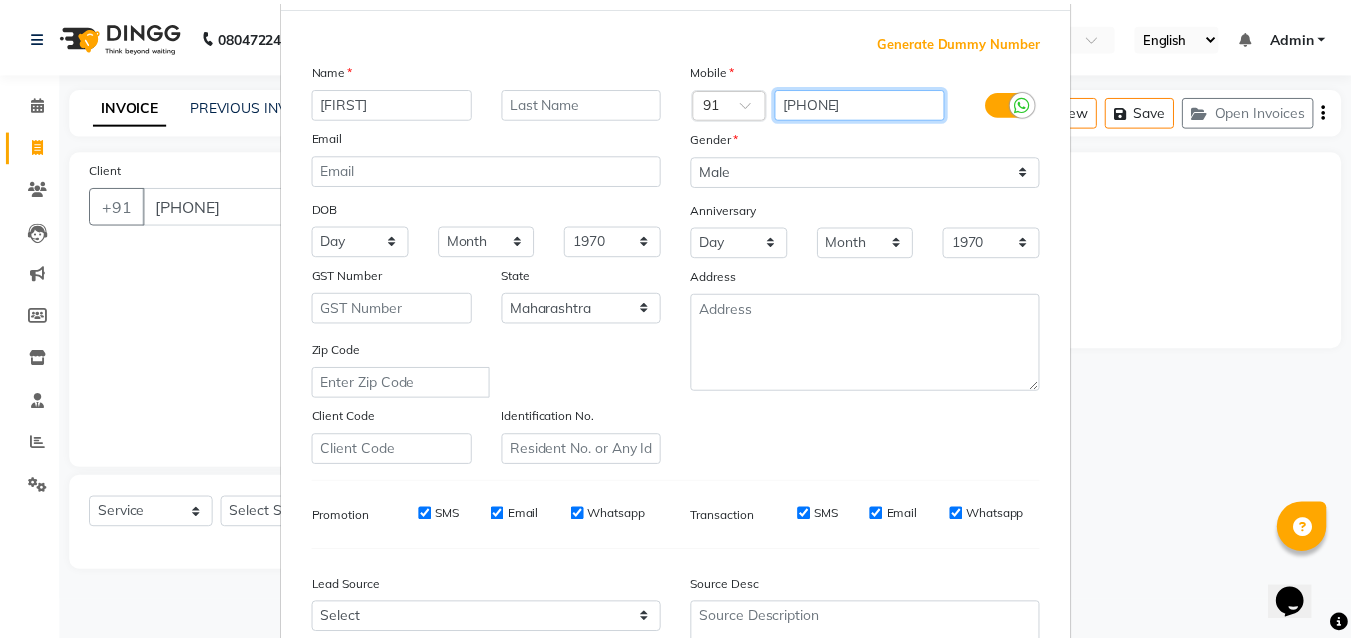 scroll, scrollTop: 282, scrollLeft: 0, axis: vertical 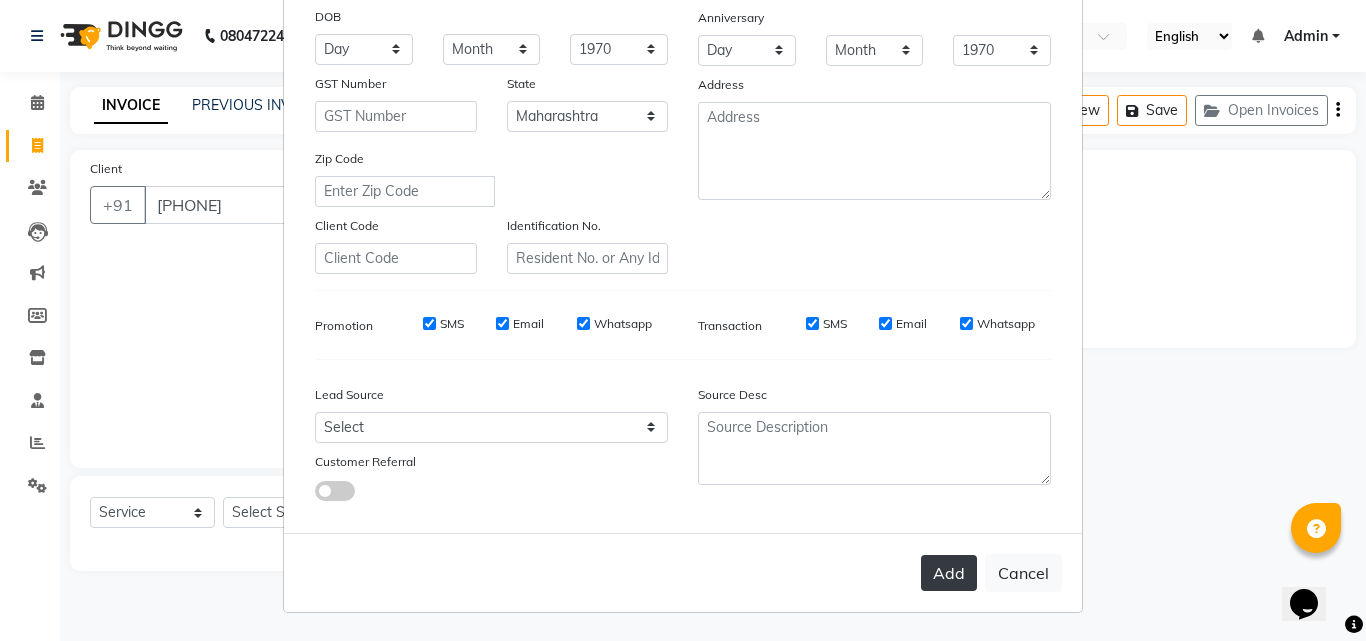 type on "[PHONE]" 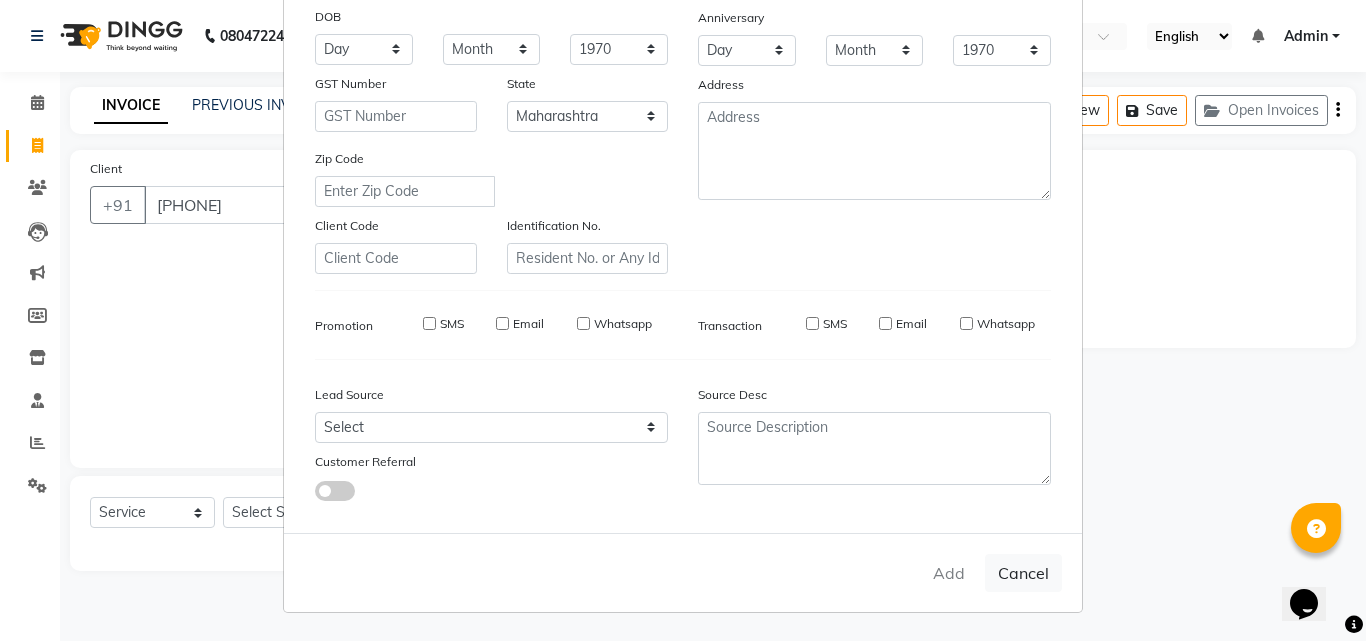 type on "[PHONE]" 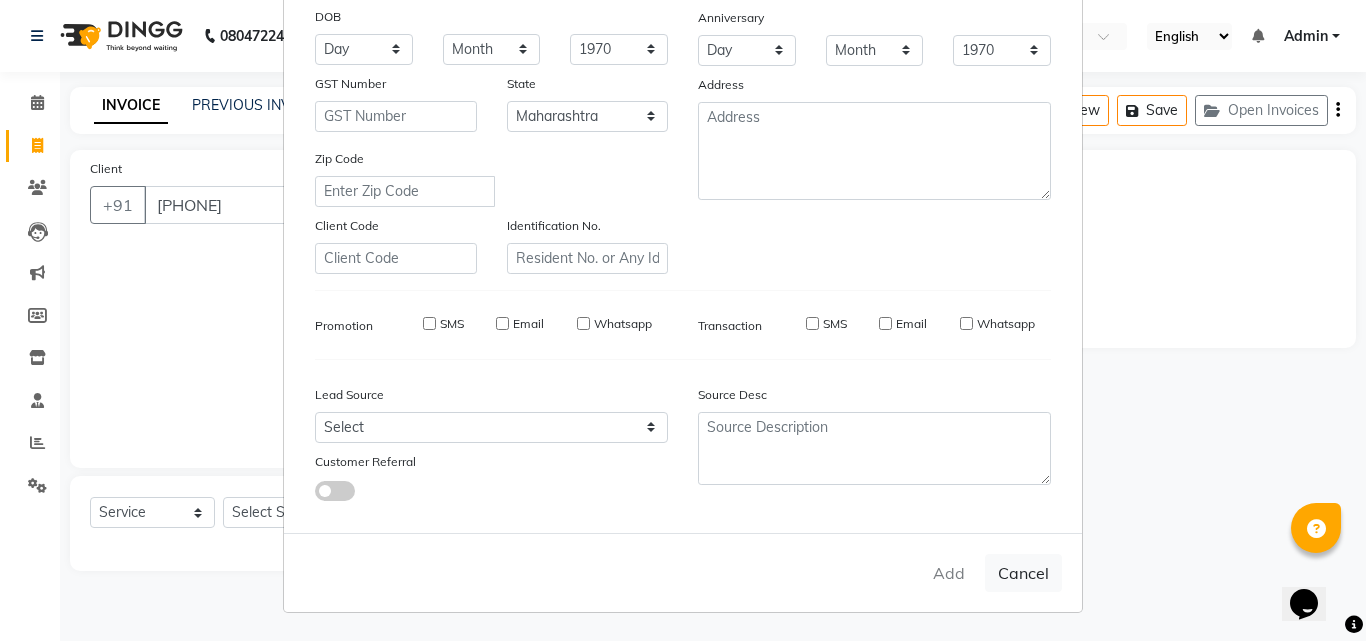 select 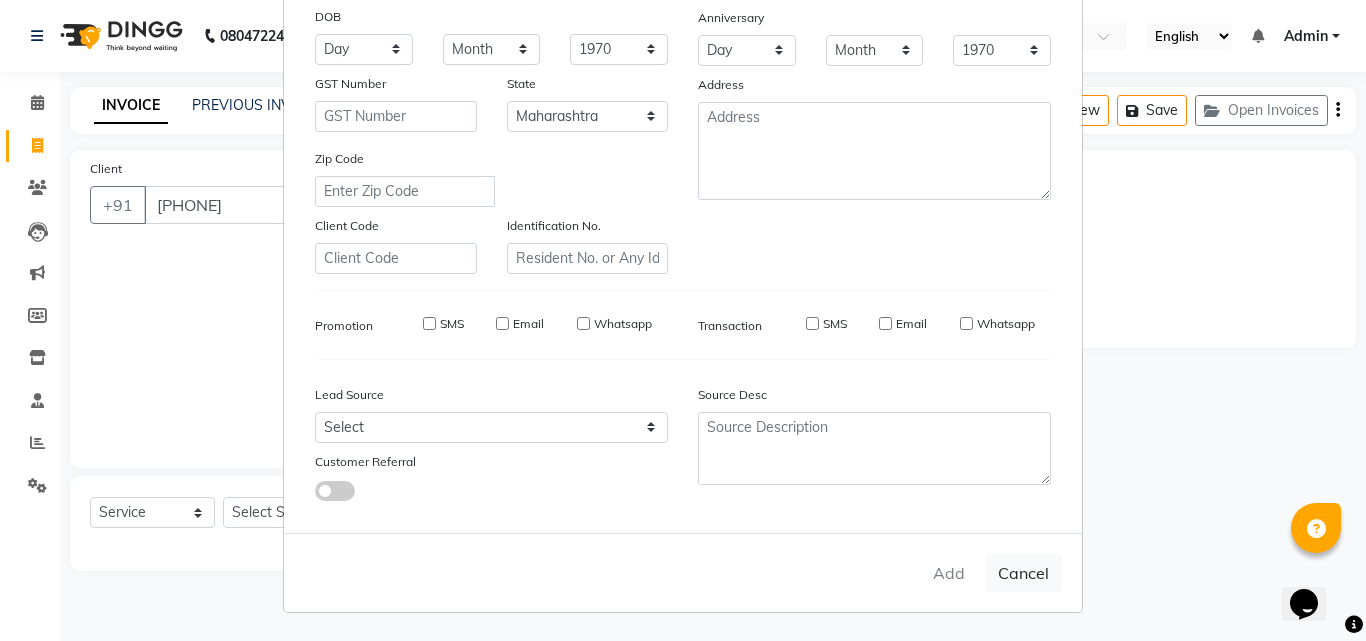 select 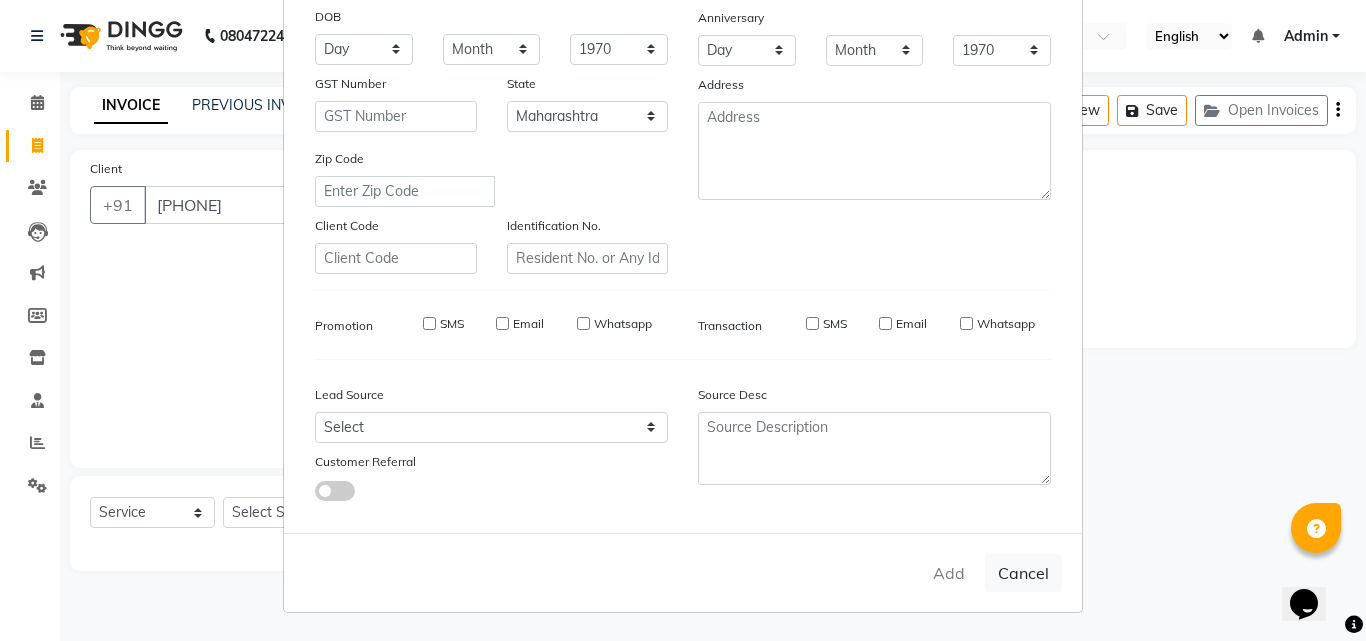 select 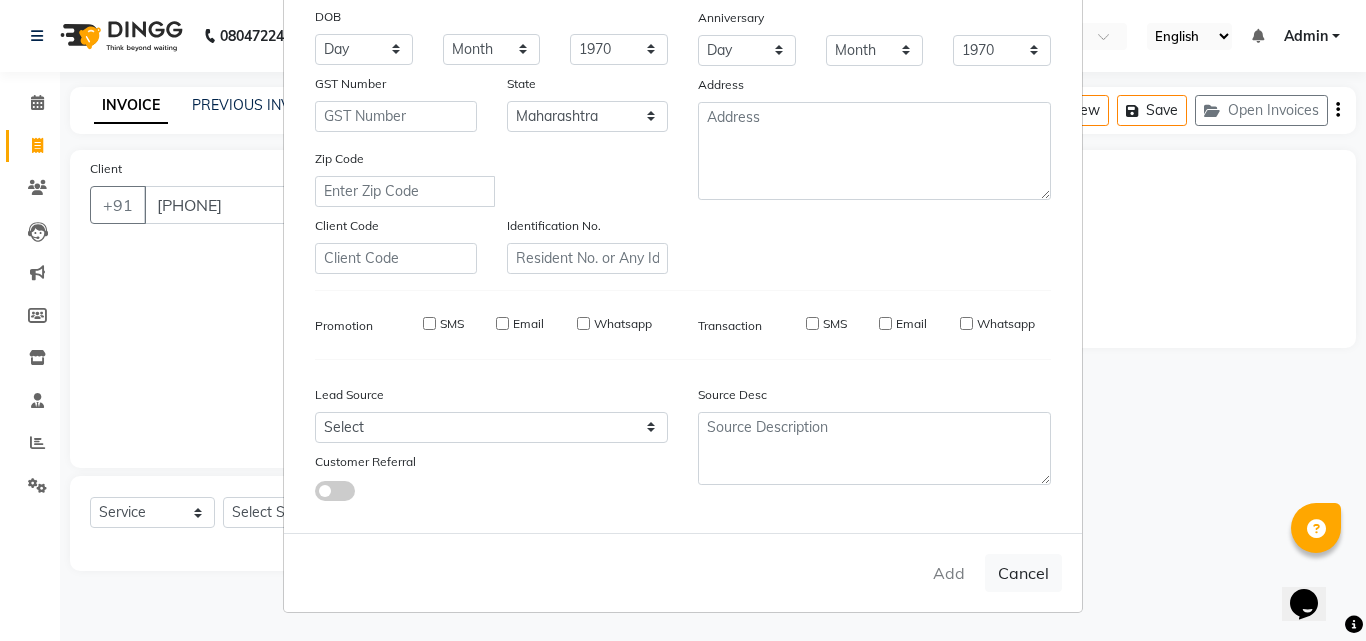 select 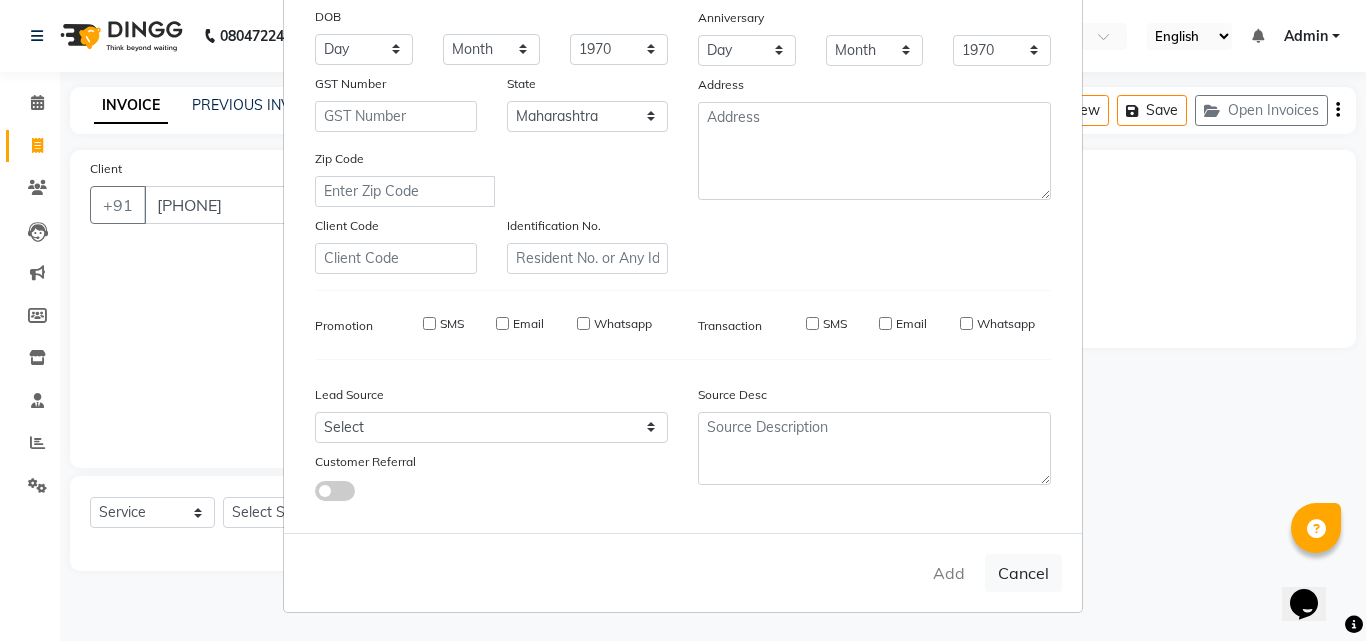 select 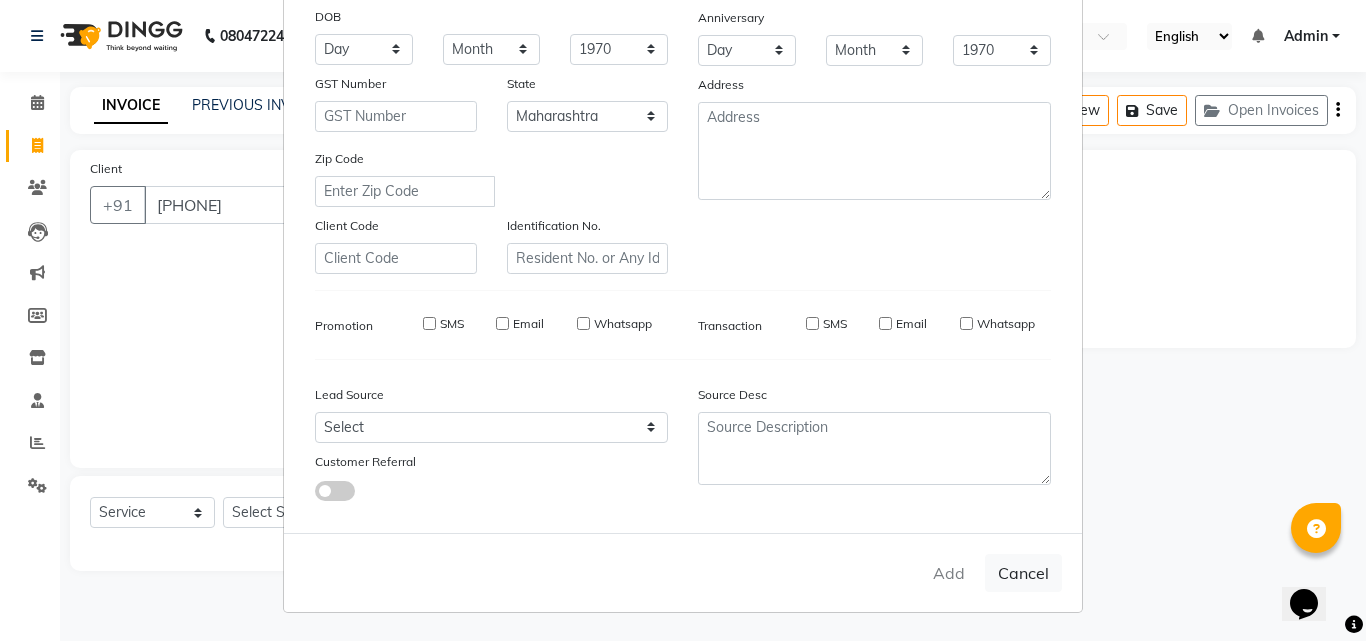 checkbox on "false" 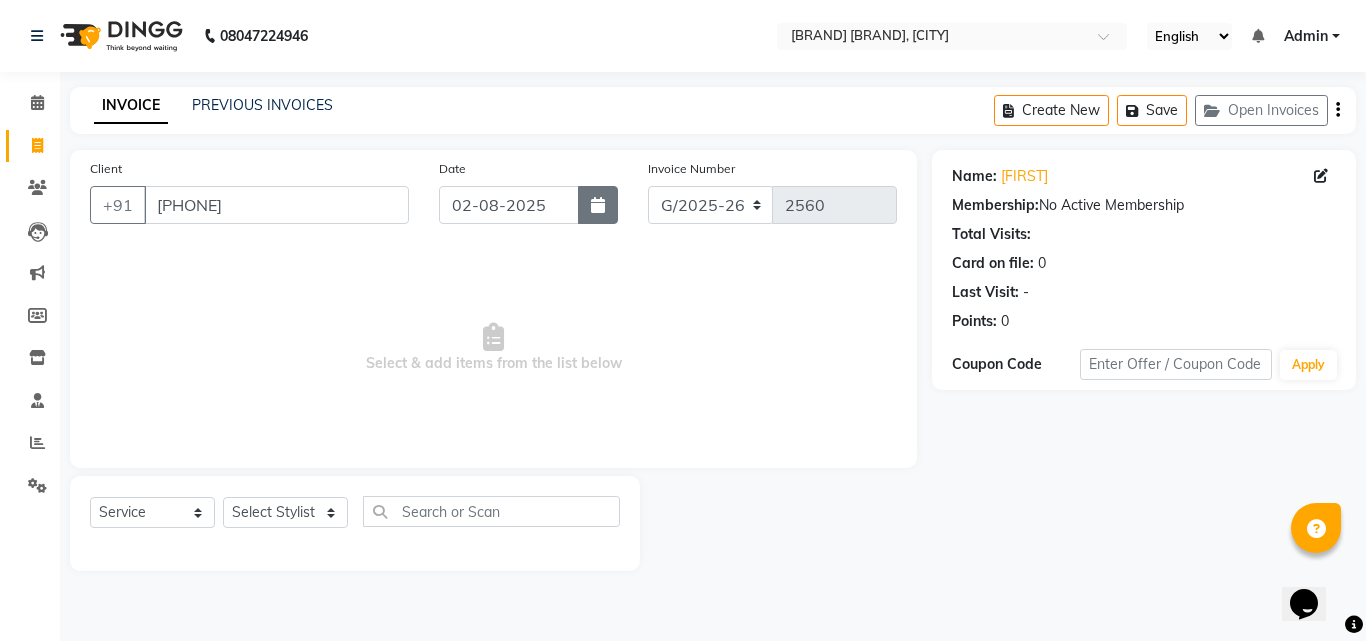 click 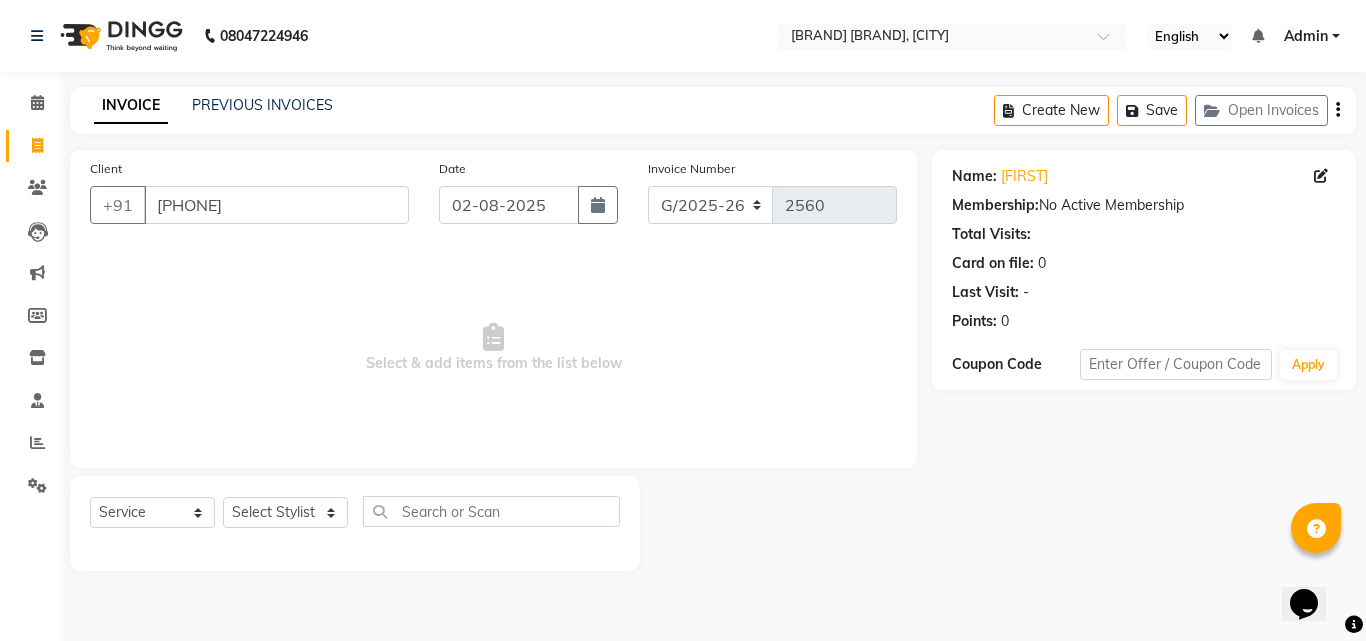 select on "8" 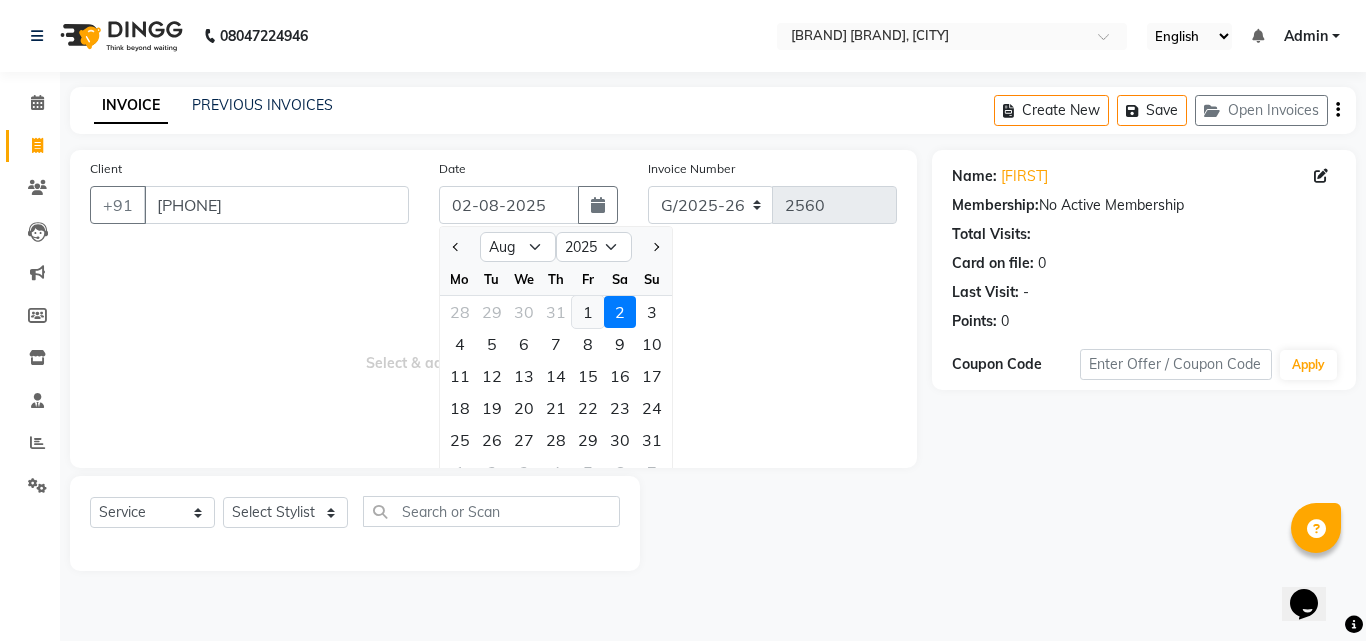 click on "1" 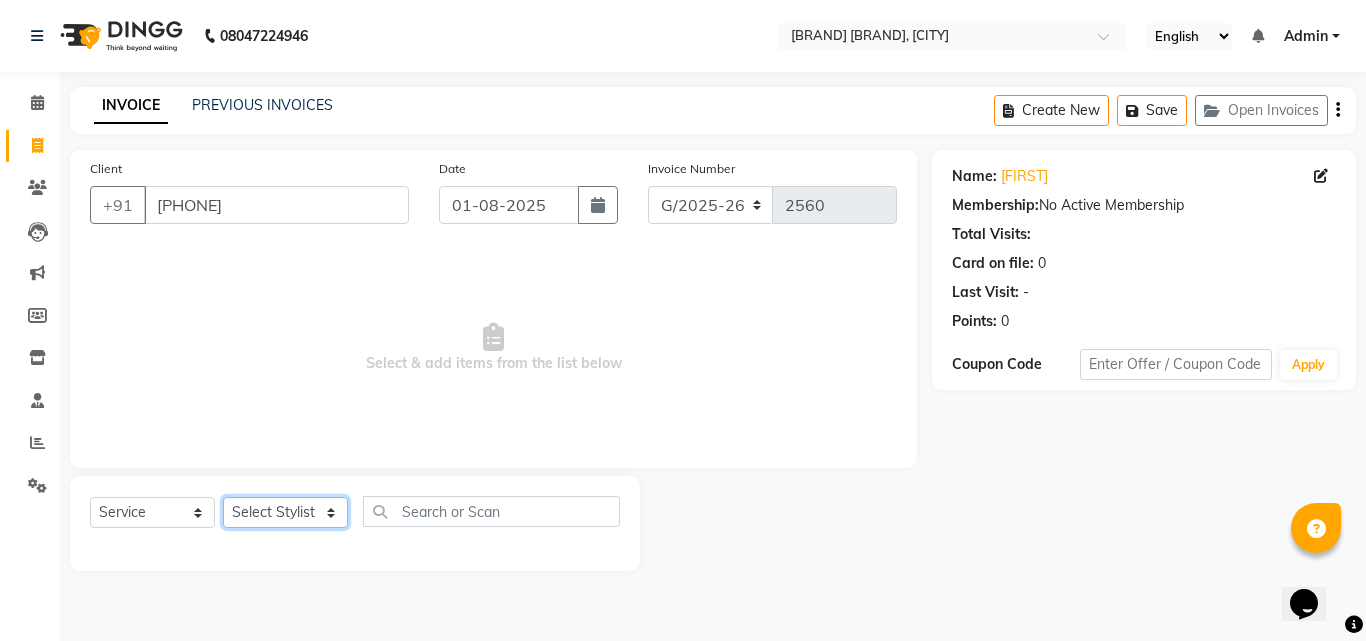 click on "Select Stylist ABDUL AKSHADA ANJALI ARBAZ ARIF FAHEEM Front Desk GOVIND HEENA IFTESHA JACIN NIBHA NIKITA NIZAM PRANITA SALIM SAM SHADAB SHARIFA SMITA GALA SNEHAL SONI SONU WASEEM YASH" 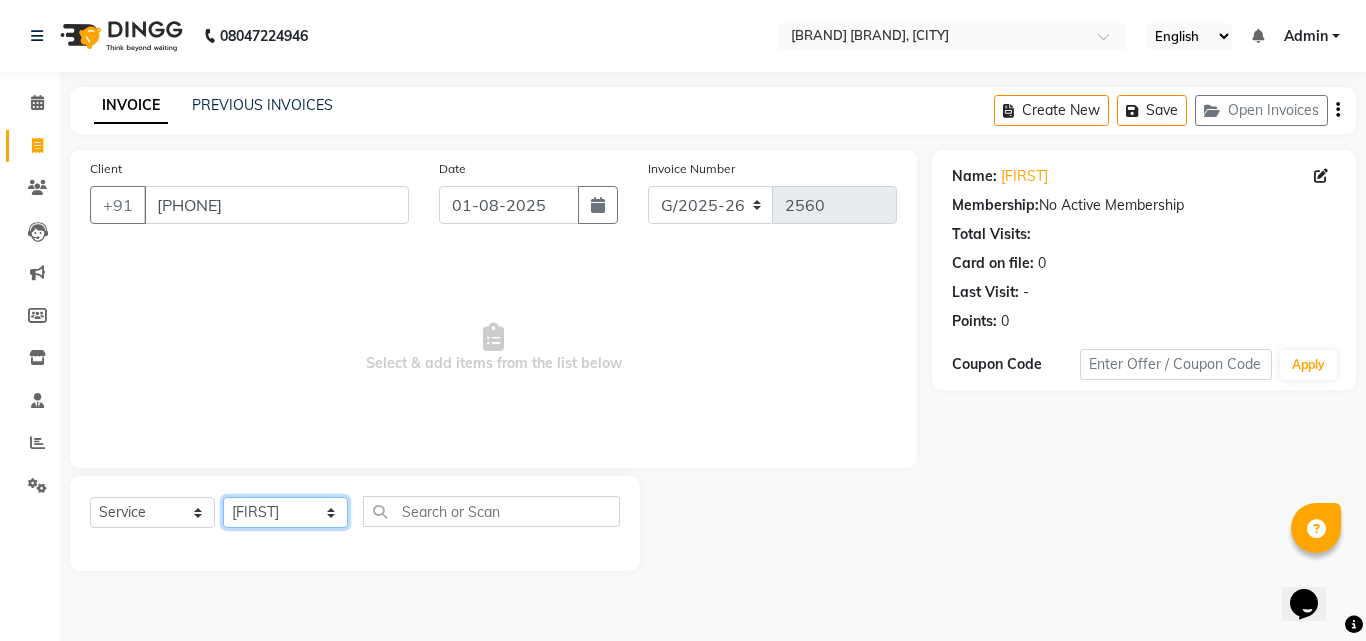 click on "Select Stylist ABDUL AKSHADA ANJALI ARBAZ ARIF FAHEEM Front Desk GOVIND HEENA IFTESHA JACIN NIBHA NIKITA NIZAM PRANITA SALIM SAM SHADAB SHARIFA SMITA GALA SNEHAL SONI SONU WASEEM YASH" 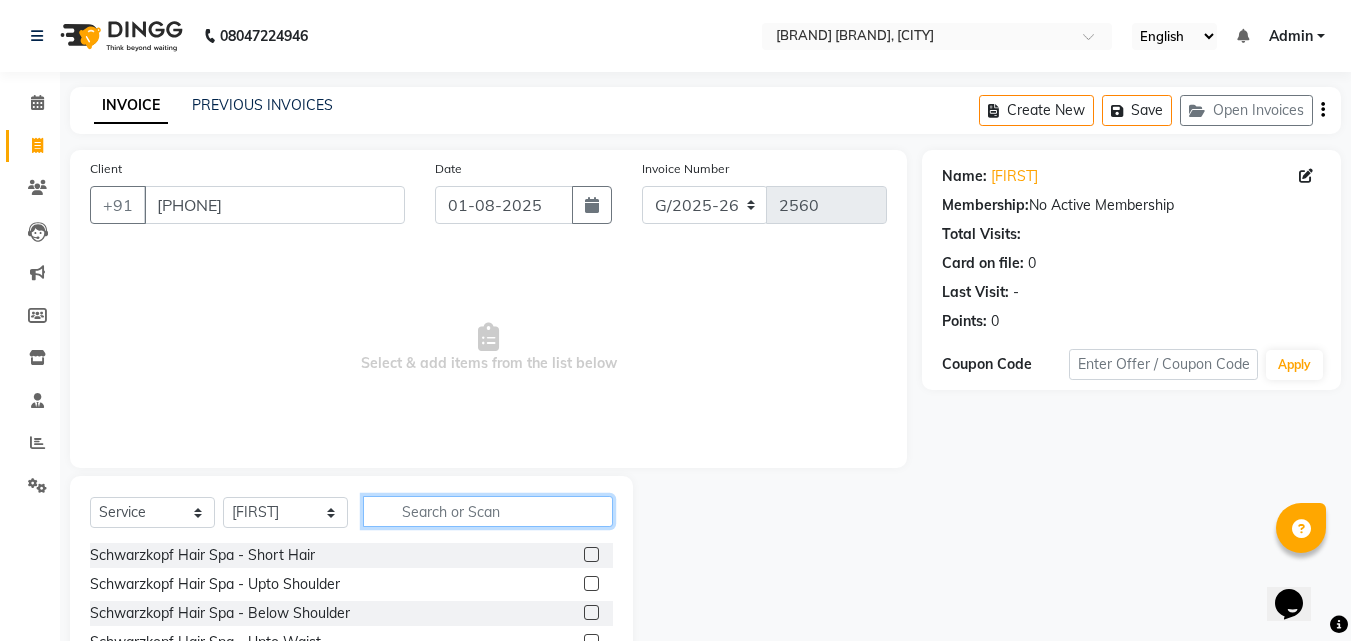 click 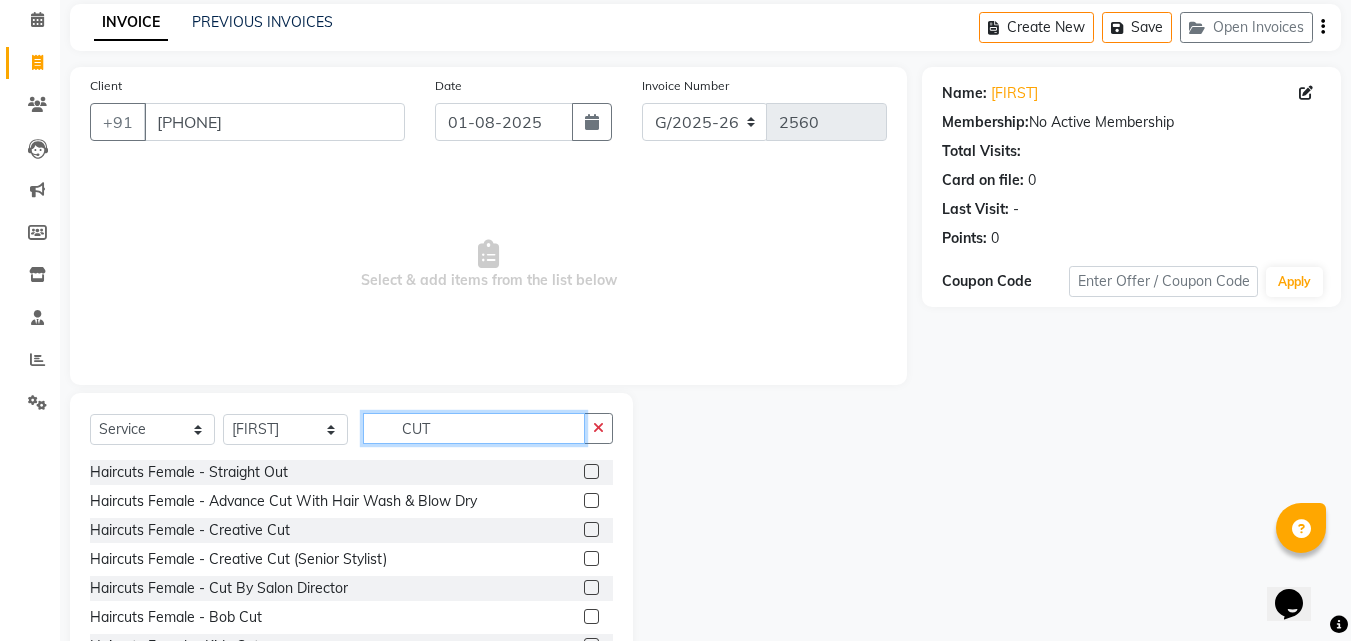 scroll, scrollTop: 160, scrollLeft: 0, axis: vertical 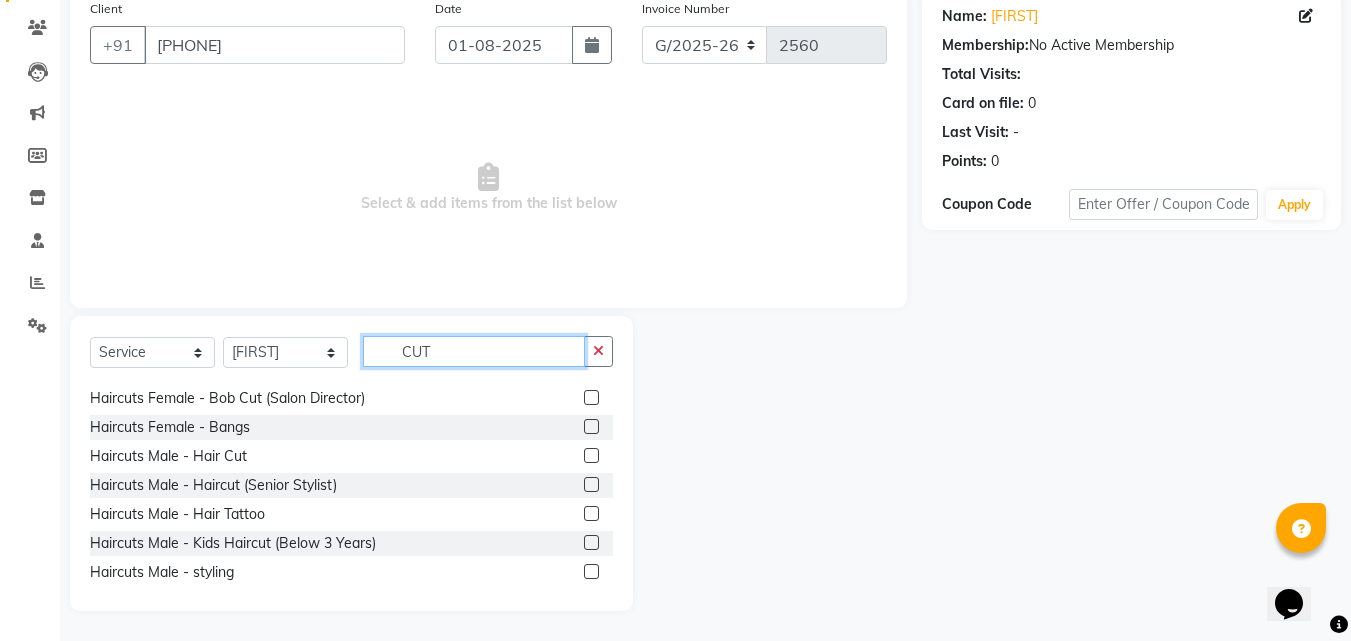 type on "CUT" 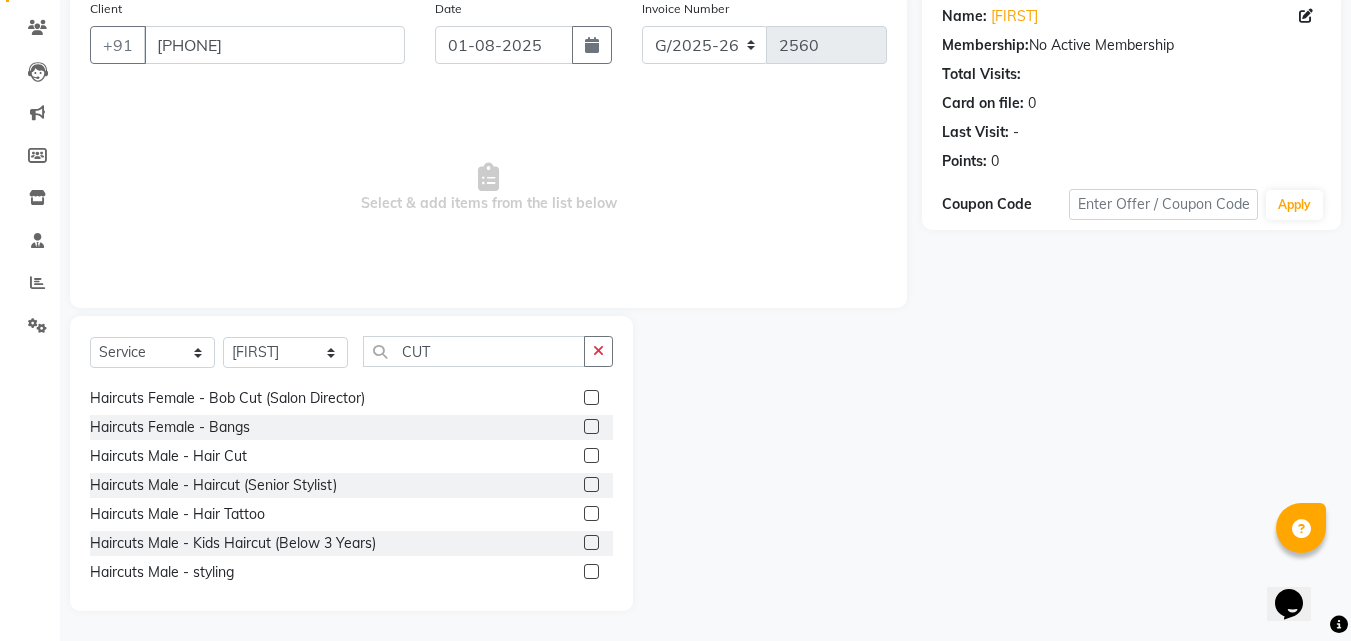 click 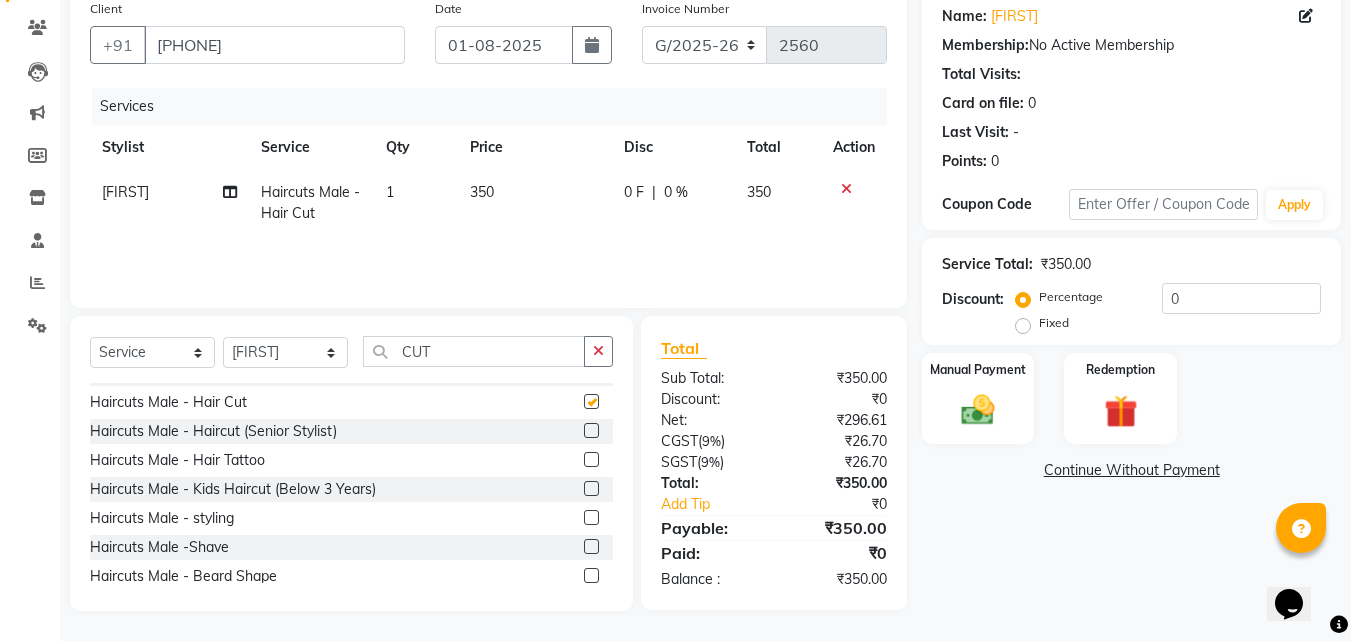 checkbox on "false" 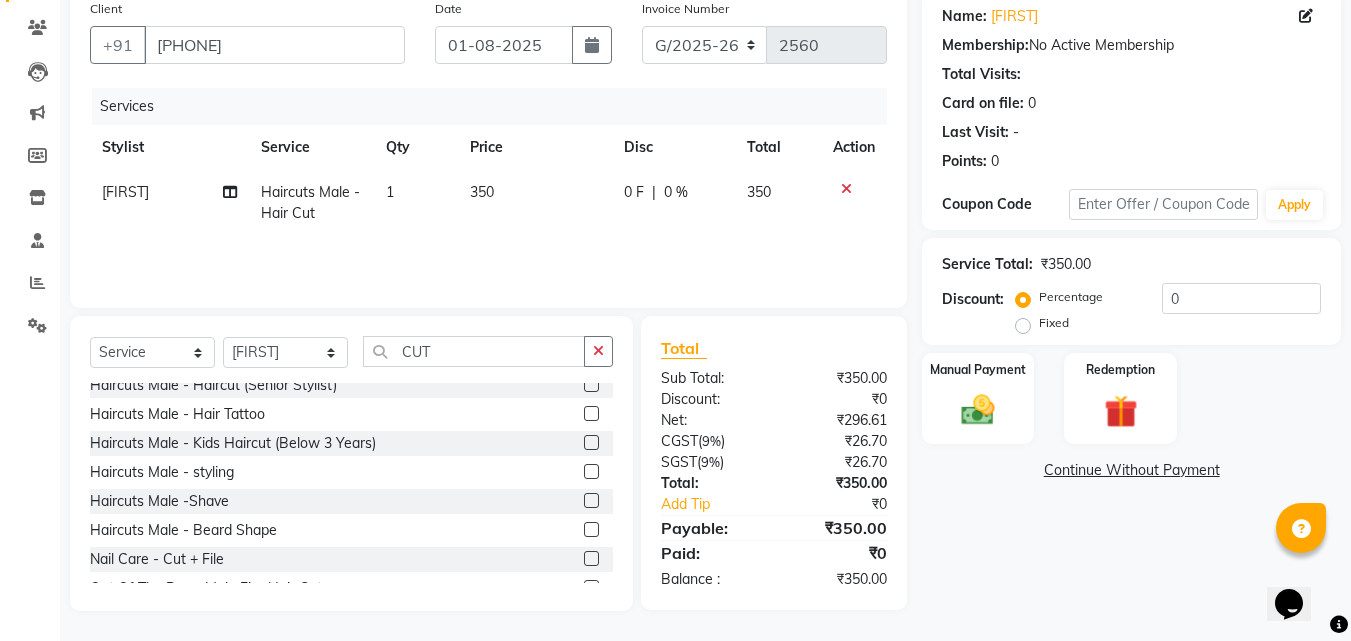 scroll, scrollTop: 351, scrollLeft: 0, axis: vertical 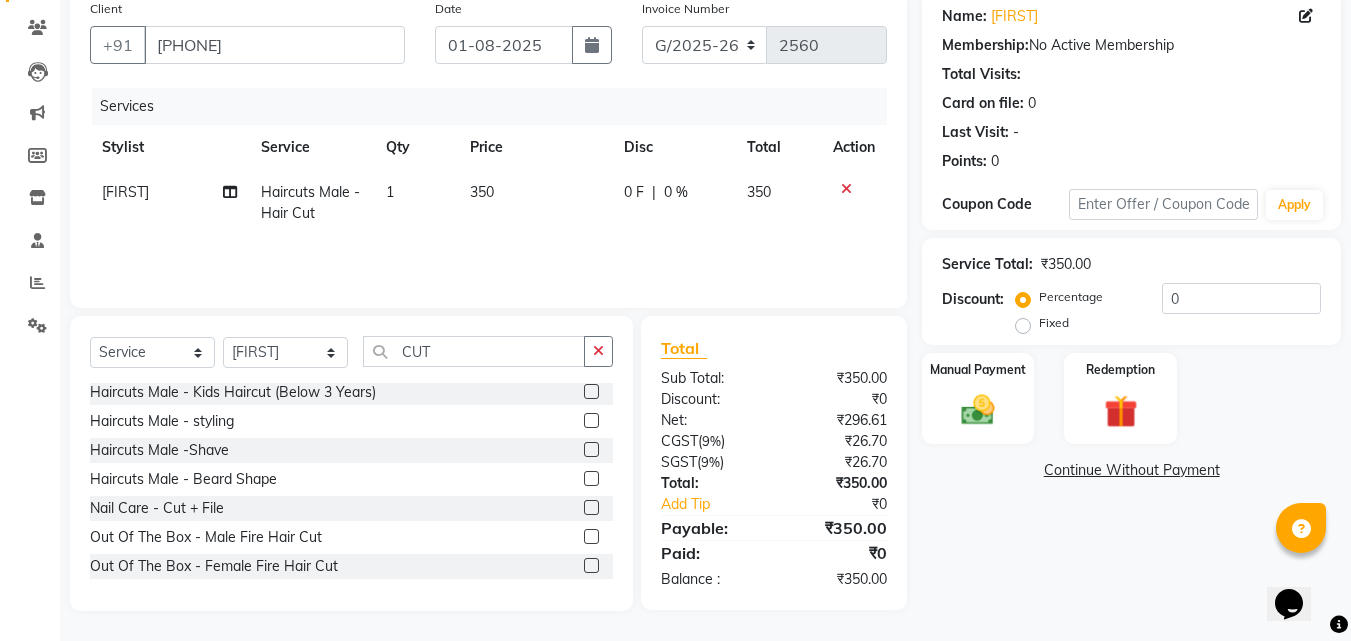 click 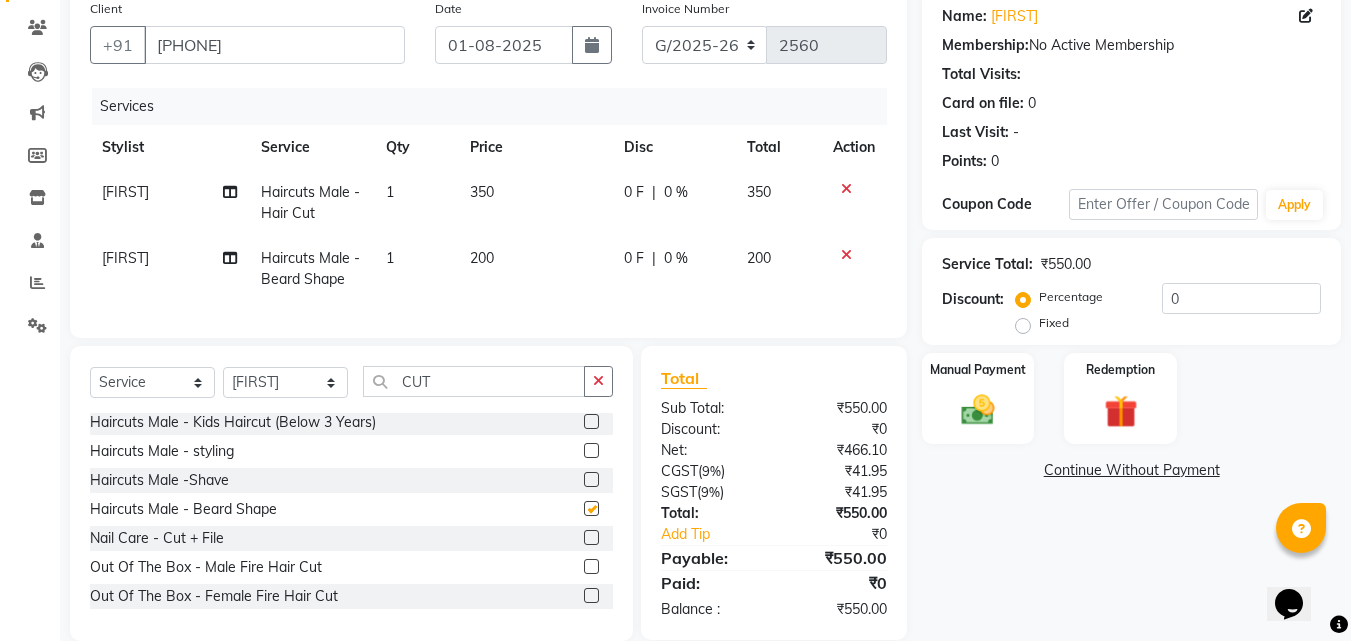 checkbox on "false" 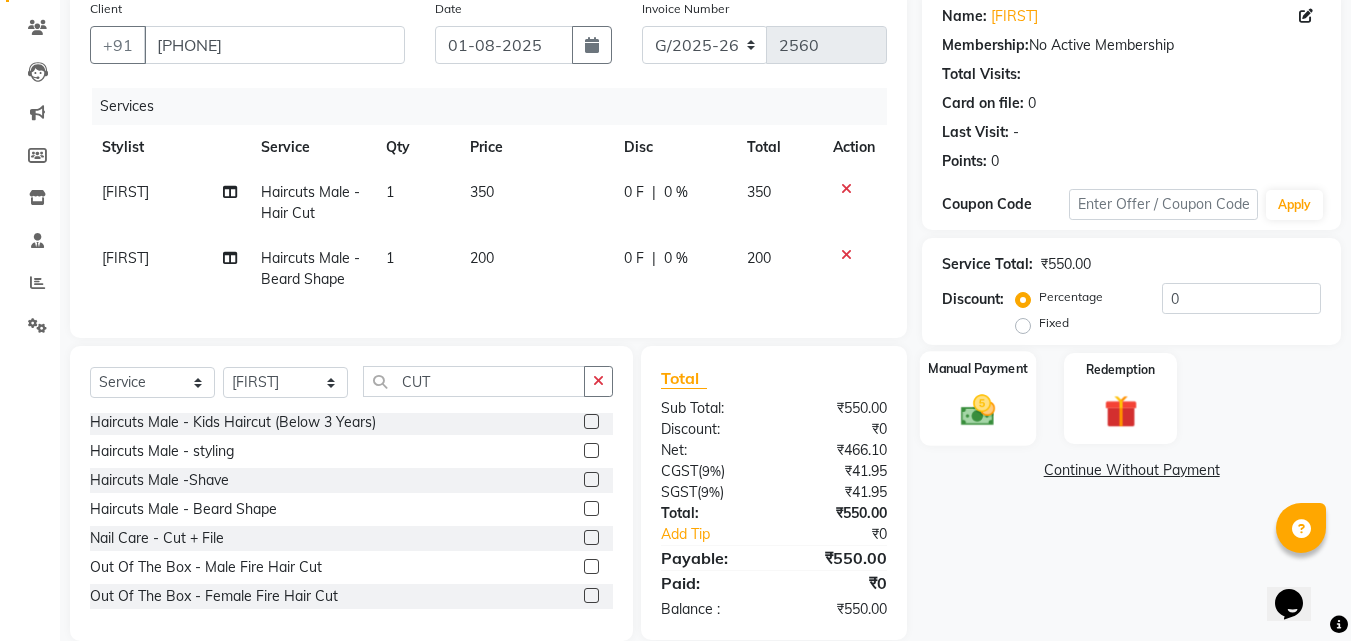 drag, startPoint x: 982, startPoint y: 410, endPoint x: 1008, endPoint y: 422, distance: 28.635643 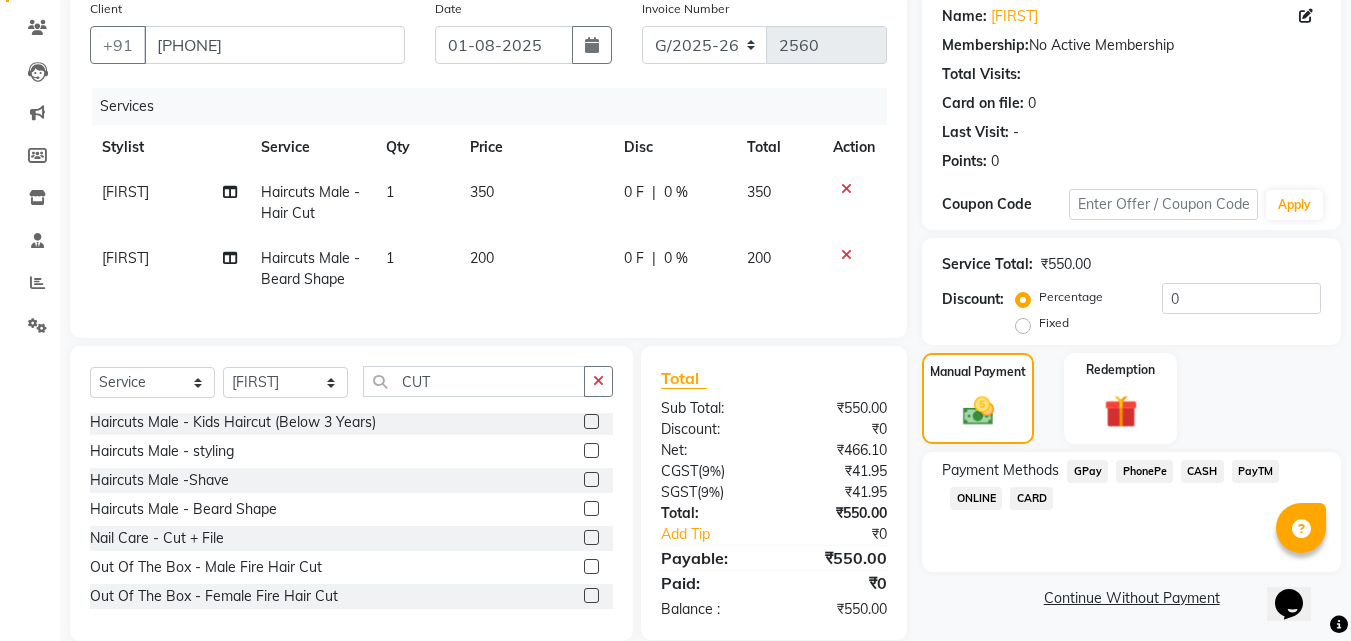 click on "PhonePe" 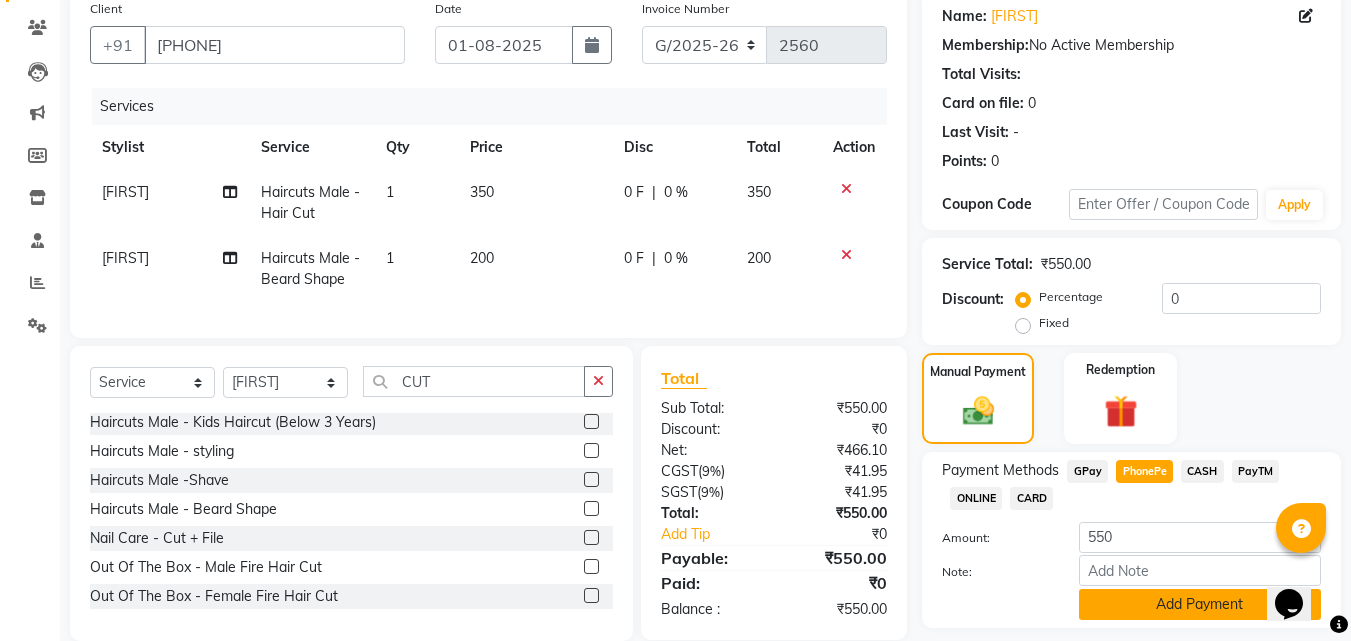 click on "Add Payment" 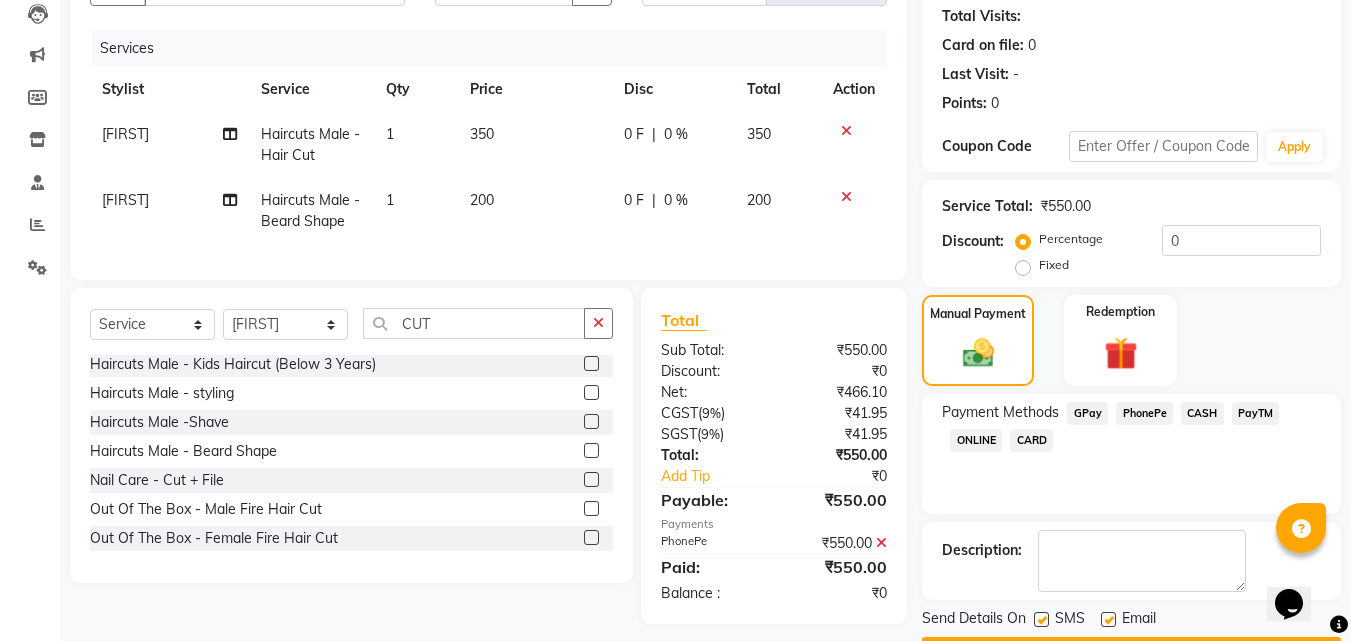 scroll, scrollTop: 275, scrollLeft: 0, axis: vertical 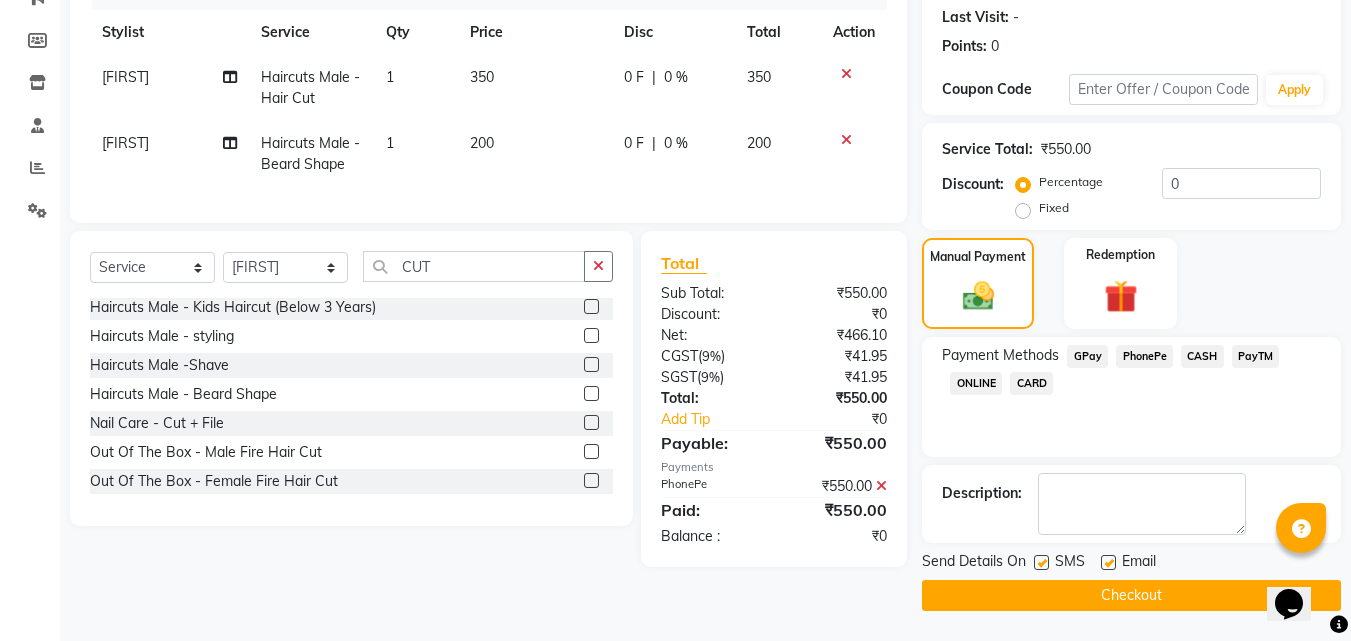 click on "Checkout" 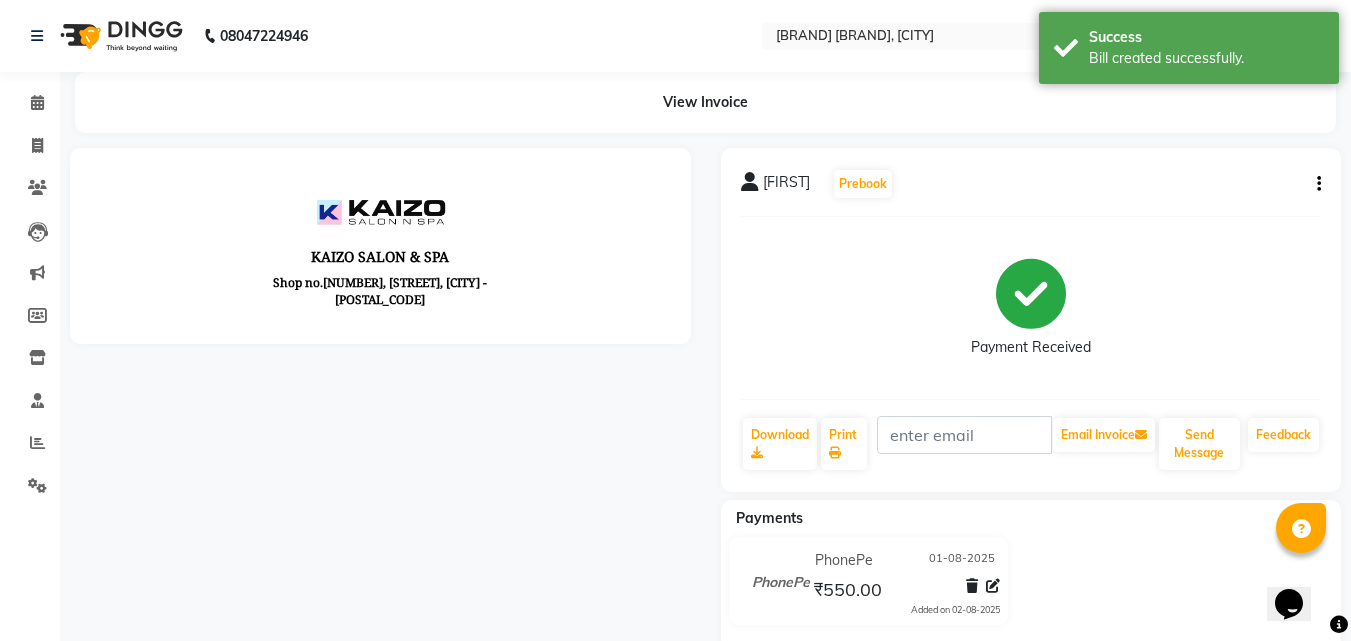 scroll, scrollTop: 0, scrollLeft: 0, axis: both 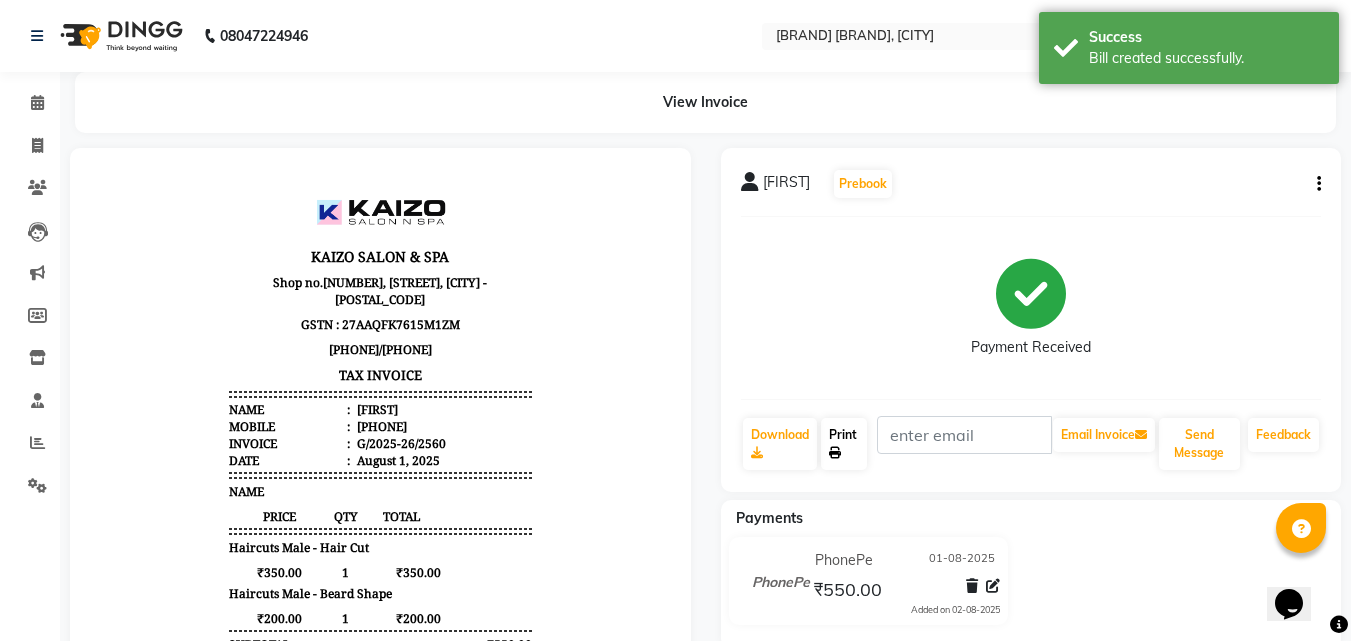 click on "Print" 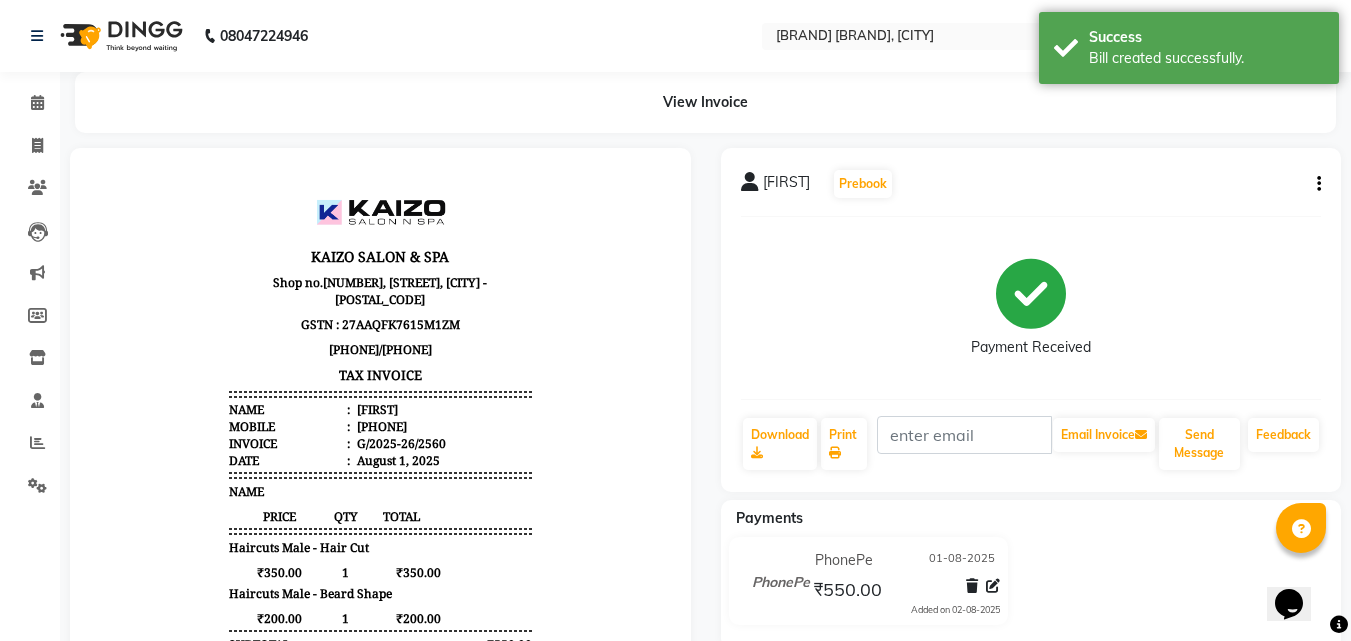 select on "service" 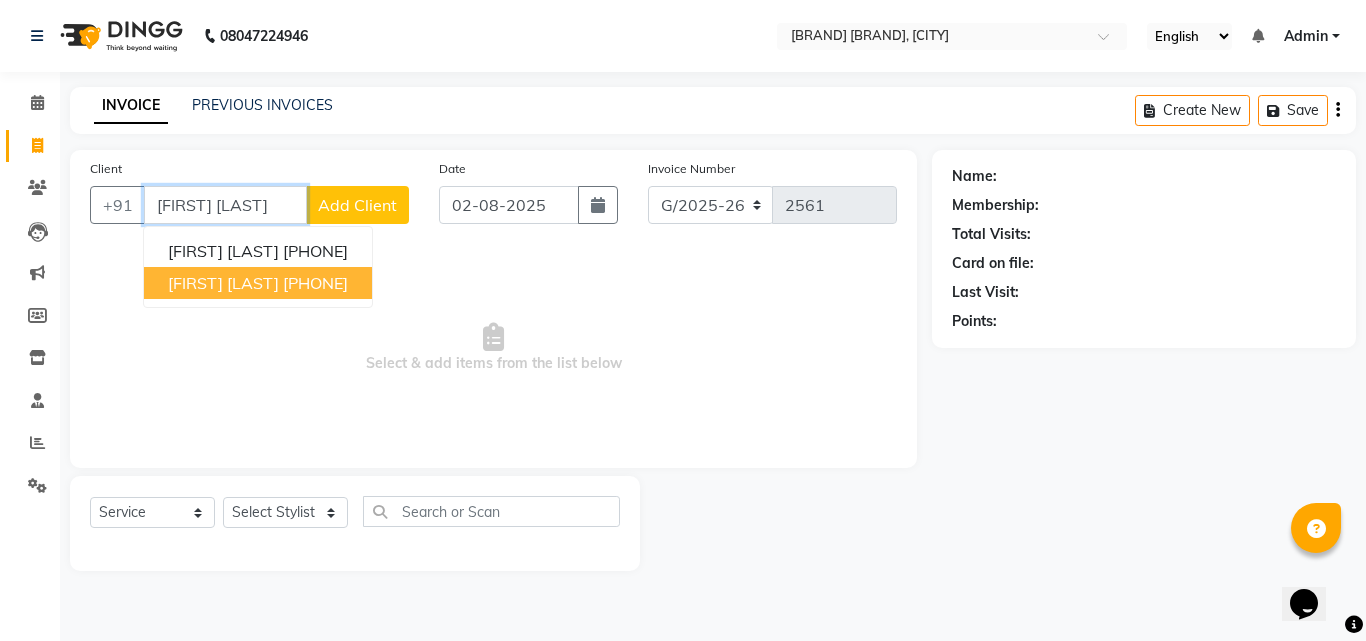drag, startPoint x: 215, startPoint y: 276, endPoint x: 300, endPoint y: 271, distance: 85.146935 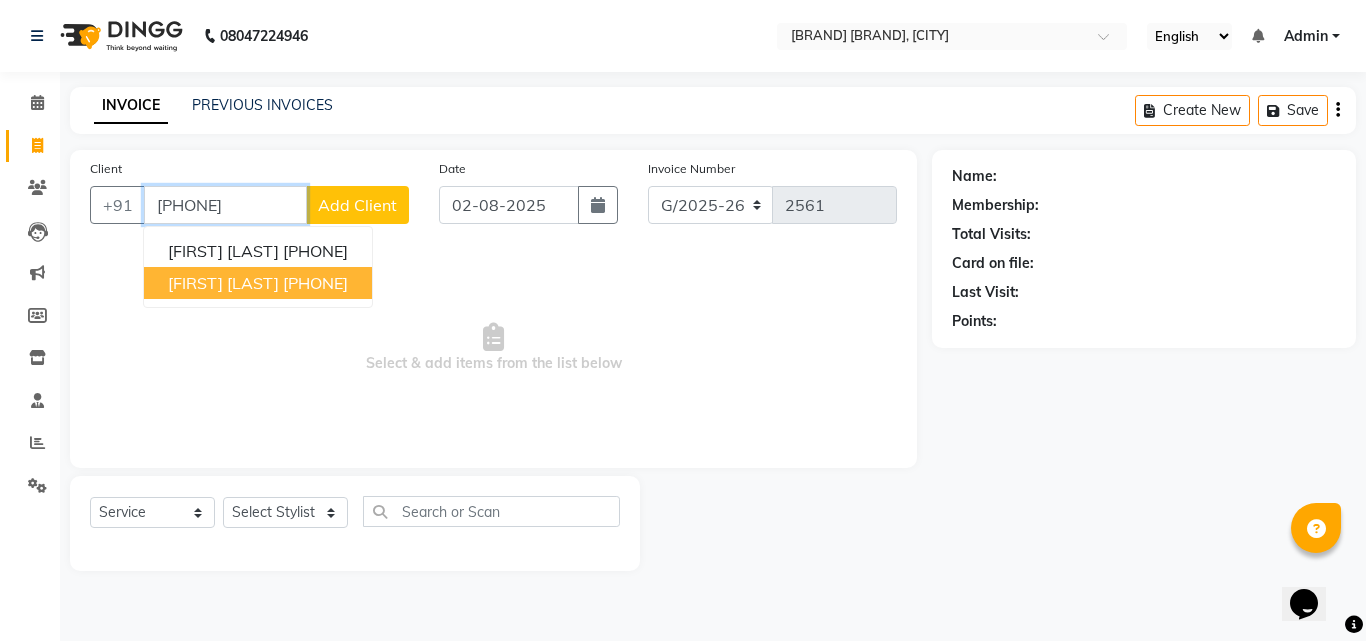 type on "[PHONE]" 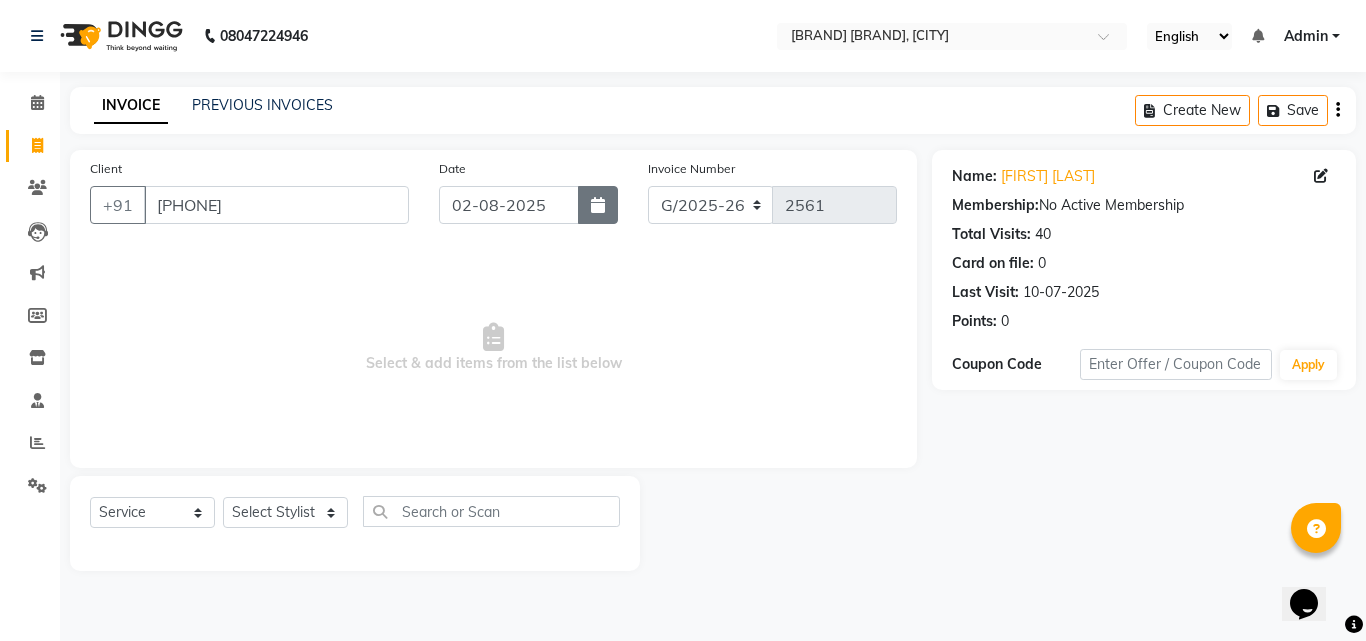click 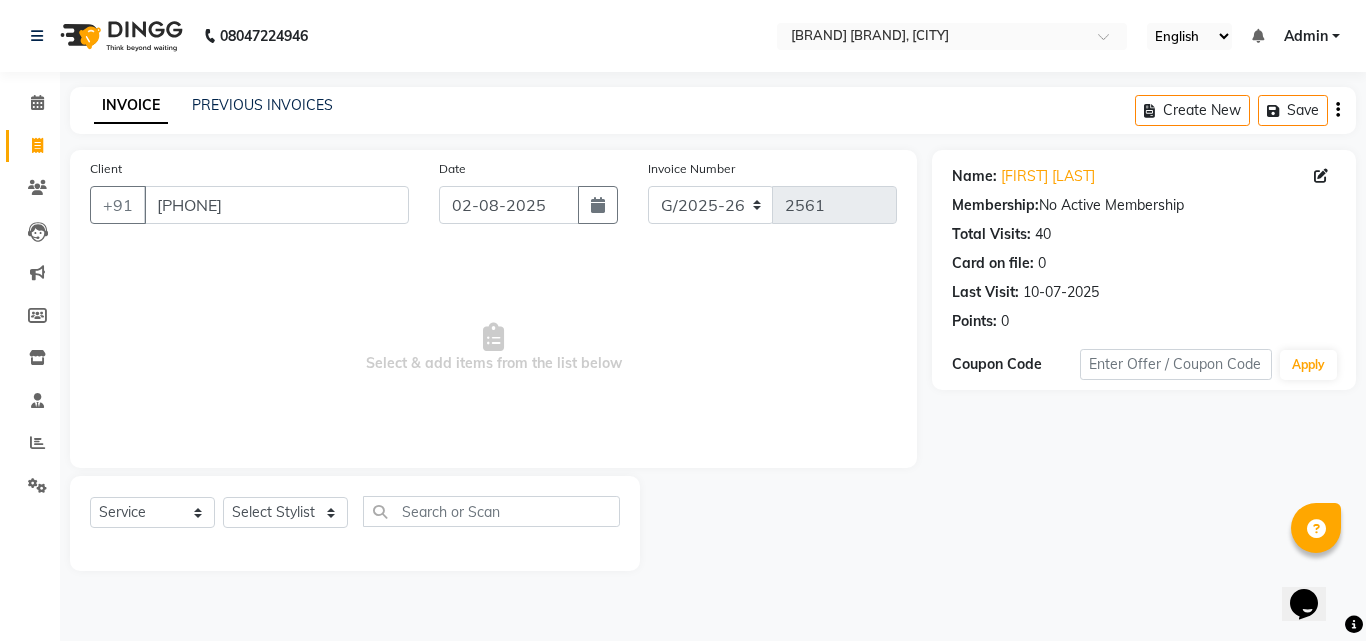 select on "8" 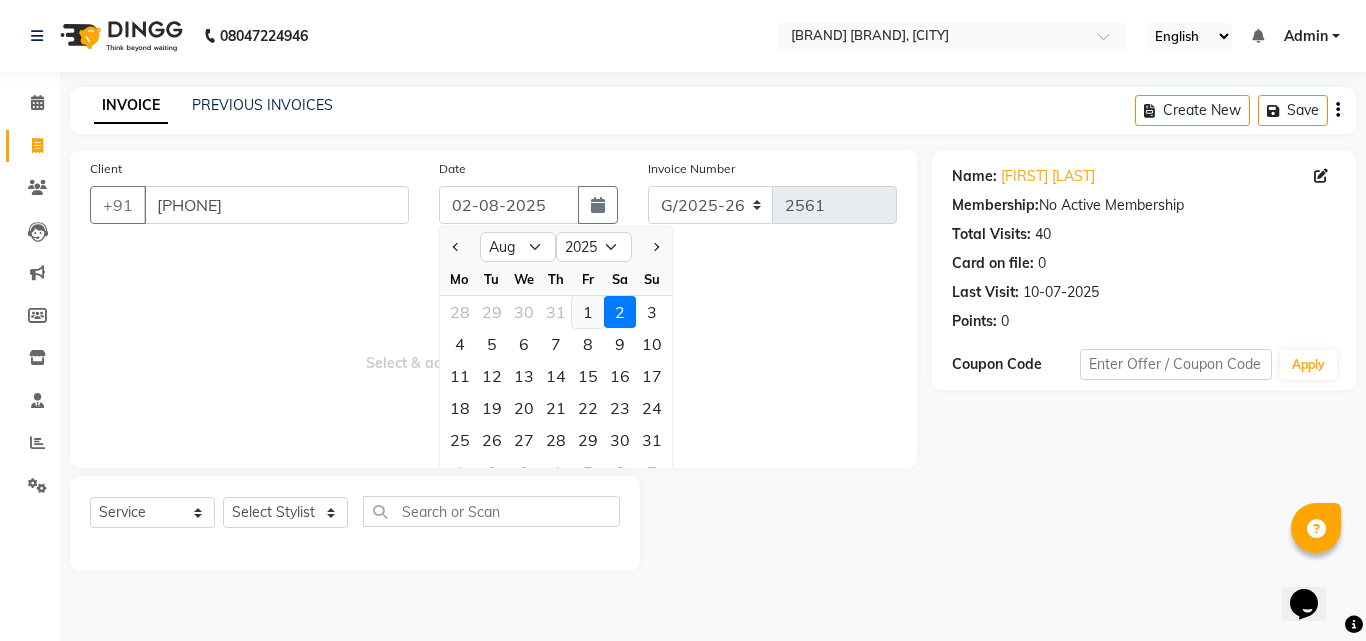 click on "1" 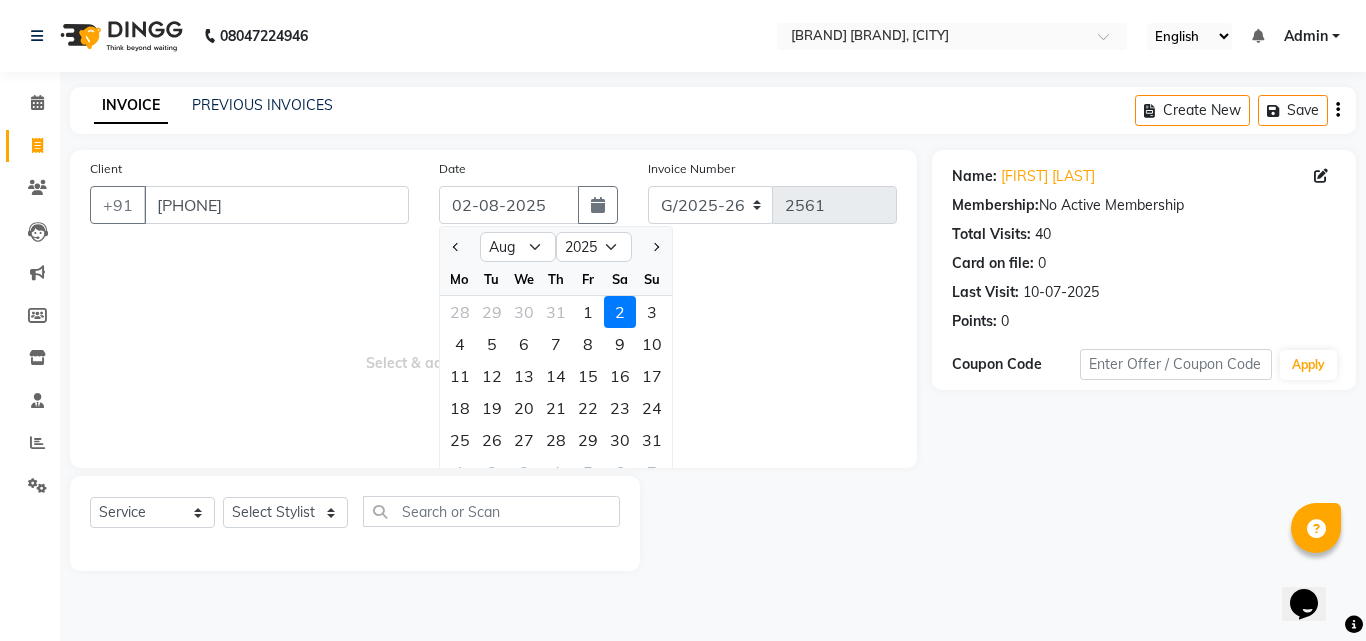 type on "01-08-2025" 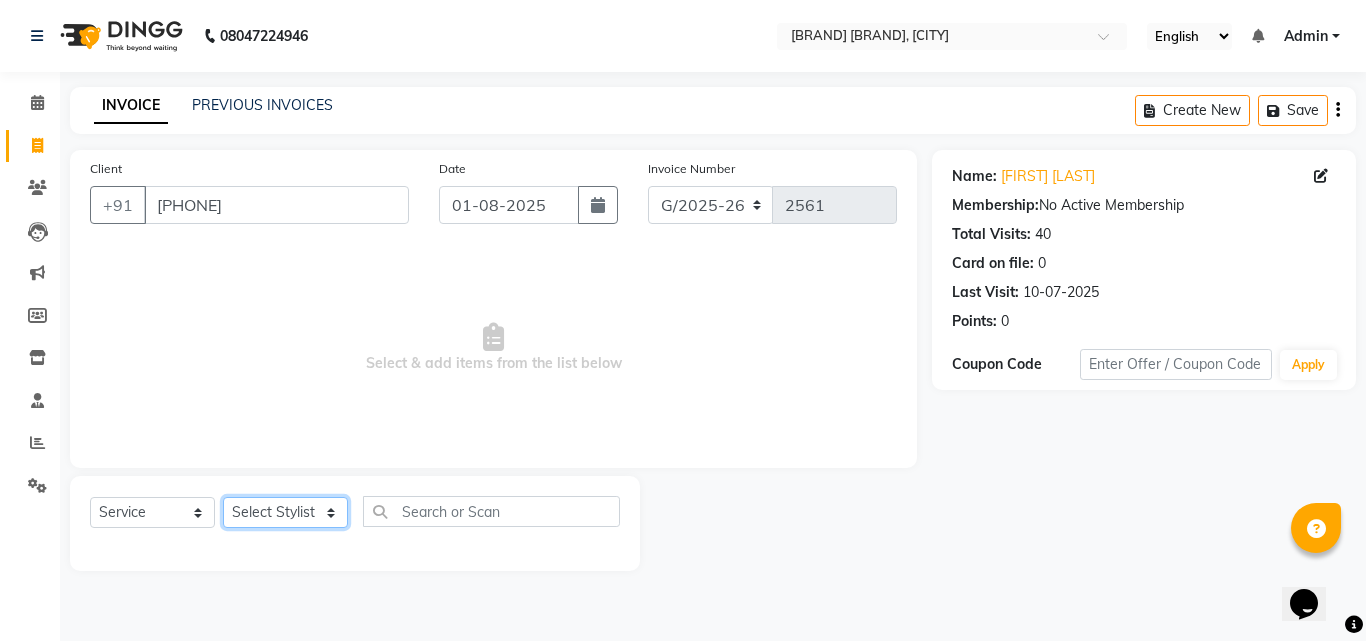 click on "Select Stylist ABDUL AKSHADA ANJALI ARBAZ ARIF FAHEEM Front Desk GOVIND HEENA IFTESHA JACIN NIBHA NIKITA NIZAM PRANITA SALIM SAM SHADAB SHARIFA SMITA GALA SNEHAL SONI SONU WASEEM YASH" 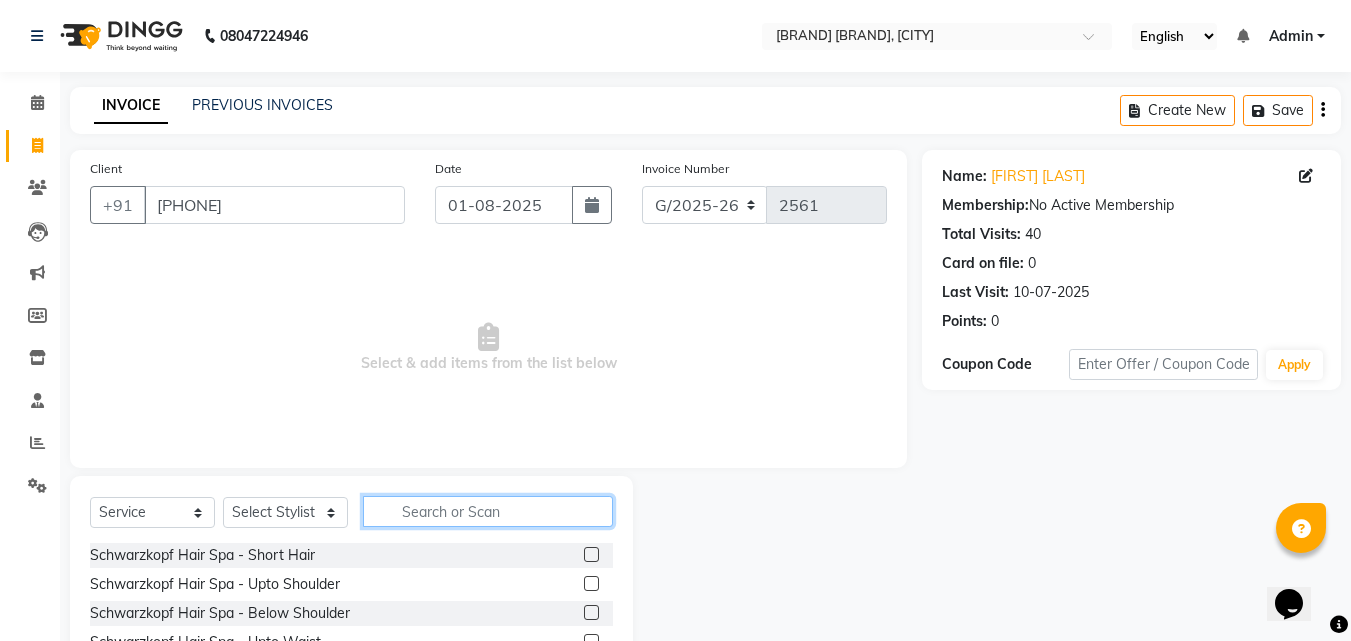 click 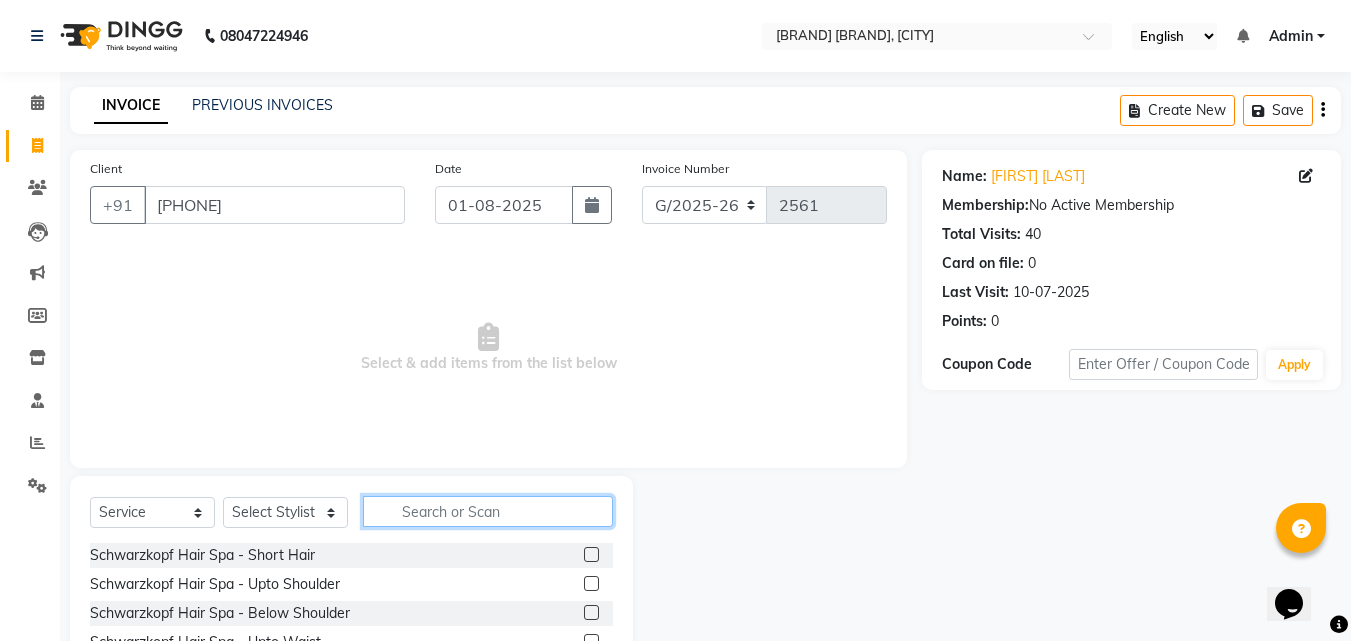type on "E" 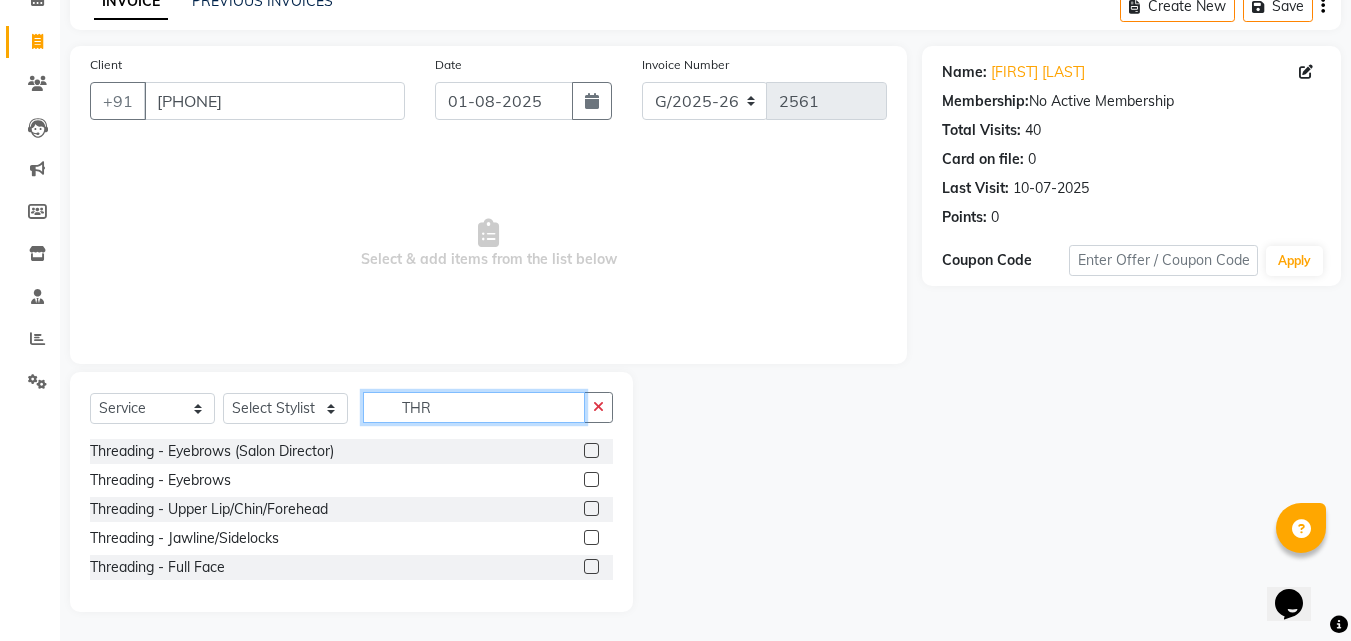 scroll, scrollTop: 105, scrollLeft: 0, axis: vertical 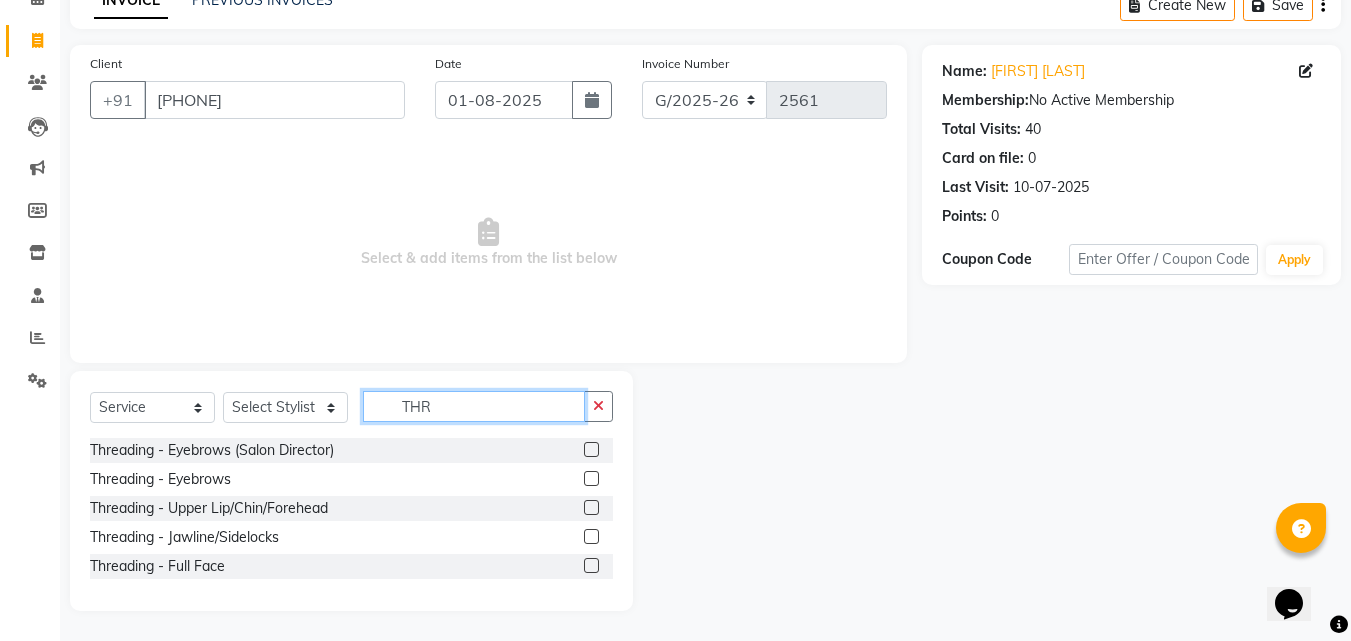 type on "THR" 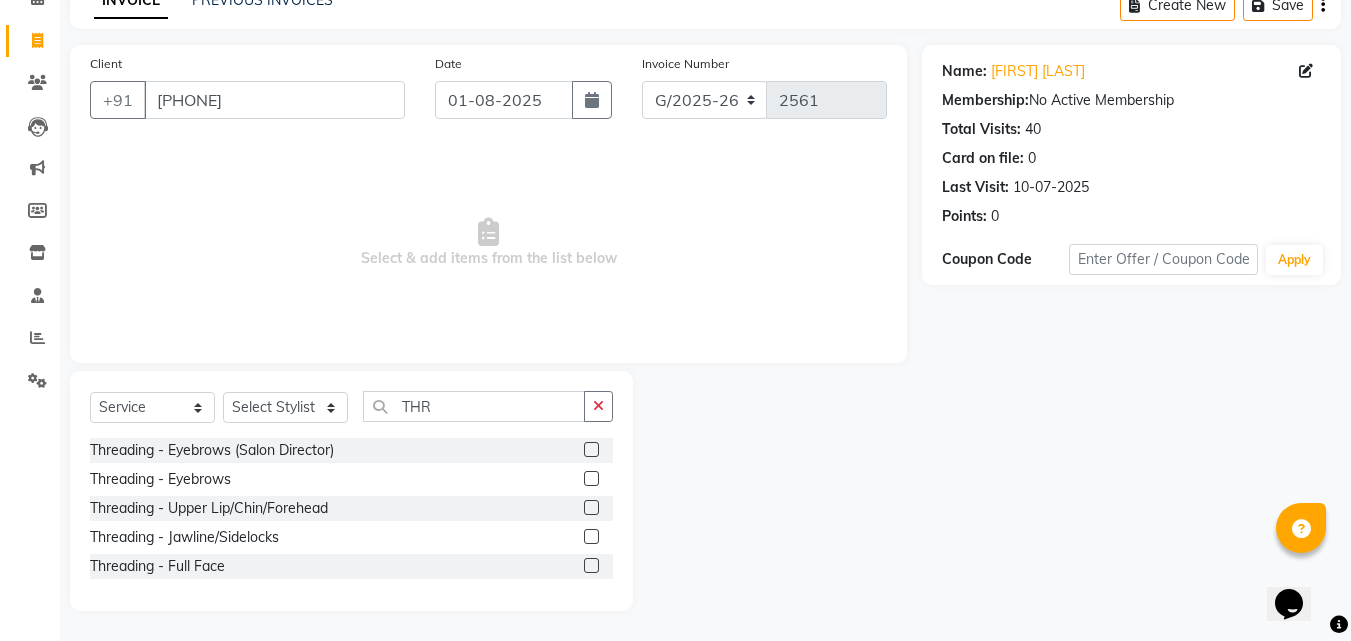 click 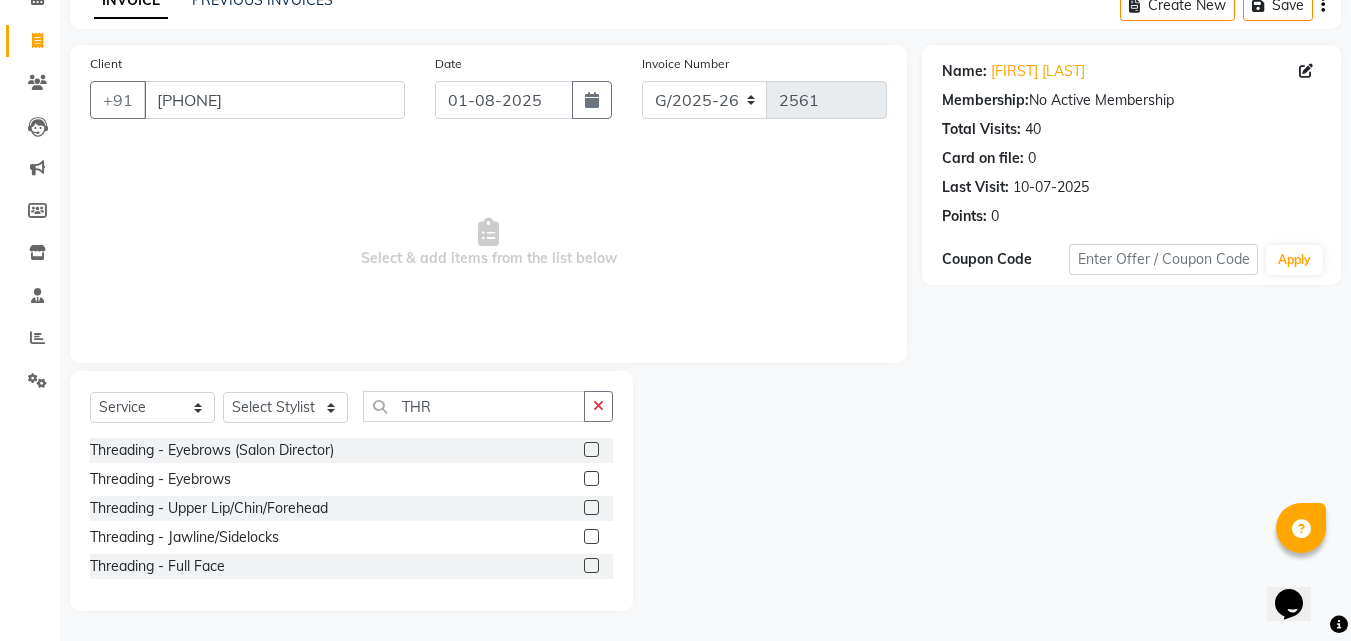 click at bounding box center [590, 537] 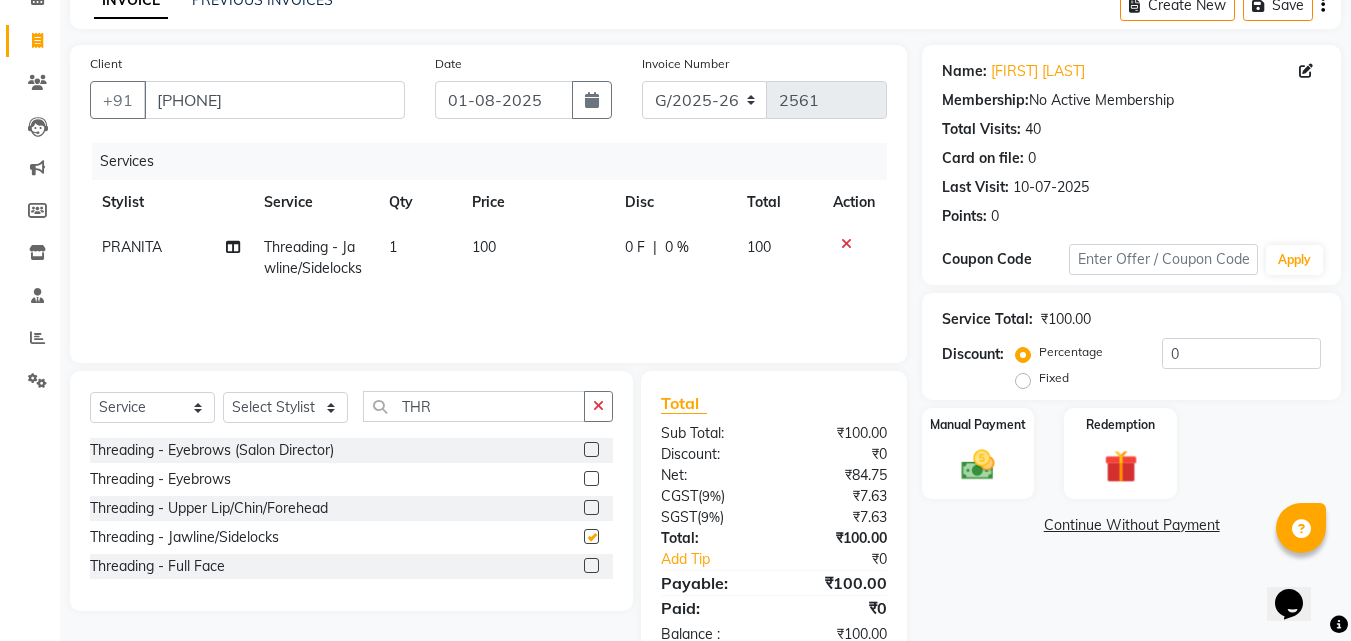 scroll, scrollTop: 159, scrollLeft: 0, axis: vertical 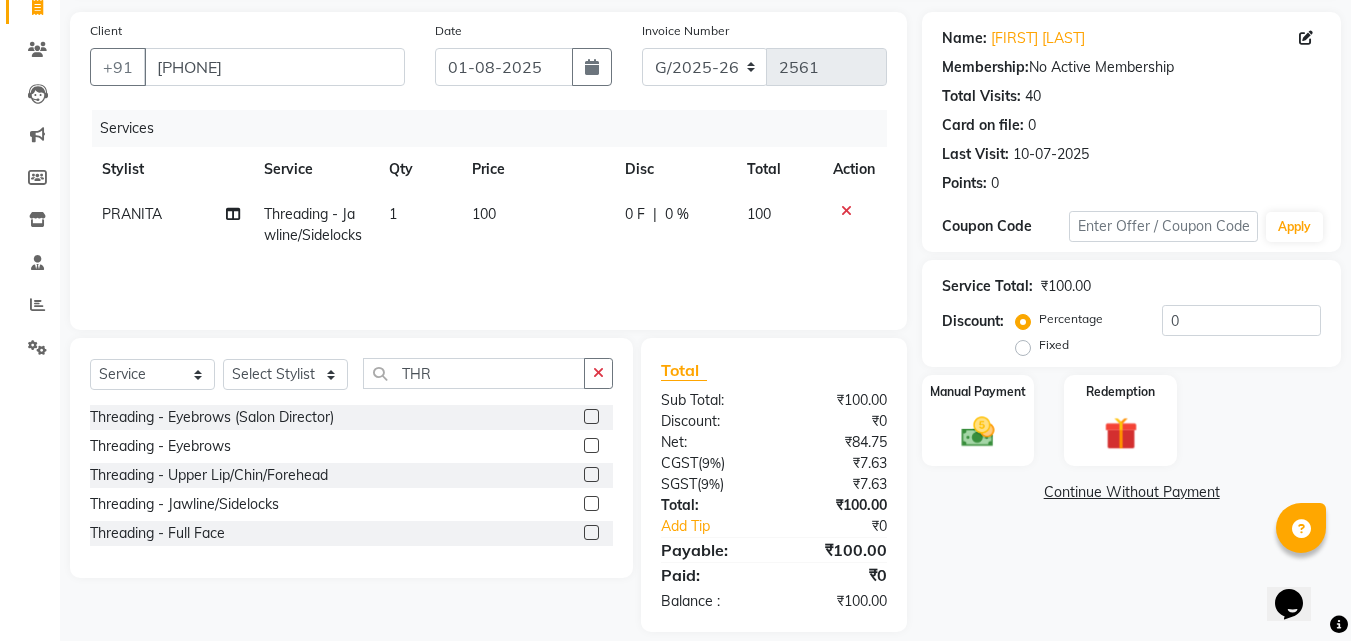 checkbox on "false" 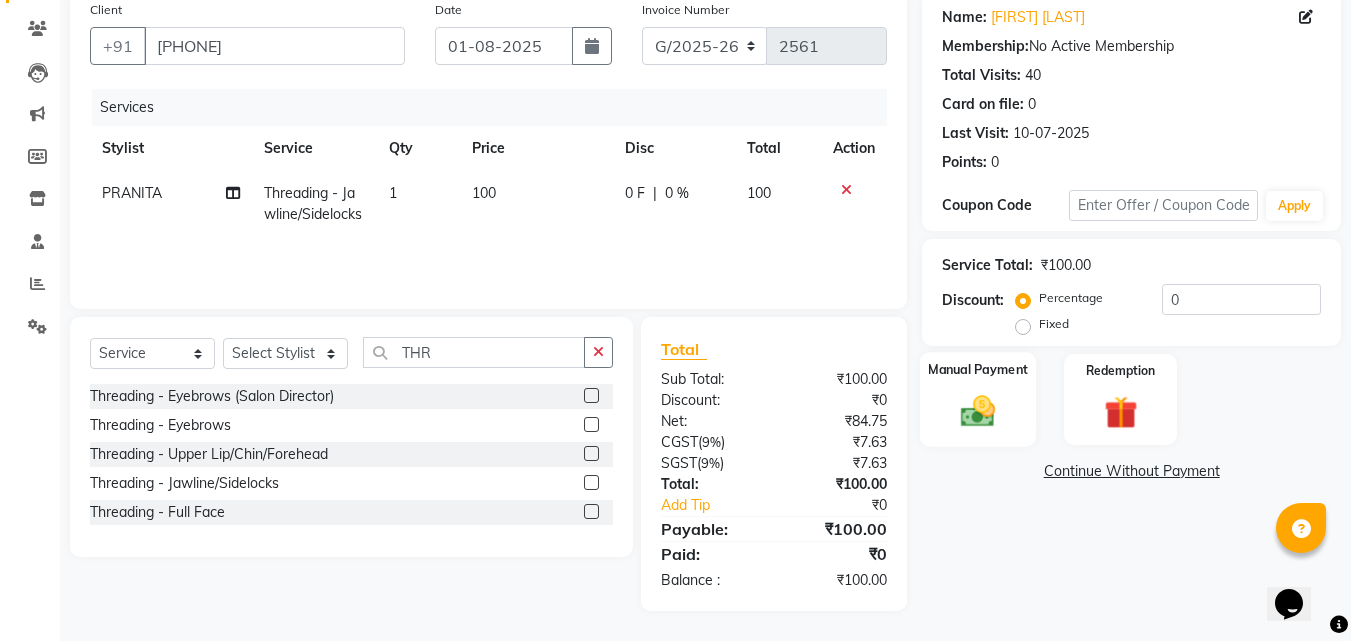 click 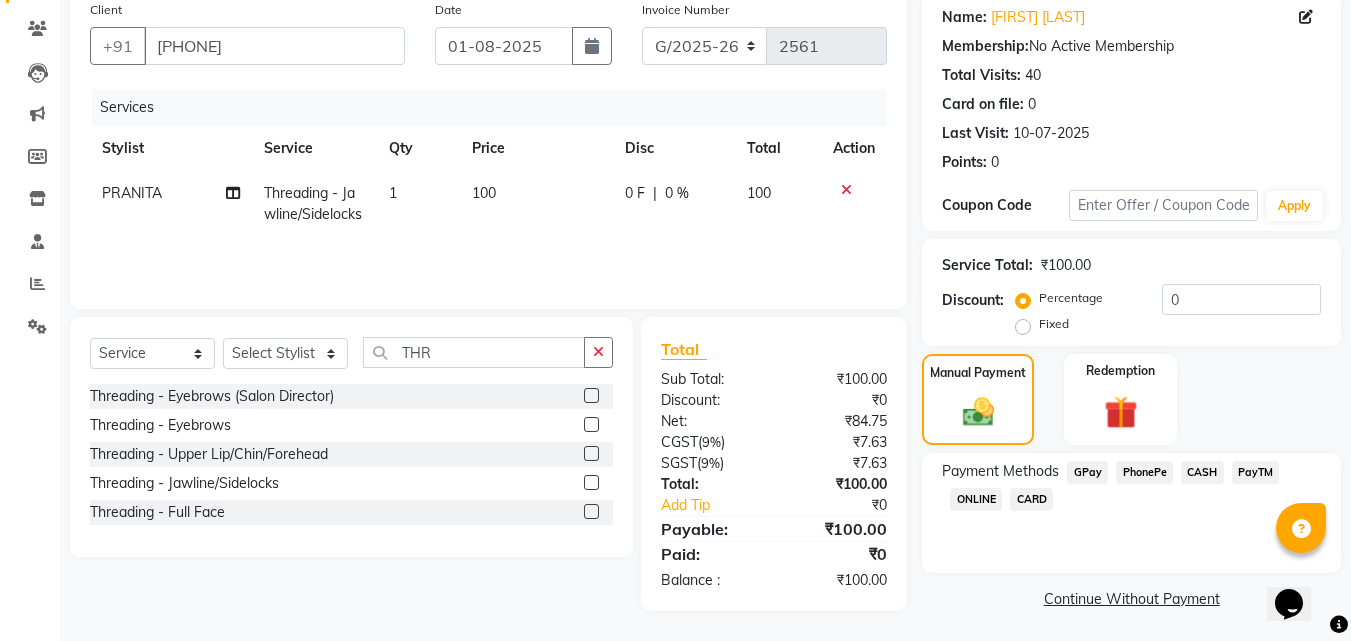 click on "PhonePe" 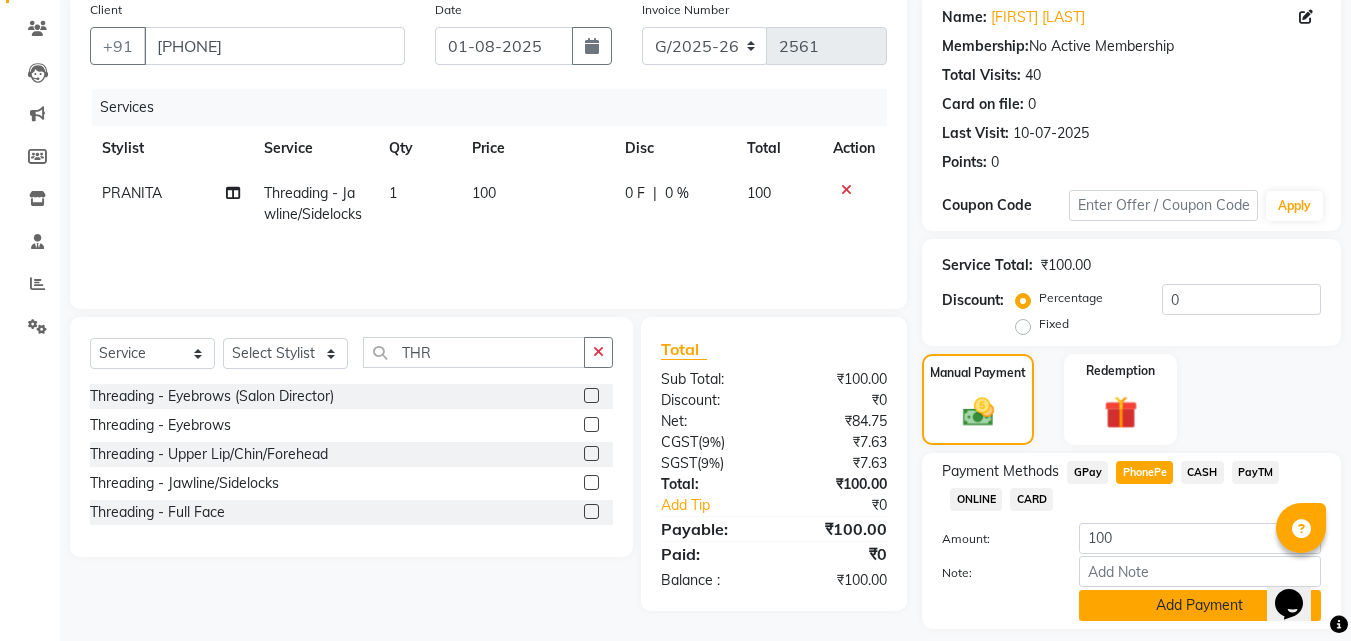 click on "Add Payment" 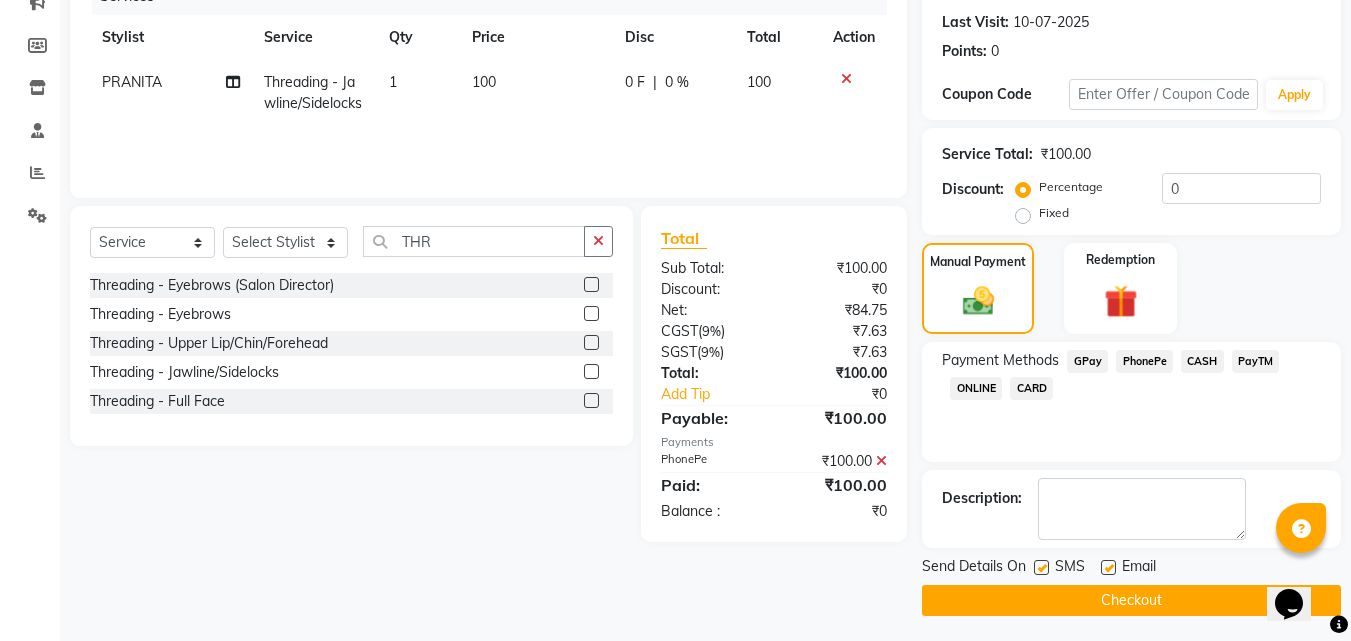 scroll, scrollTop: 275, scrollLeft: 0, axis: vertical 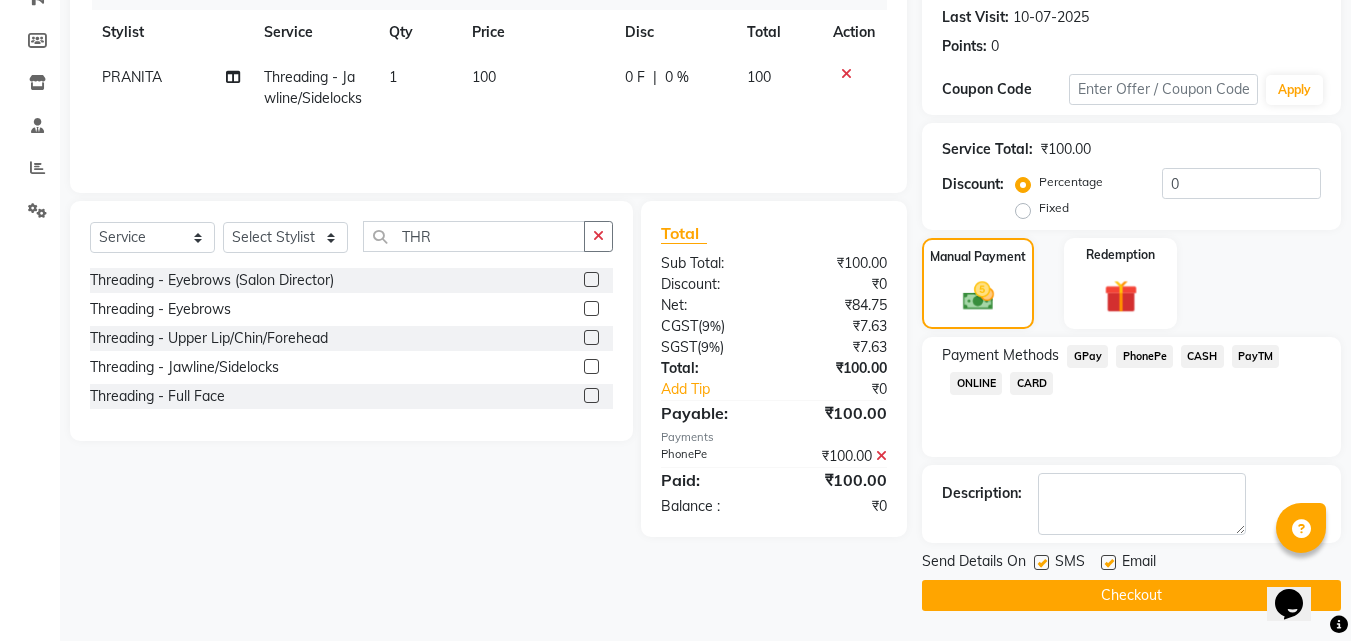 click on "Checkout" 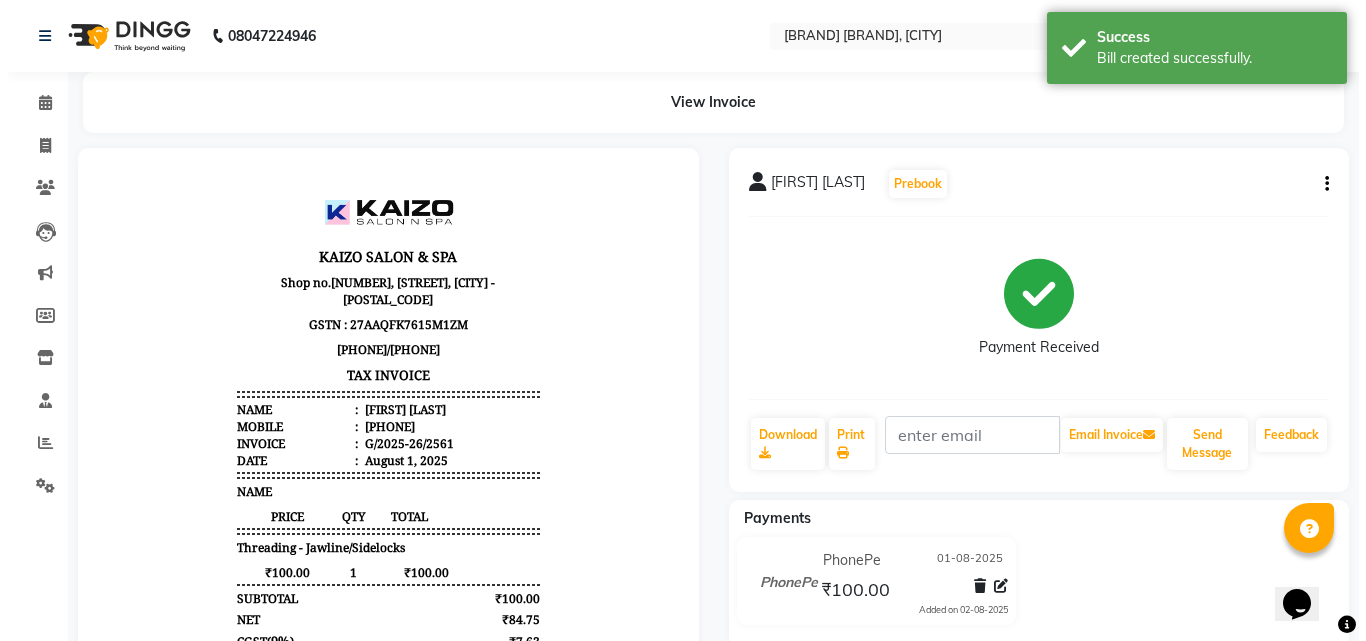 scroll, scrollTop: 0, scrollLeft: 0, axis: both 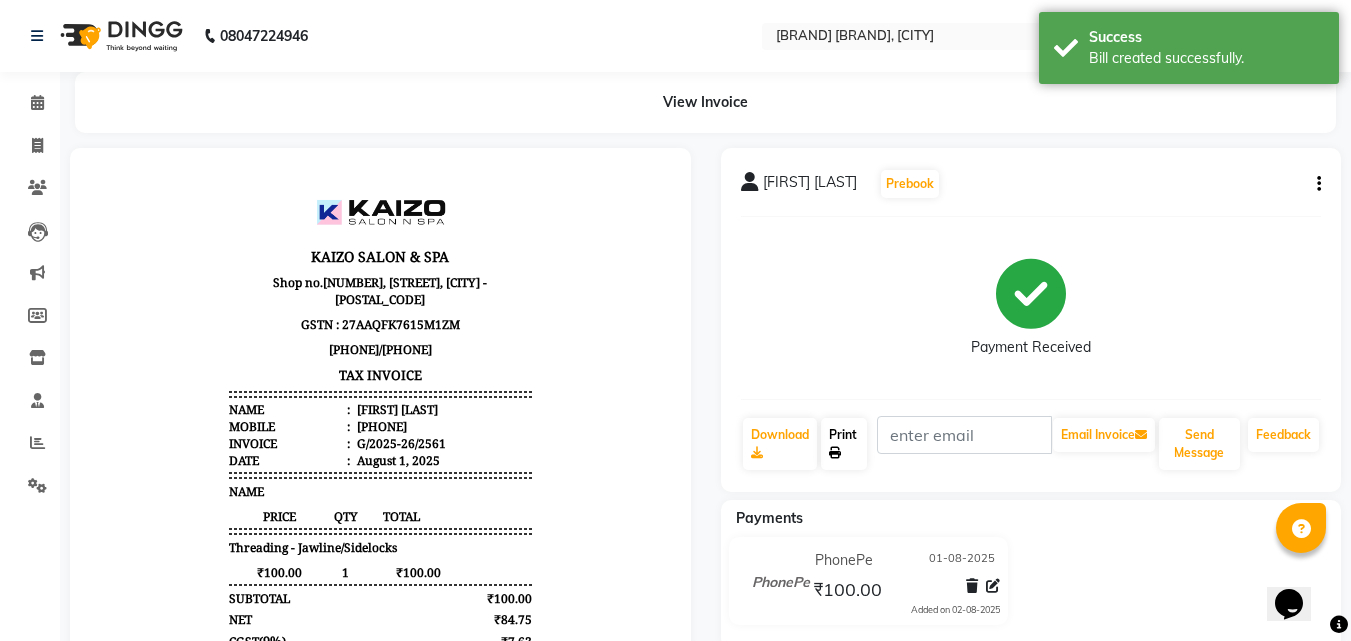 click on "Print" 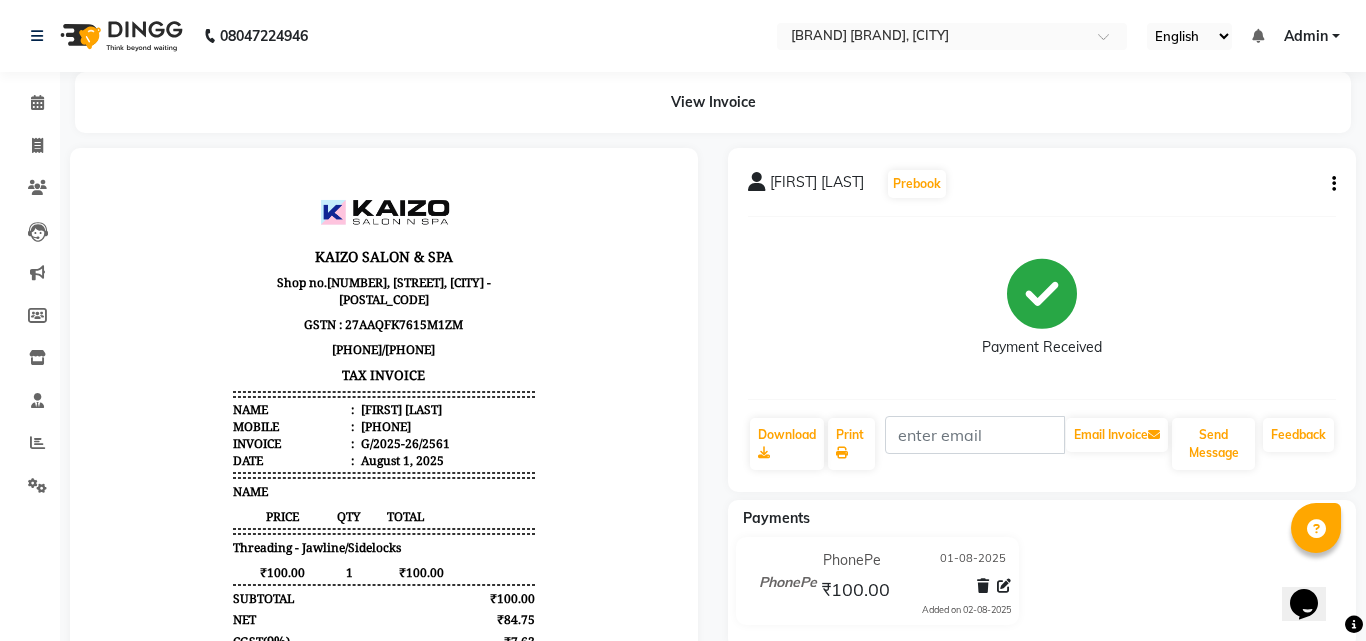 select on "service" 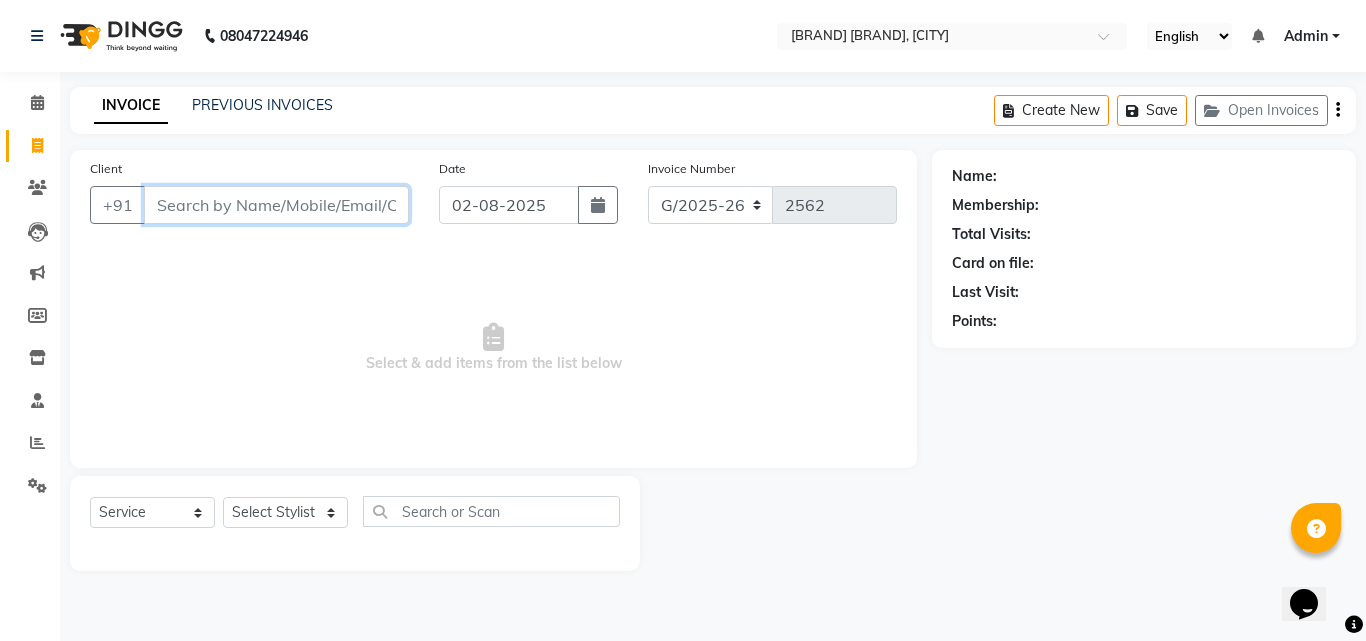 paste on "[PHONE]" 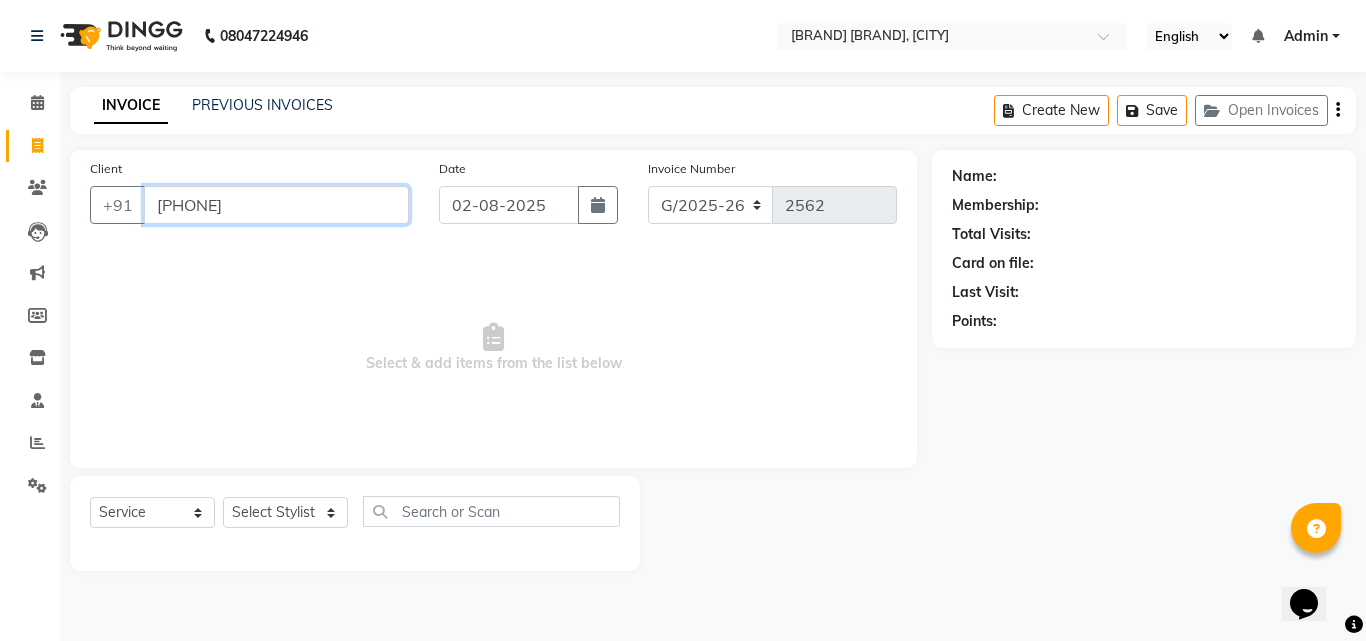 scroll, scrollTop: 0, scrollLeft: 26, axis: horizontal 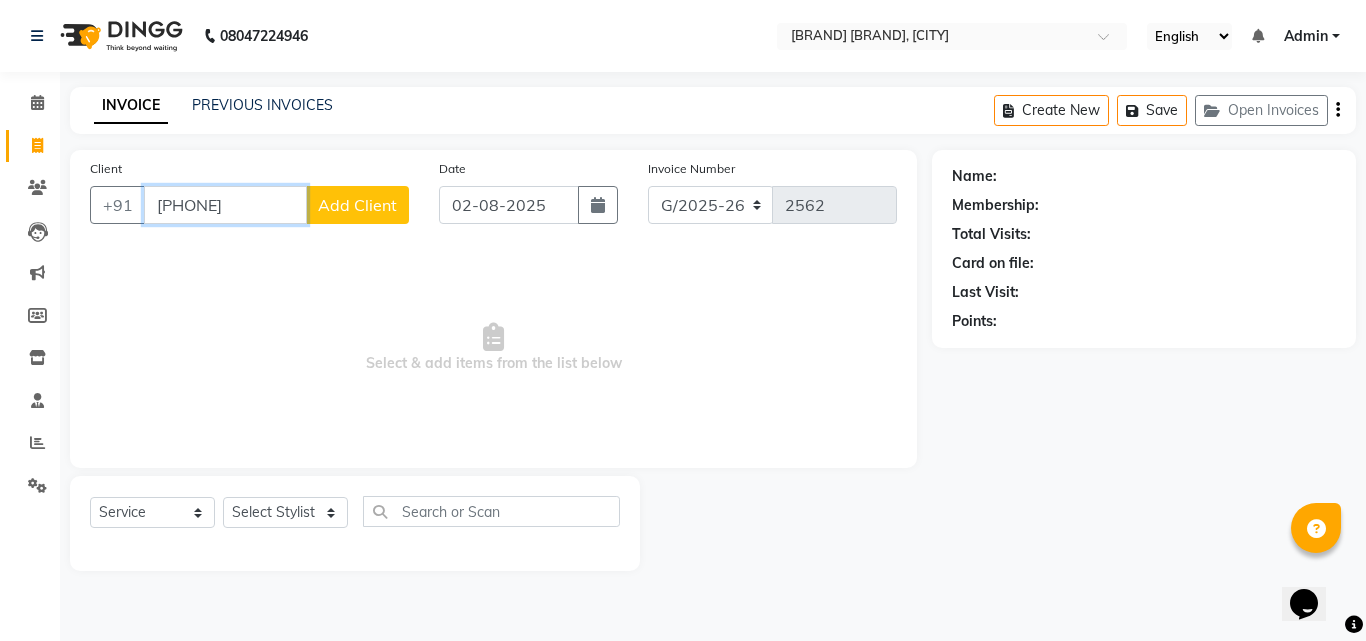 click on "[PHONE]" at bounding box center (225, 205) 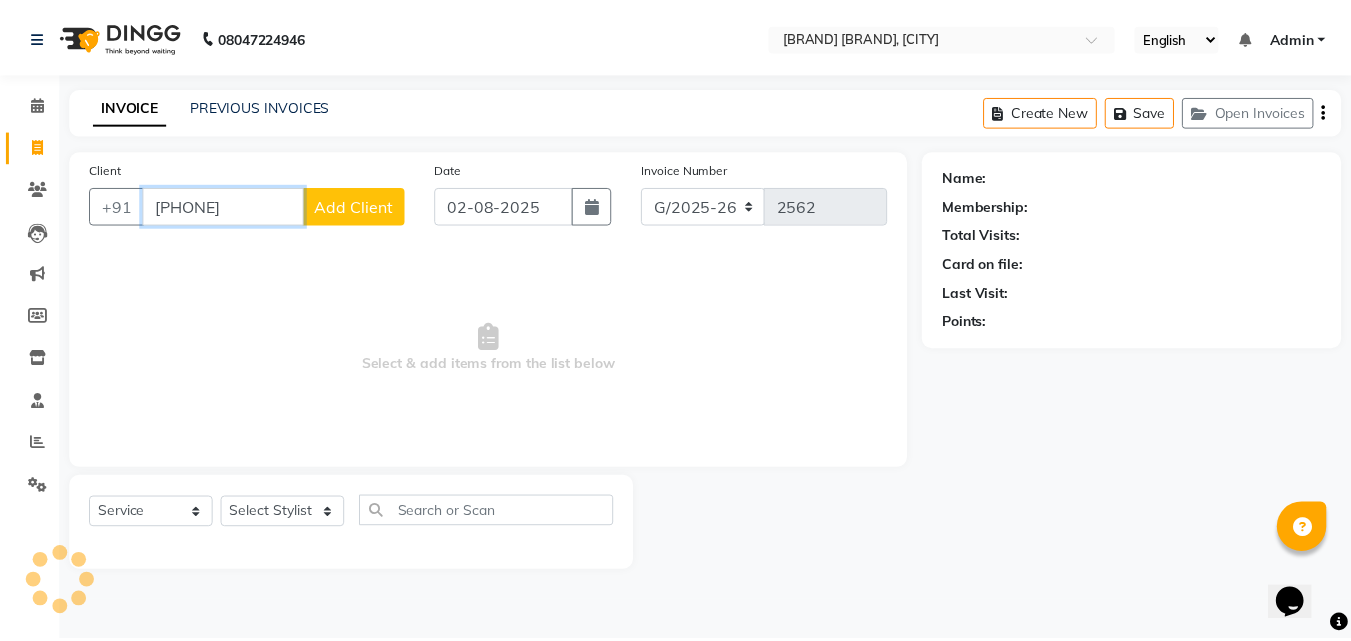 scroll, scrollTop: 0, scrollLeft: 0, axis: both 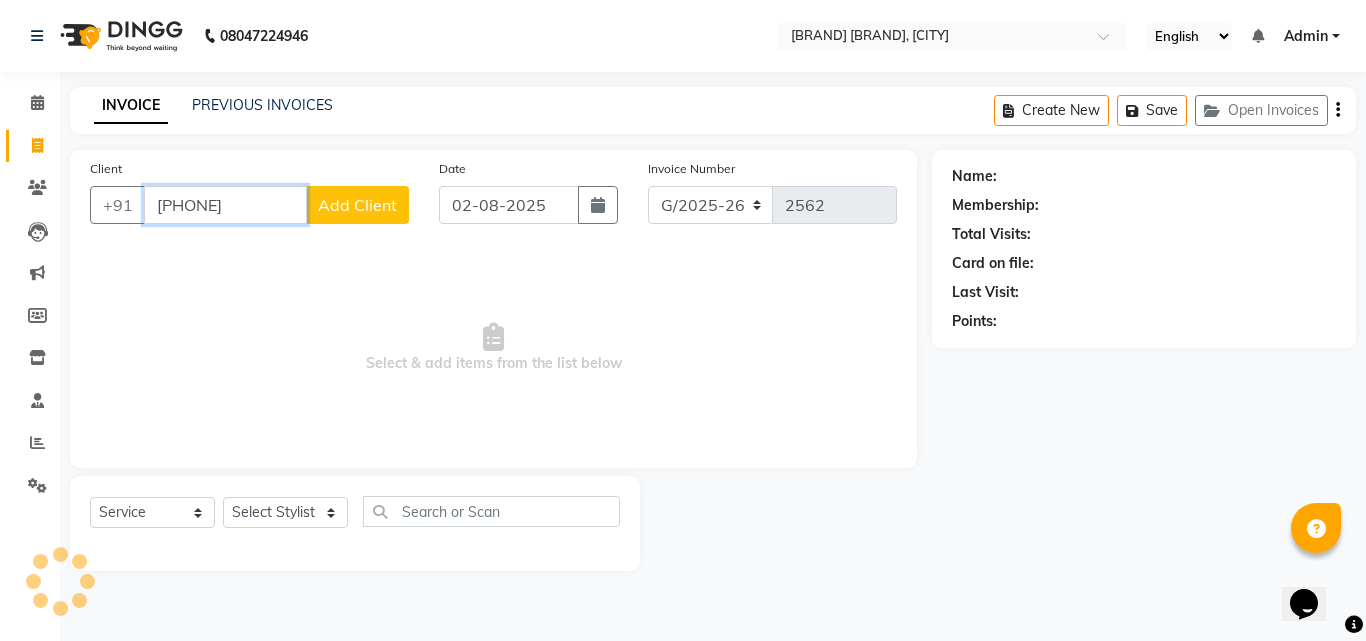 type on "[PHONE]" 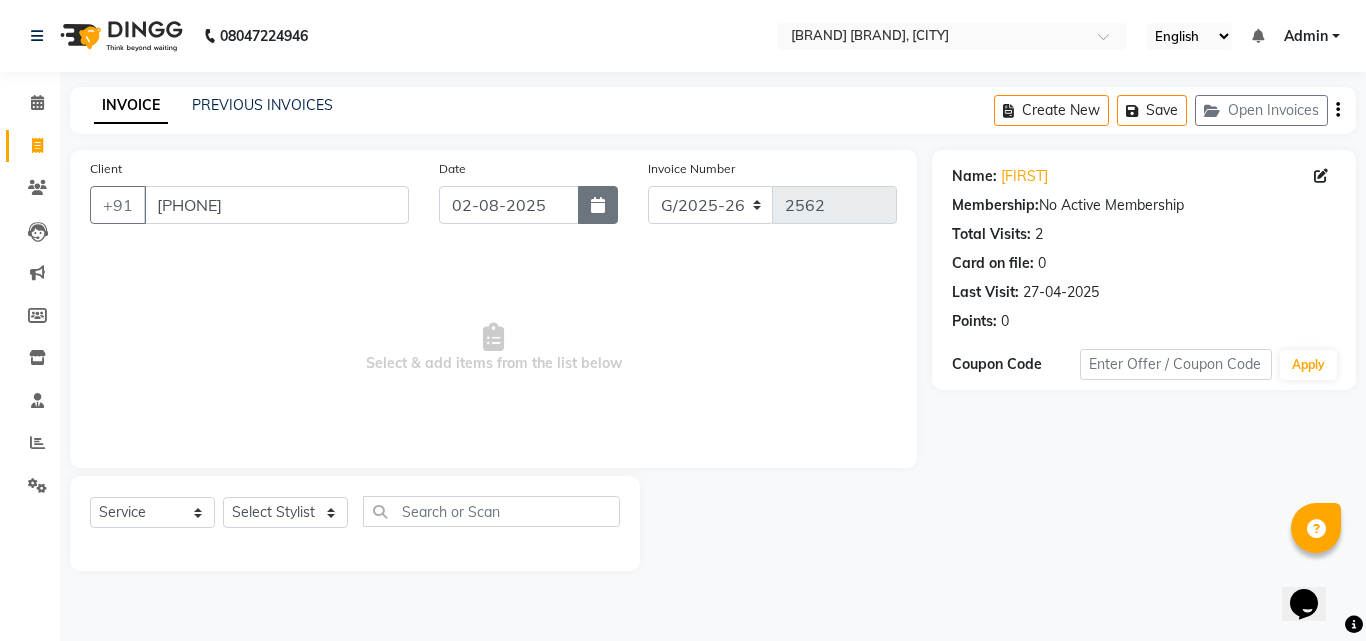 click 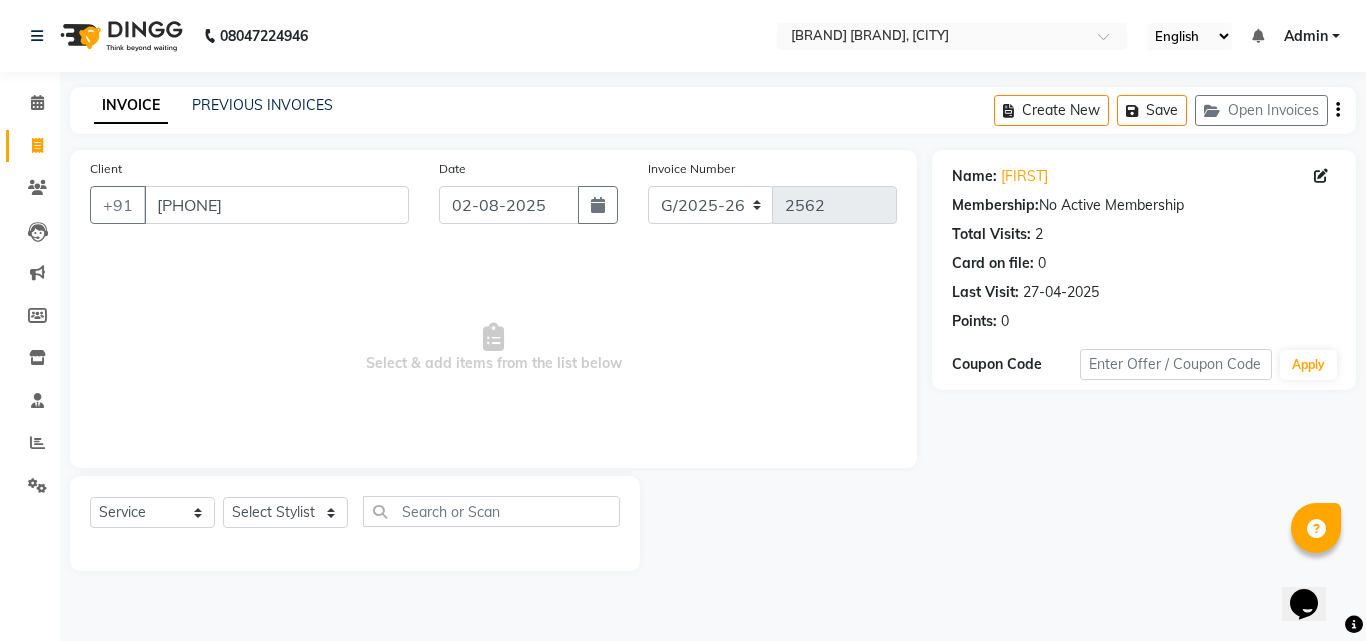 select on "8" 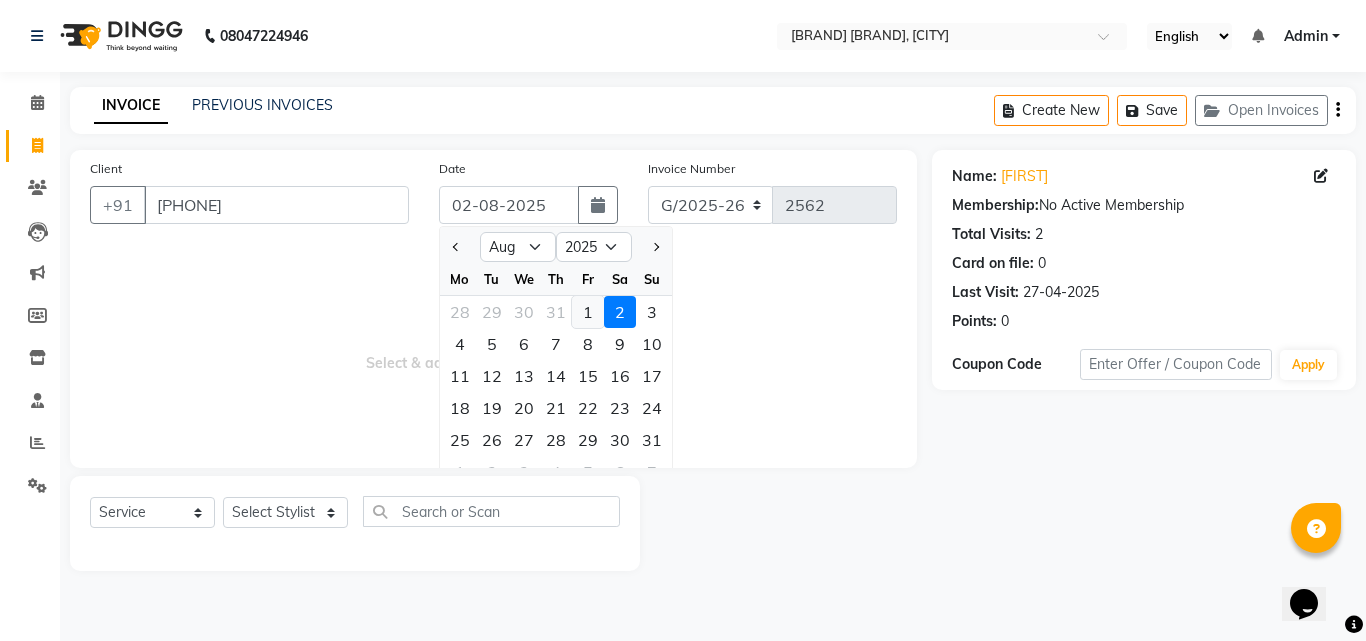 click on "1" 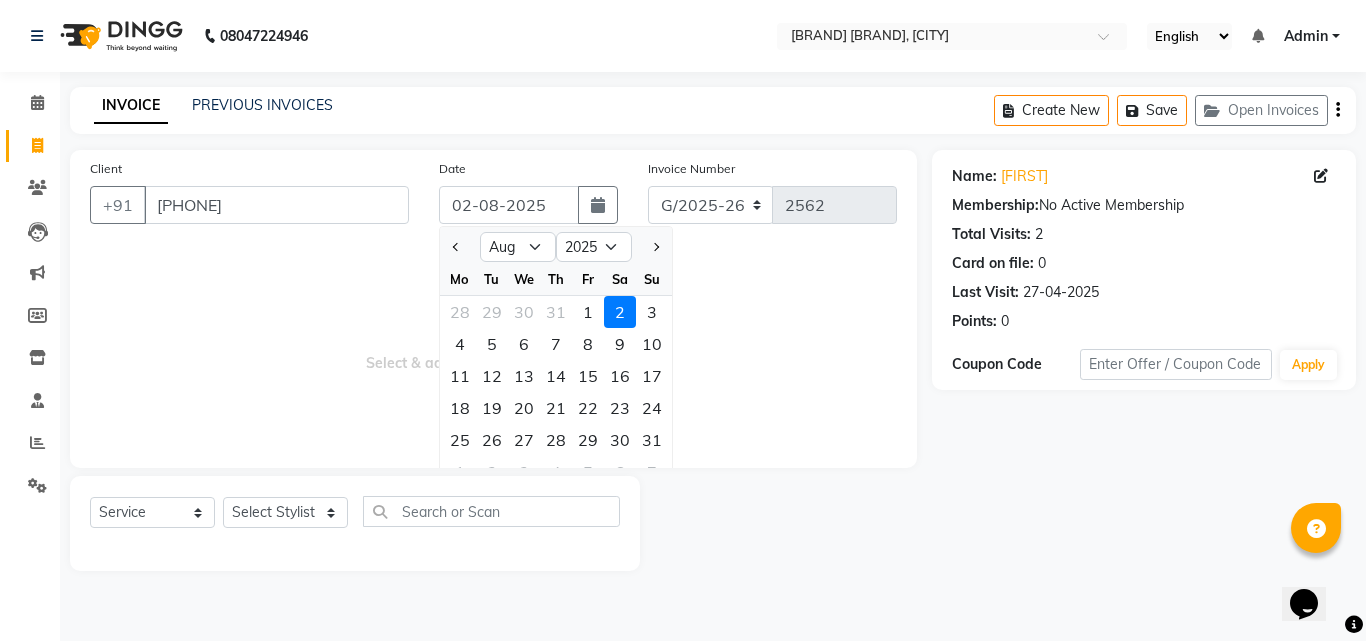 type on "01-08-2025" 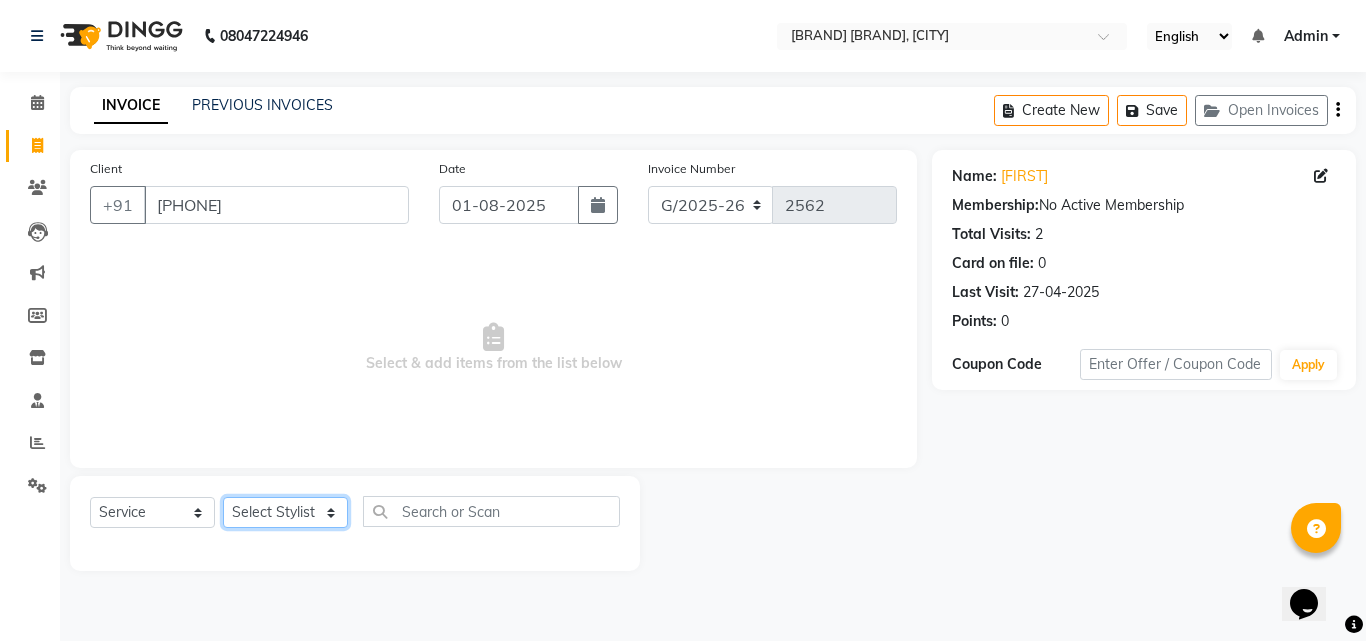 click on "Select Stylist ABDUL AKSHADA ANJALI ARBAZ ARIF FAHEEM Front Desk GOVIND HEENA IFTESHA JACIN NIBHA NIKITA NIZAM PRANITA SALIM SAM SHADAB SHARIFA SMITA GALA SNEHAL SONI SONU WASEEM YASH" 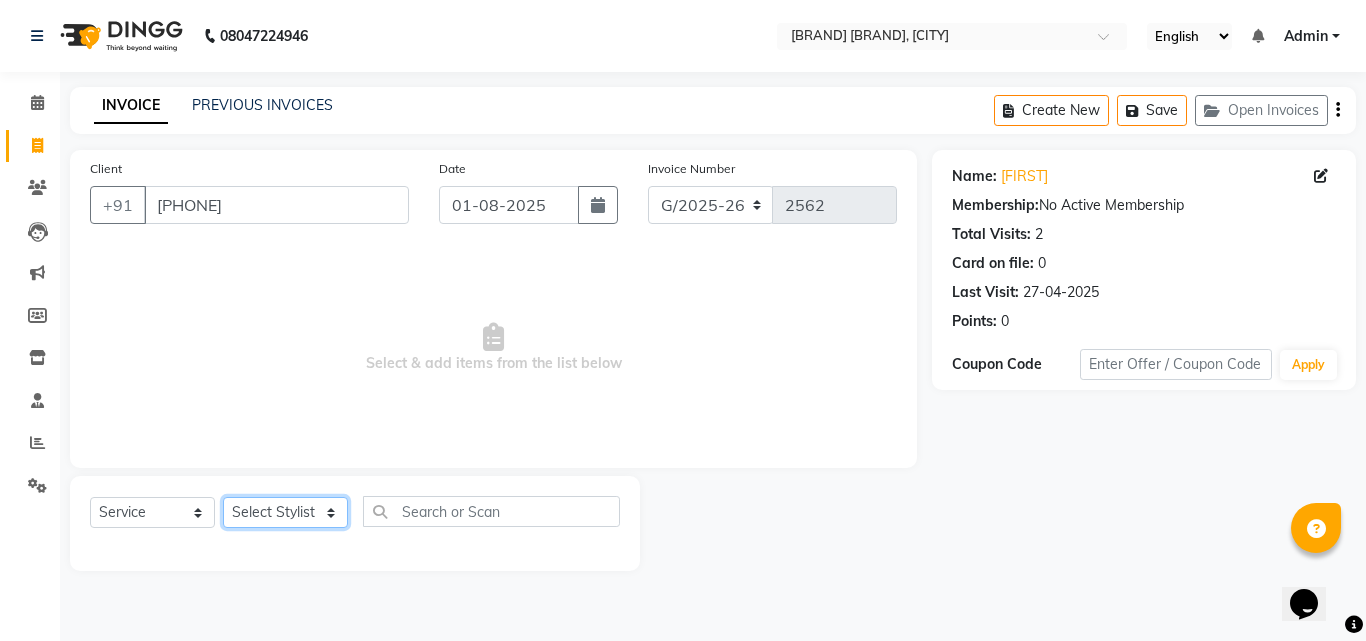 select on "8836" 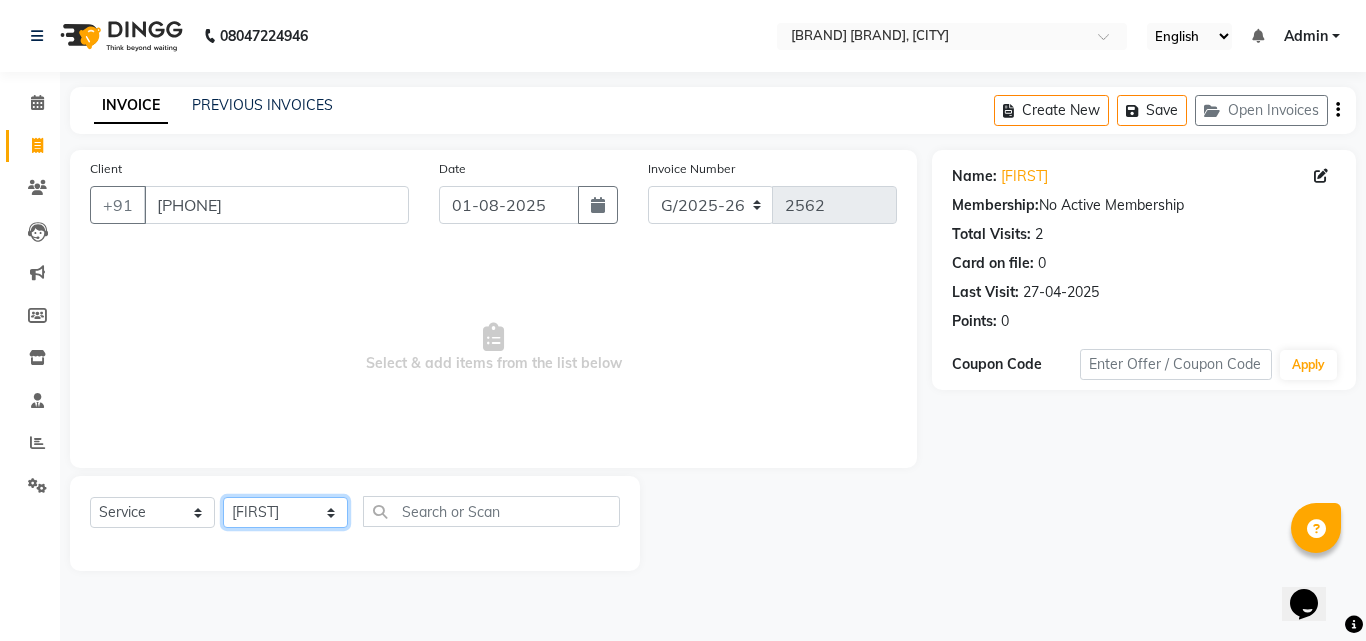 click on "Select Stylist ABDUL AKSHADA ANJALI ARBAZ ARIF FAHEEM Front Desk GOVIND HEENA IFTESHA JACIN NIBHA NIKITA NIZAM PRANITA SALIM SAM SHADAB SHARIFA SMITA GALA SNEHAL SONI SONU WASEEM YASH" 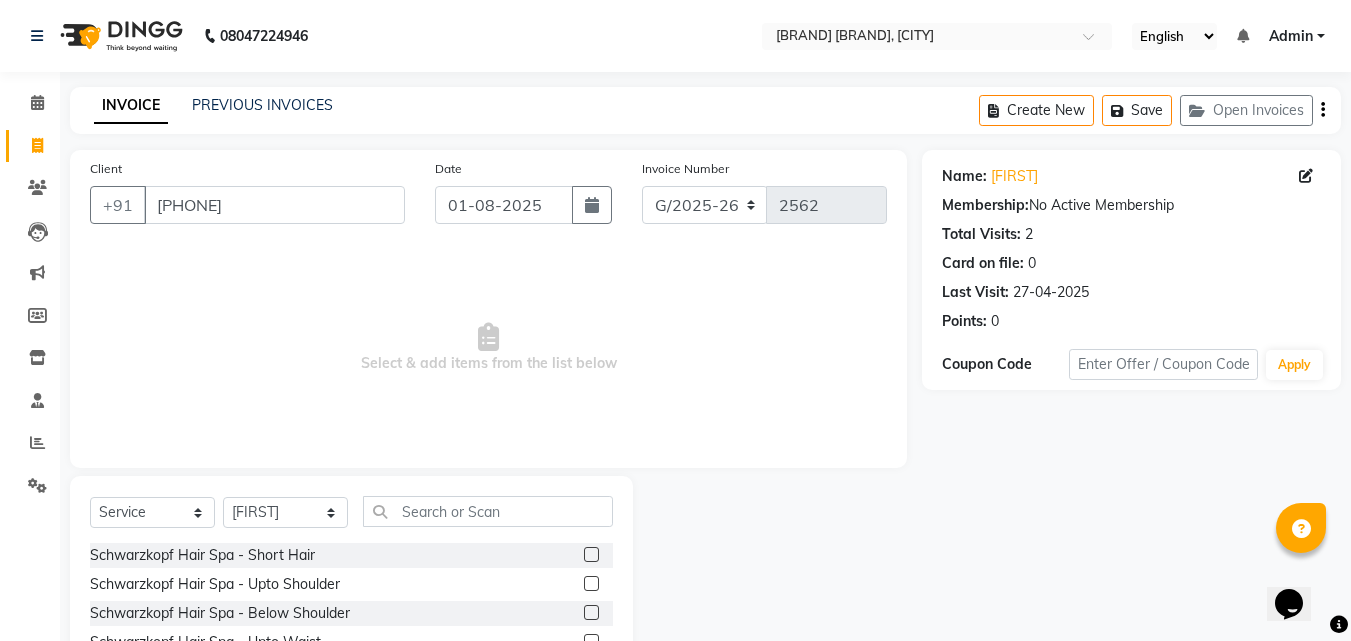 drag, startPoint x: 406, startPoint y: 485, endPoint x: 417, endPoint y: 504, distance: 21.954498 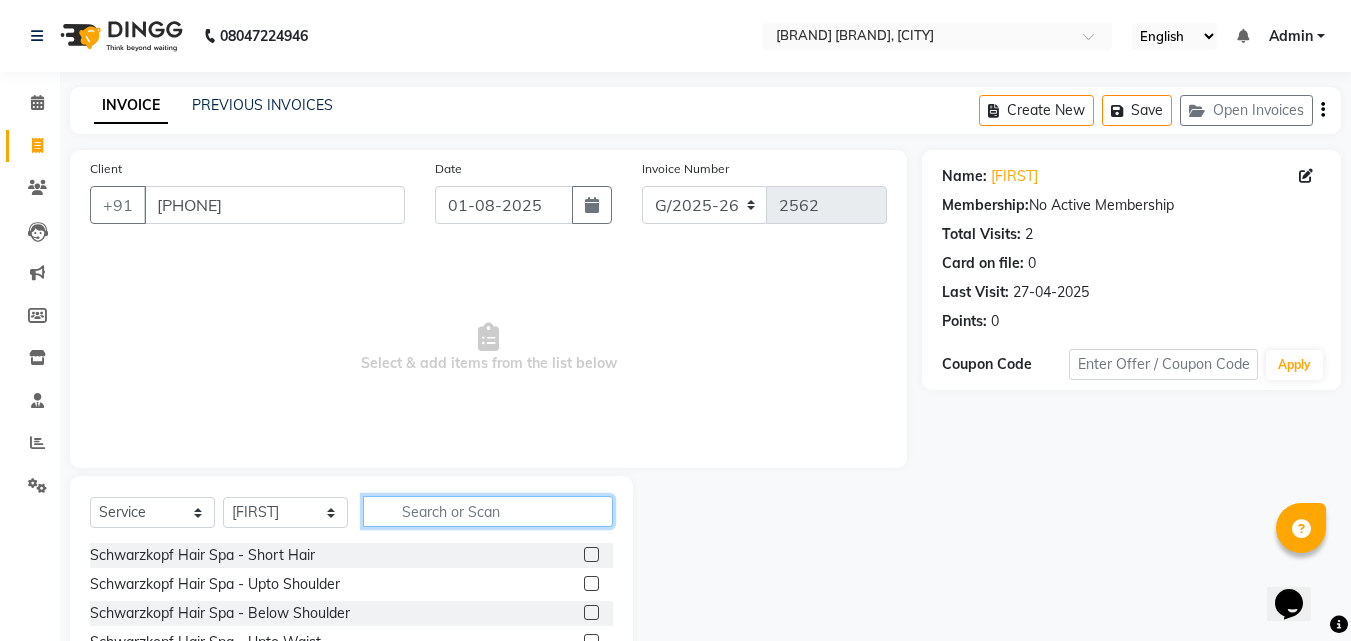 click 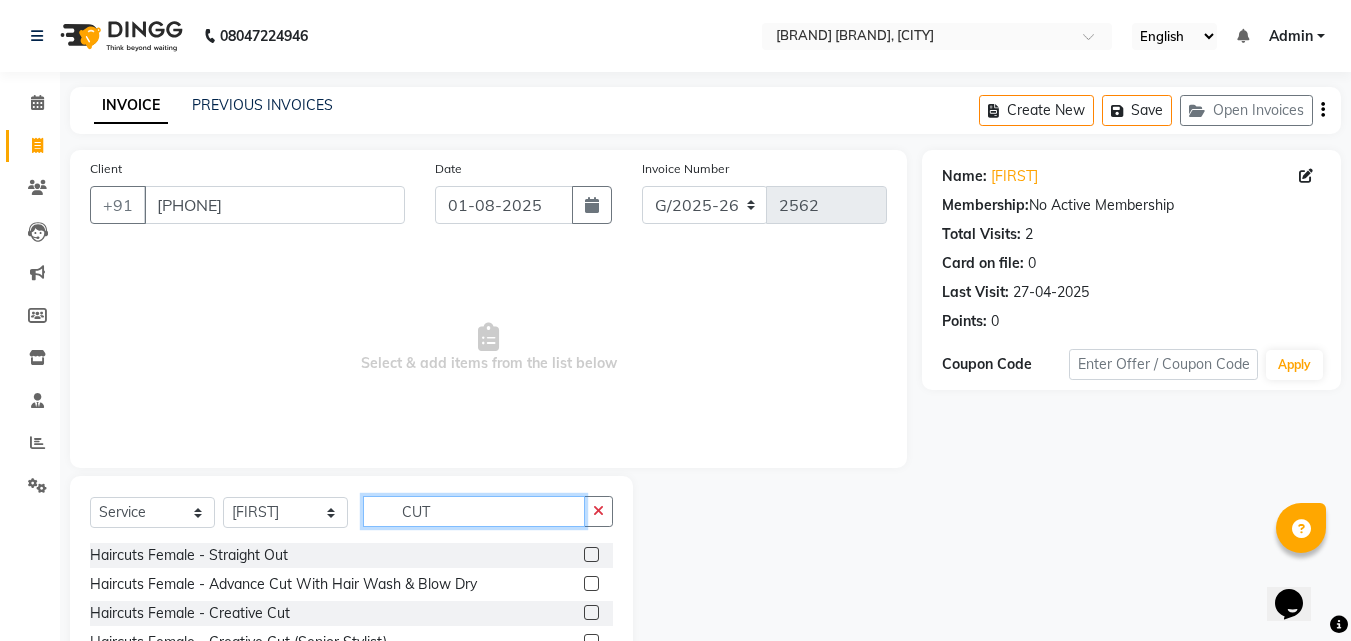 scroll, scrollTop: 160, scrollLeft: 0, axis: vertical 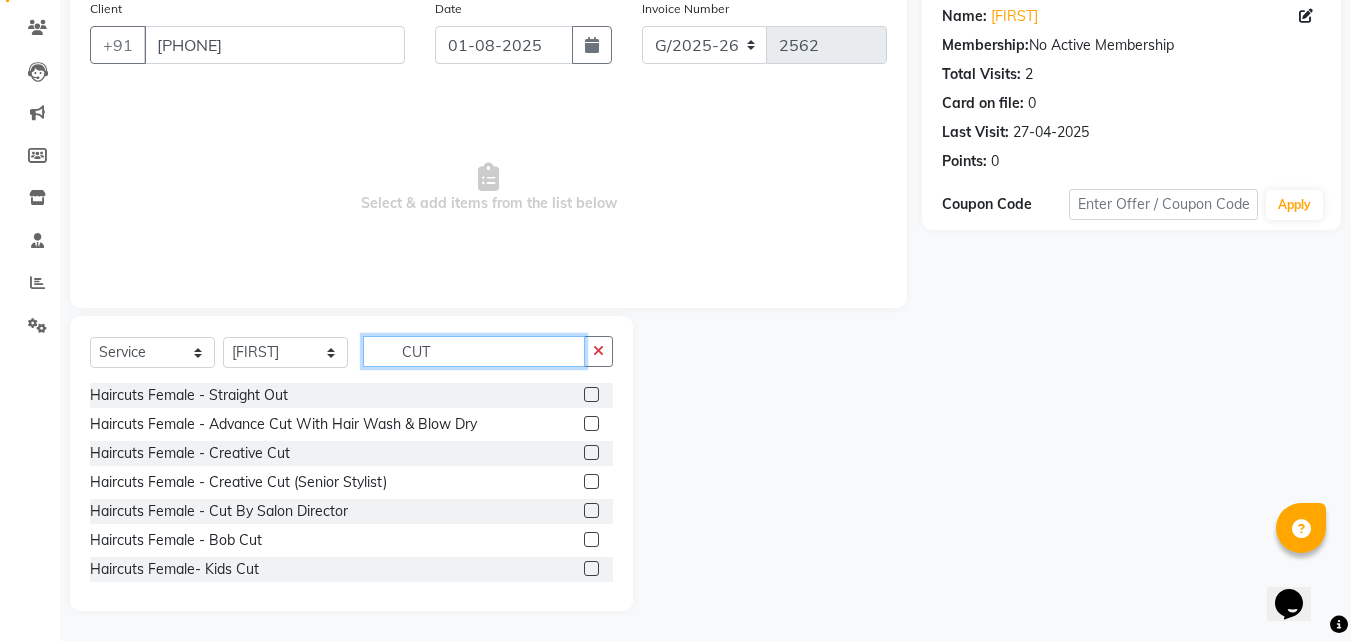 type on "CUT" 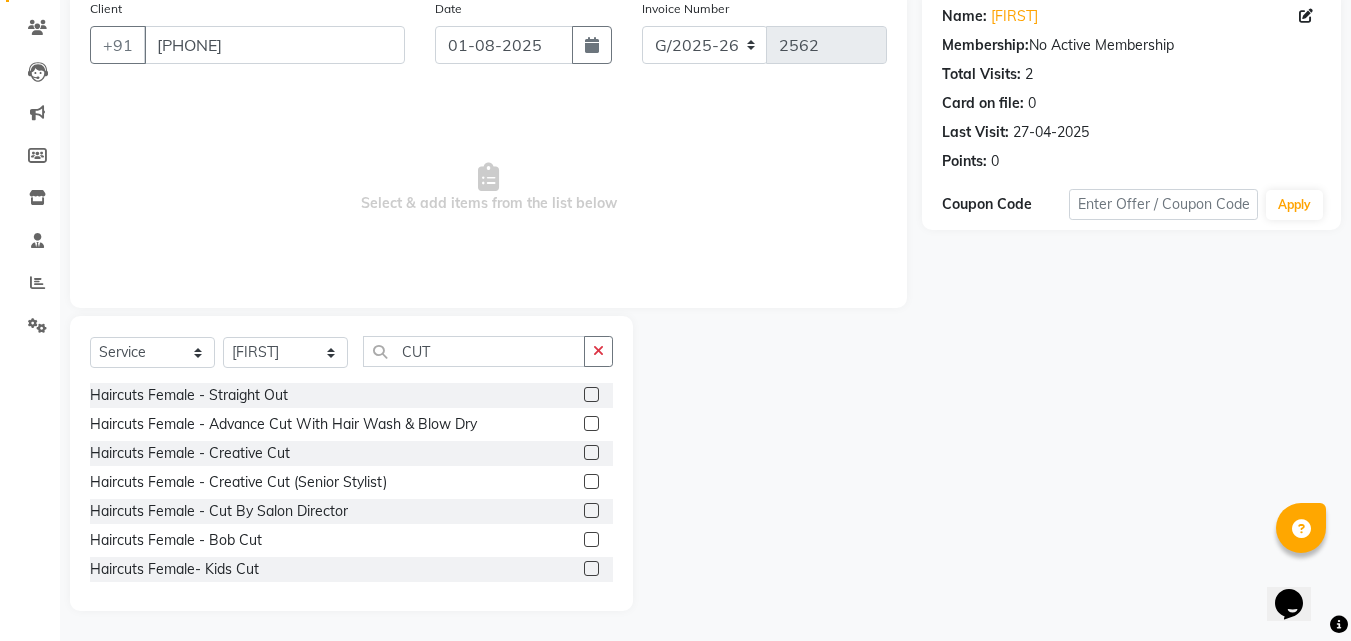 click 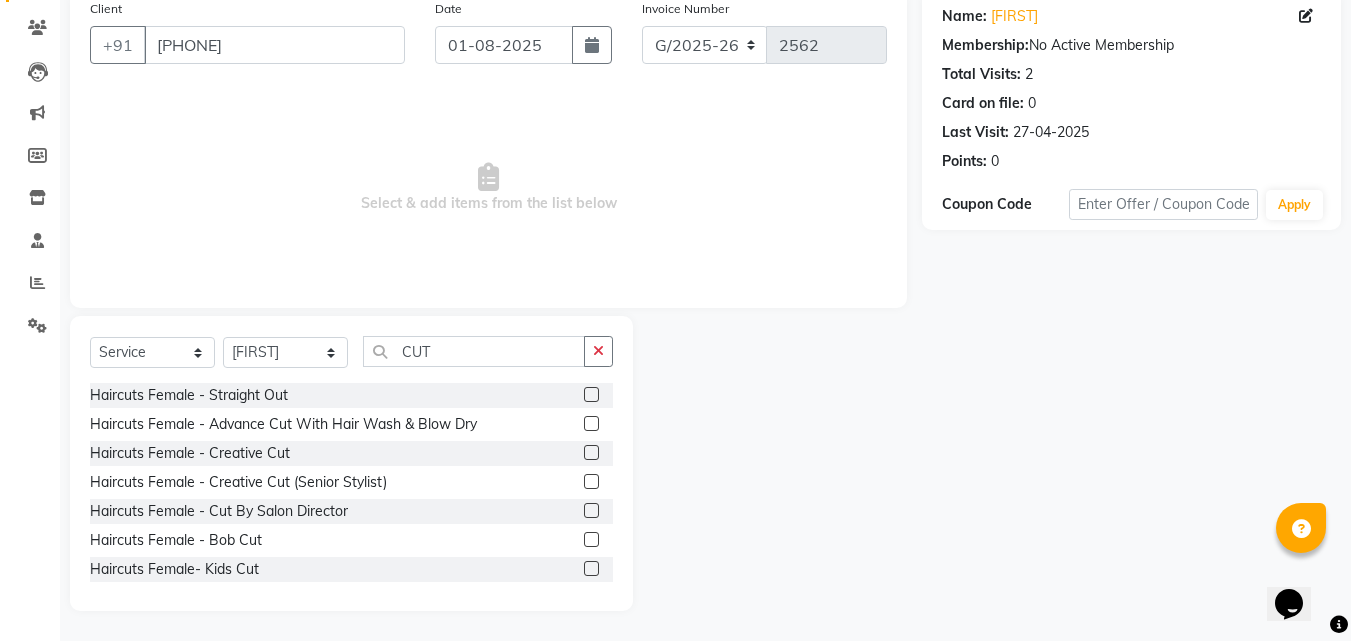 click at bounding box center (590, 482) 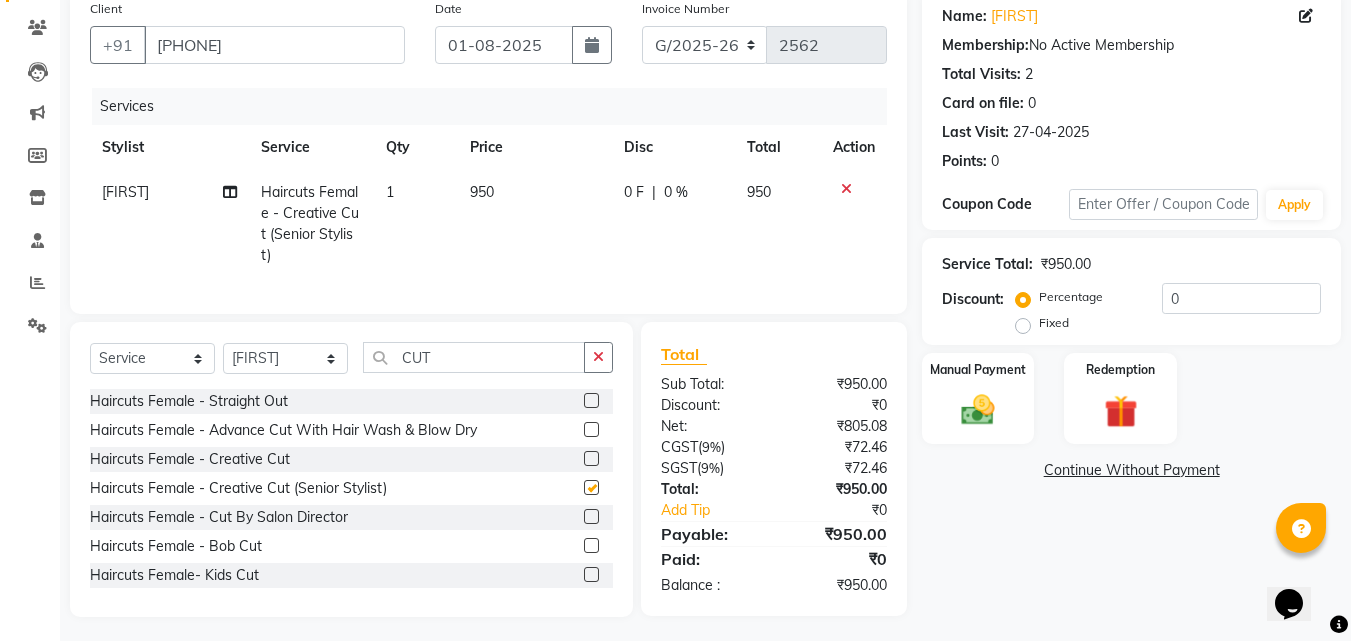 checkbox on "false" 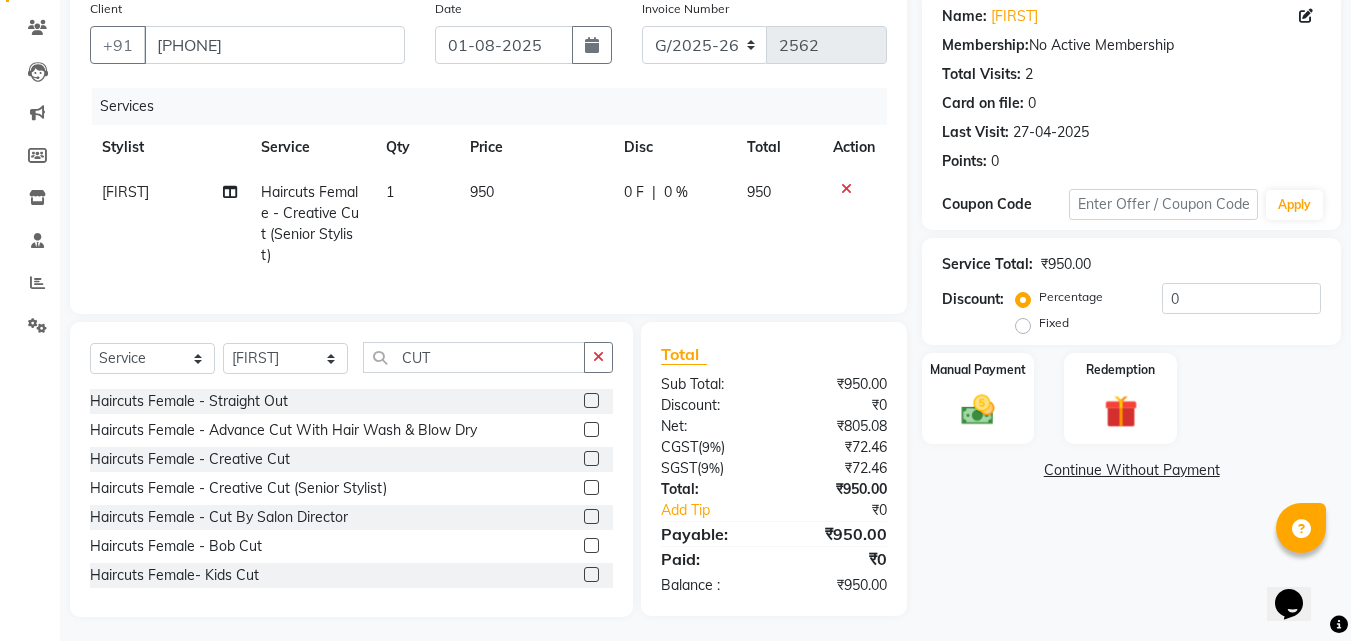 click on "950" 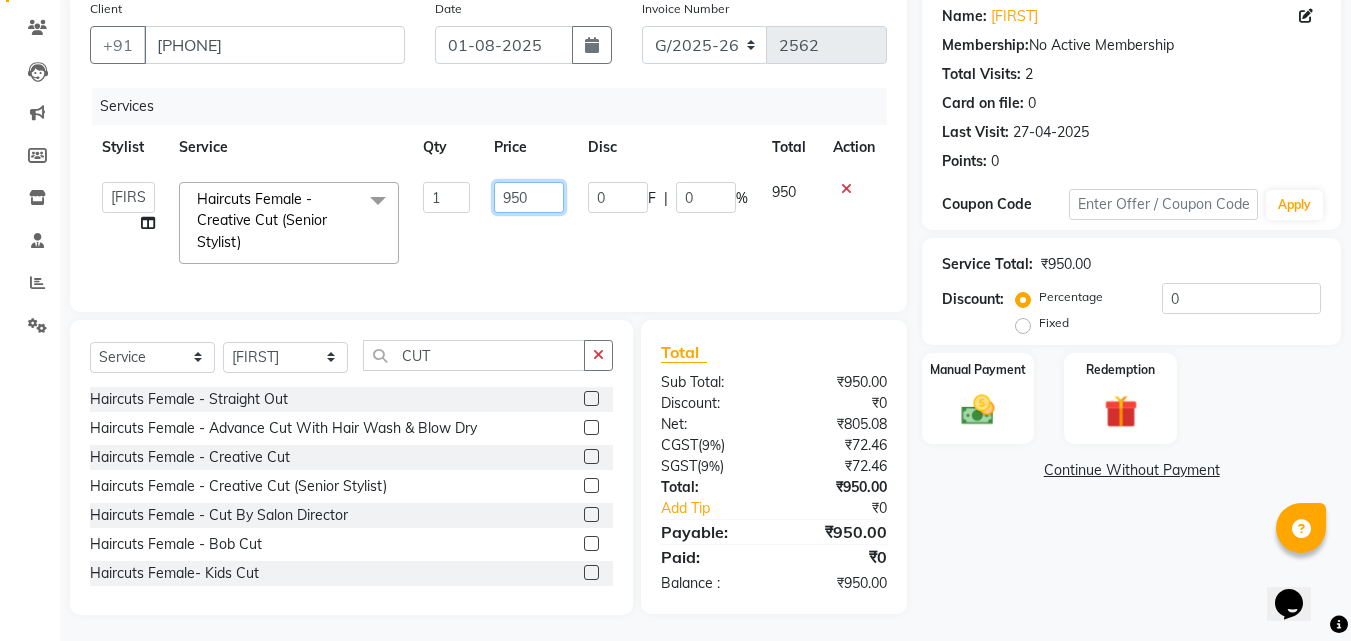 drag, startPoint x: 492, startPoint y: 192, endPoint x: 510, endPoint y: 195, distance: 18.248287 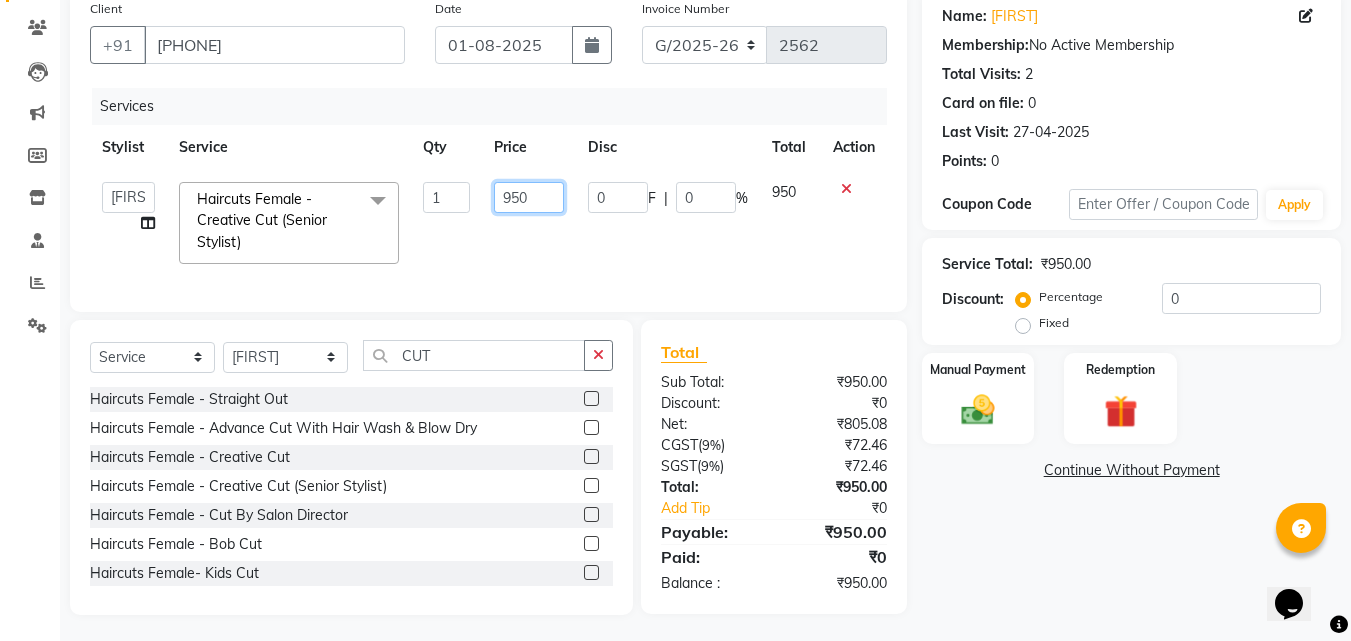 click on "950" 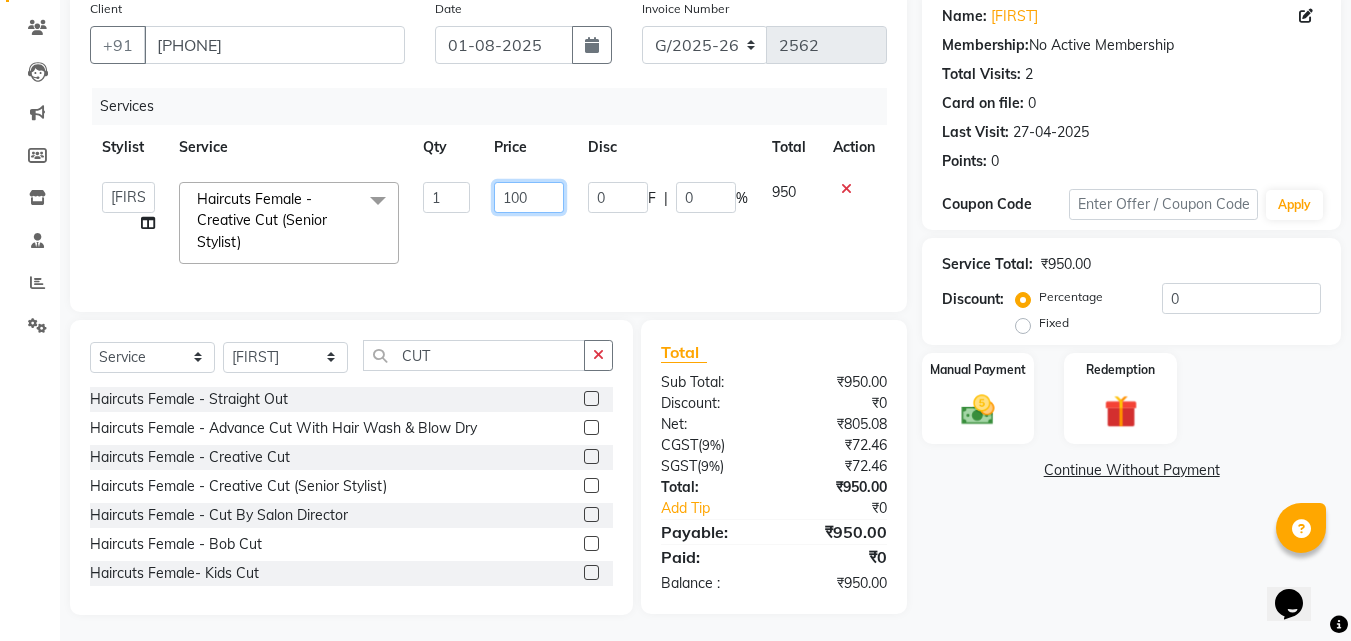 type on "1000" 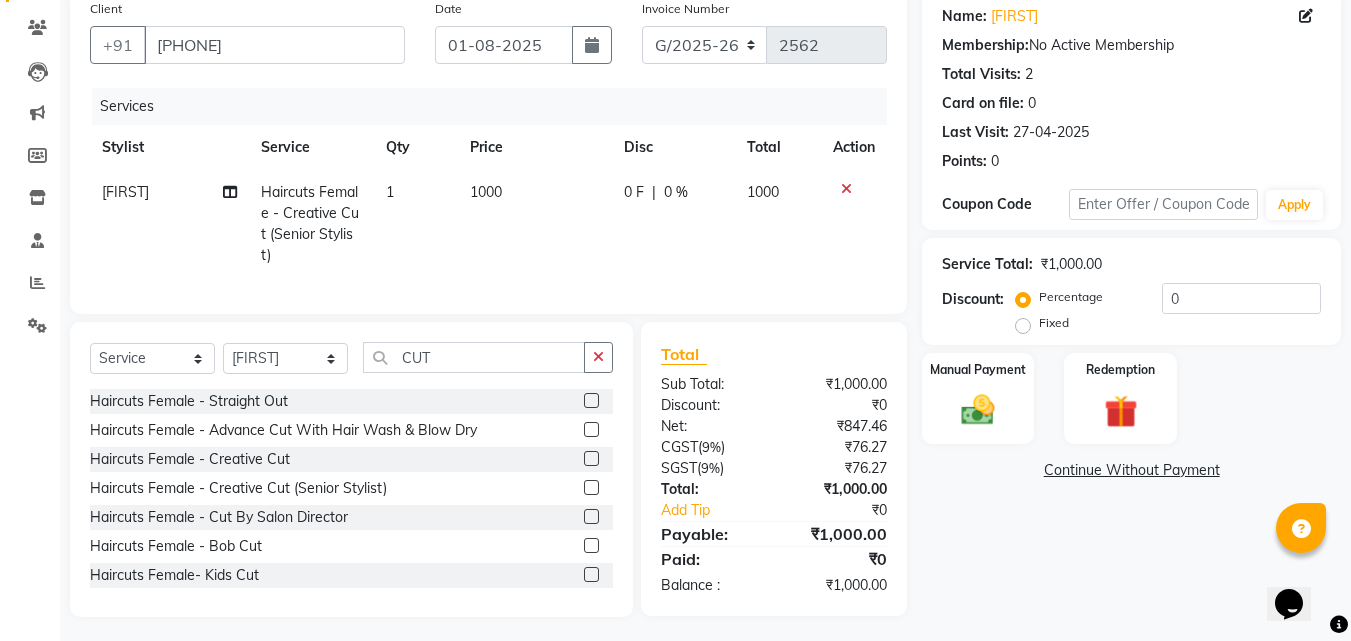 click on "WASEEM Haircuts Female - Creative Cut (Senior Stylist) 1 1000 0 F | 0 % 1000" 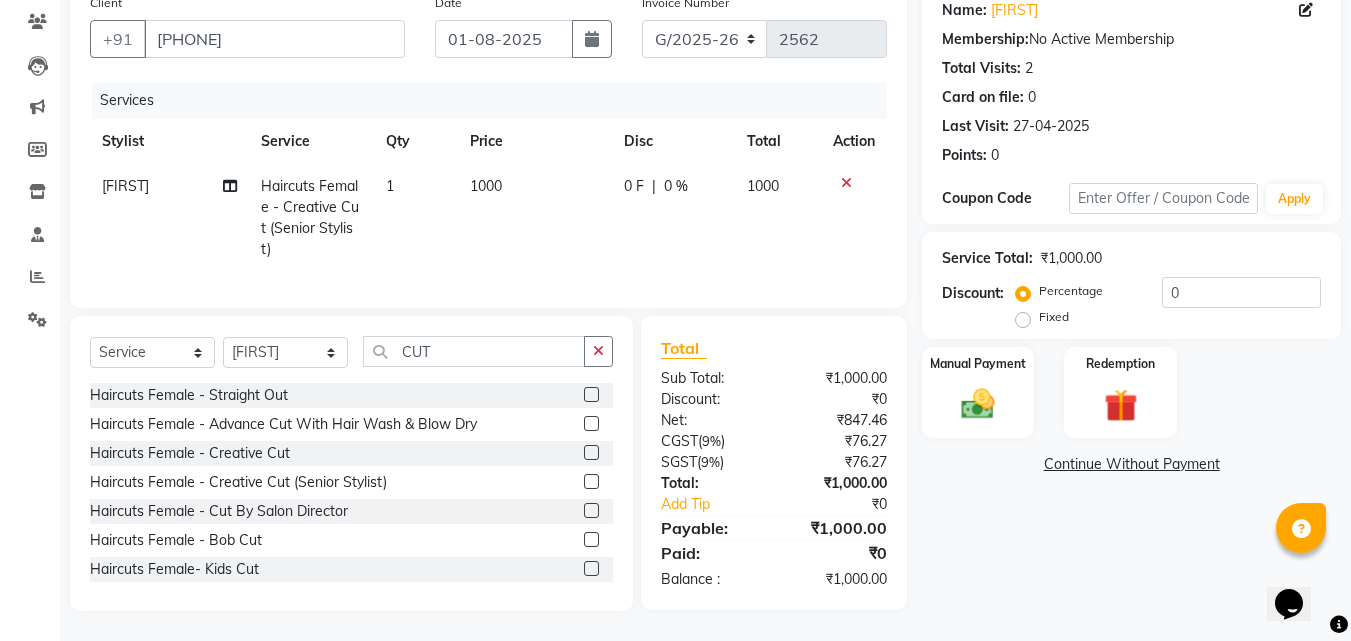 scroll, scrollTop: 181, scrollLeft: 0, axis: vertical 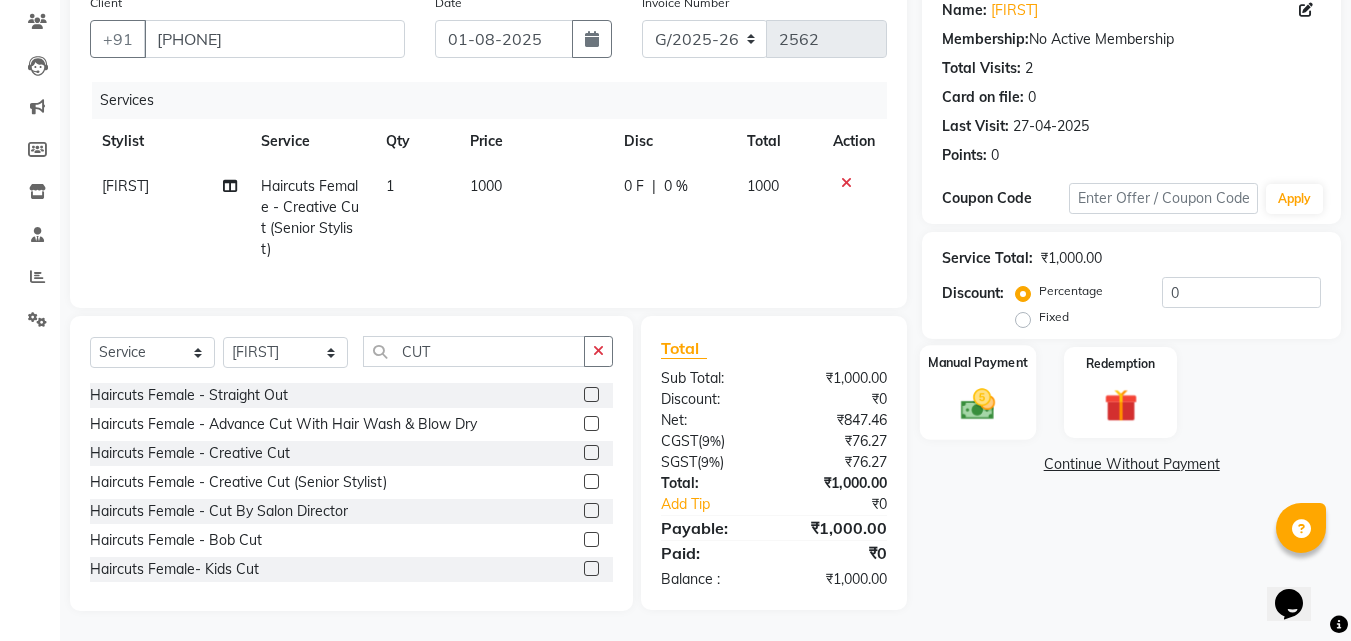 drag, startPoint x: 956, startPoint y: 377, endPoint x: 981, endPoint y: 415, distance: 45.486263 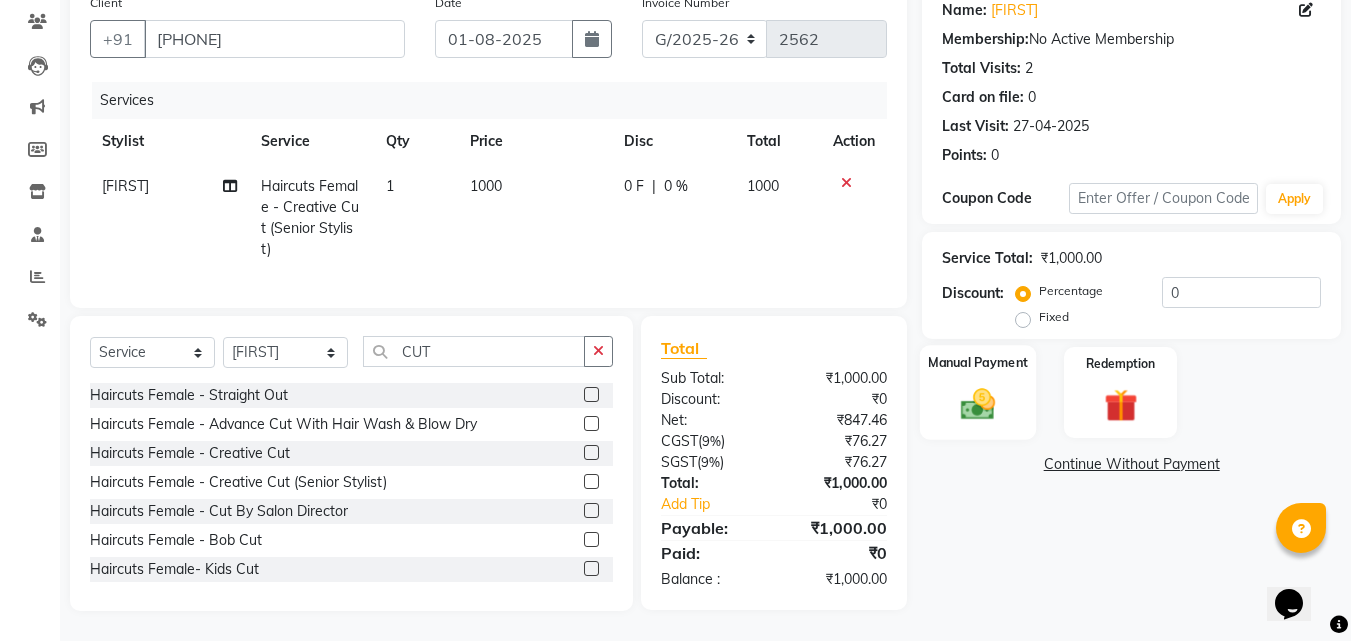 click 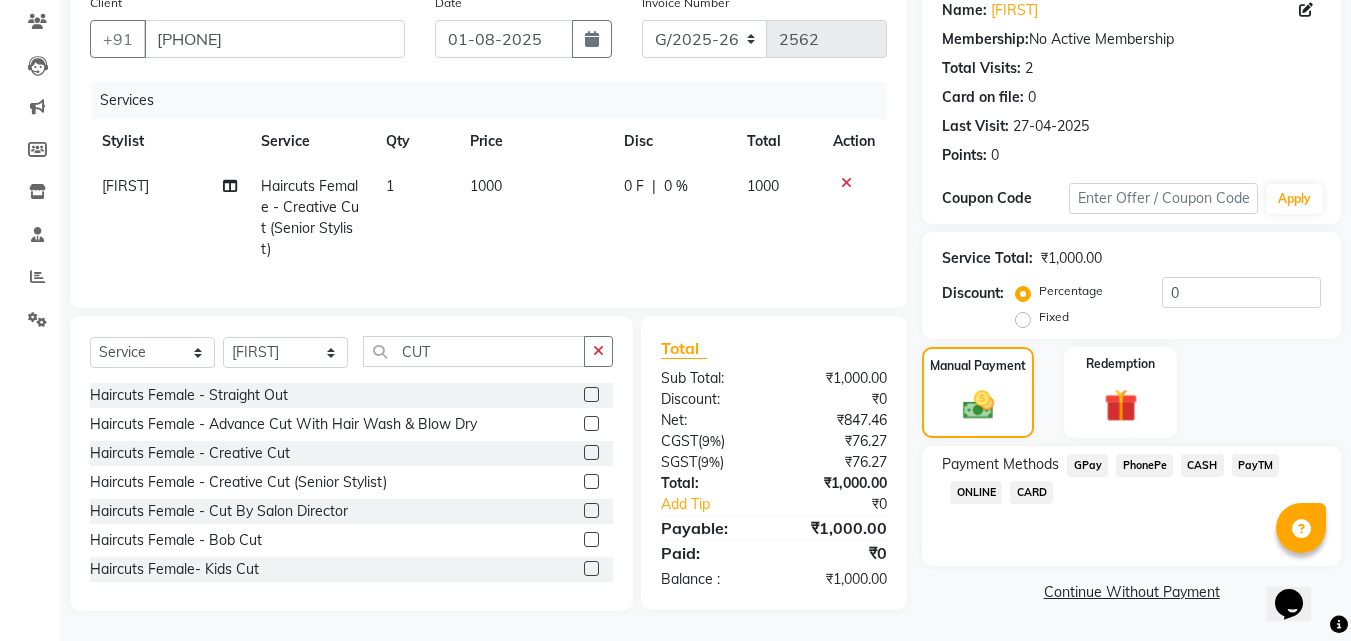 click on "PhonePe" 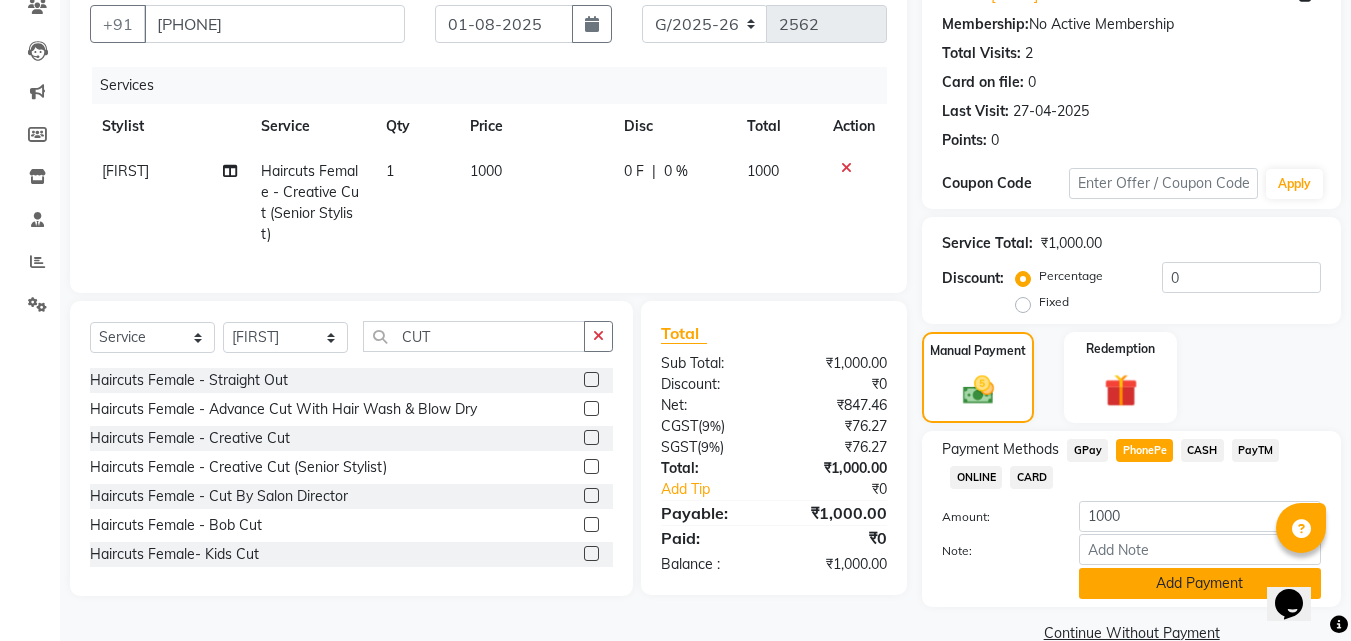 click on "Add Payment" 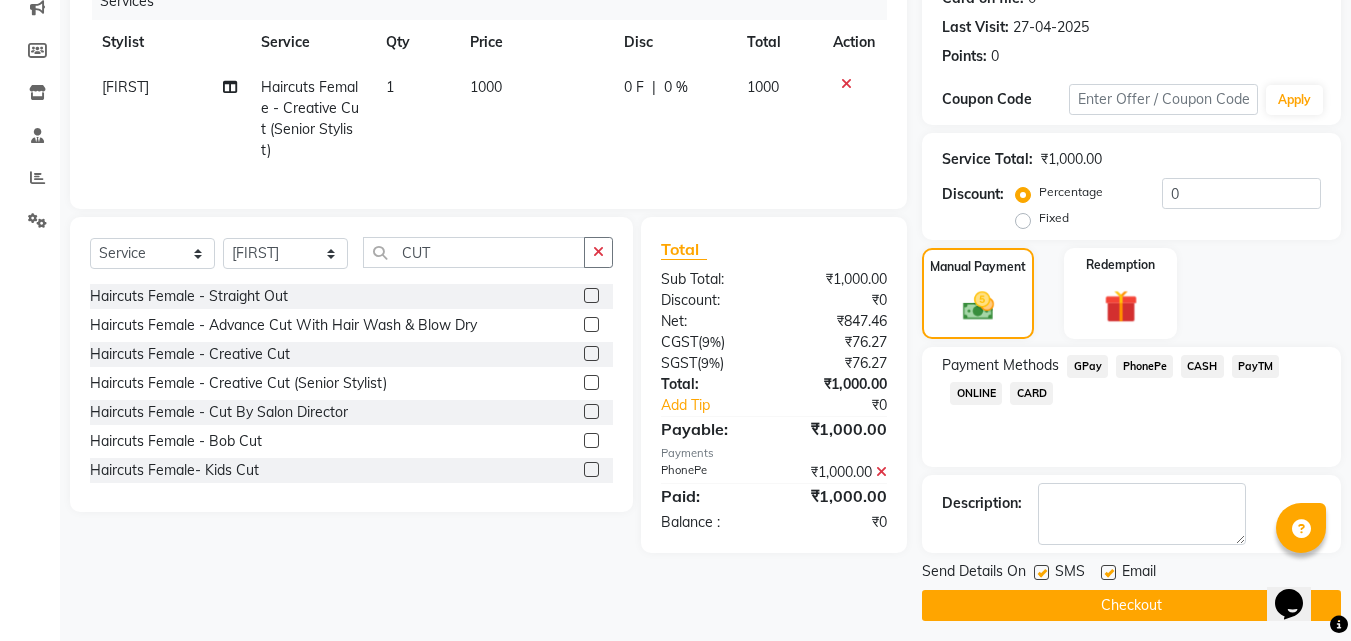 scroll, scrollTop: 275, scrollLeft: 0, axis: vertical 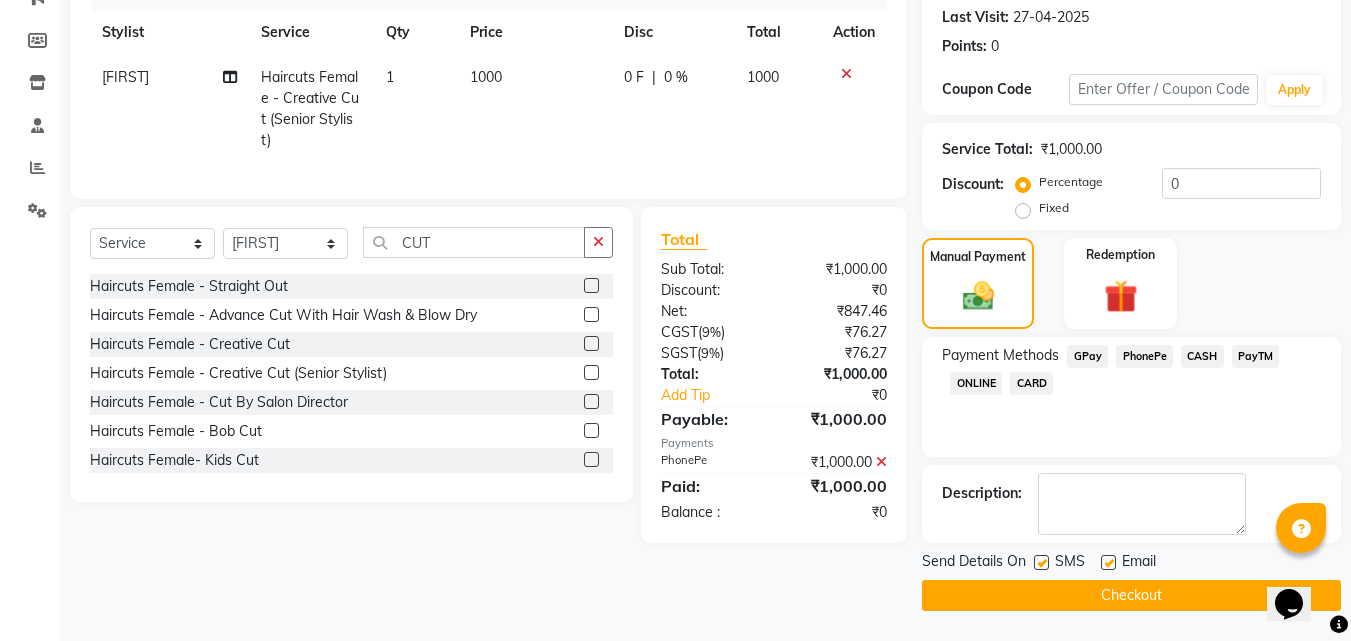 click on "Checkout" 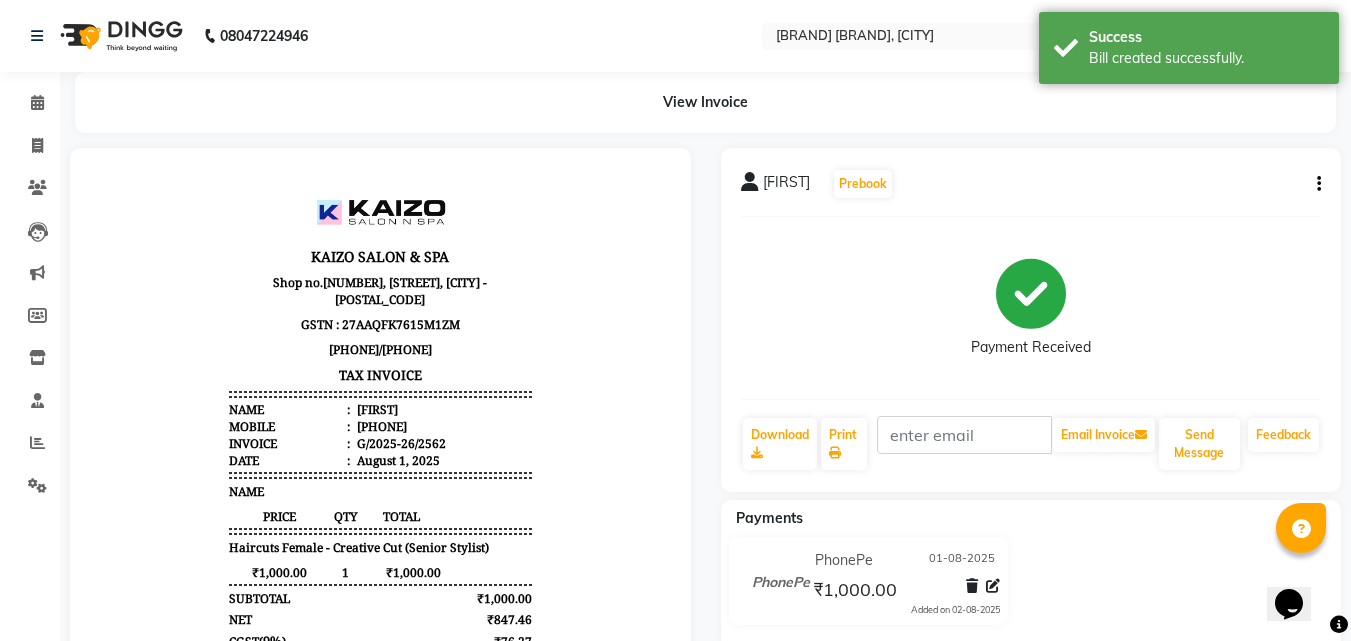 scroll, scrollTop: 0, scrollLeft: 0, axis: both 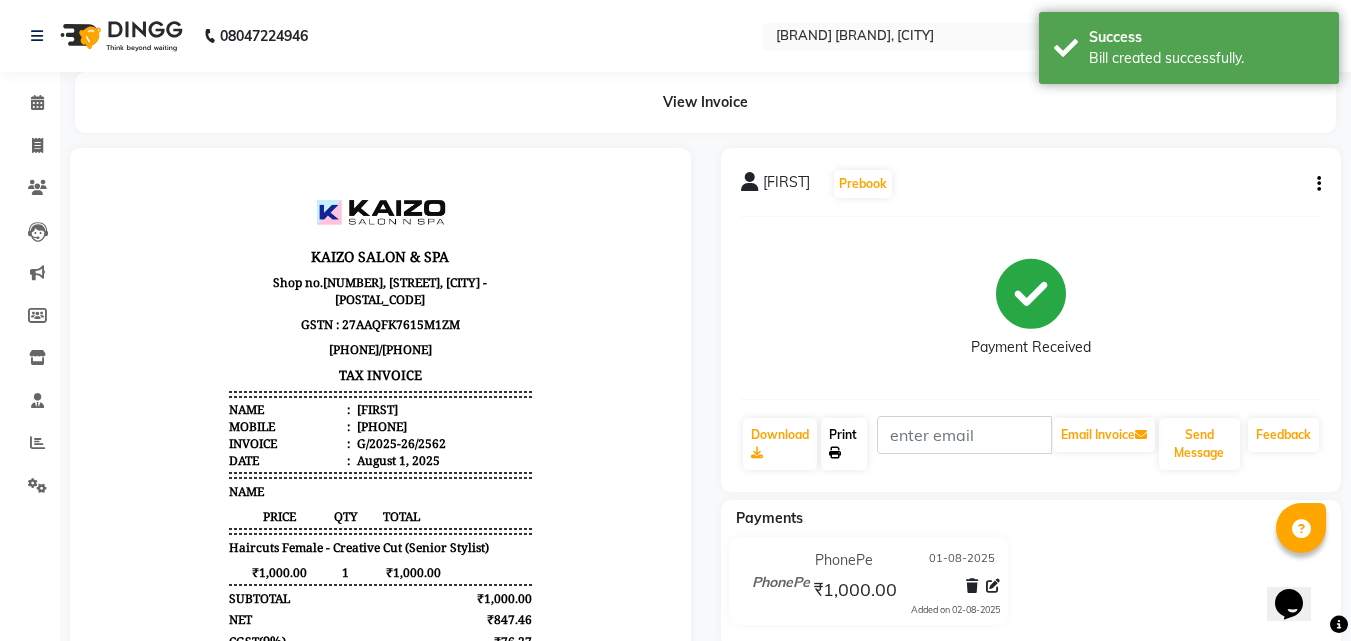 click on "Print" 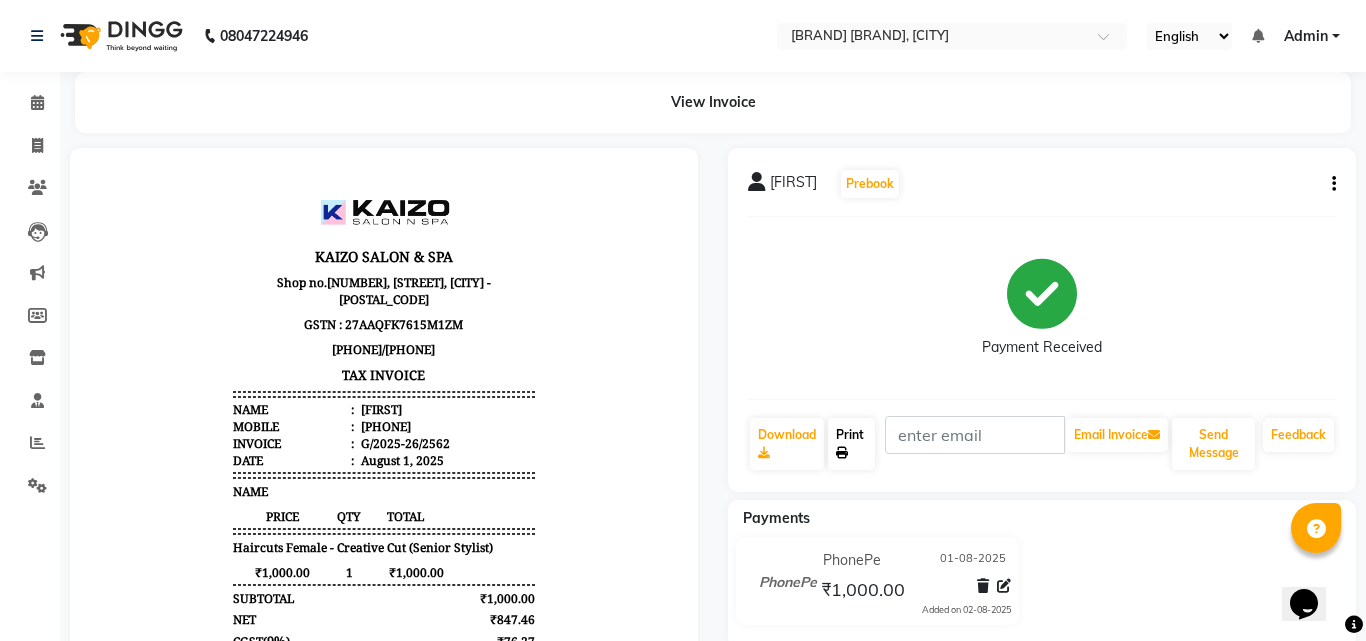 select on "service" 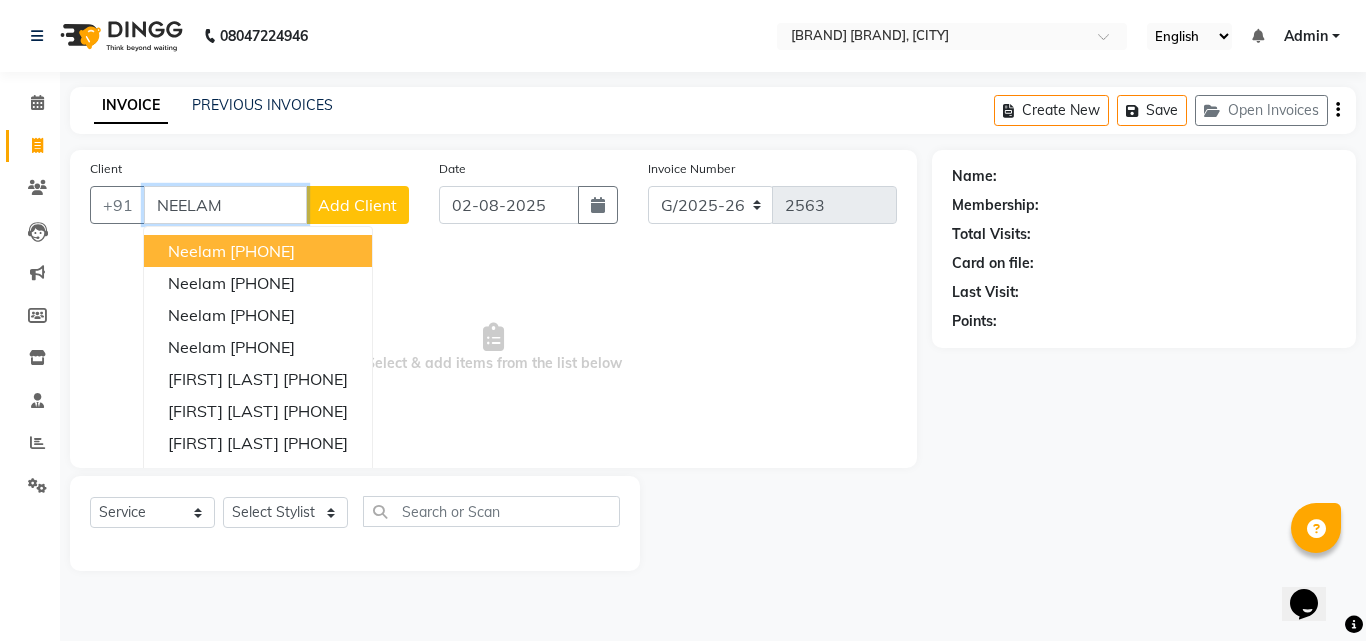 click on "Neelam" at bounding box center (197, 251) 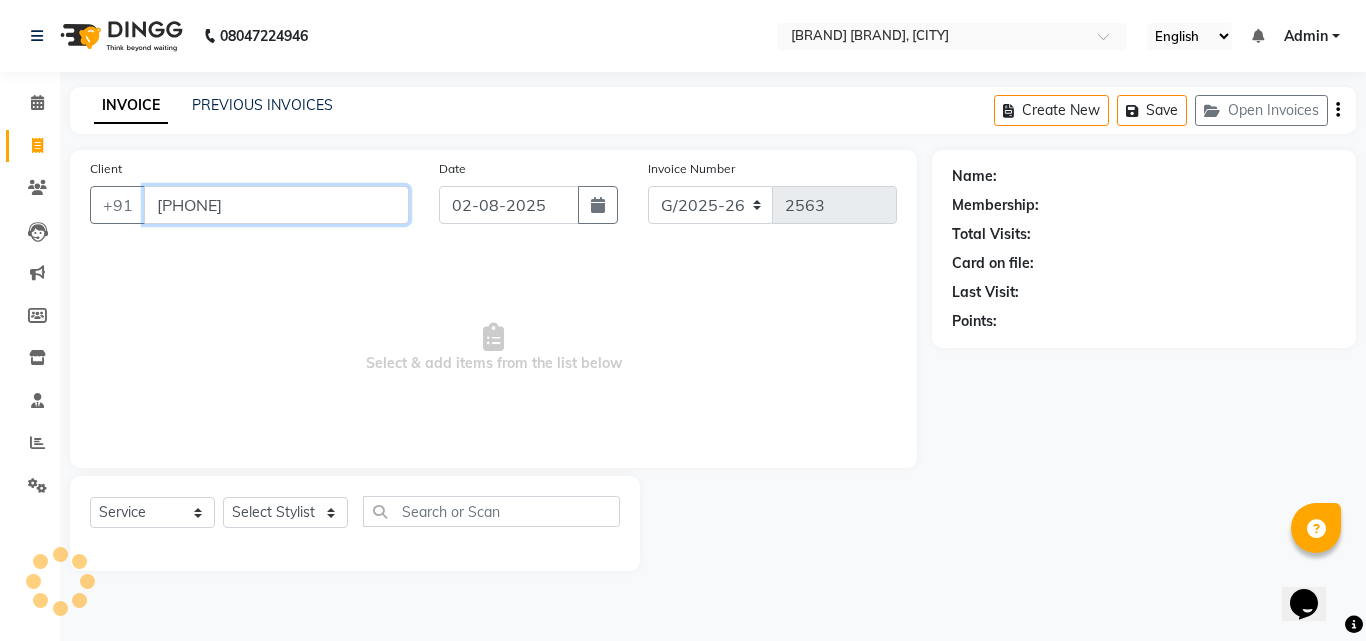 type on "[PHONE]" 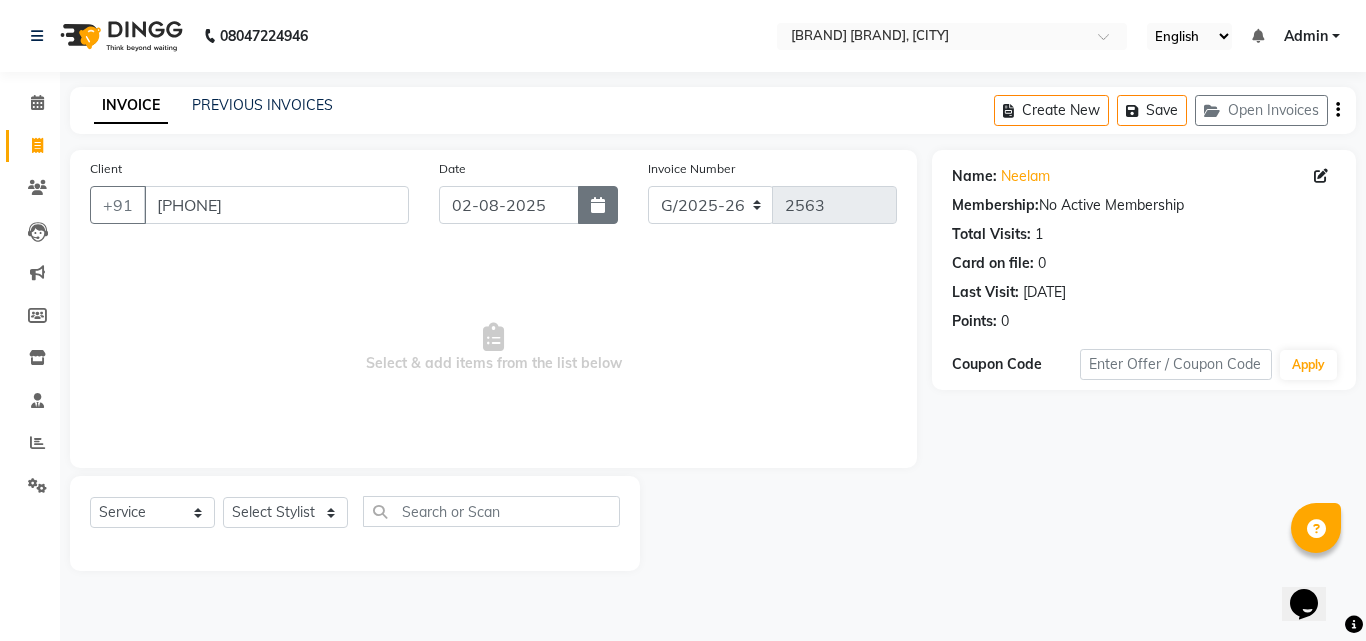 click 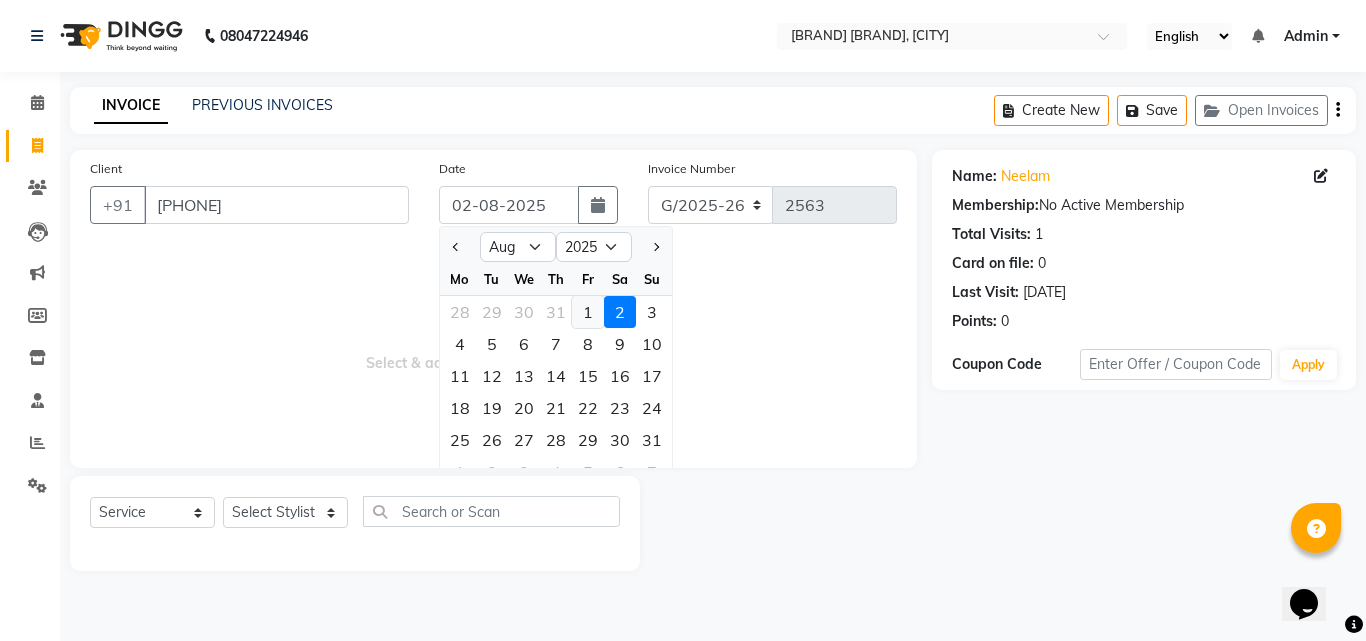 click on "1" 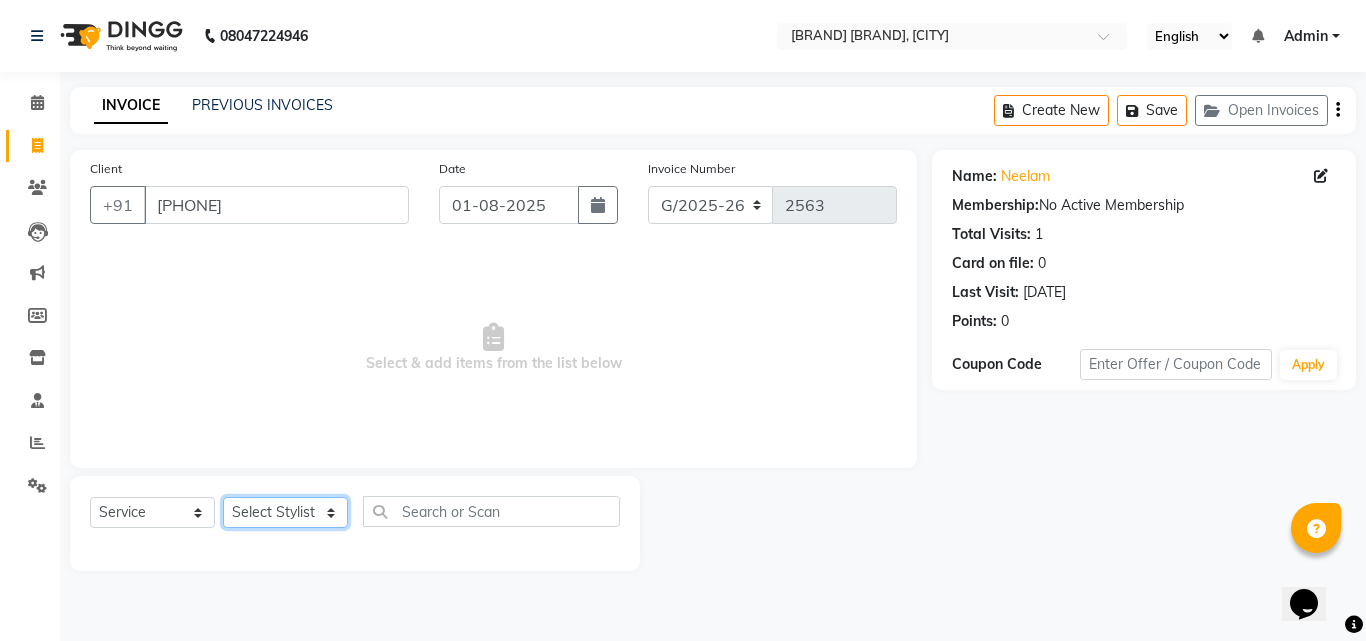 click on "Select Stylist ABDUL AKSHADA ANJALI ARBAZ ARIF FAHEEM Front Desk GOVIND HEENA IFTESHA JACIN NIBHA NIKITA NIZAM PRANITA SALIM SAM SHADAB SHARIFA SMITA GALA SNEHAL SONI SONU WASEEM YASH" 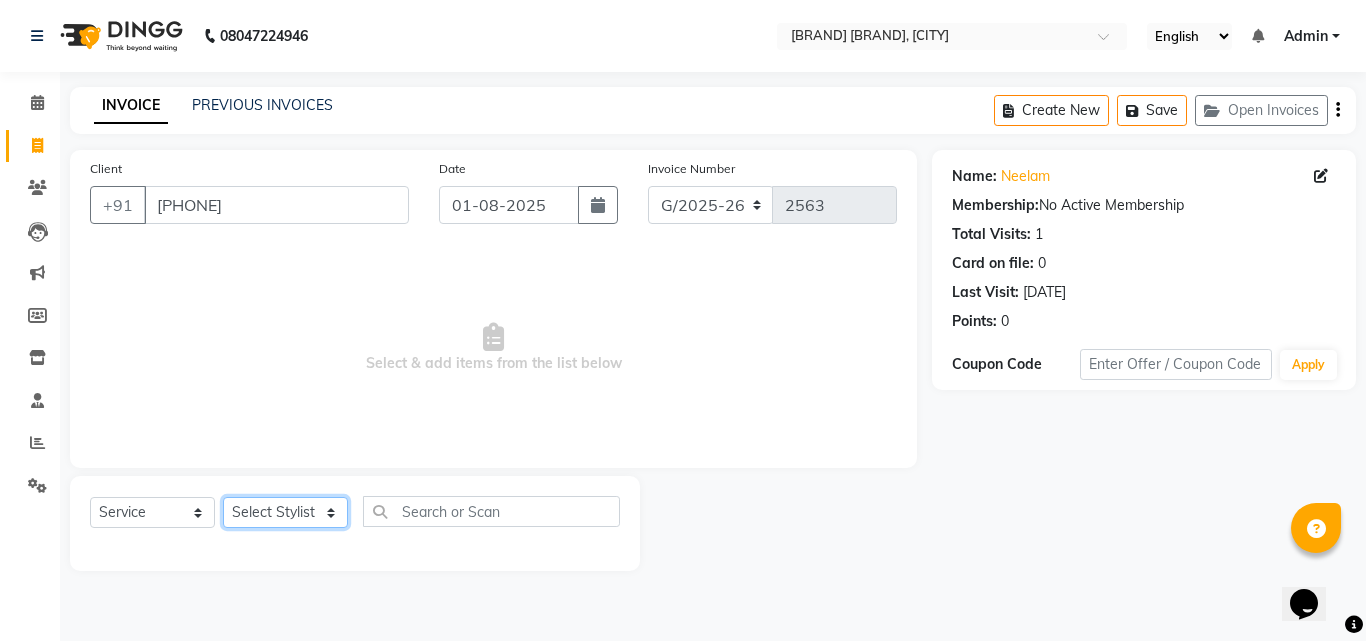 select on "8836" 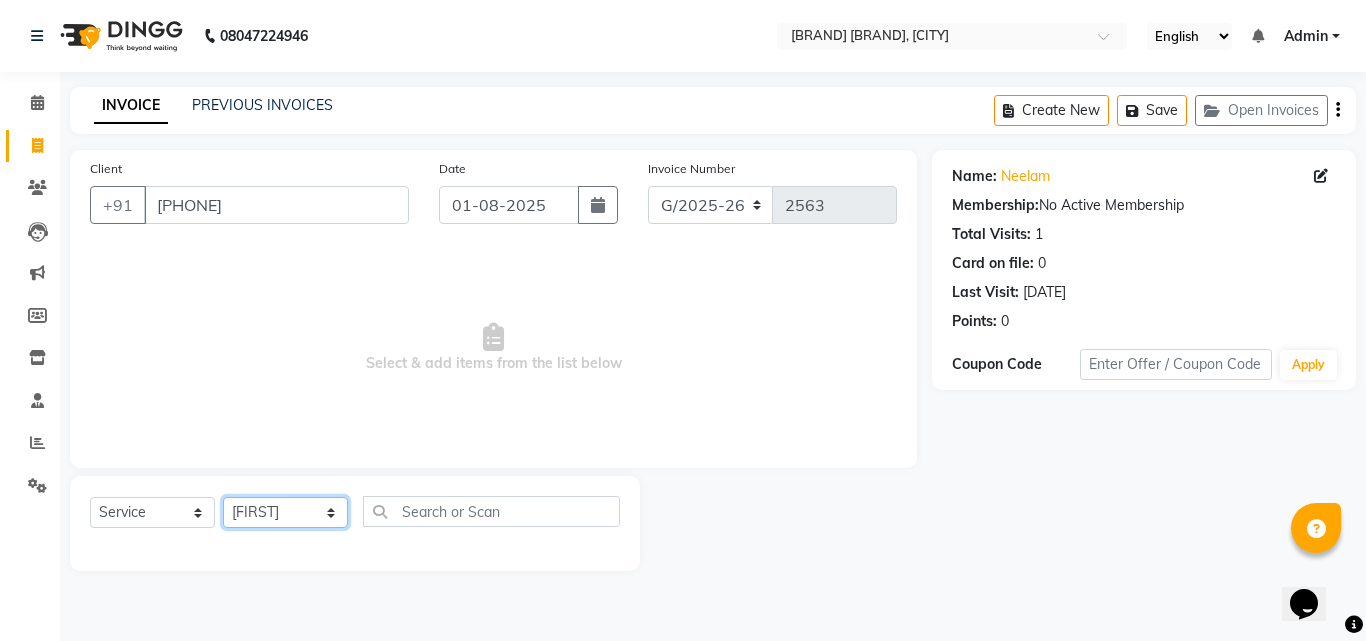 click on "Select Stylist ABDUL AKSHADA ANJALI ARBAZ ARIF FAHEEM Front Desk GOVIND HEENA IFTESHA JACIN NIBHA NIKITA NIZAM PRANITA SALIM SAM SHADAB SHARIFA SMITA GALA SNEHAL SONI SONU WASEEM YASH" 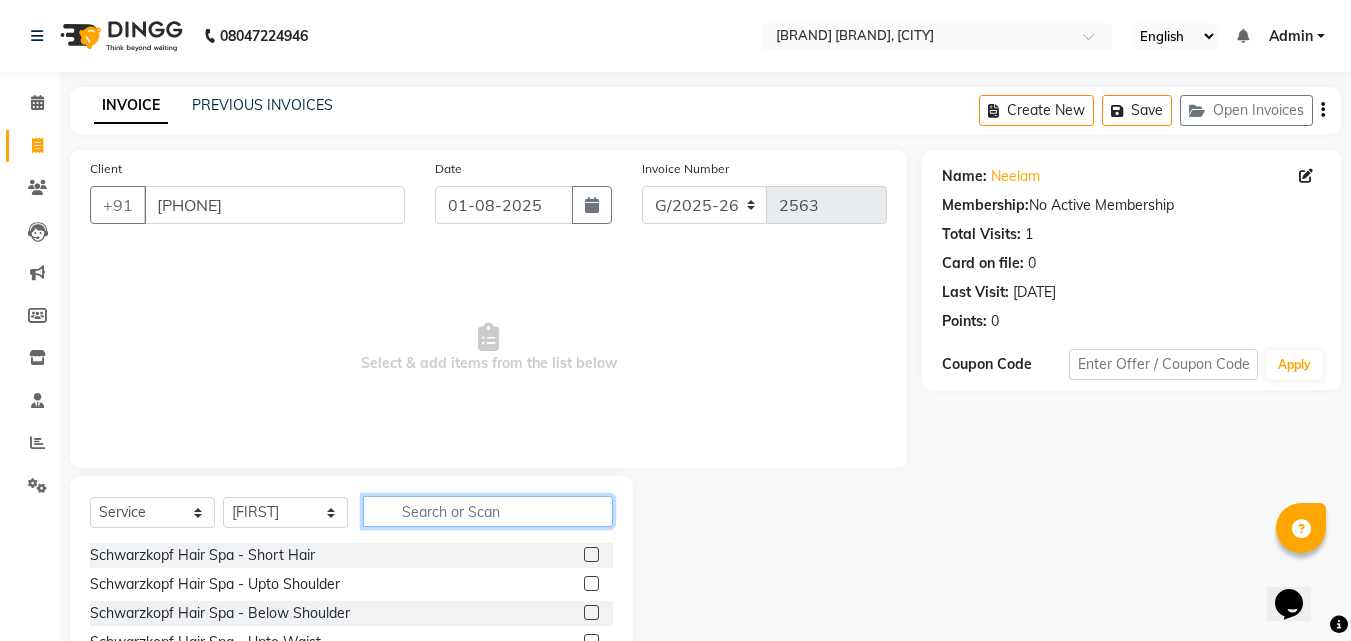 click 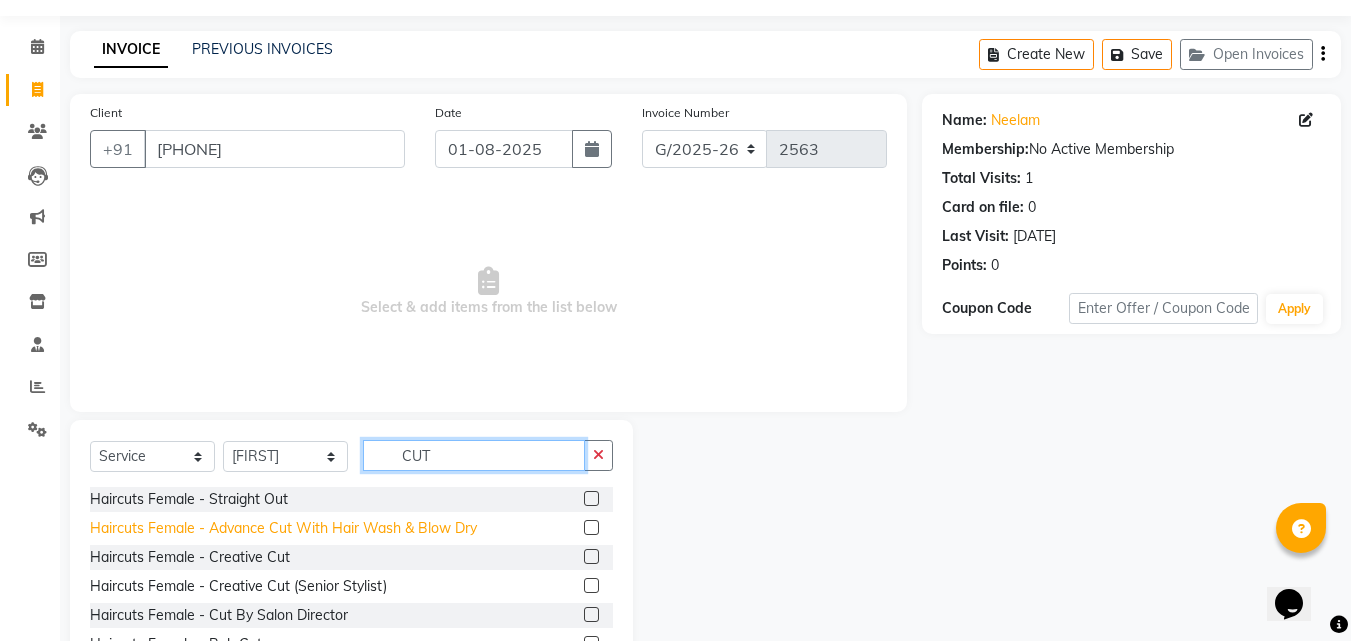 scroll, scrollTop: 100, scrollLeft: 0, axis: vertical 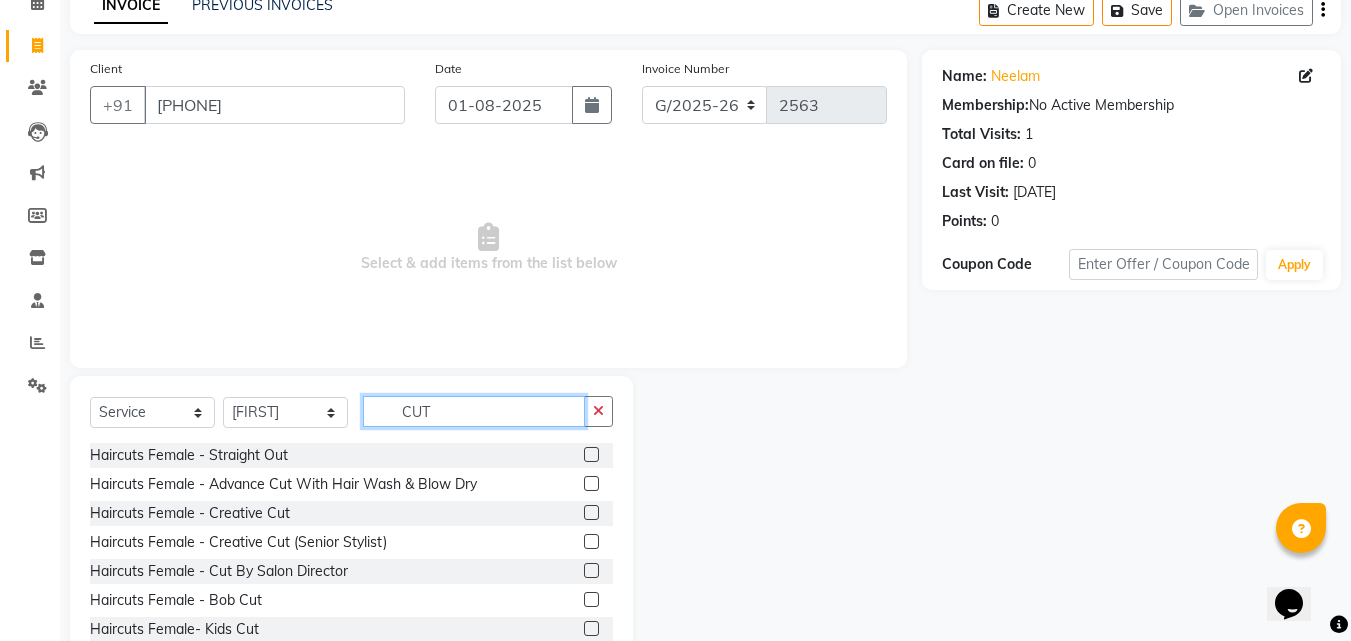 type on "CUT" 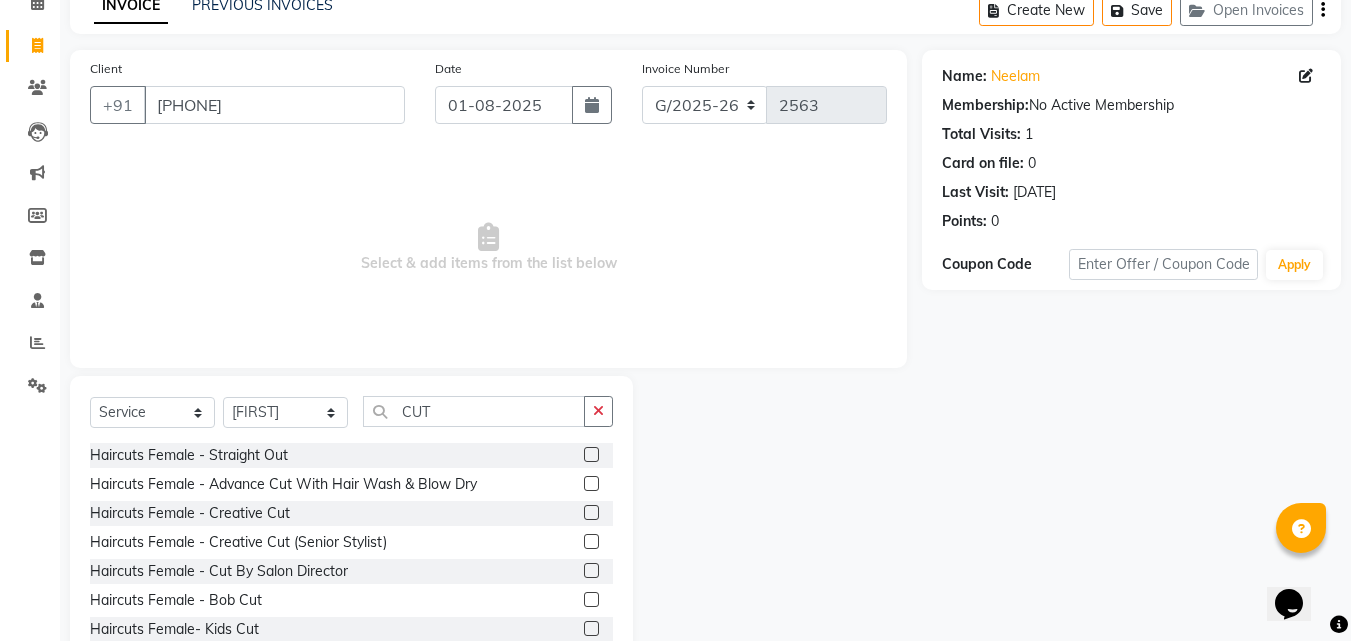 click 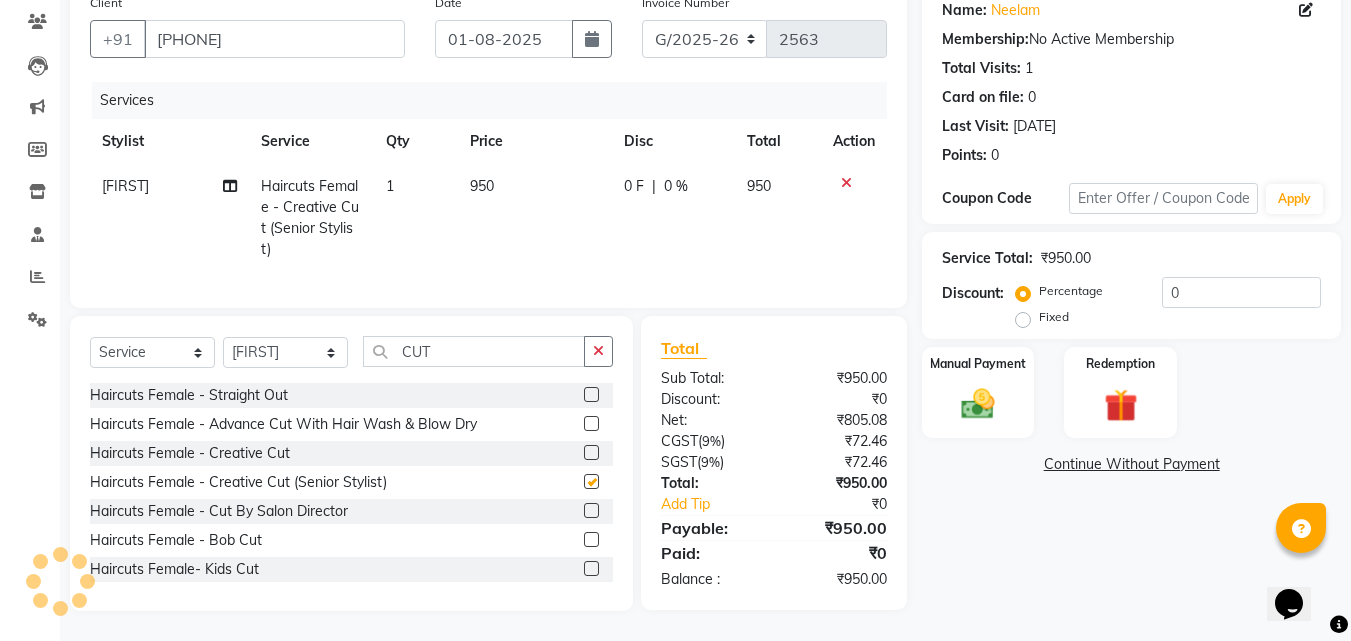 checkbox on "false" 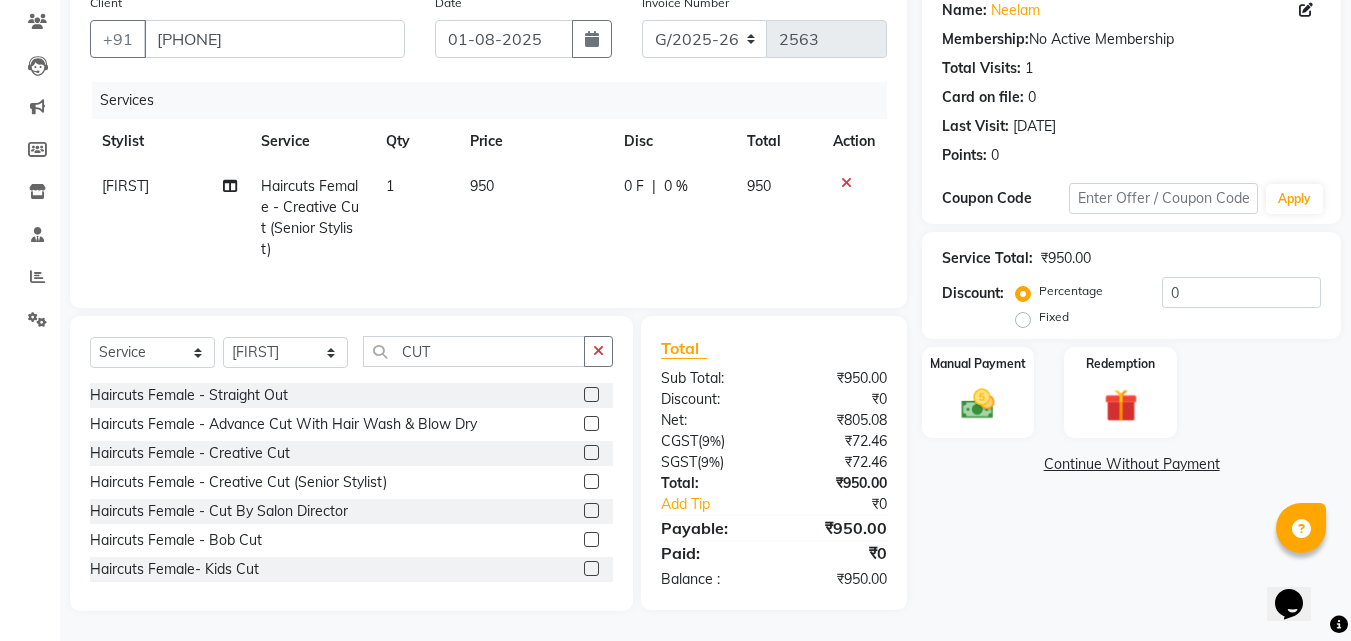 click on "950" 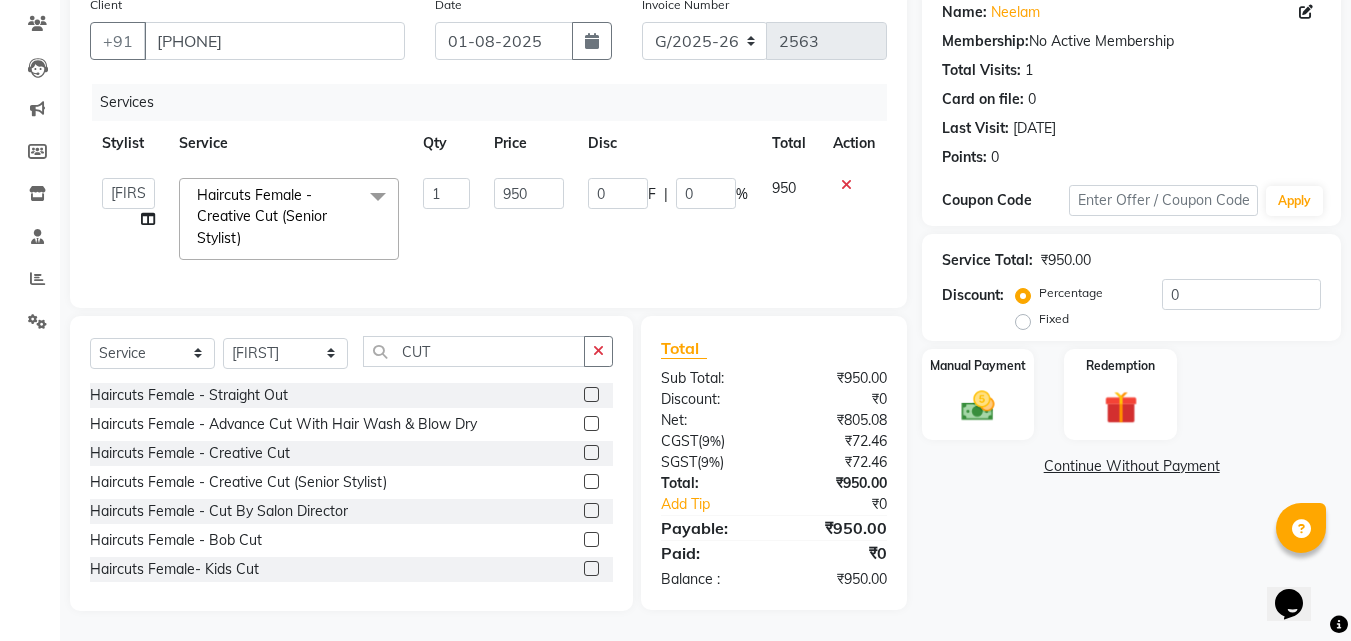 scroll, scrollTop: 179, scrollLeft: 0, axis: vertical 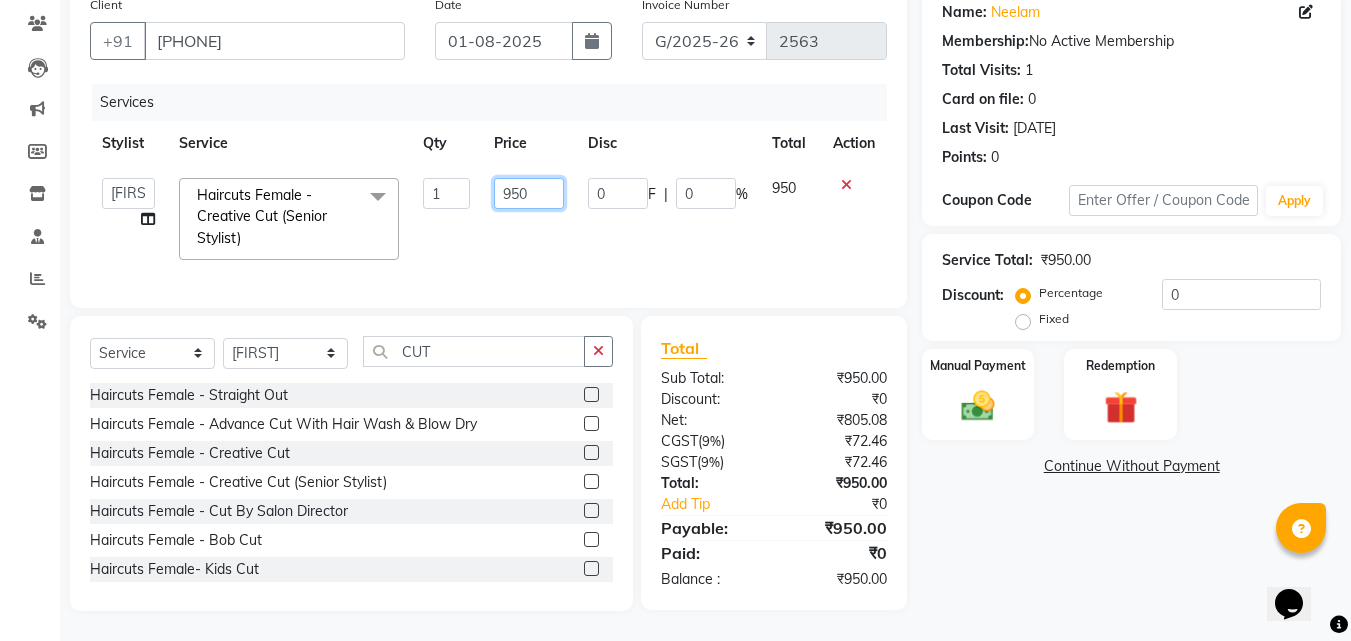 click on "950" 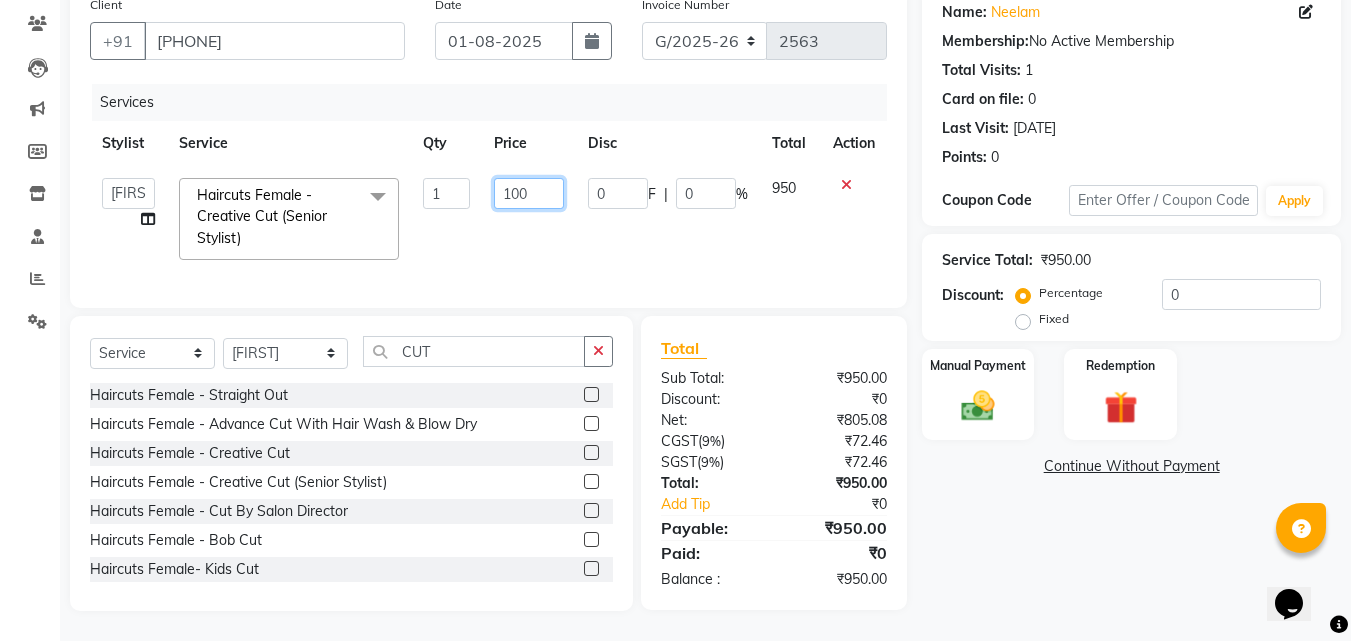 type on "1000" 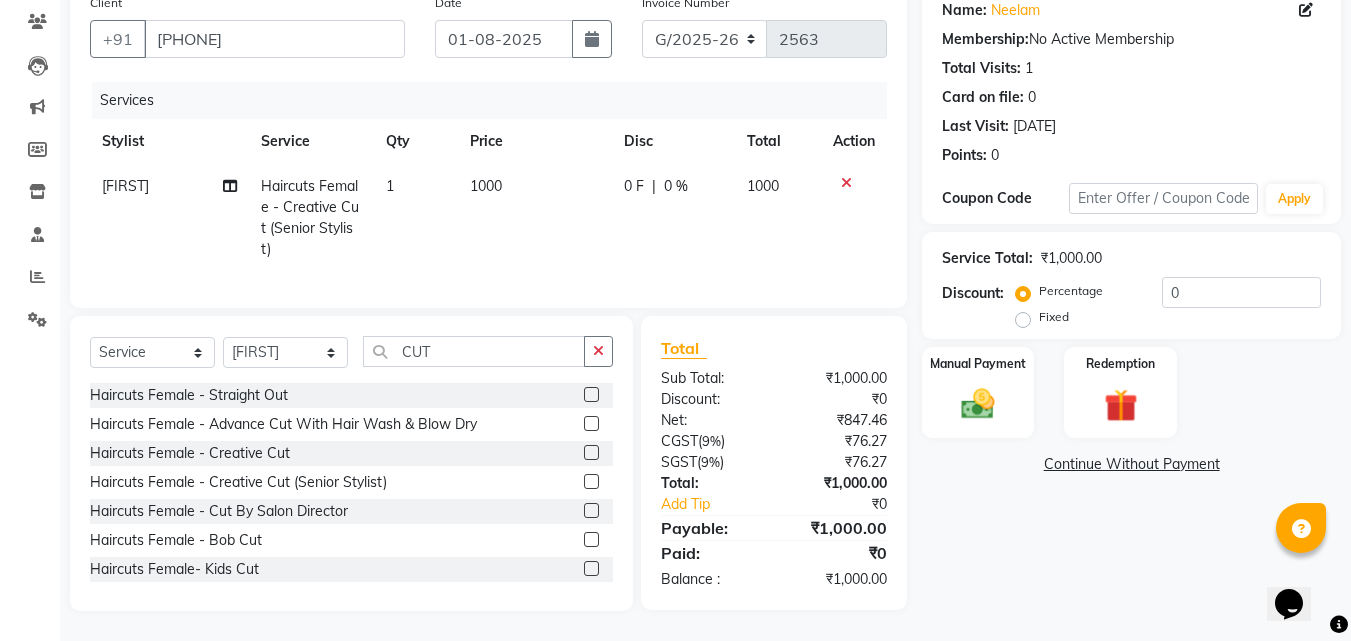 click on "WASEEM Haircuts Female - Creative Cut (Senior Stylist) 1 1000 0 F | 0 % 1000" 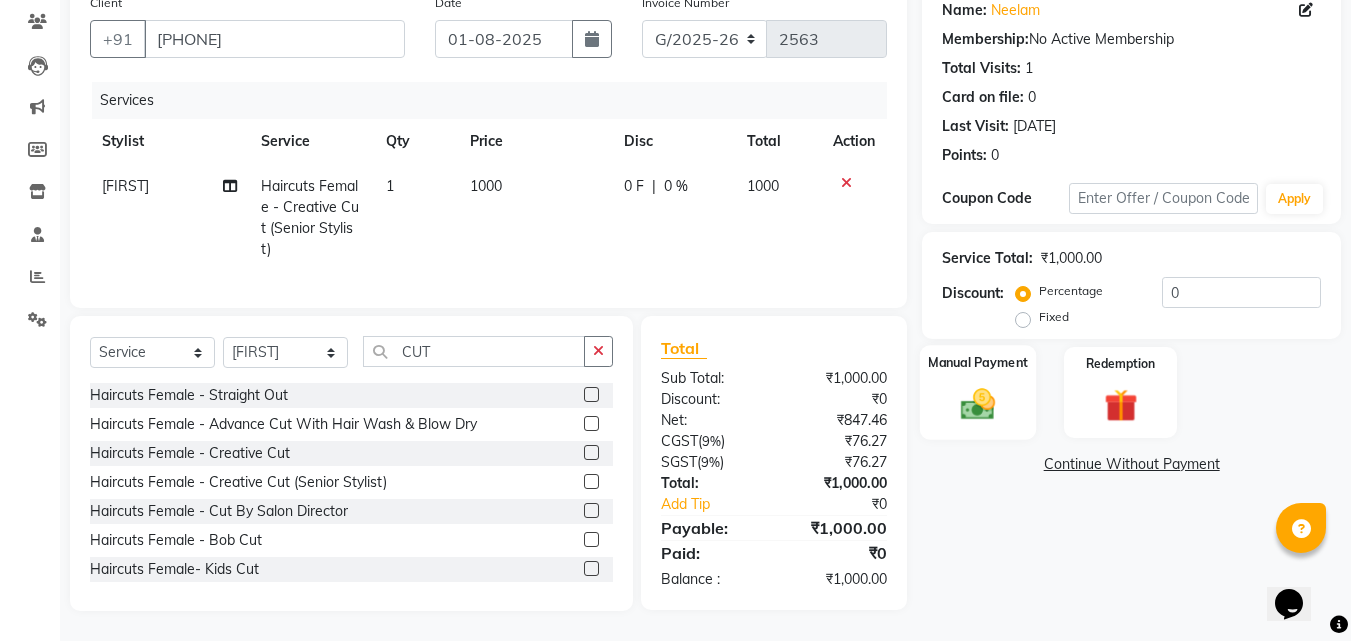 click on "Manual Payment" 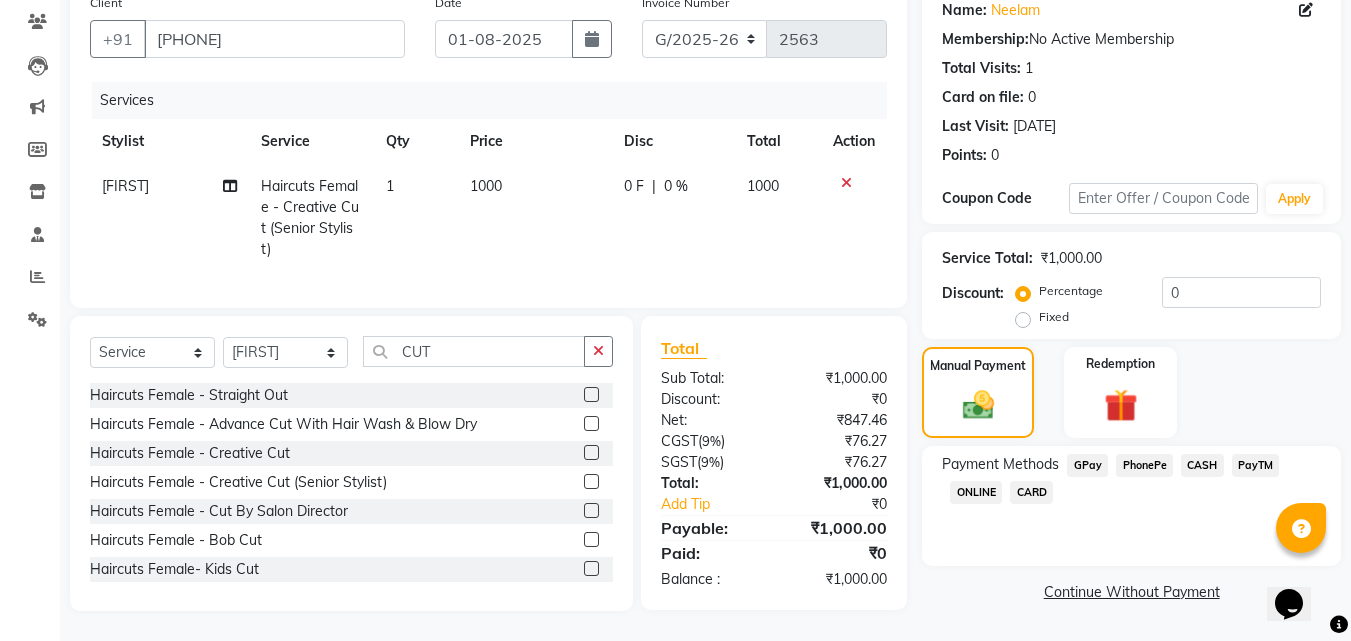 click on "PhonePe" 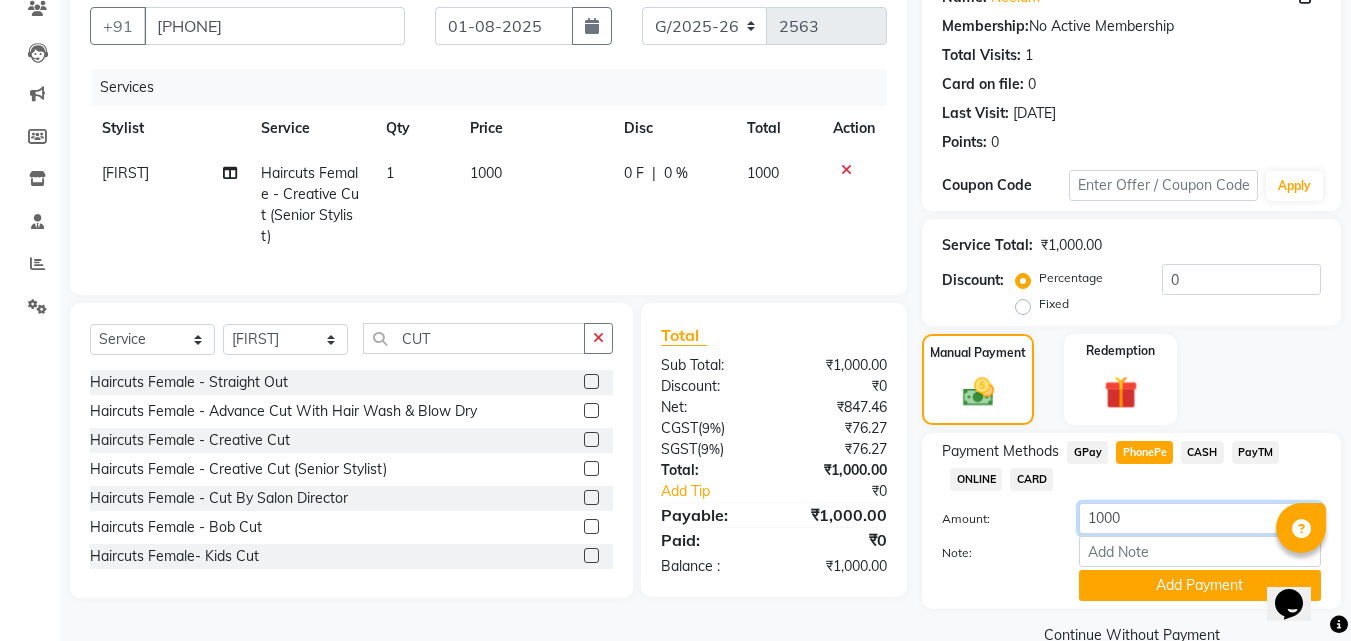 click on "1000" 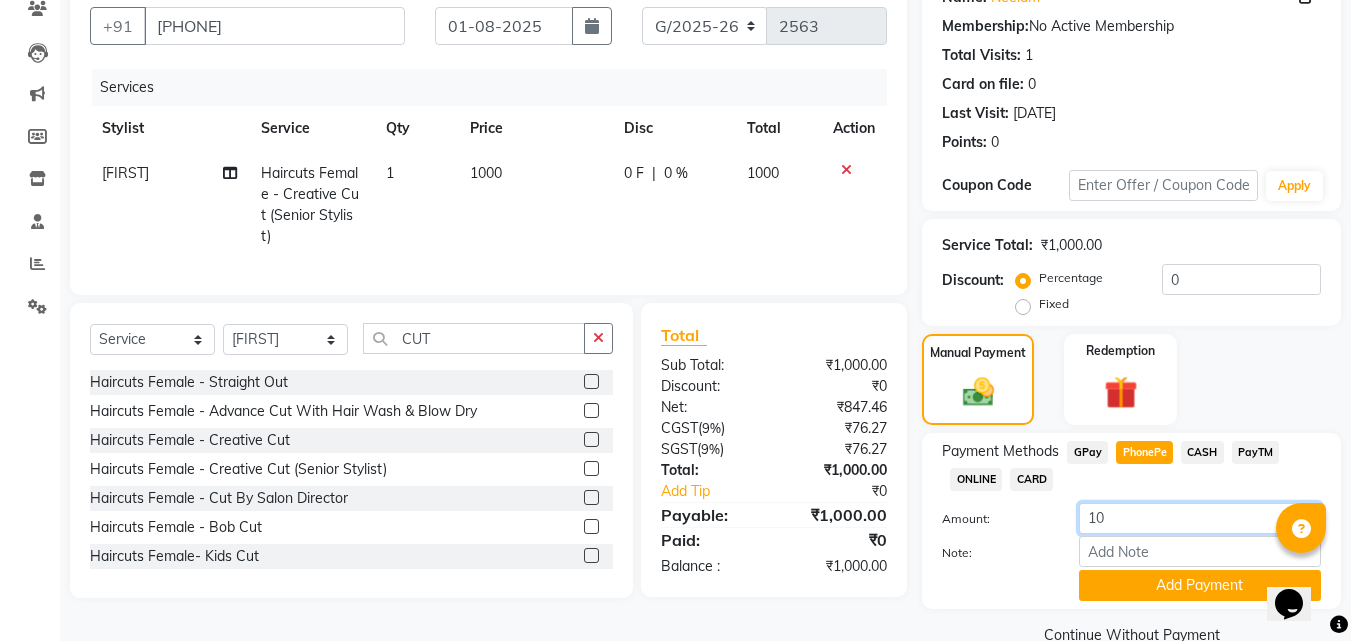 type on "1" 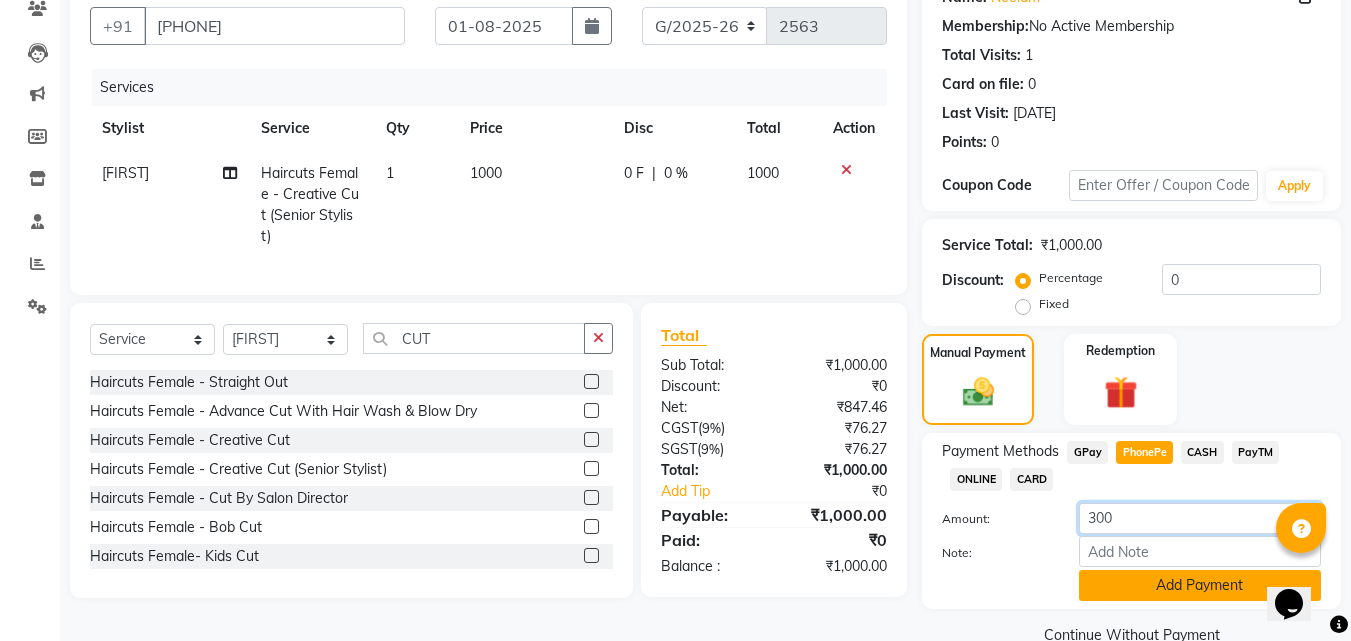 type on "300" 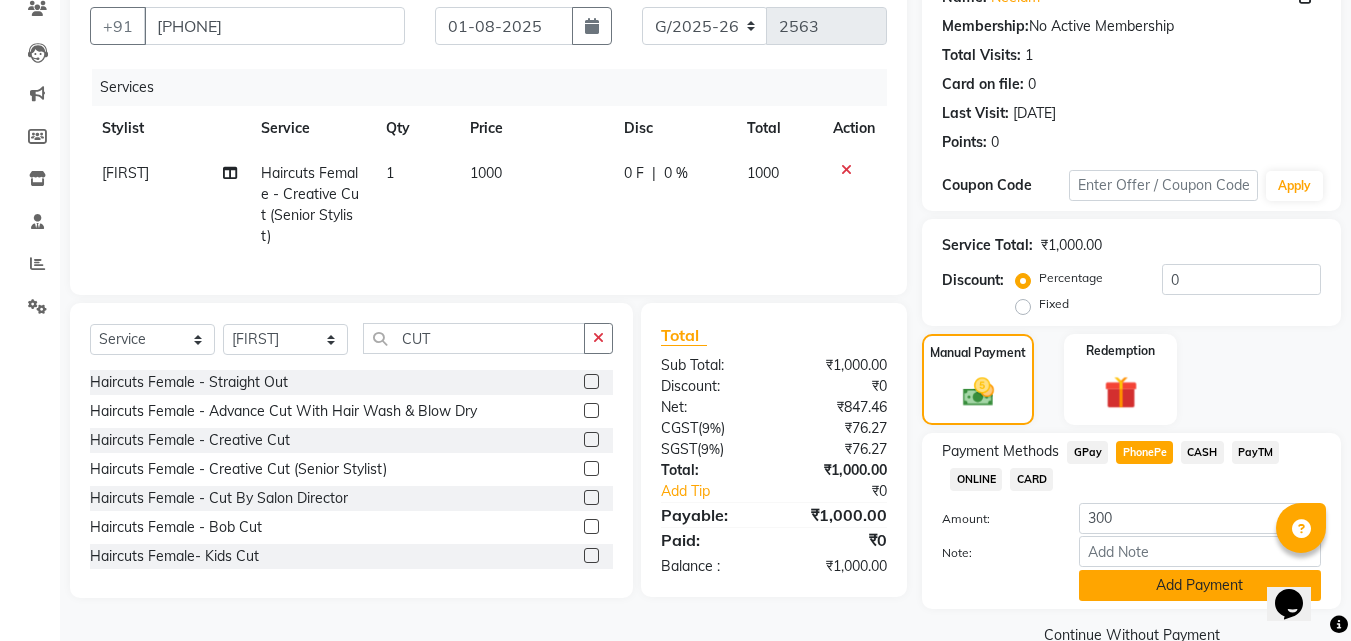 click on "Add Payment" 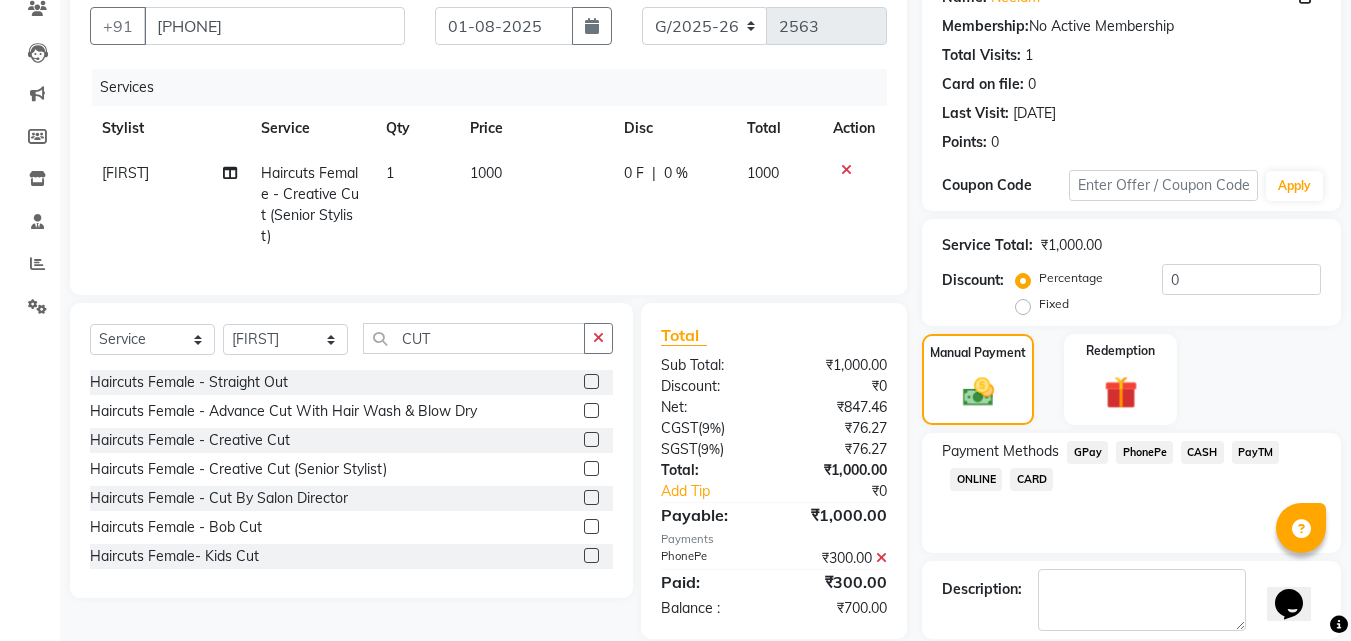 scroll, scrollTop: 275, scrollLeft: 0, axis: vertical 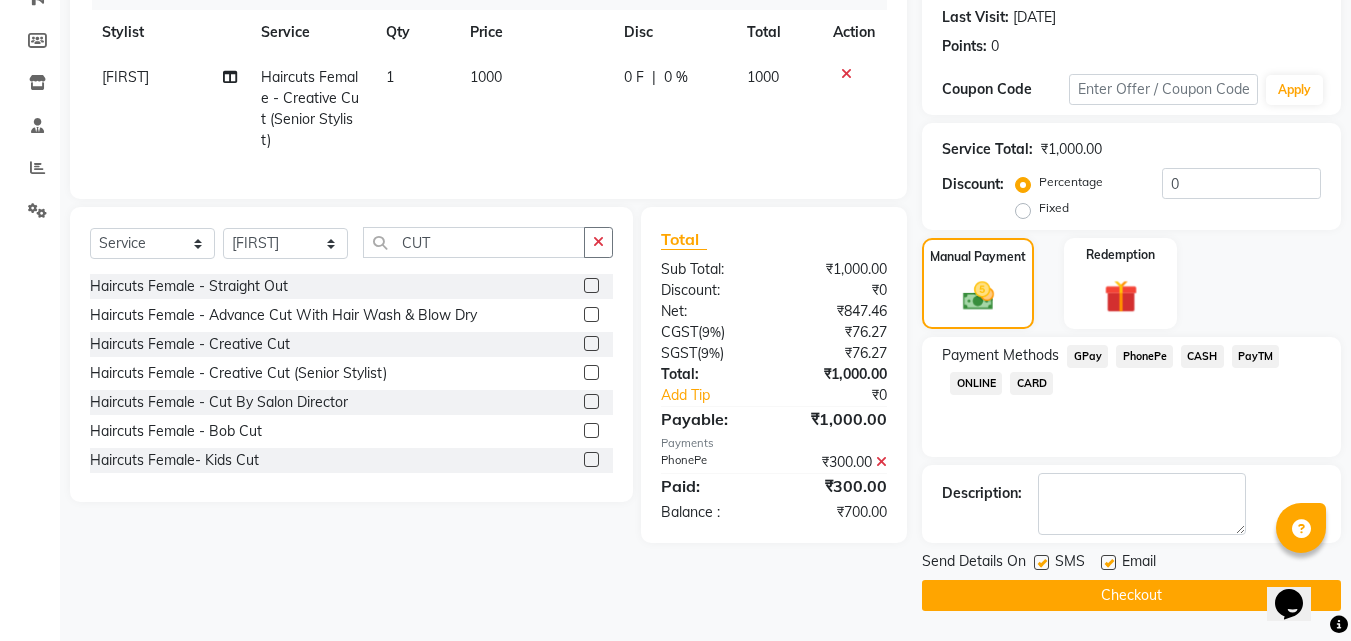 click on "CASH" 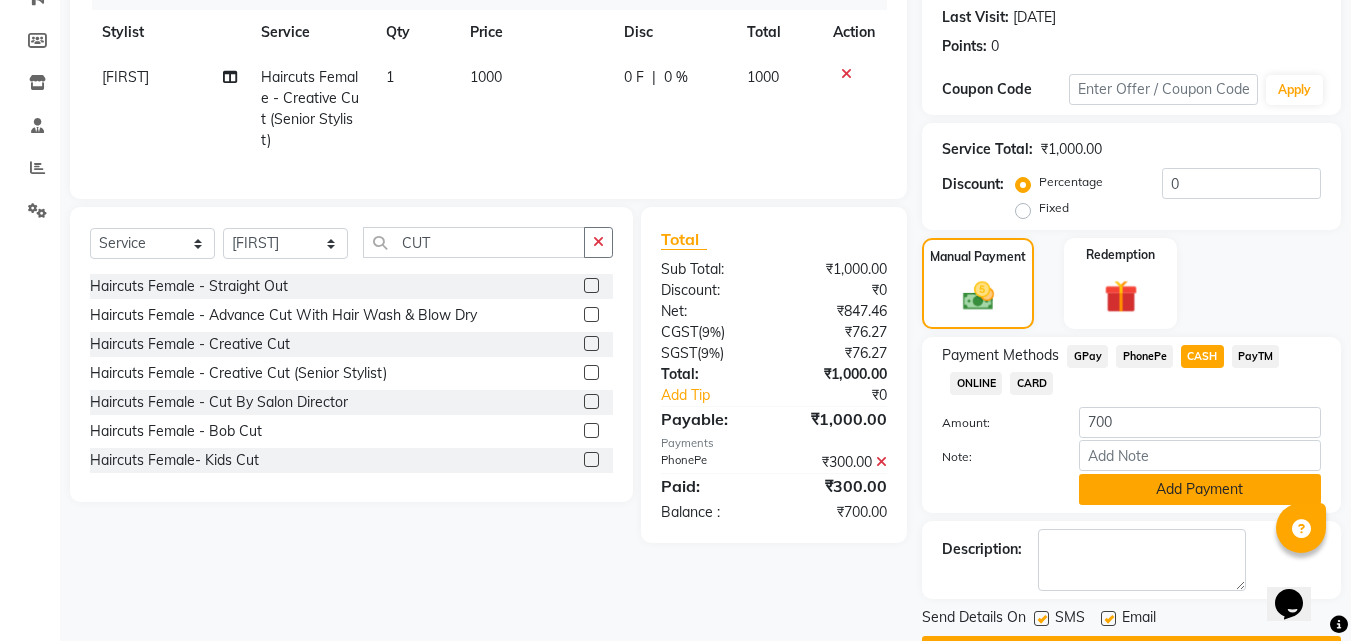 click on "Add Payment" 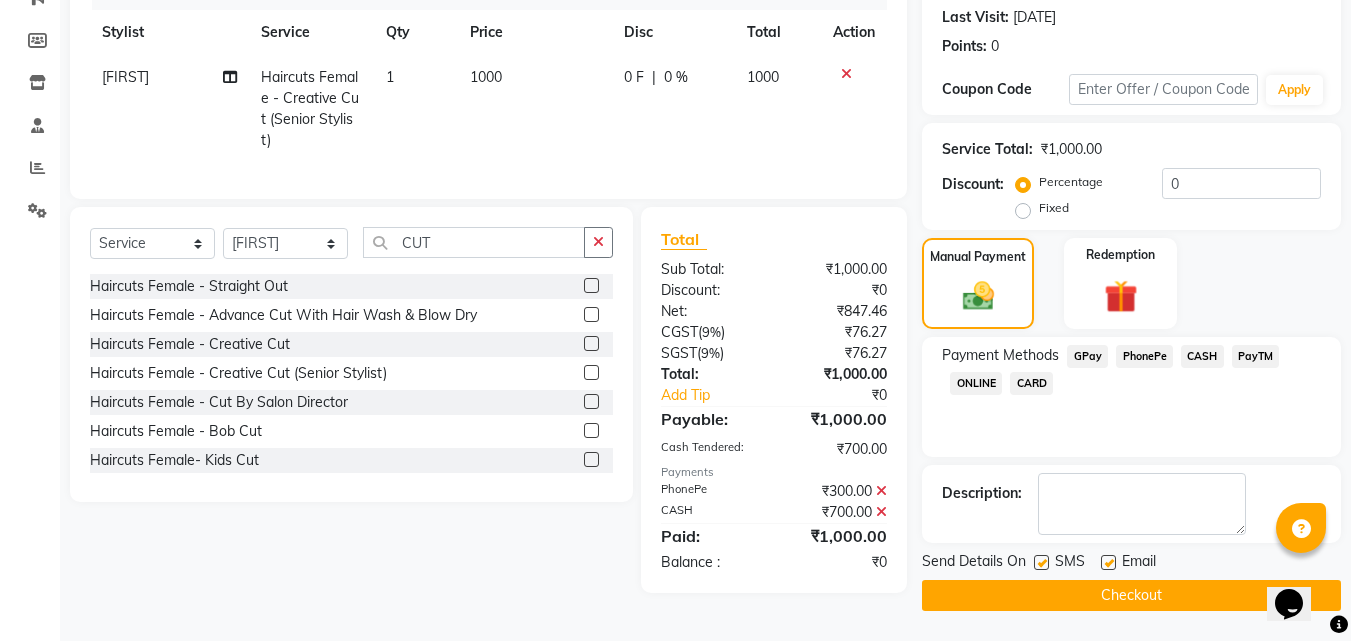 click on "Checkout" 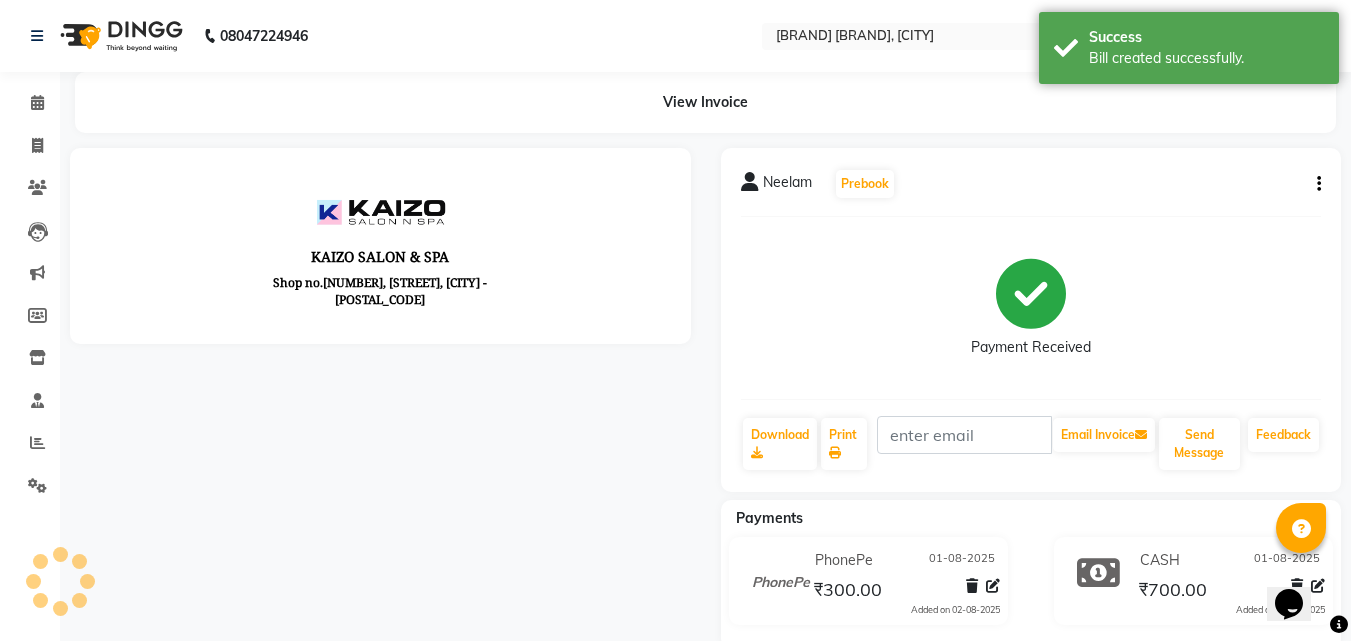 scroll, scrollTop: 0, scrollLeft: 0, axis: both 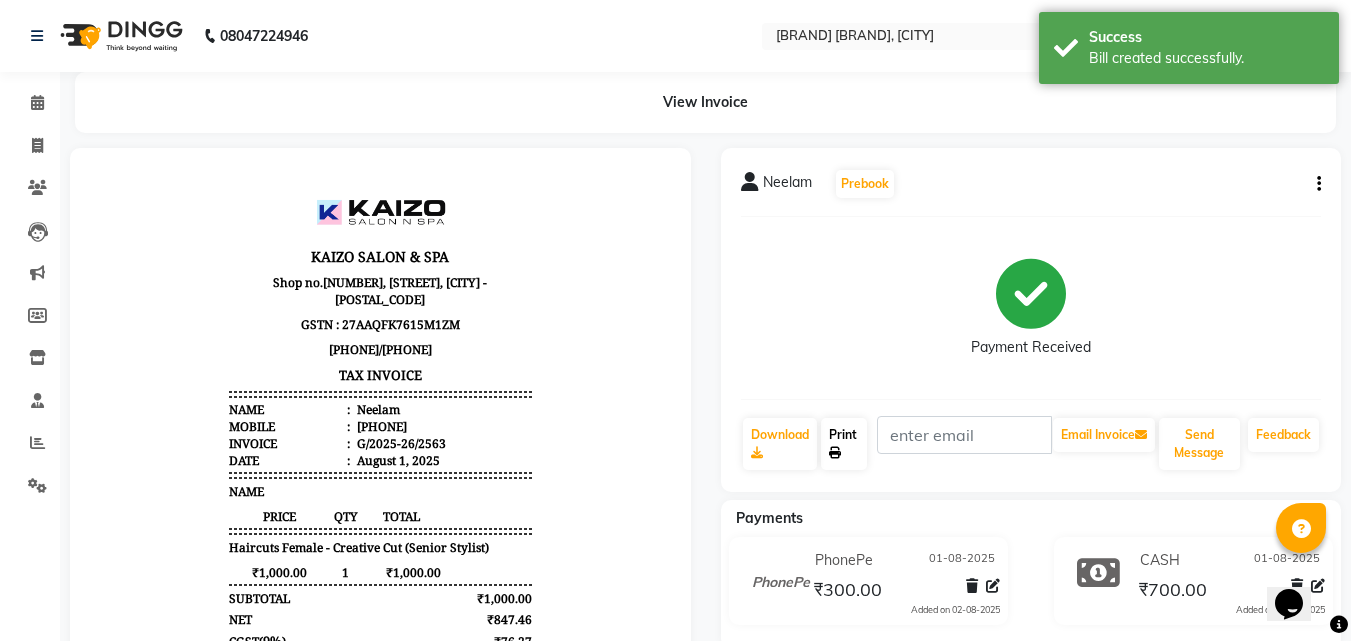 click on "Print" 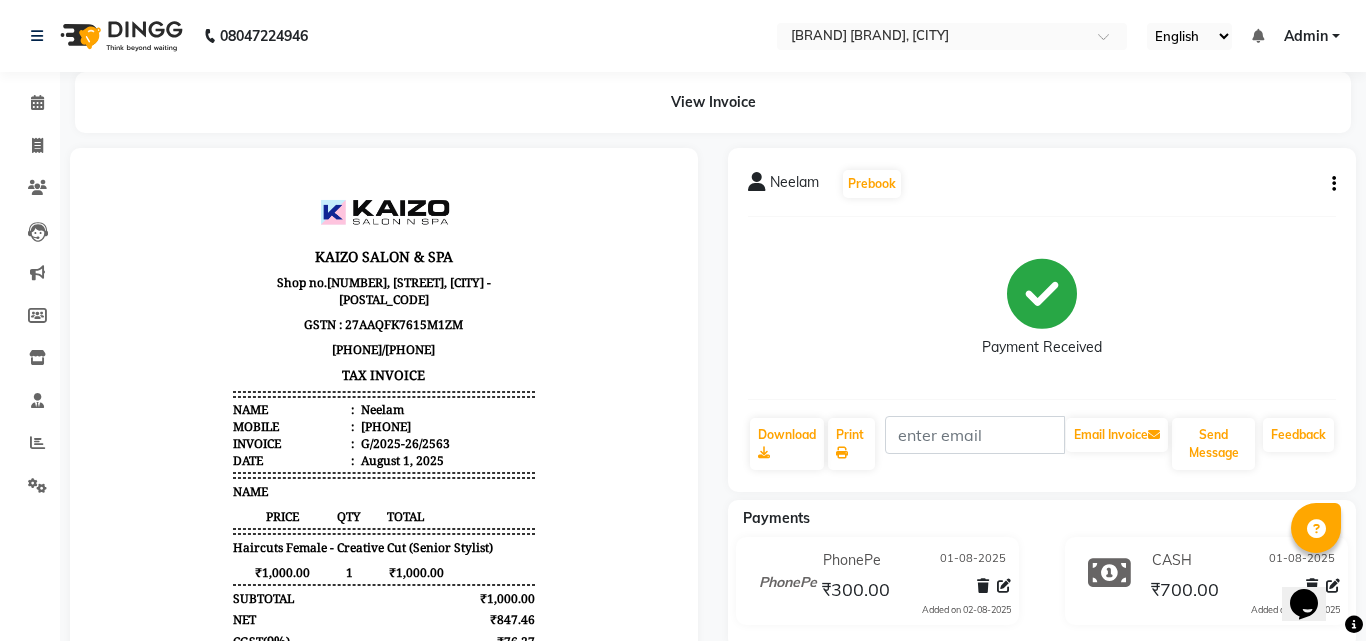 select on "service" 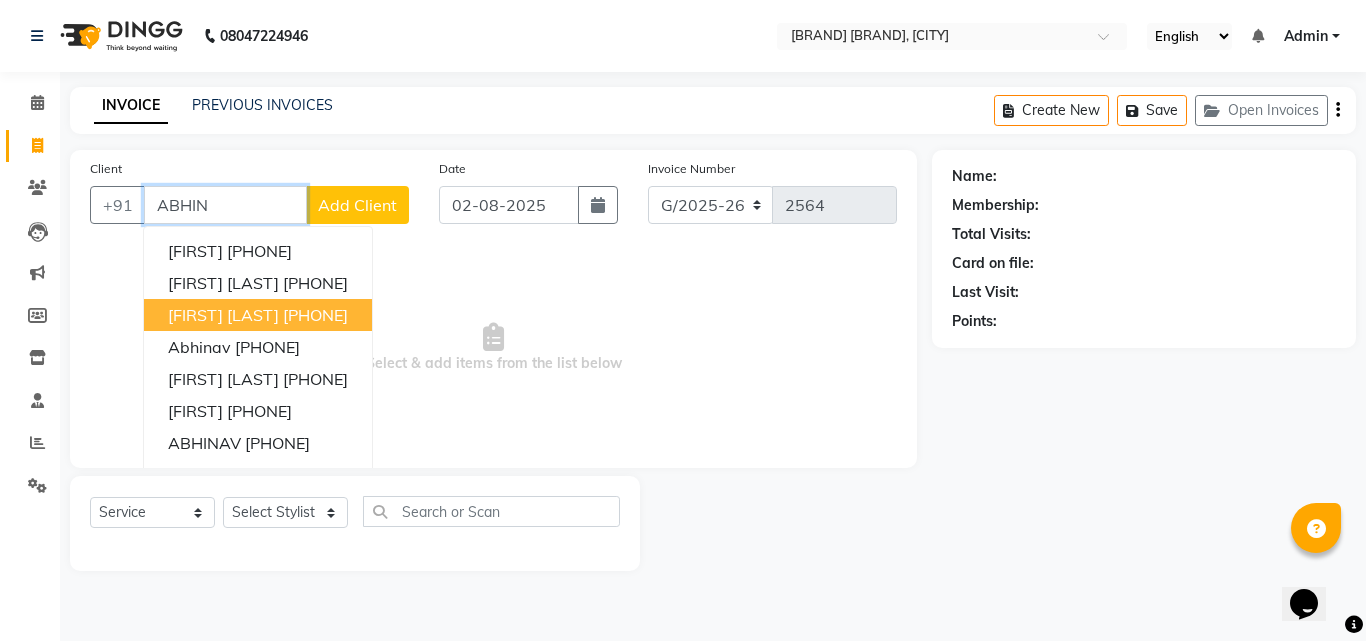 click on "[FIRST] [LAST]" at bounding box center [223, 315] 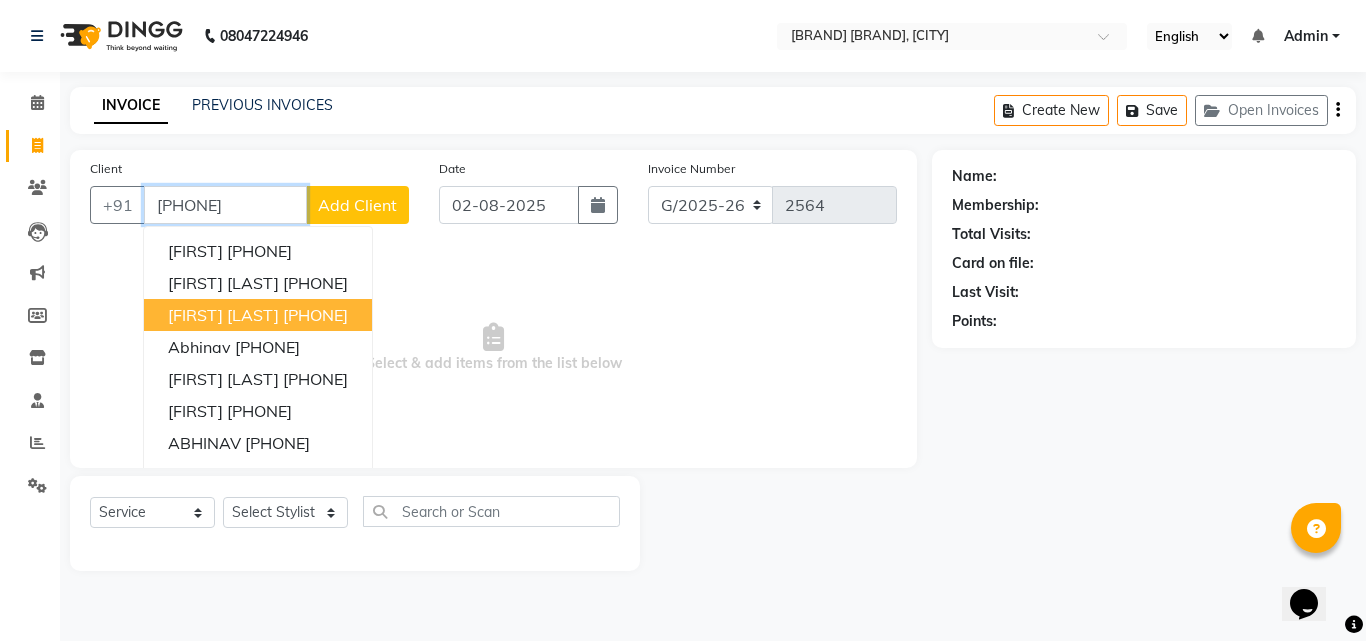 type on "[PHONE]" 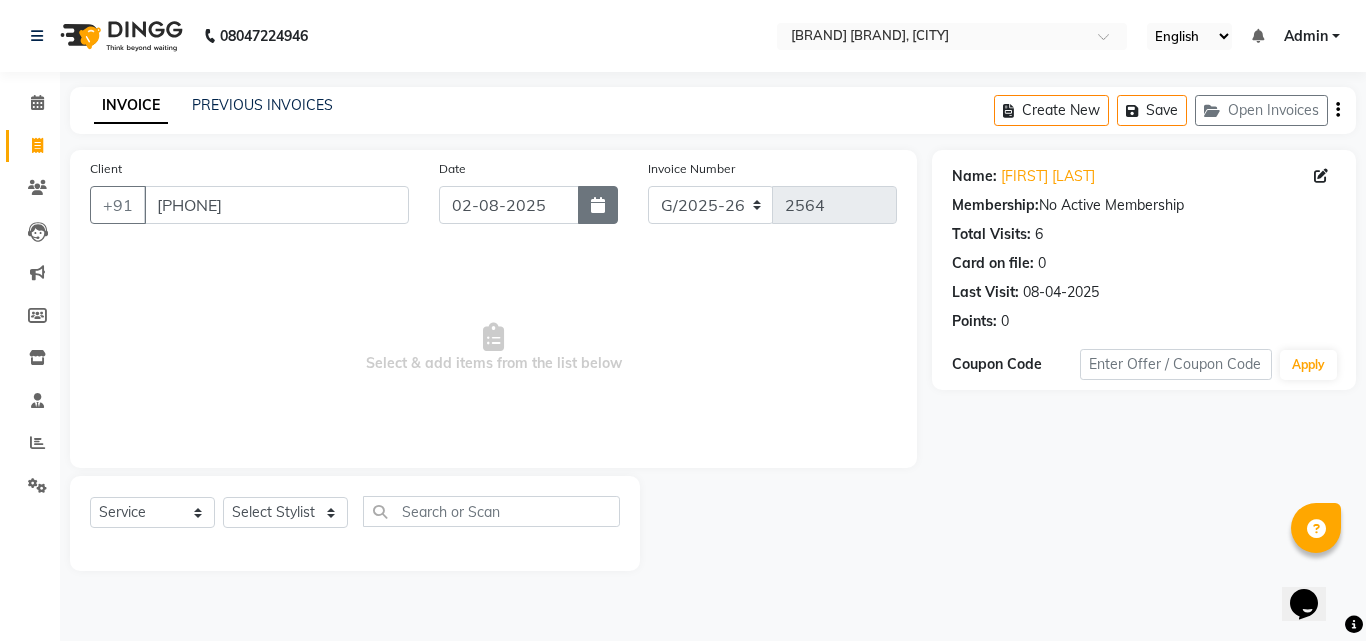 click 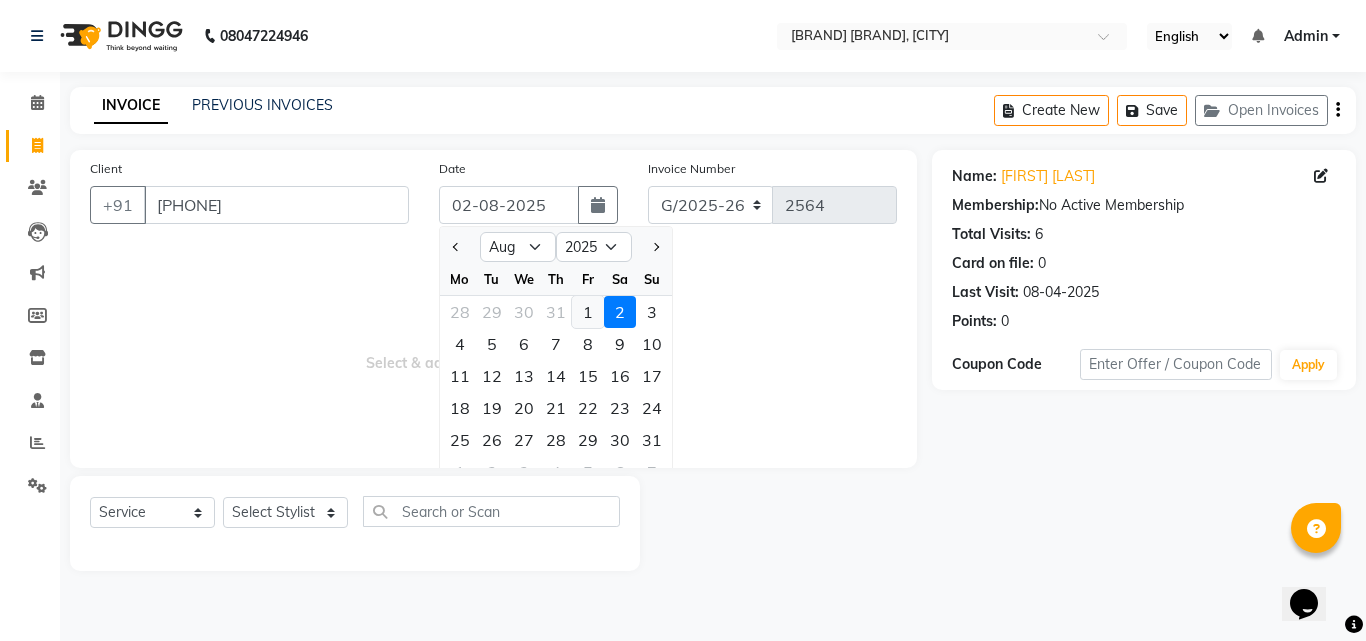 click on "1" 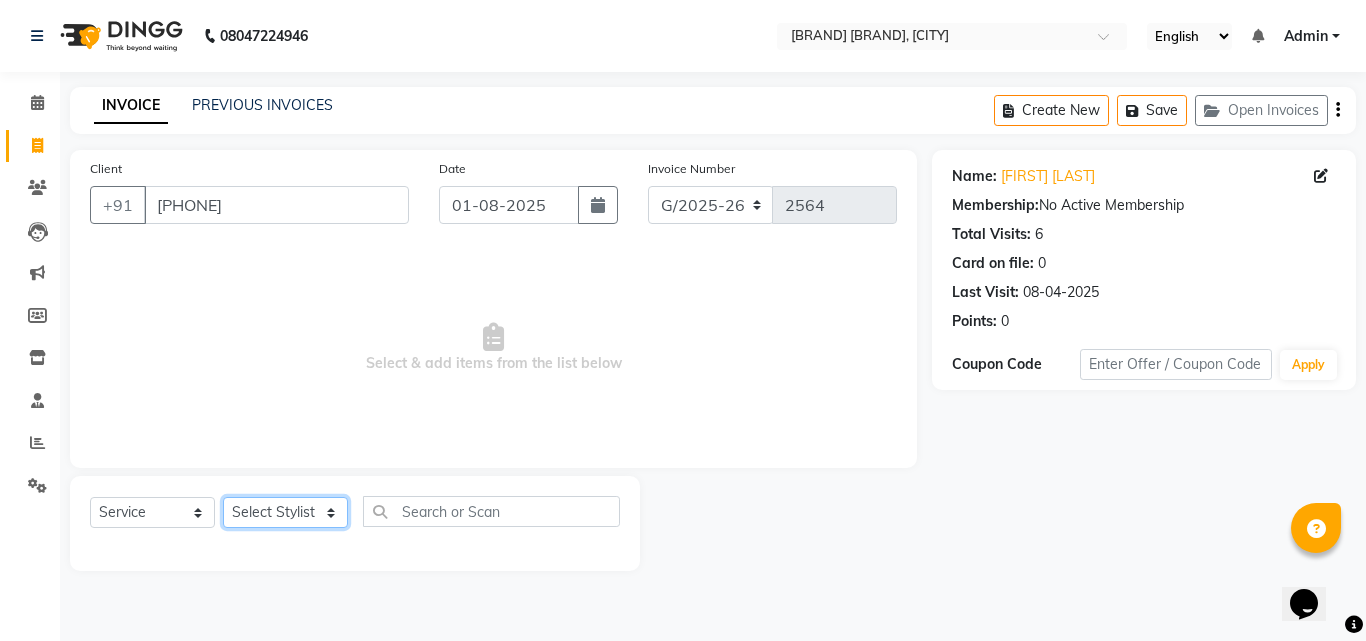 drag, startPoint x: 268, startPoint y: 514, endPoint x: 276, endPoint y: 497, distance: 18.788294 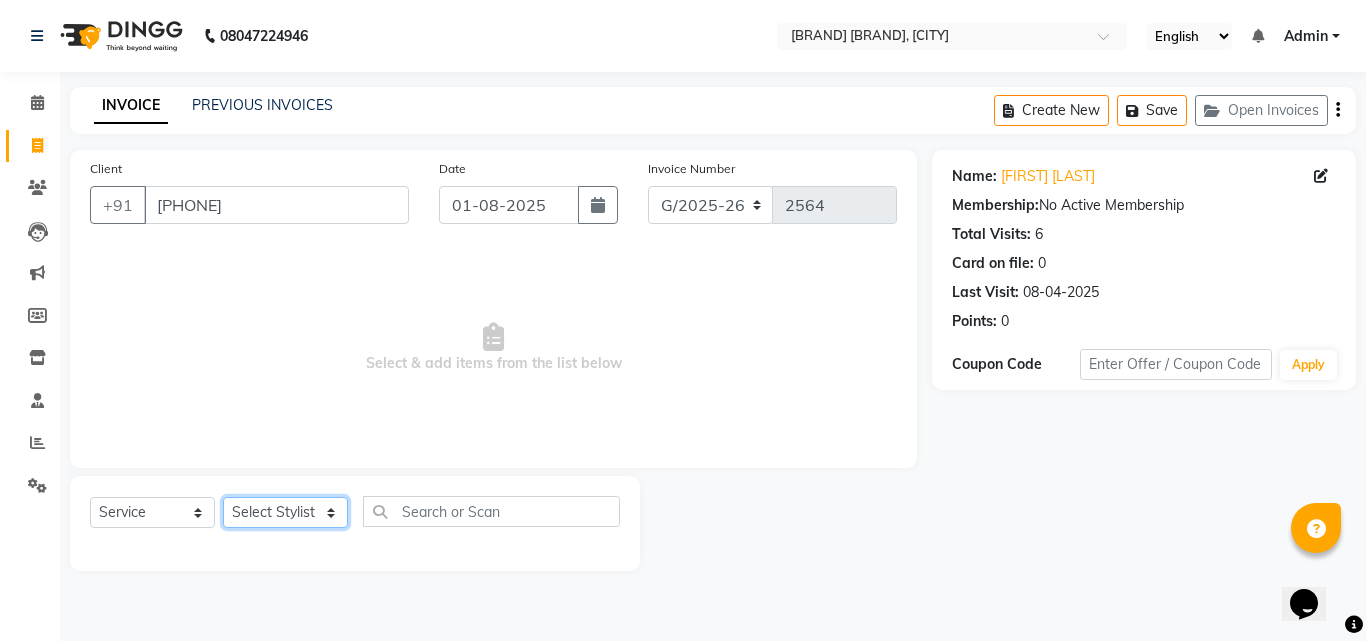 select on "43012" 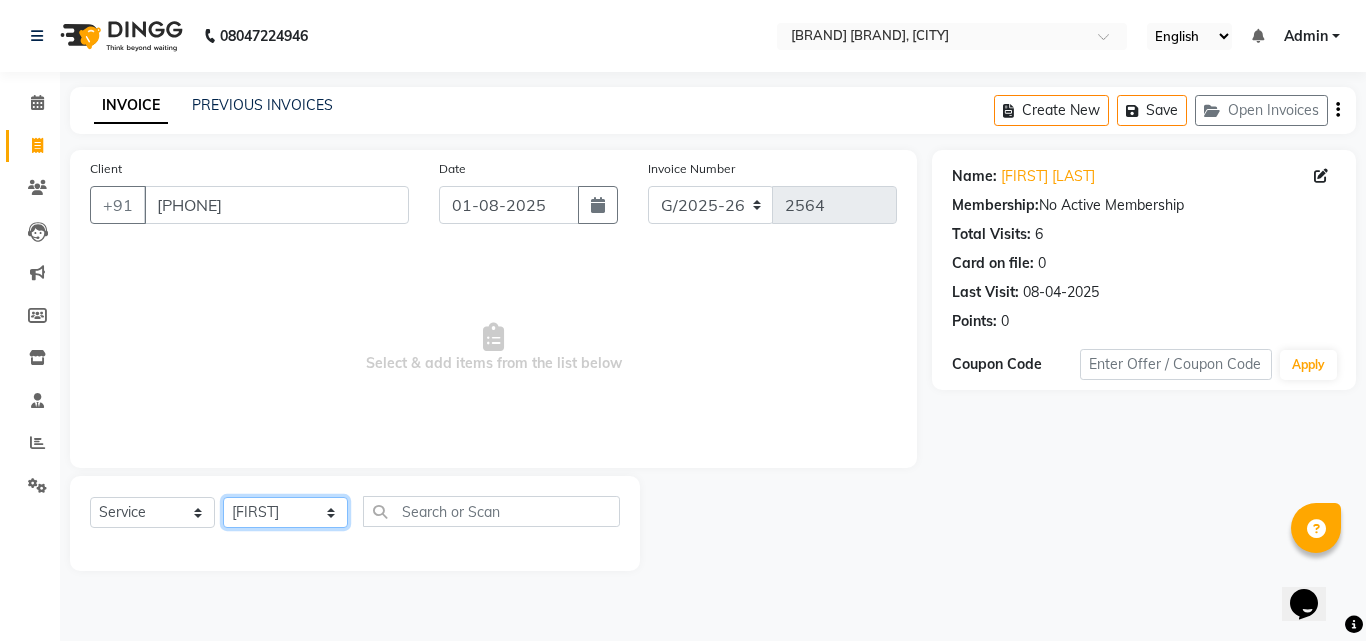 click on "Select Stylist ABDUL AKSHADA ANJALI ARBAZ ARIF FAHEEM Front Desk GOVIND HEENA IFTESHA JACIN NIBHA NIKITA NIZAM PRANITA SALIM SAM SHADAB SHARIFA SMITA GALA SNEHAL SONI SONU WASEEM YASH" 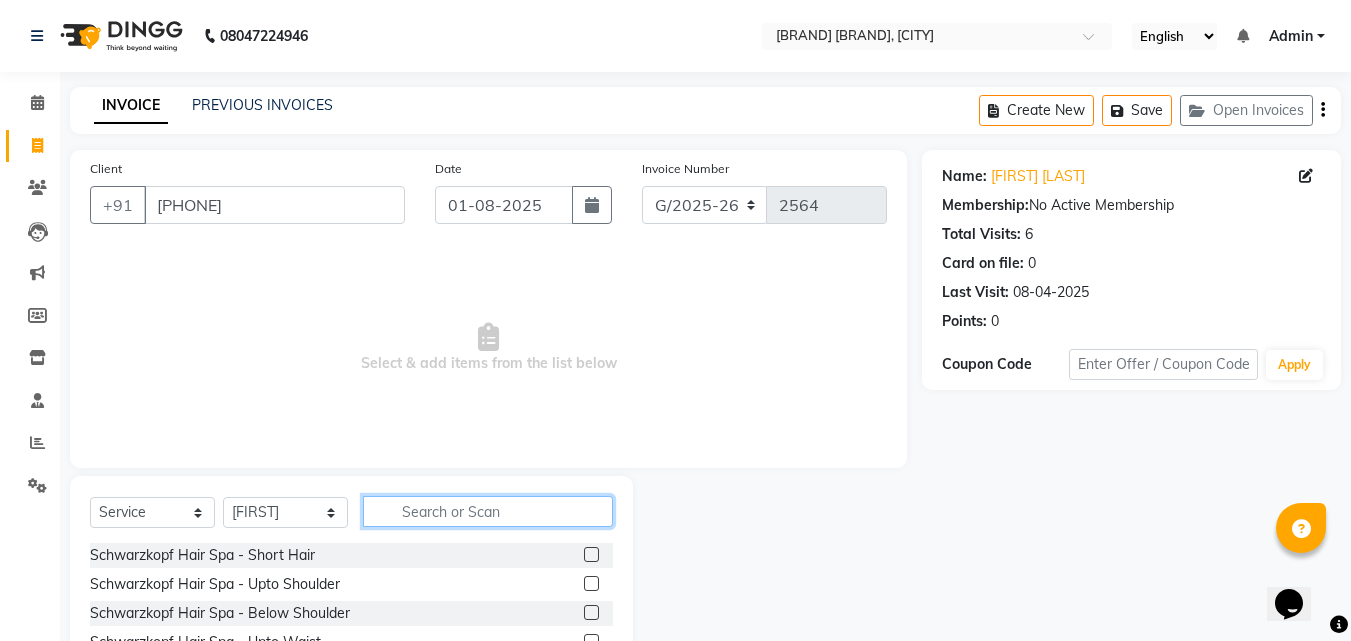 click 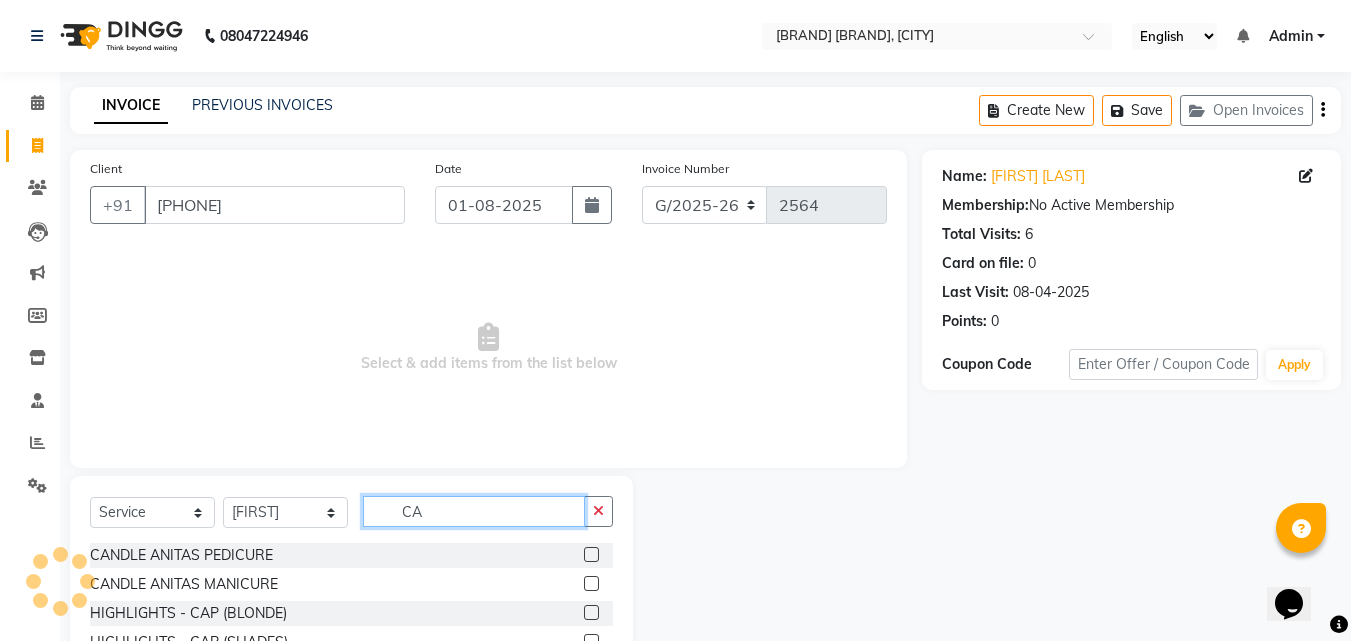 type on "C" 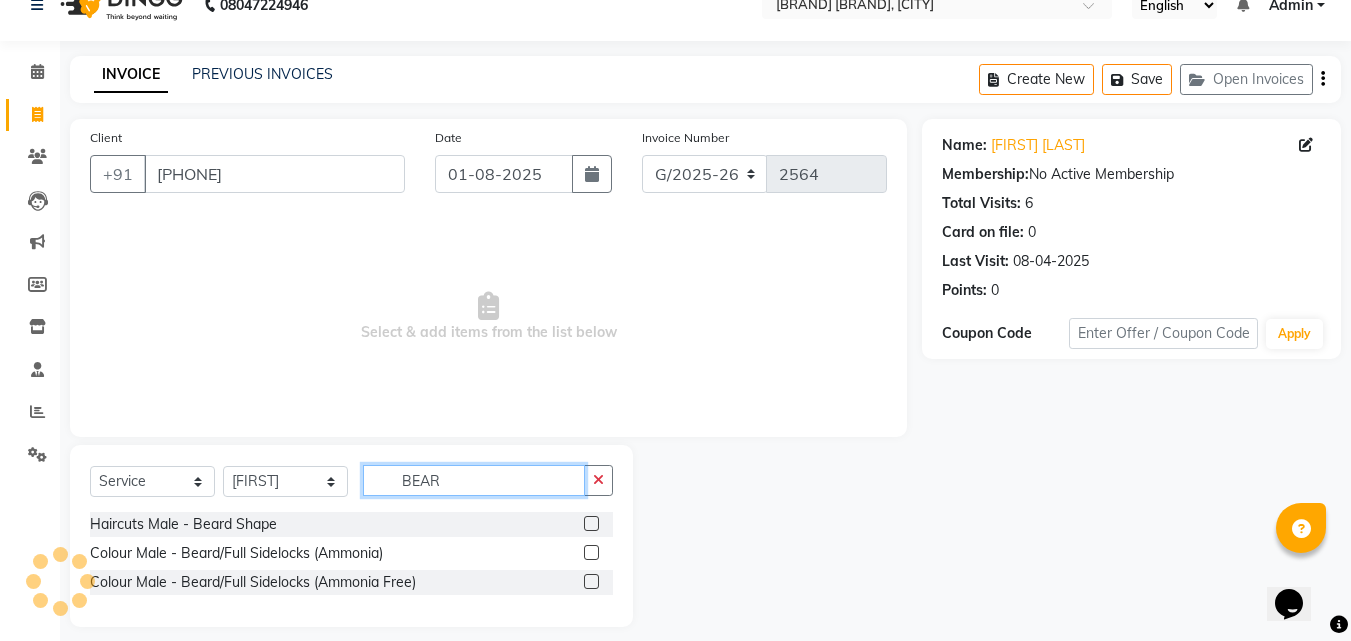 scroll, scrollTop: 47, scrollLeft: 0, axis: vertical 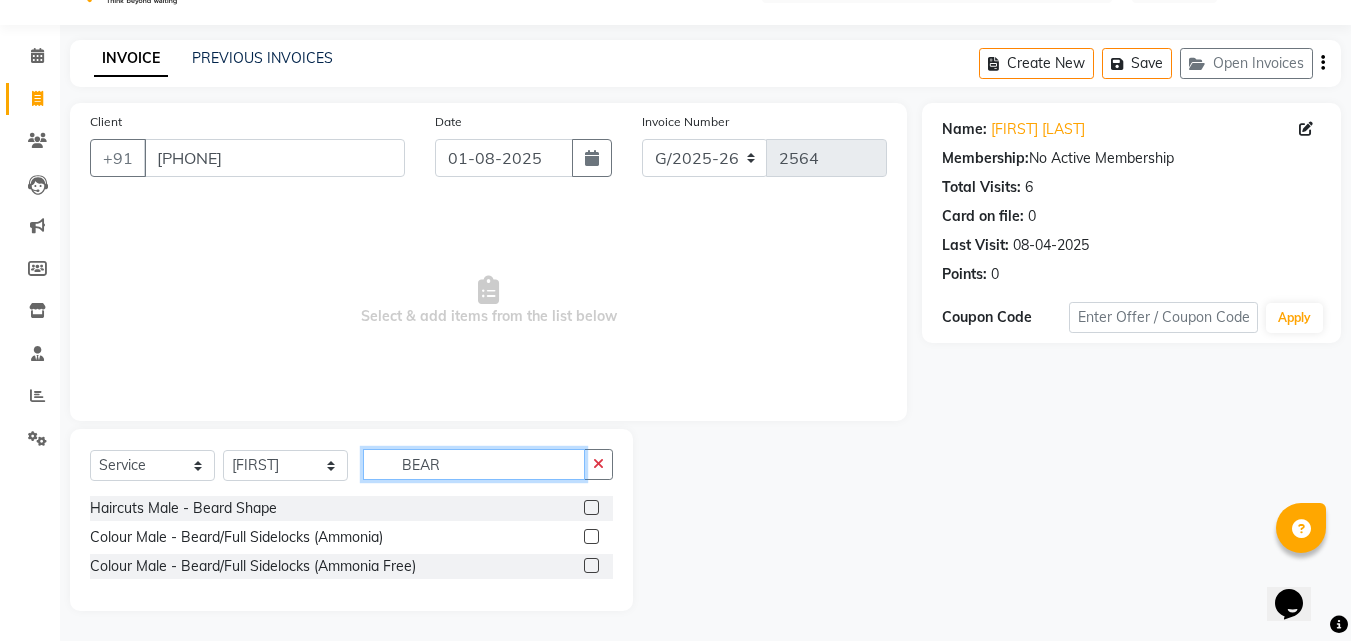 type on "BEAR" 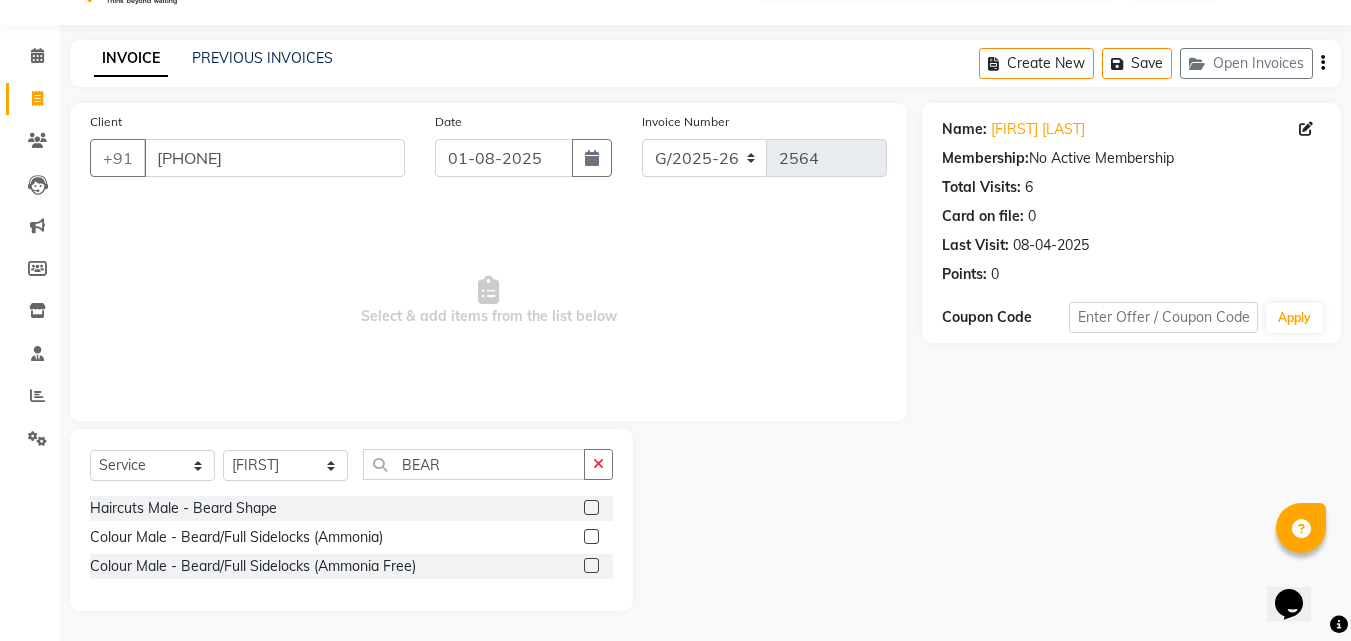 click 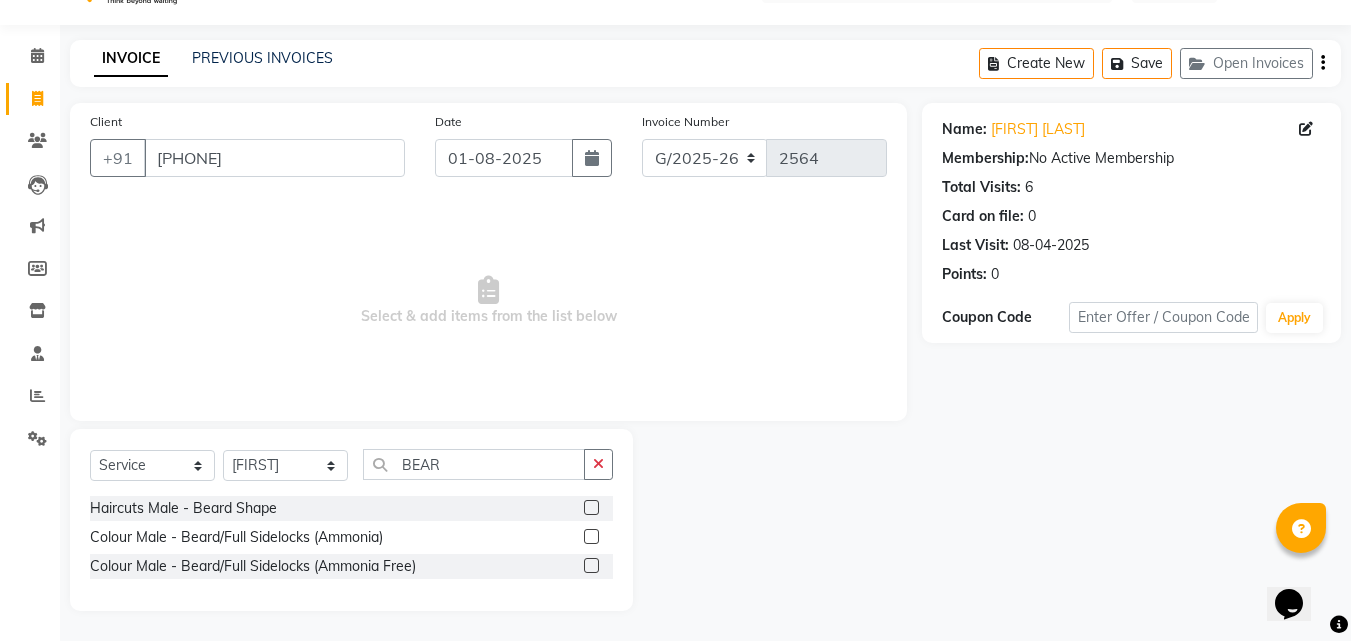 click at bounding box center [590, 508] 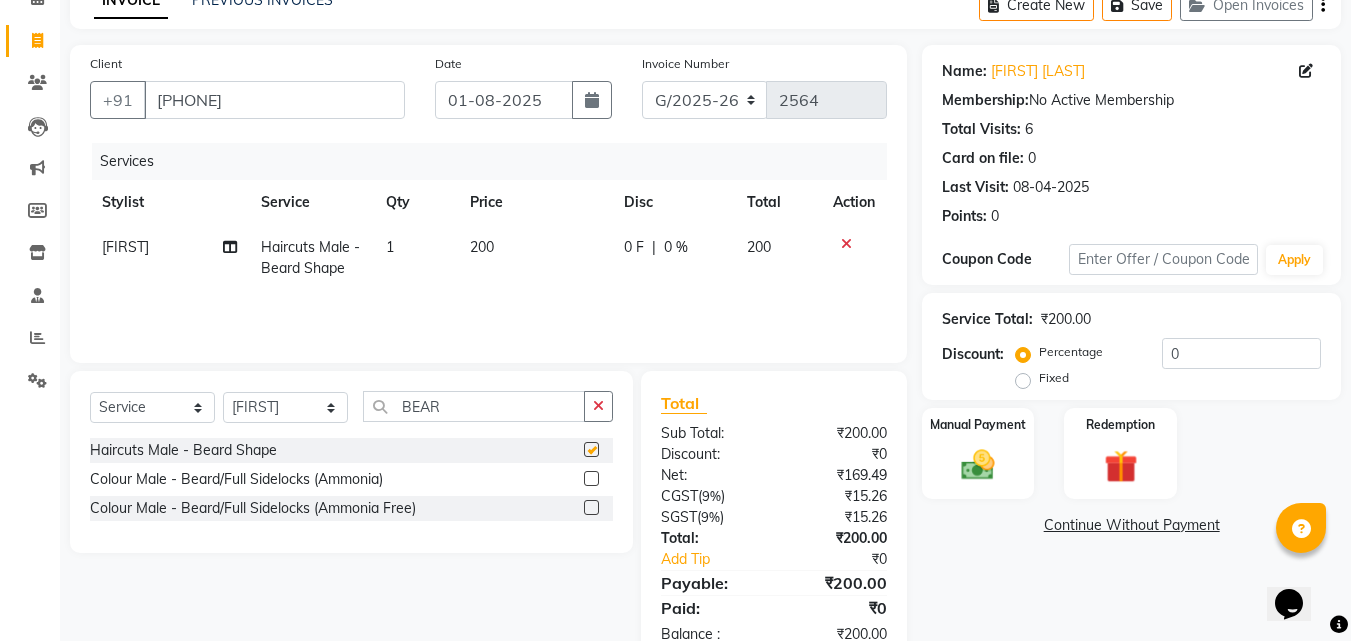 scroll, scrollTop: 159, scrollLeft: 0, axis: vertical 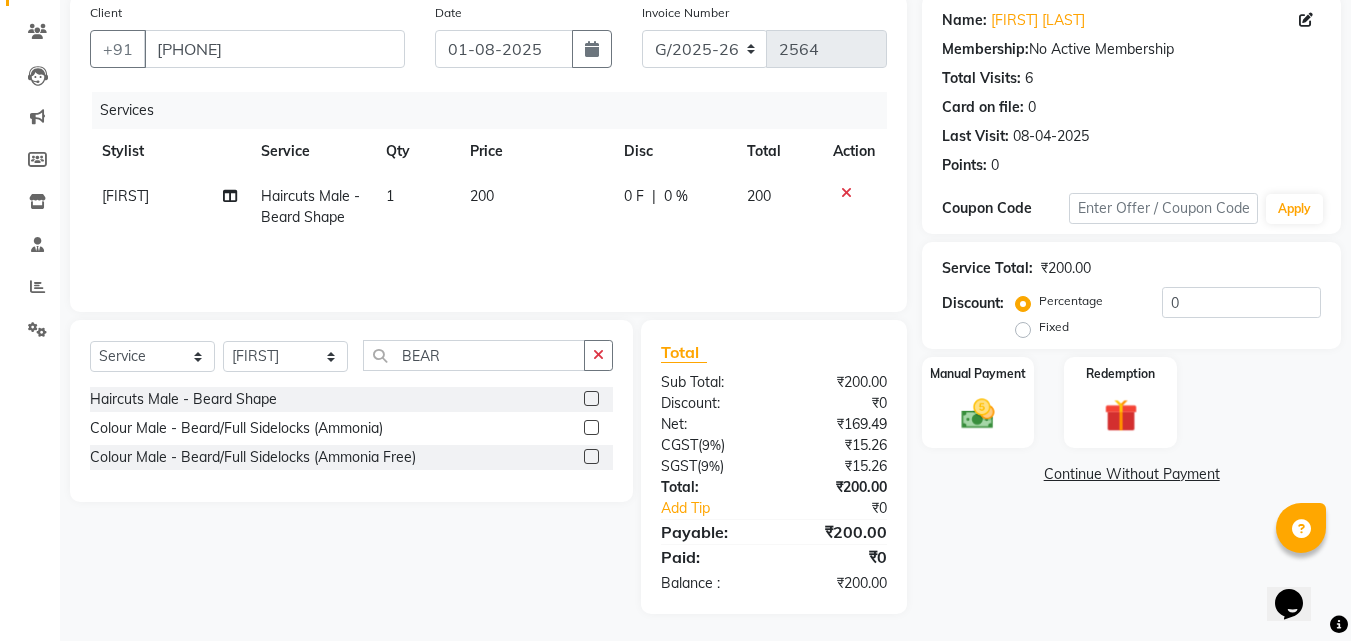 checkbox on "false" 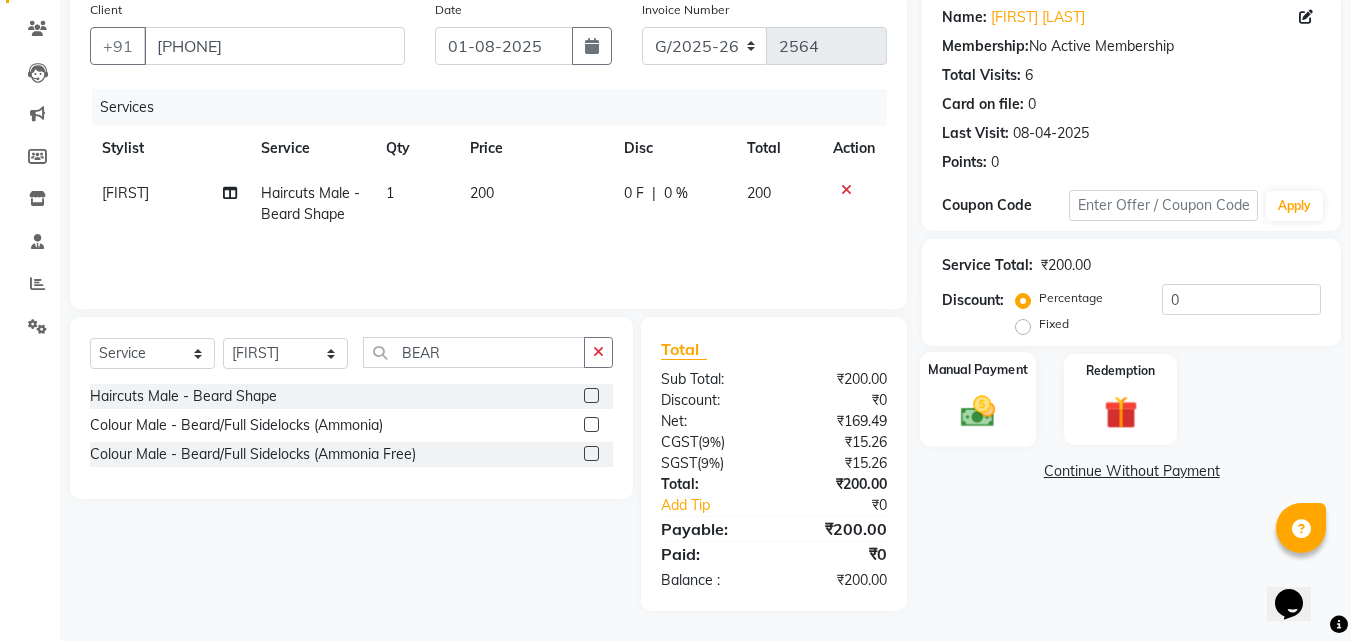click 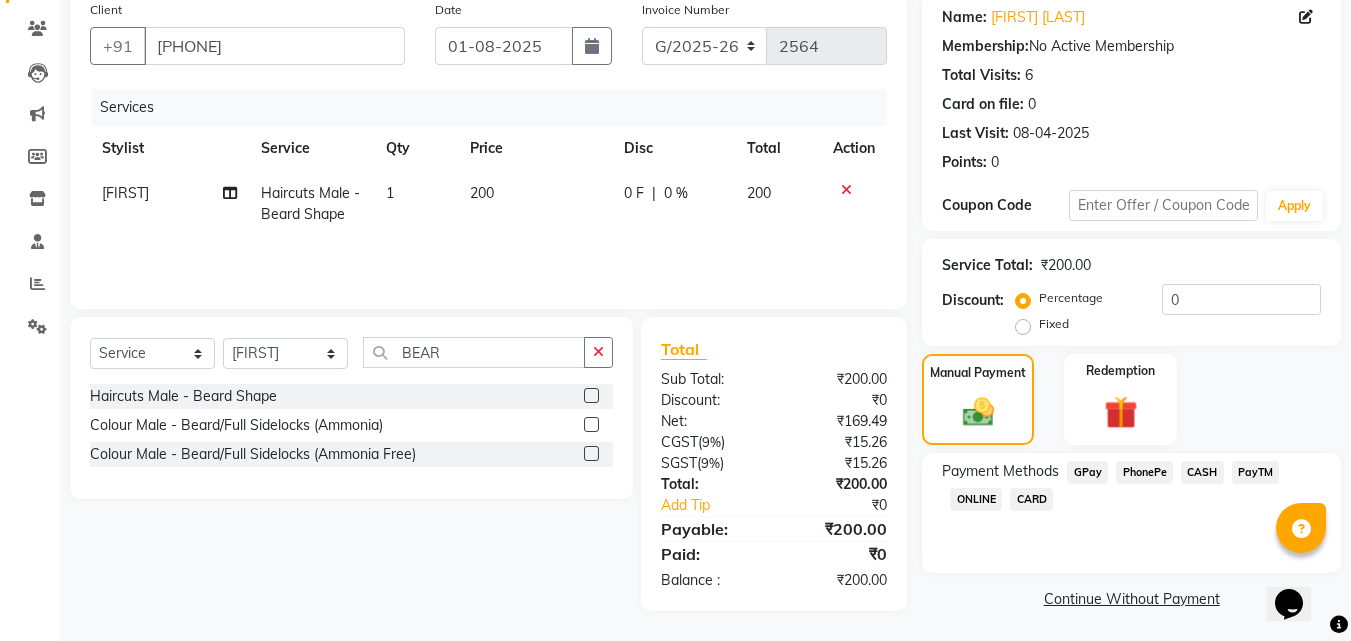 click on "PhonePe" 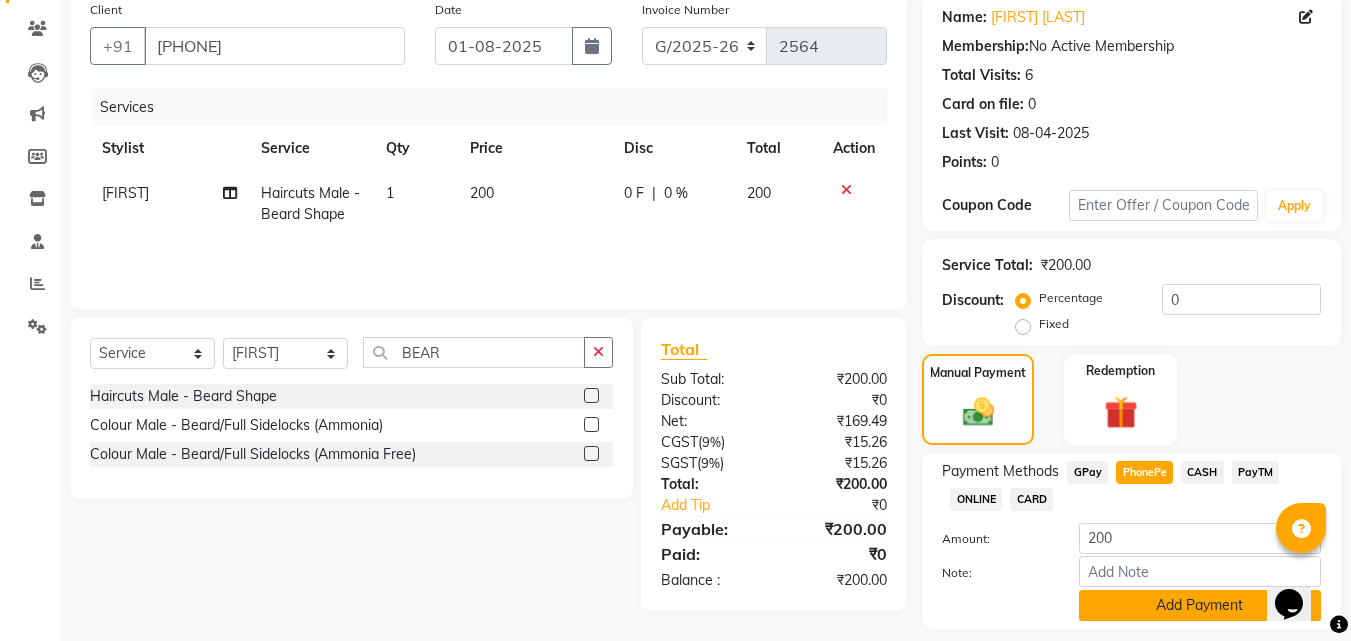 click on "Add Payment" 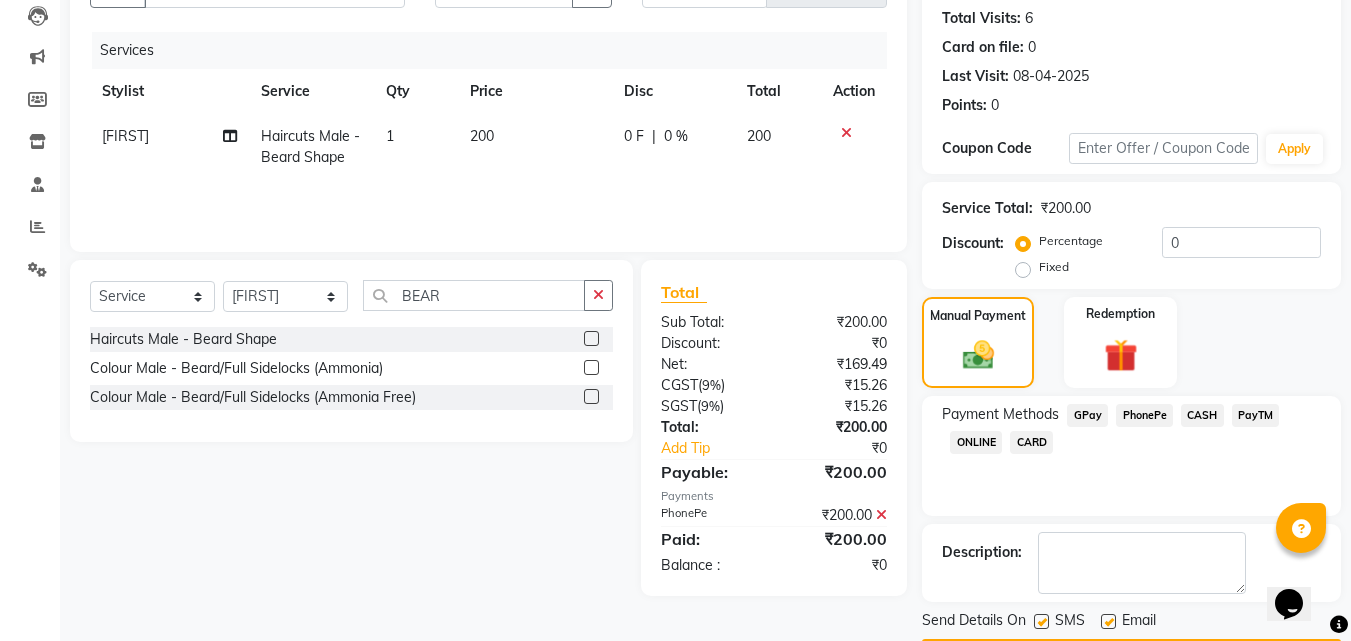 scroll, scrollTop: 275, scrollLeft: 0, axis: vertical 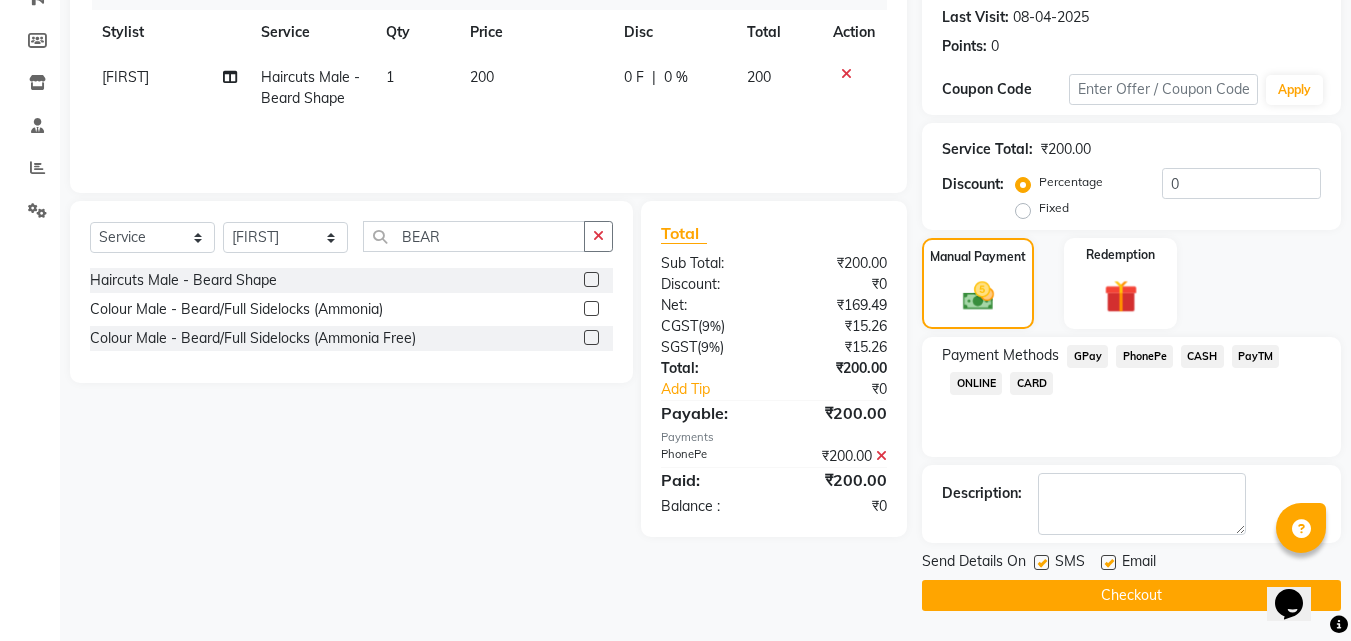 click 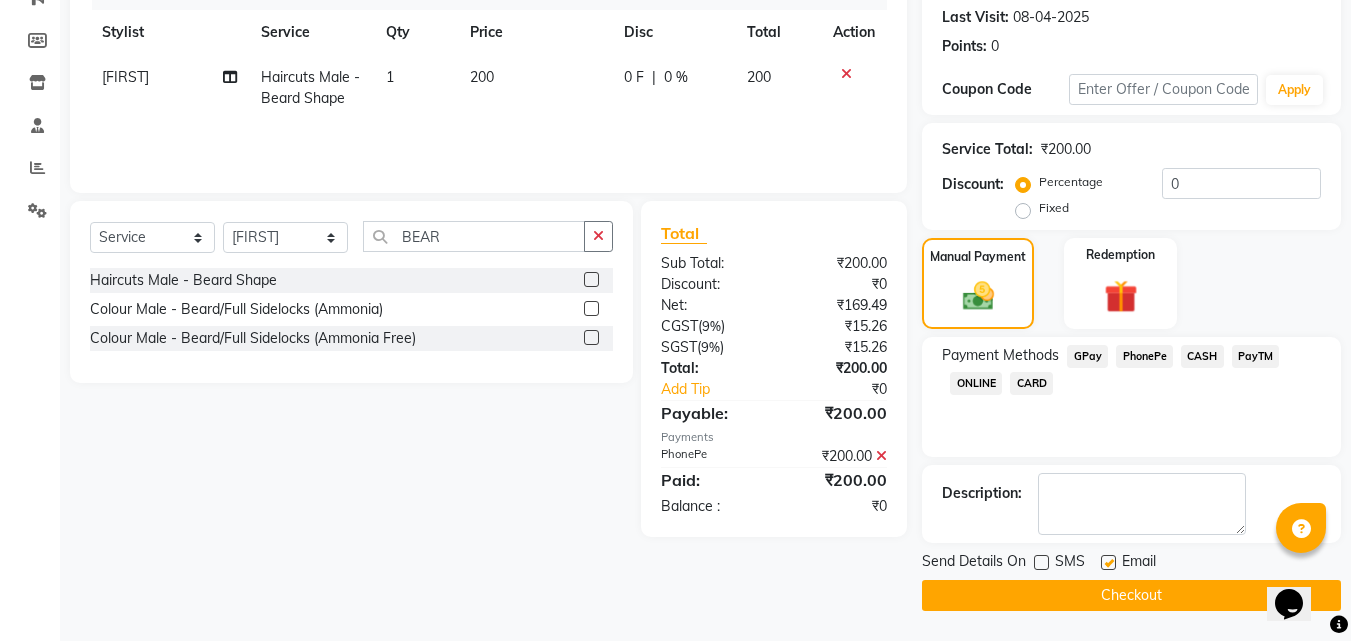 click on "Checkout" 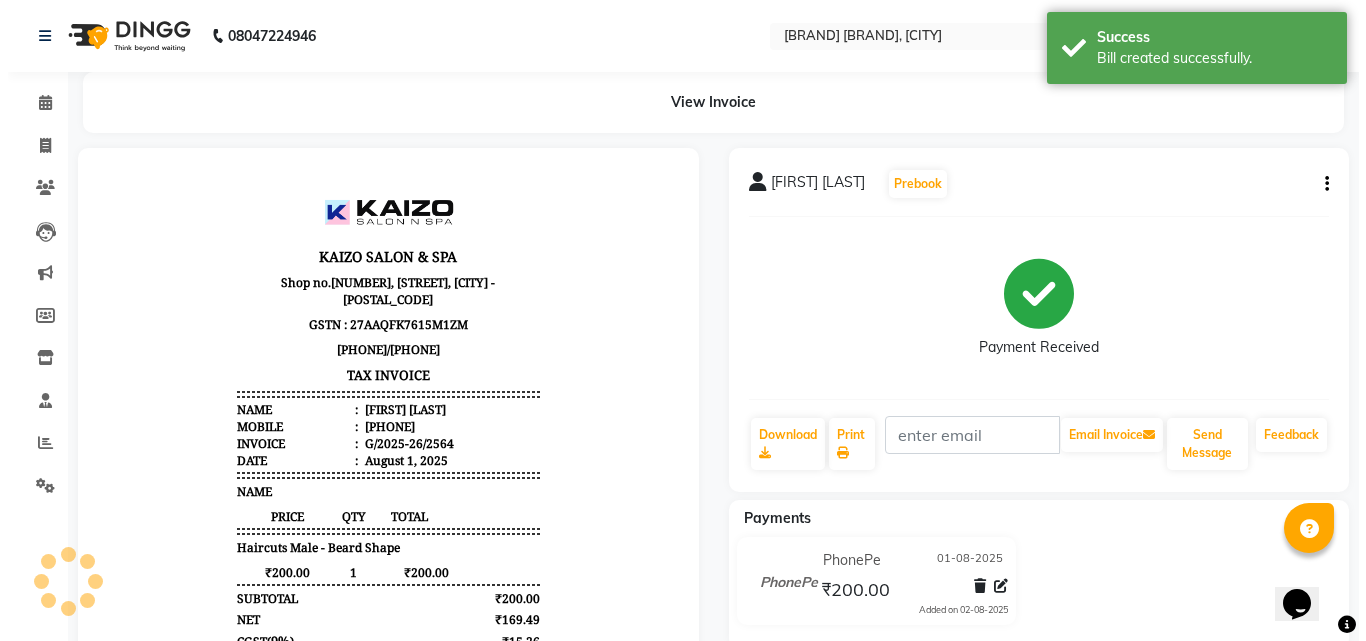 scroll, scrollTop: 0, scrollLeft: 0, axis: both 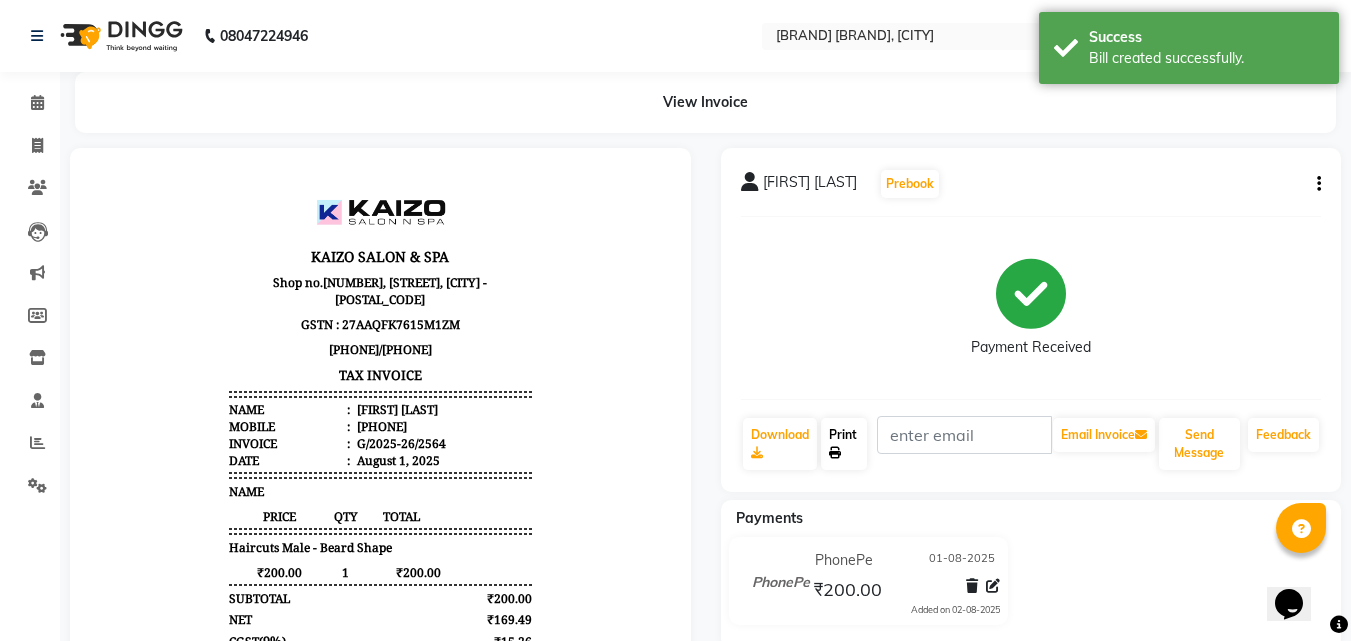 click on "Print" 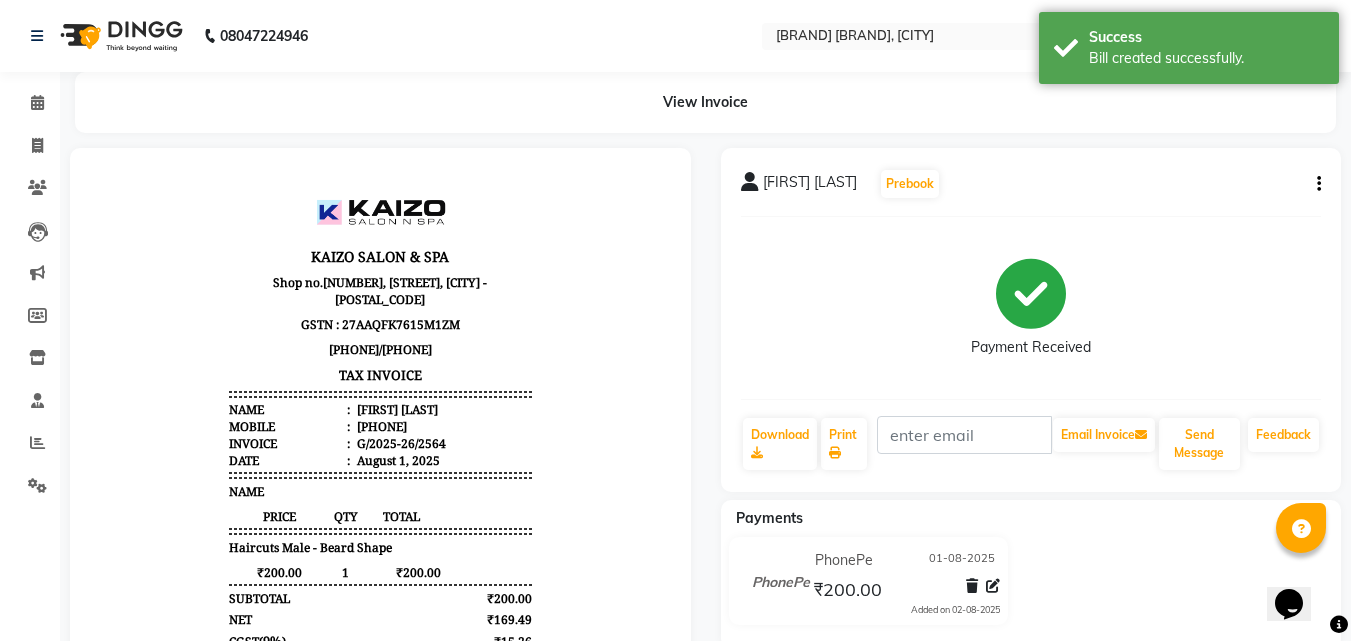 select on "service" 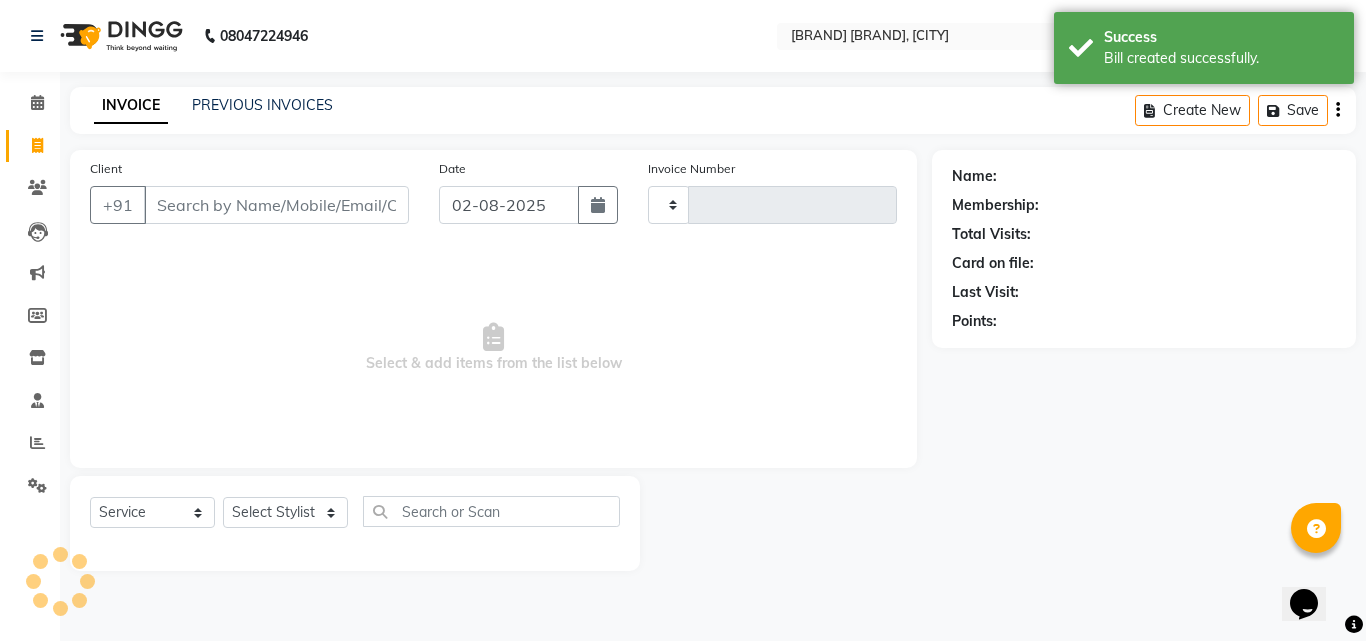 type on "2565" 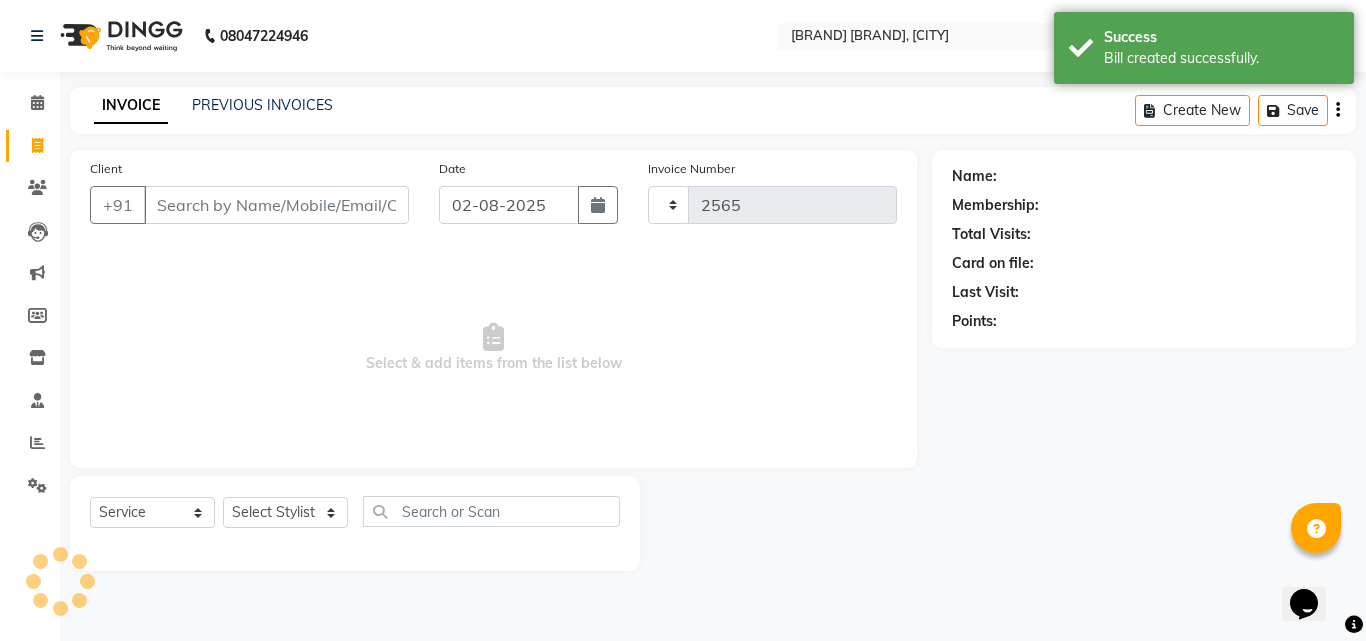 select on "3500" 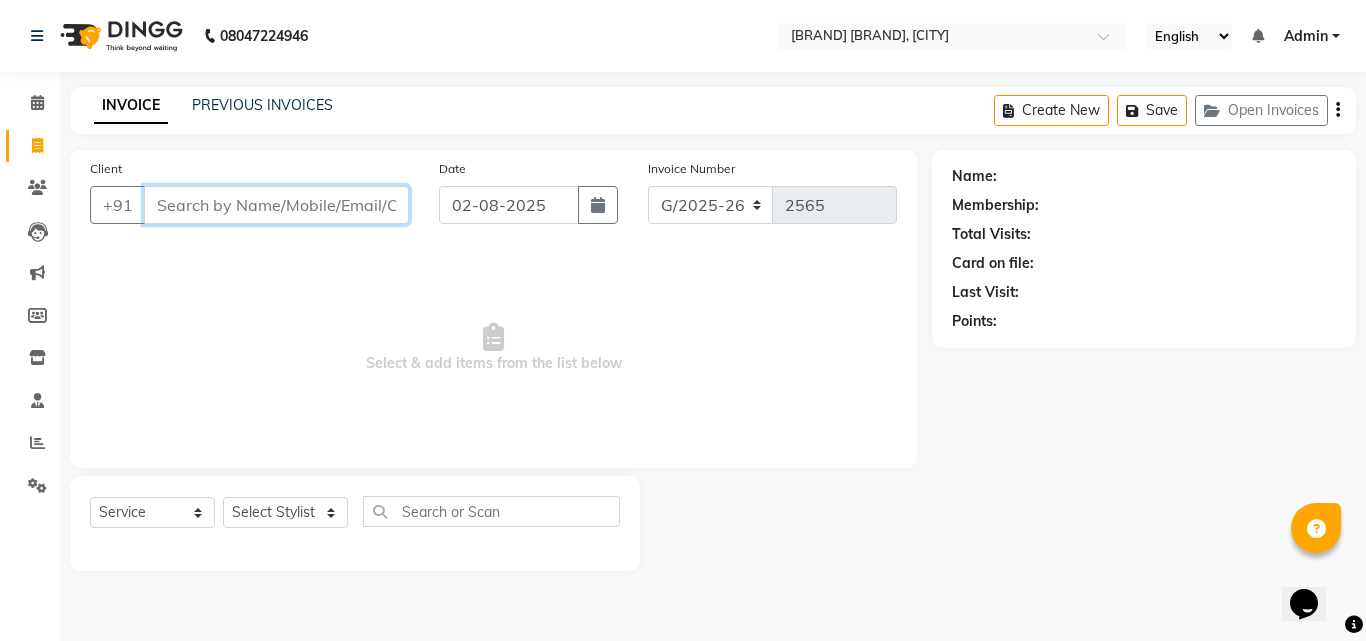 paste on "[FIRST] [PHONE]" 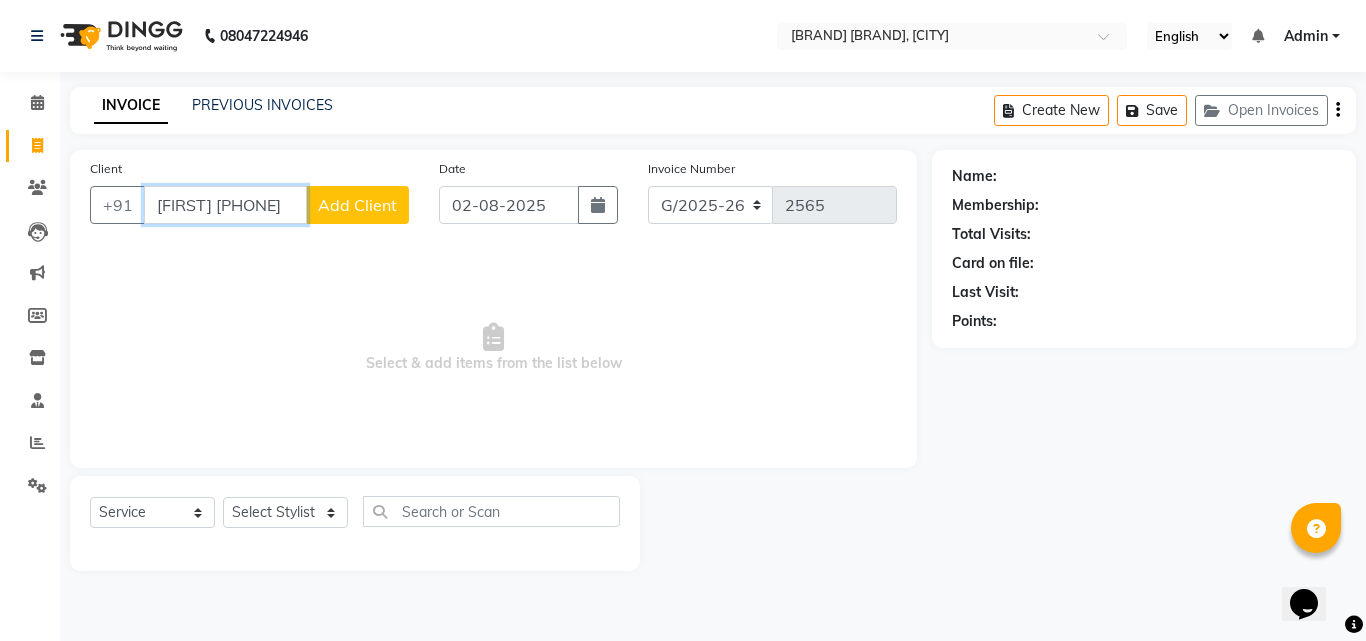 scroll, scrollTop: 0, scrollLeft: 16, axis: horizontal 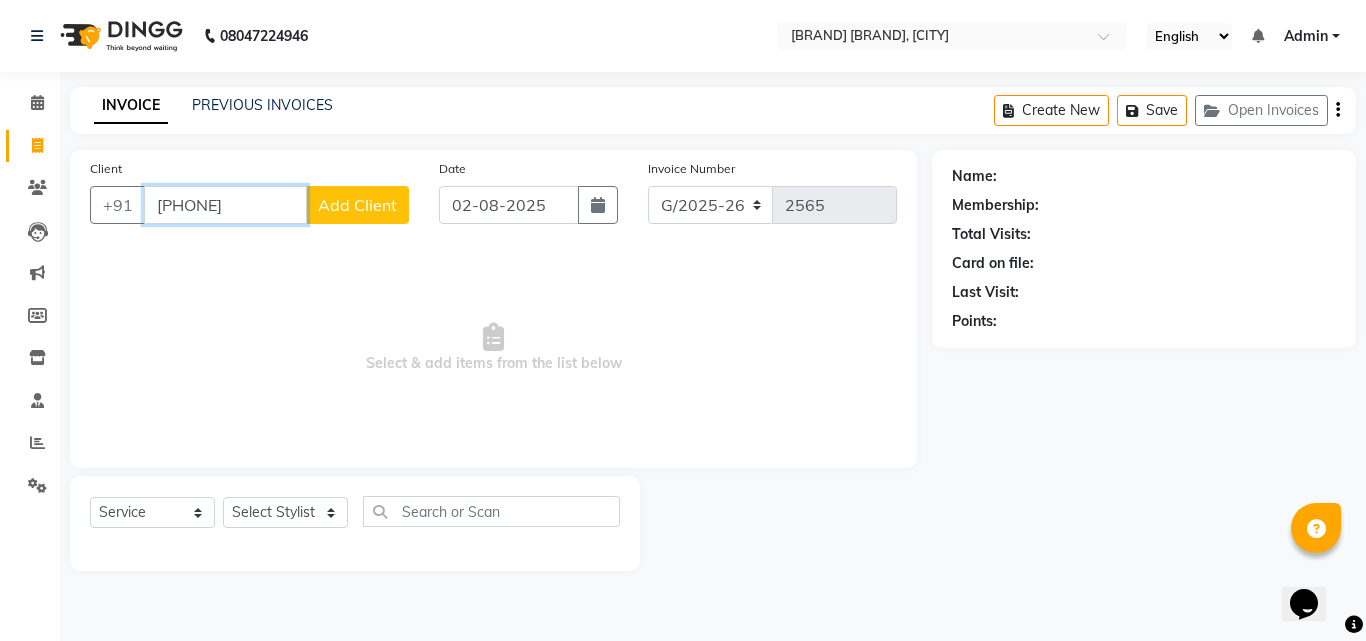 type on "[PHONE]" 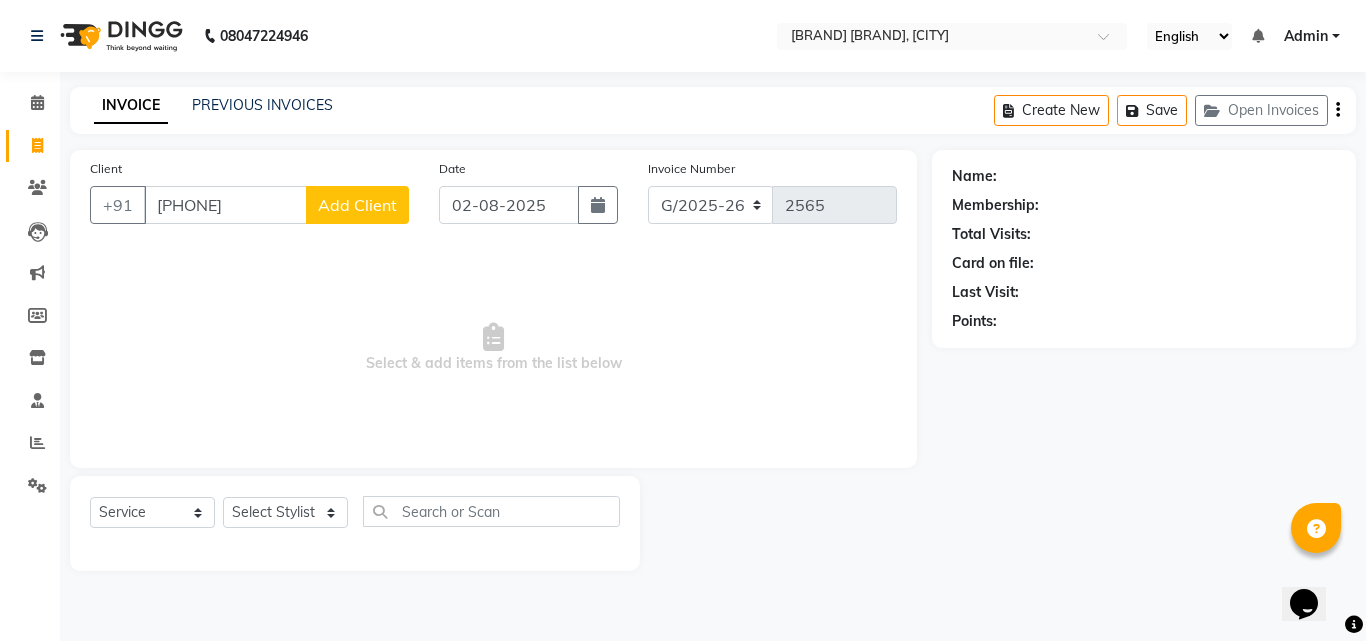 click on "Add Client" 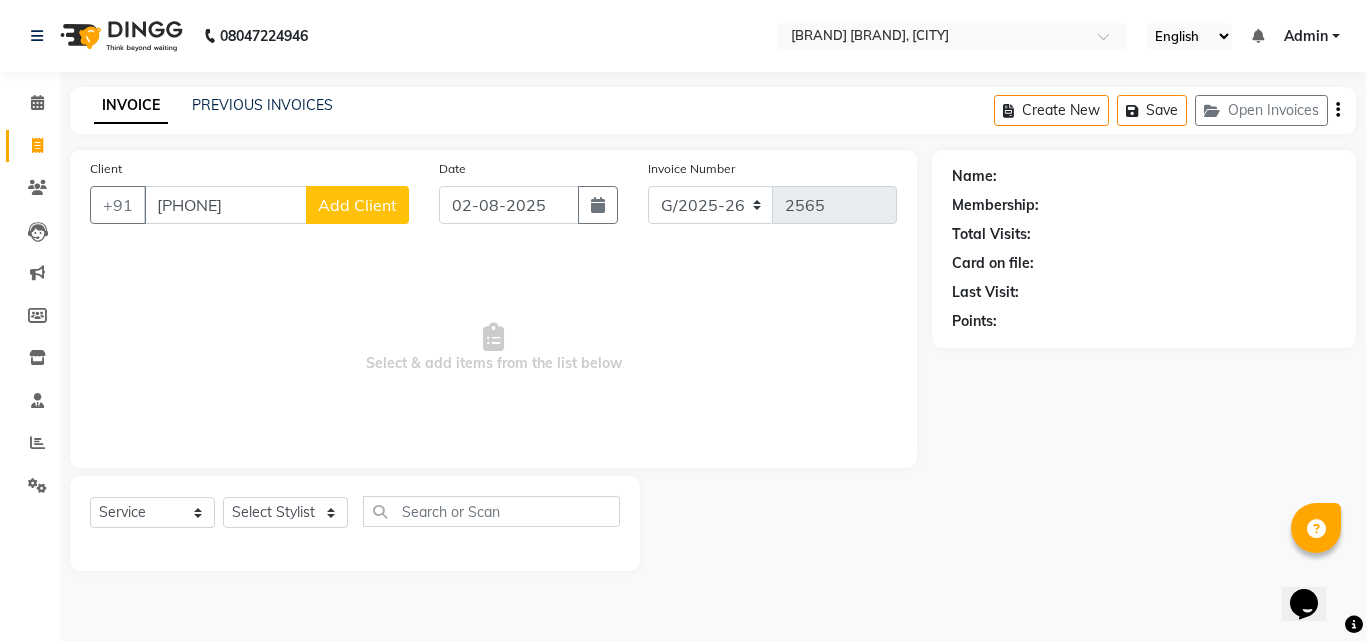 select on "22" 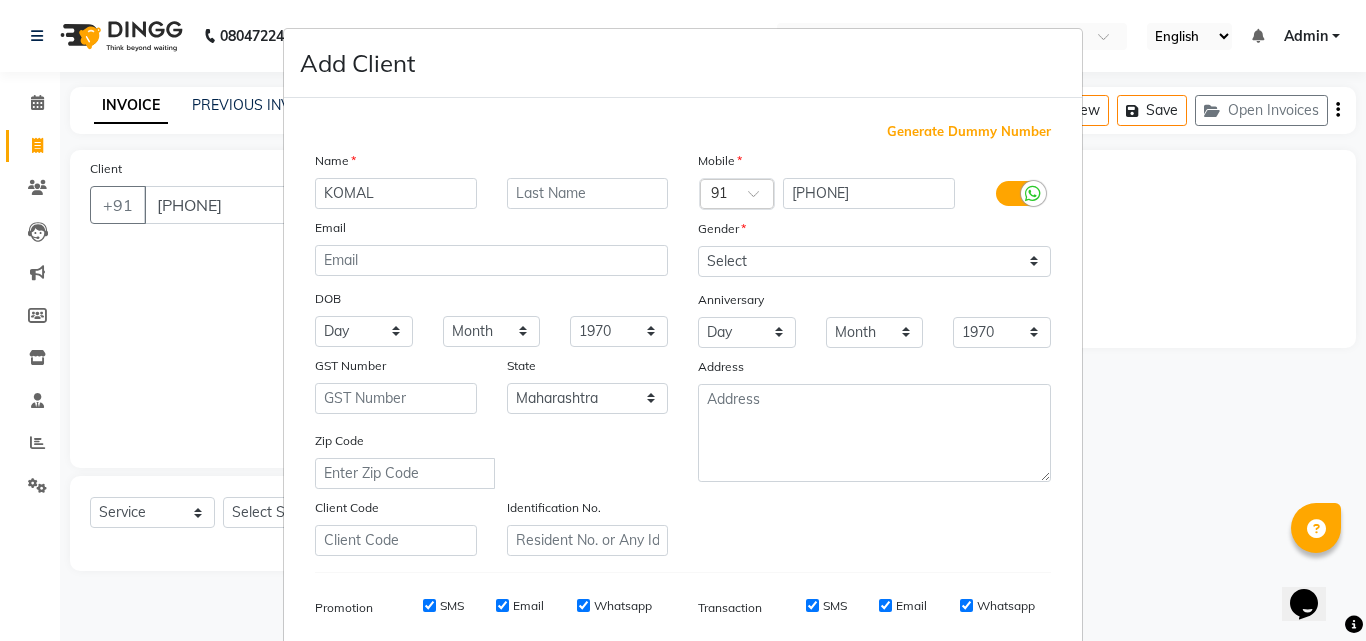 type on "KOMAL" 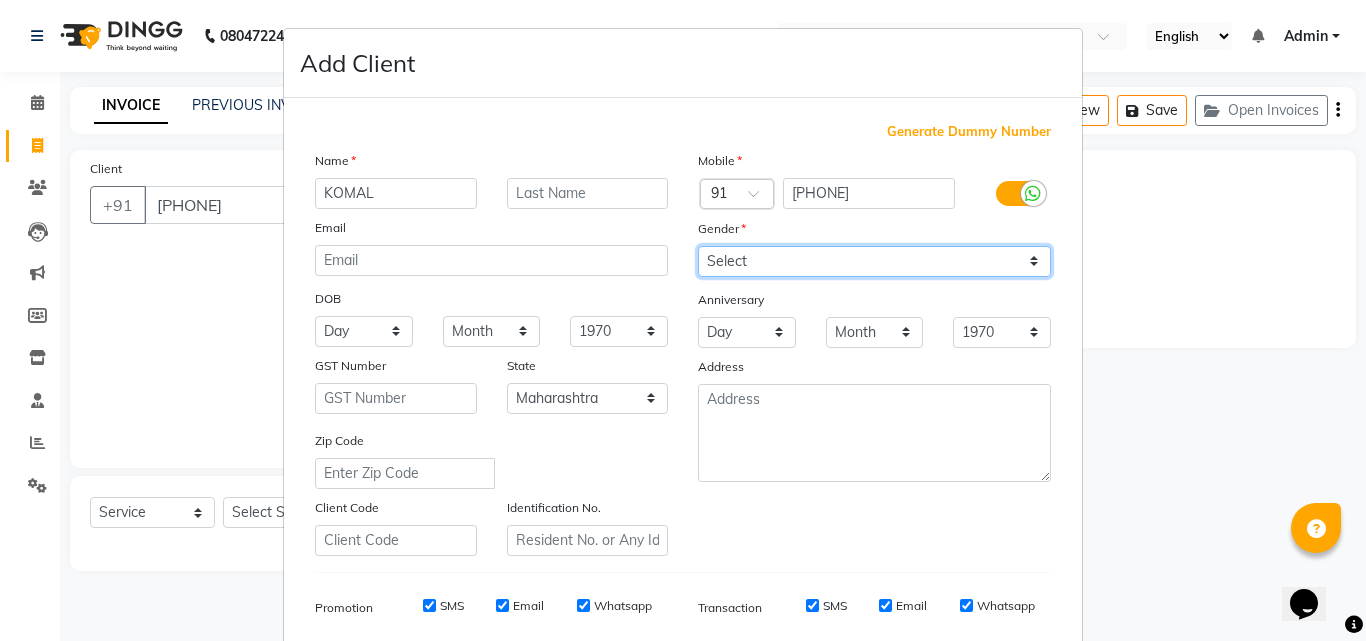 click on "Select Male Female Other Prefer Not To Say" at bounding box center [874, 261] 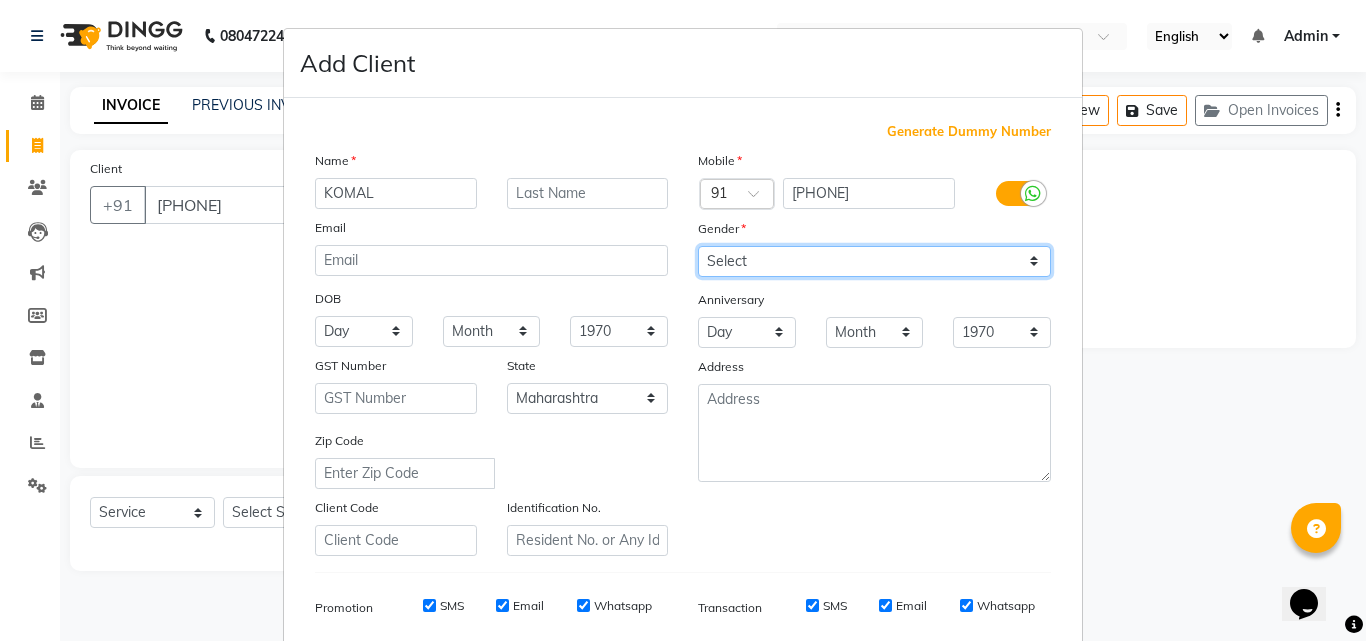 select on "female" 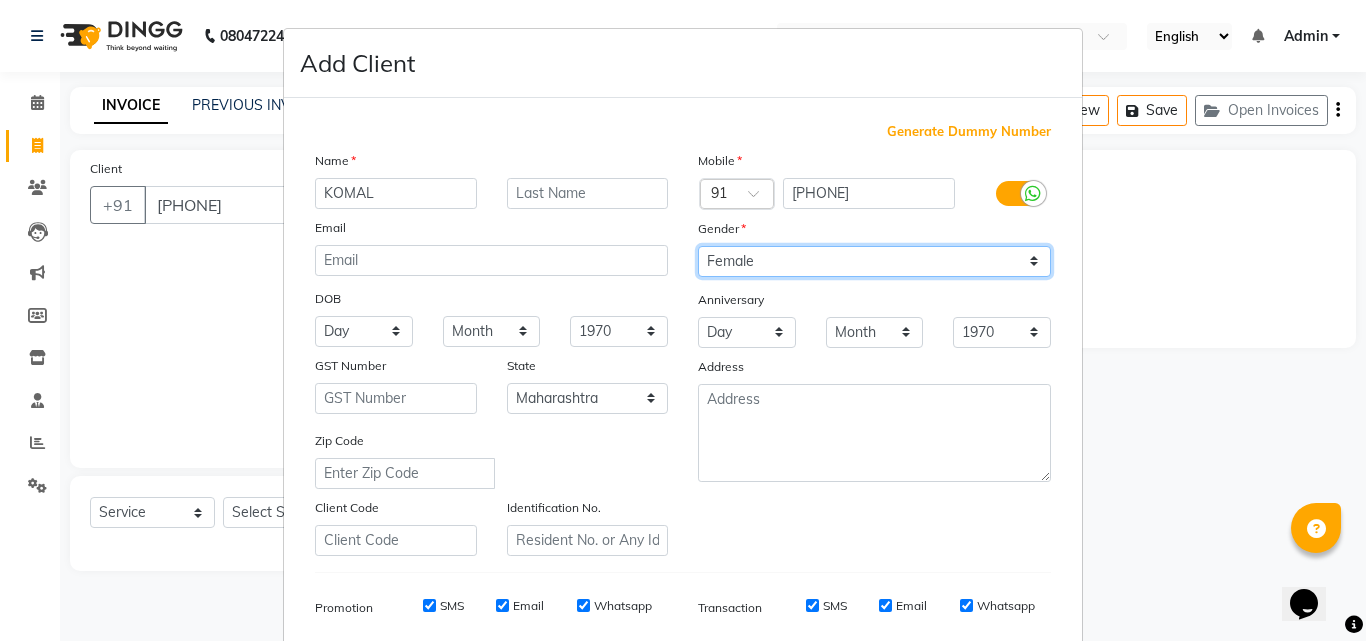 click on "Select Male Female Other Prefer Not To Say" at bounding box center [874, 261] 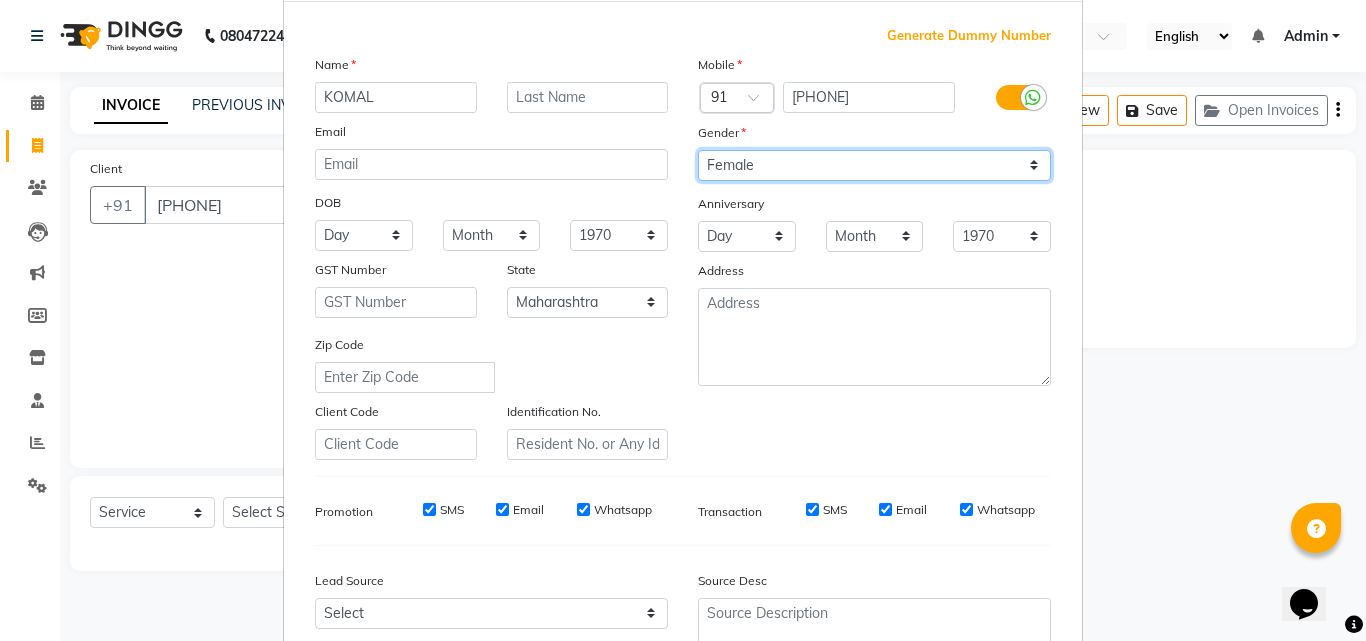 scroll, scrollTop: 282, scrollLeft: 0, axis: vertical 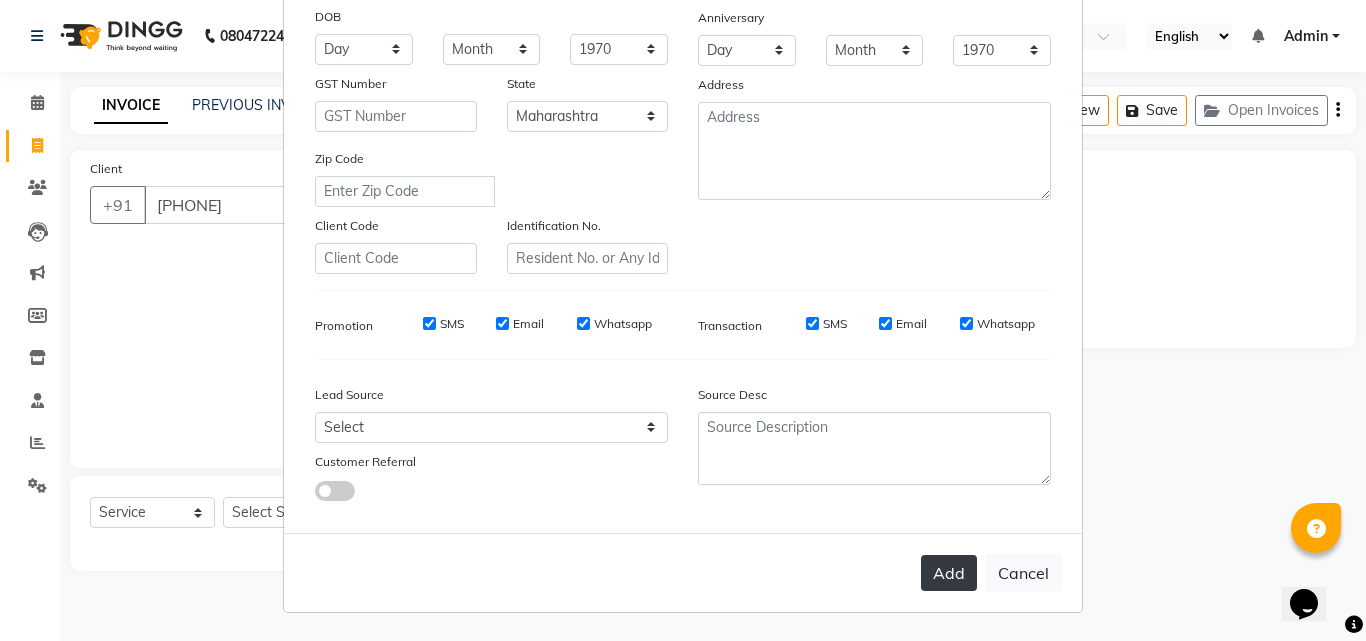 click on "Add" at bounding box center [949, 573] 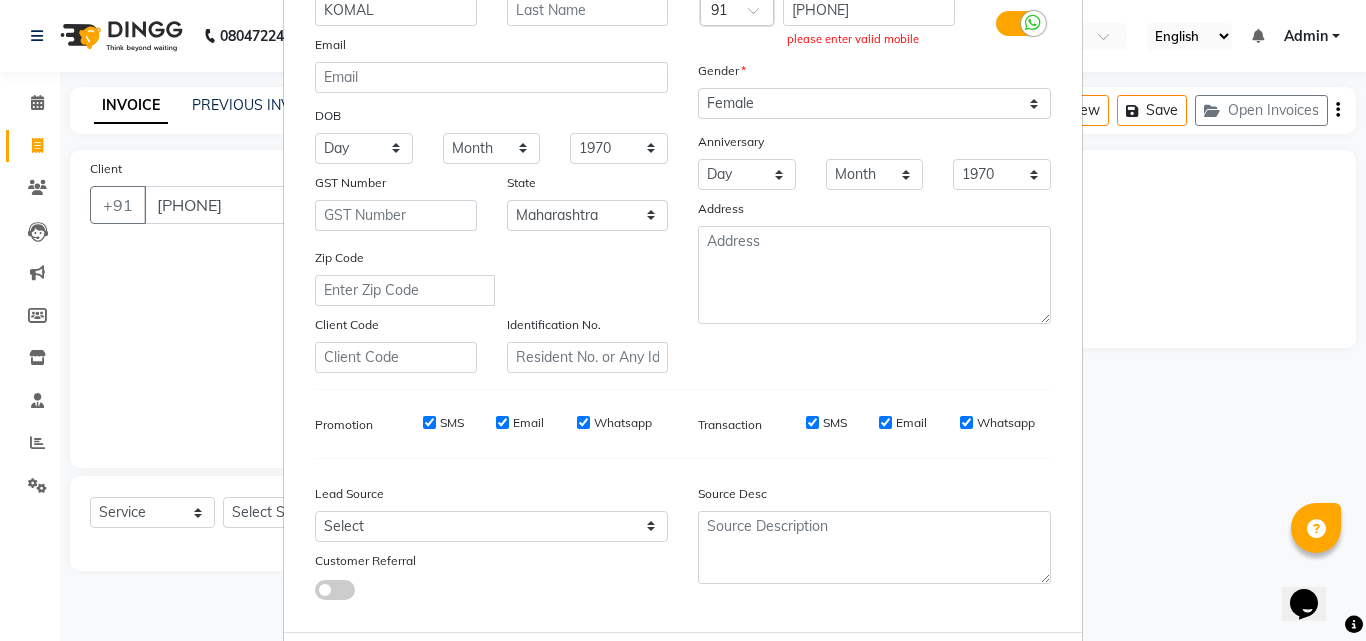scroll, scrollTop: 0, scrollLeft: 0, axis: both 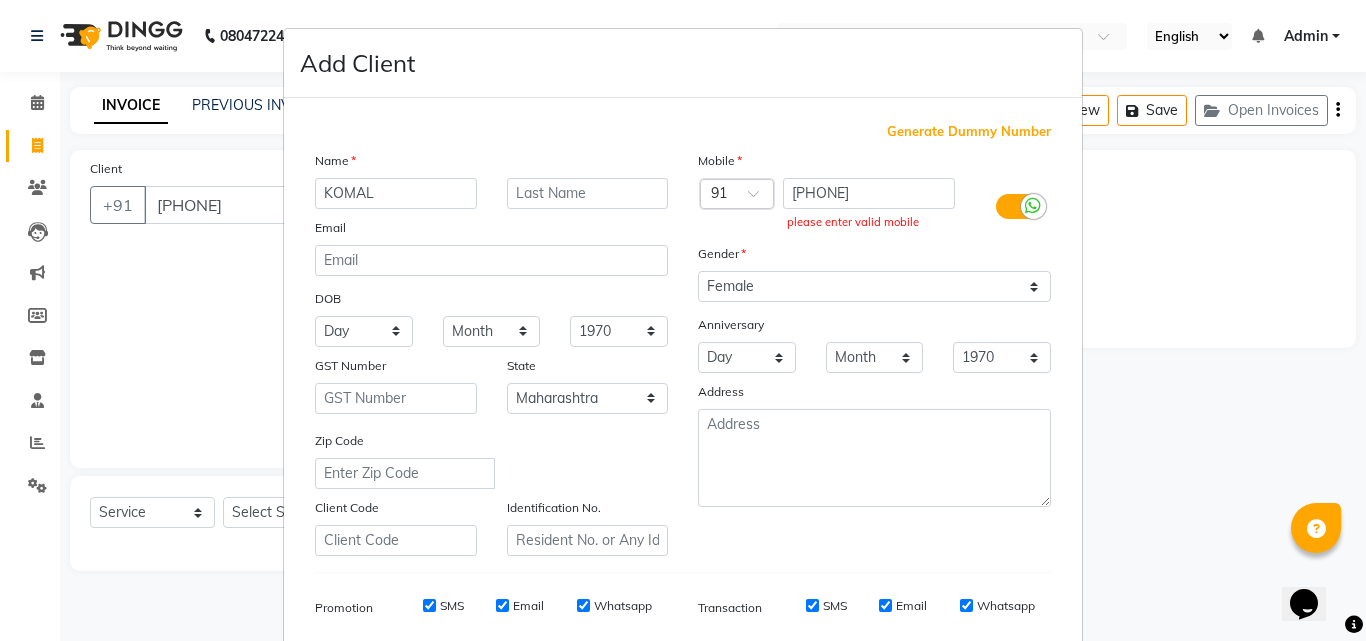 click on "[PHONE] please enter valid mobile" at bounding box center [875, 207] 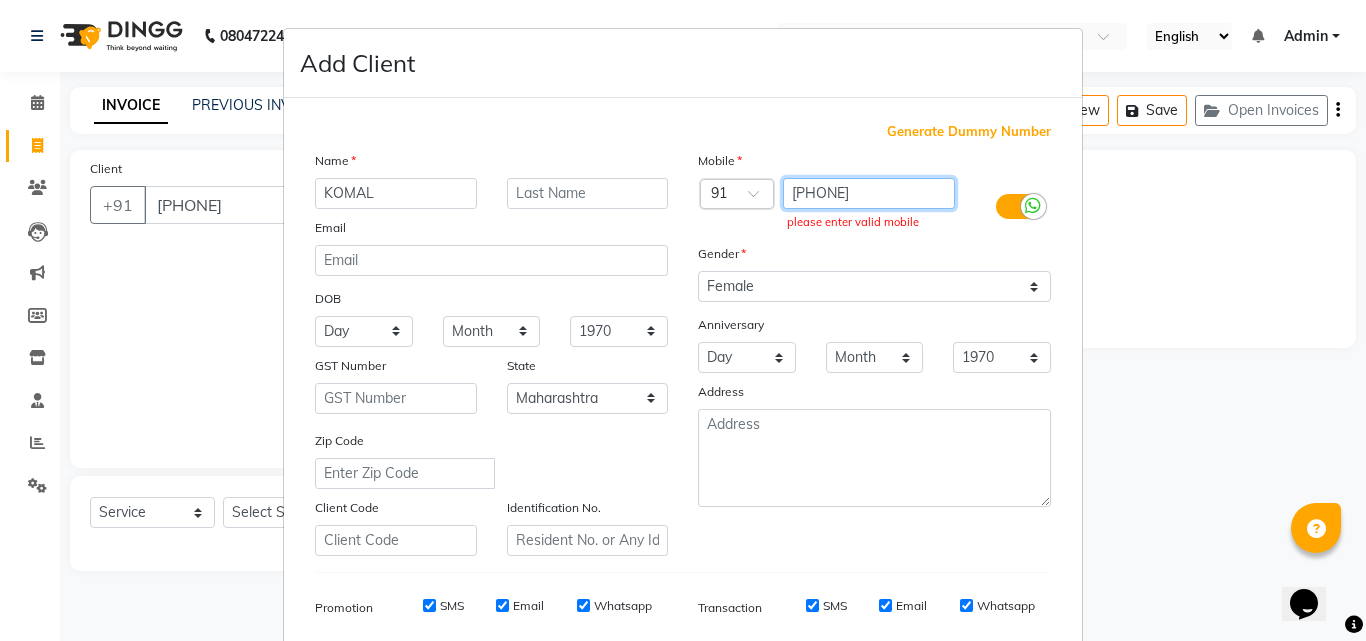 click on "[PHONE]" at bounding box center (869, 193) 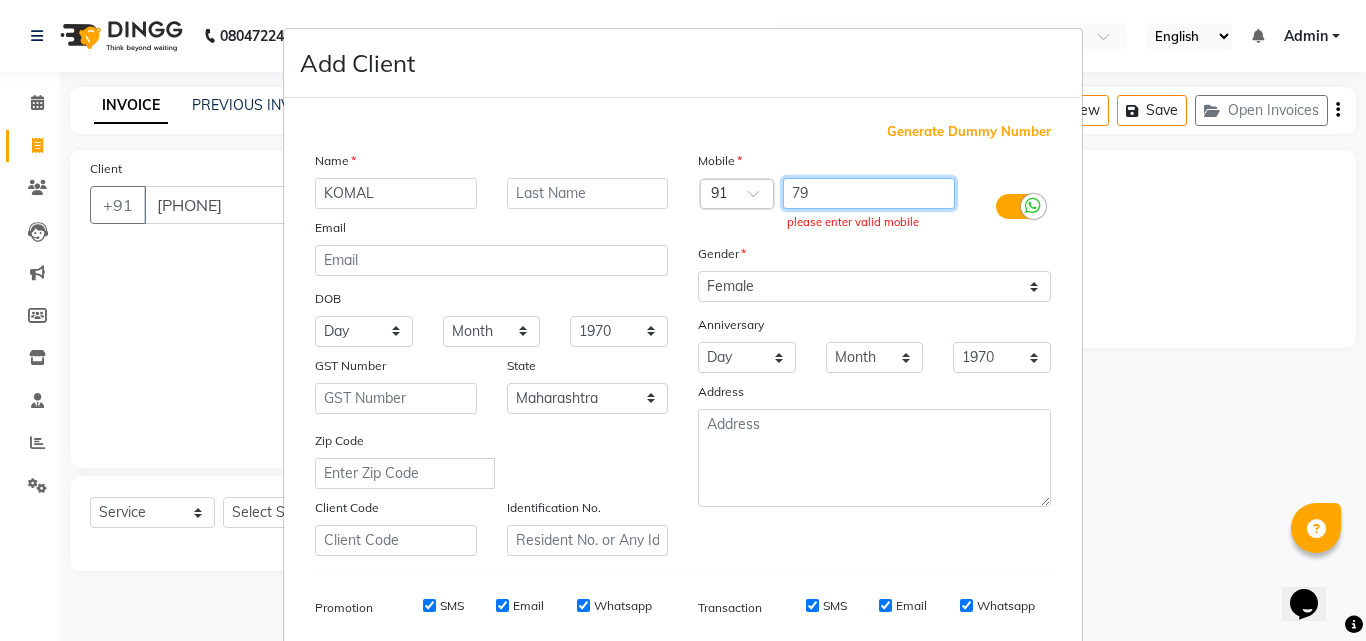type on "7" 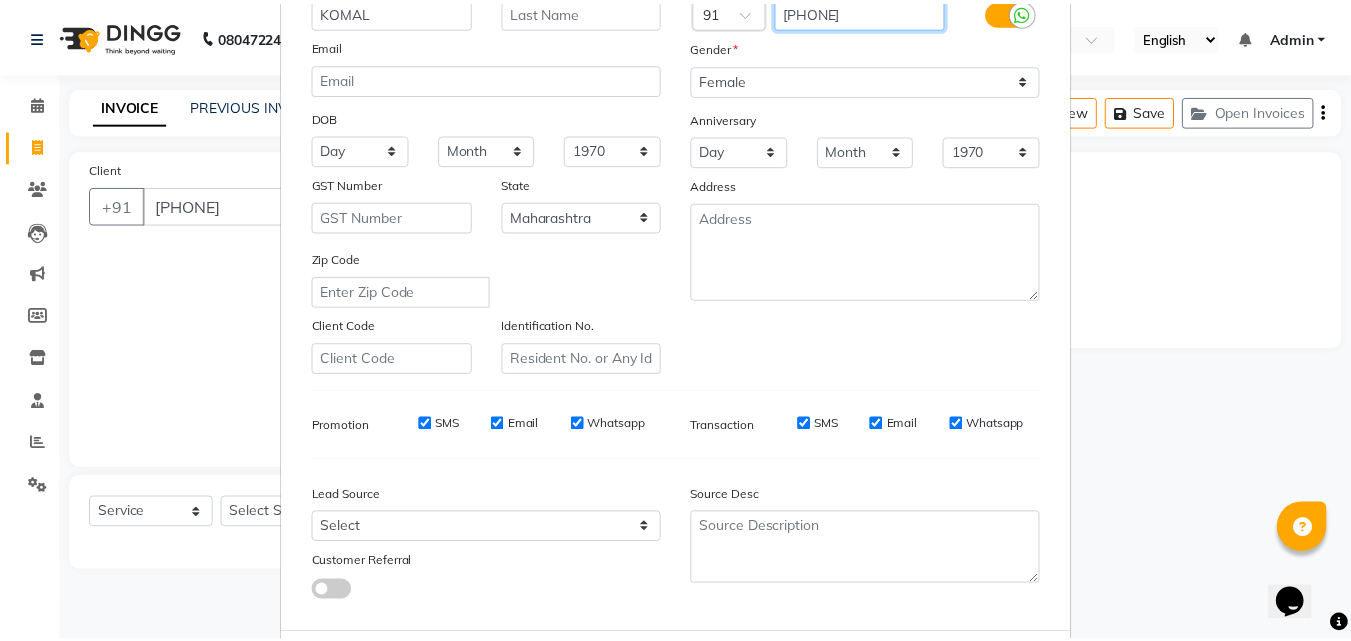 scroll, scrollTop: 282, scrollLeft: 0, axis: vertical 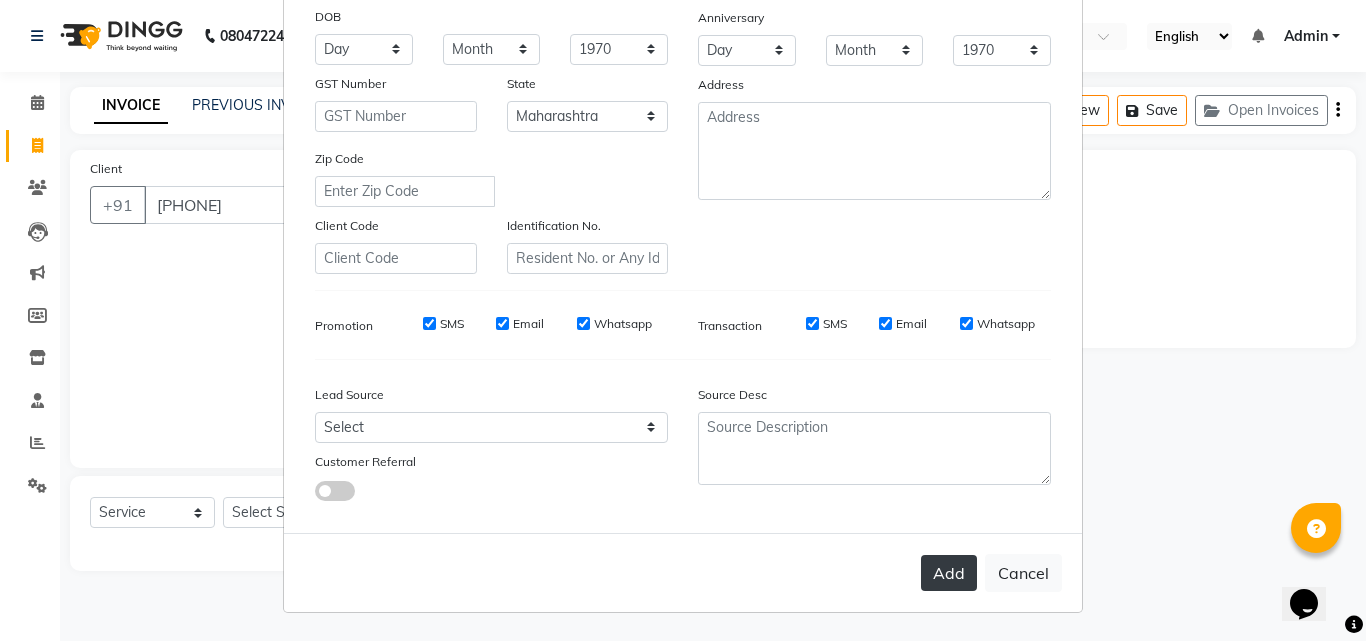 type on "[PHONE]" 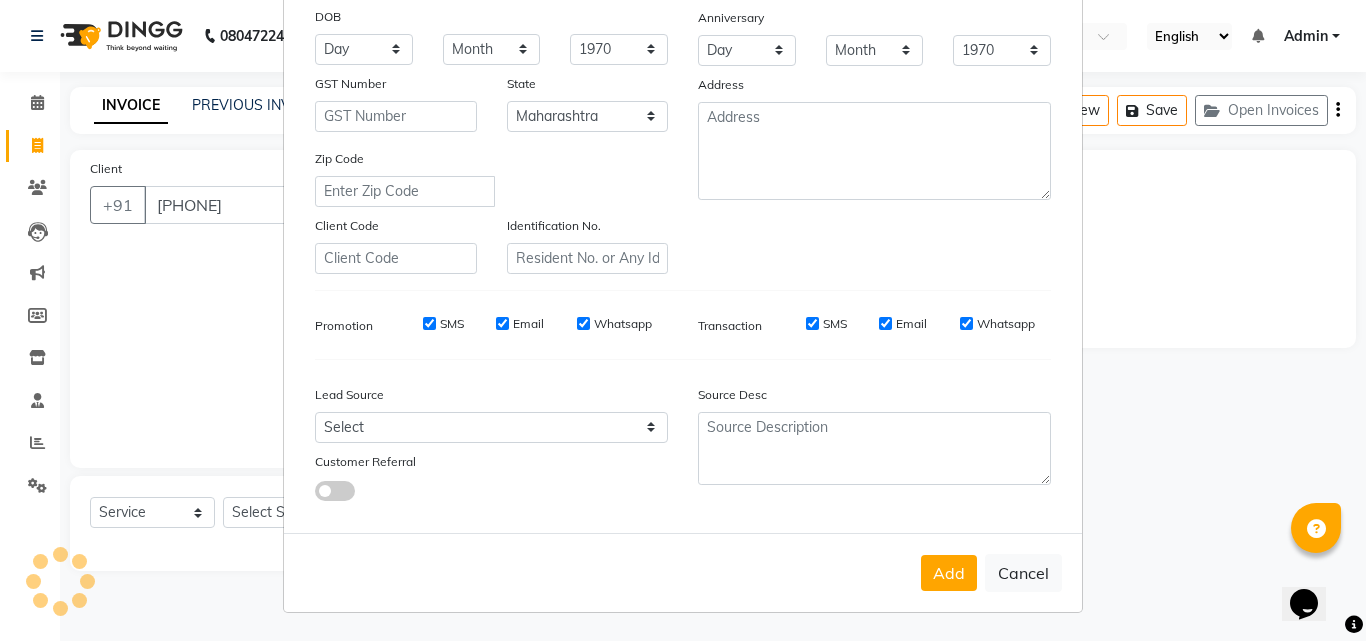 drag, startPoint x: 928, startPoint y: 582, endPoint x: 946, endPoint y: 575, distance: 19.313208 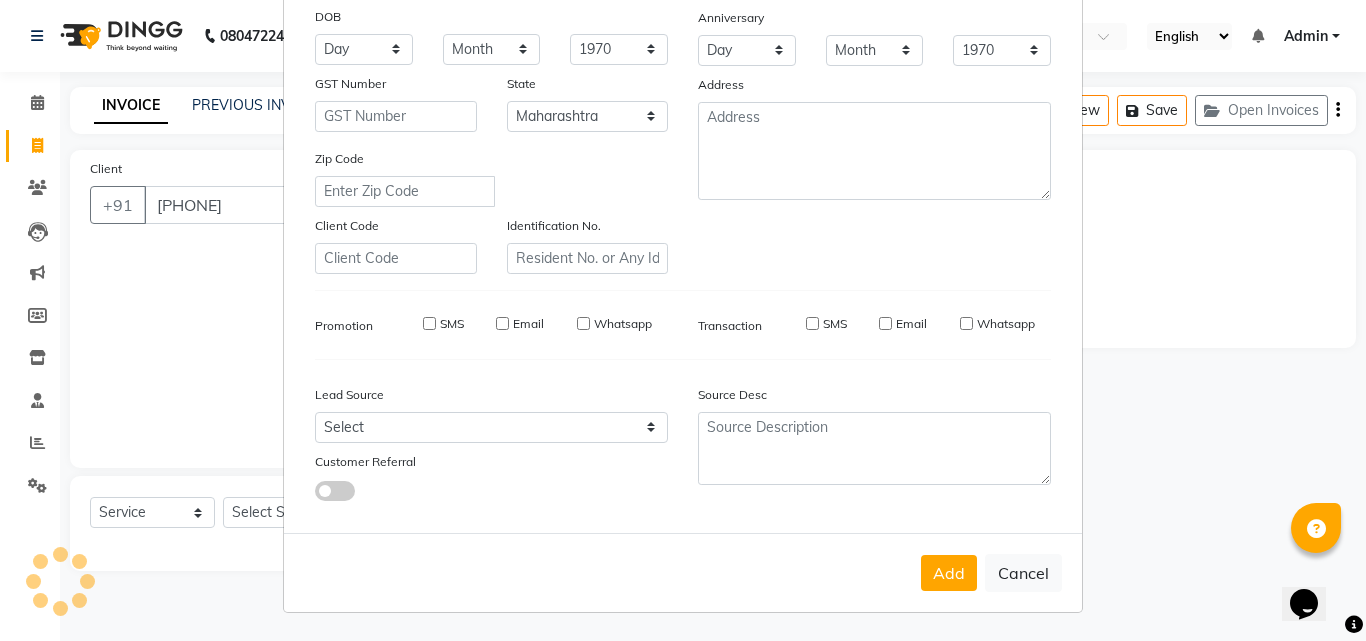 type on "[PHONE]" 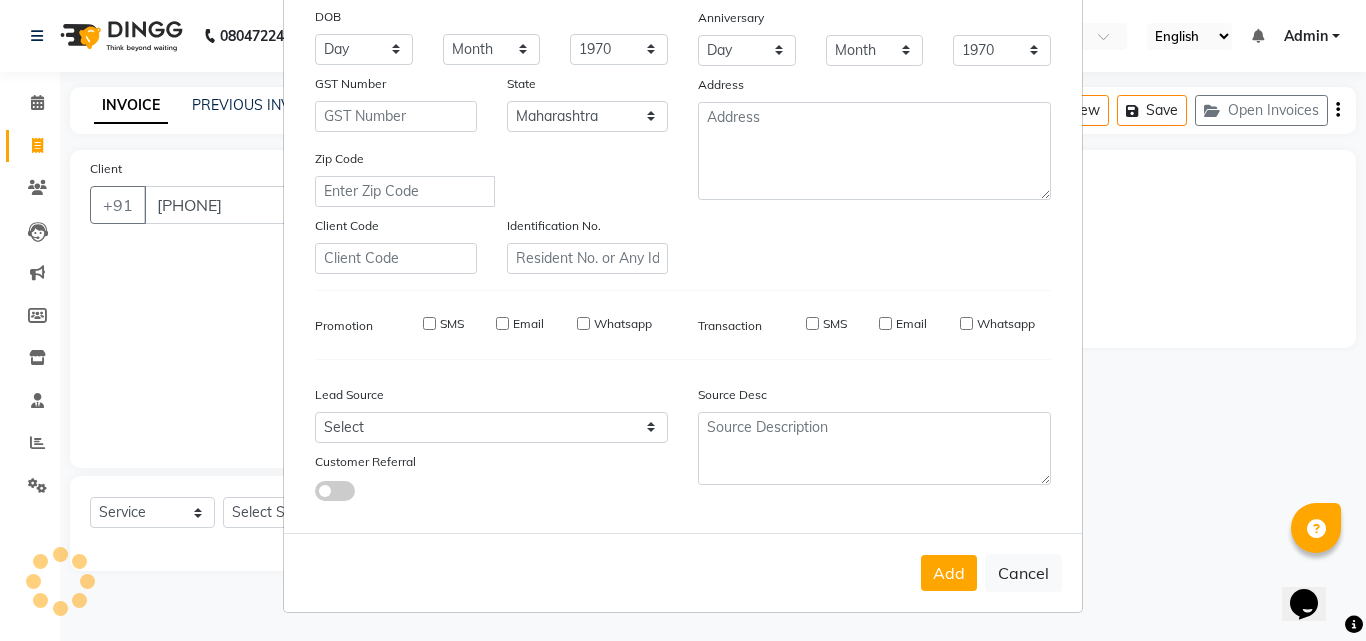 checkbox on "false" 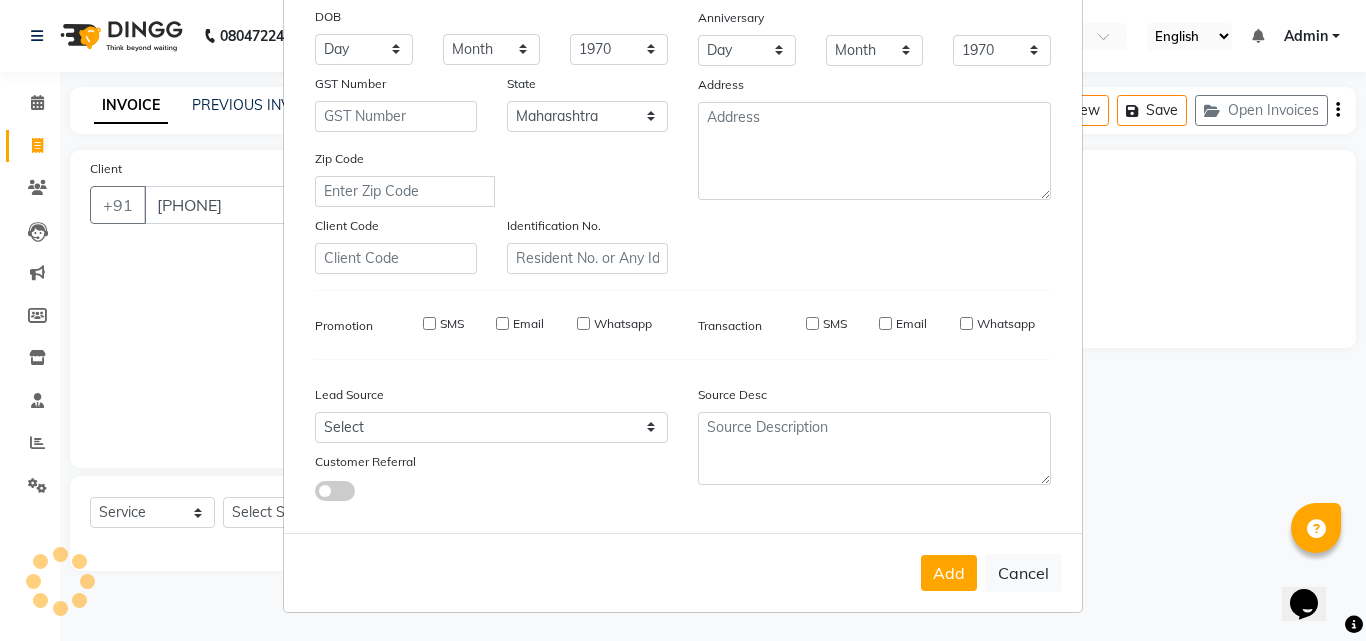 checkbox on "false" 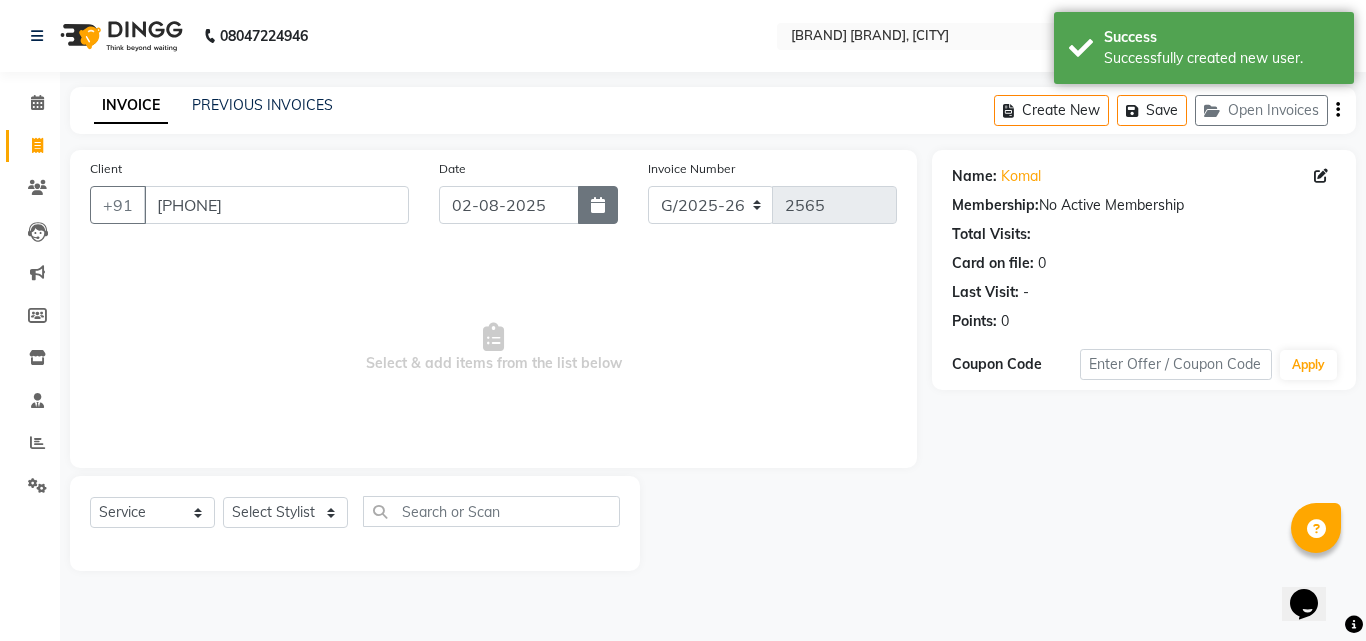 click 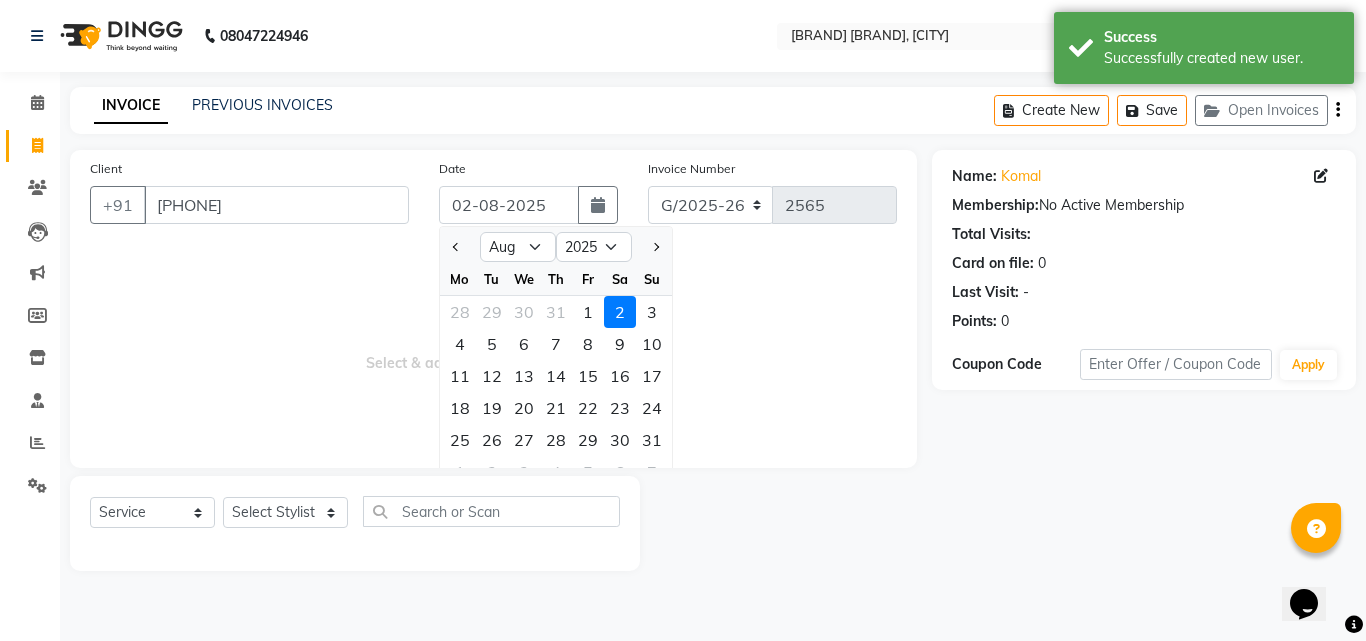 drag, startPoint x: 580, startPoint y: 312, endPoint x: 565, endPoint y: 335, distance: 27.45906 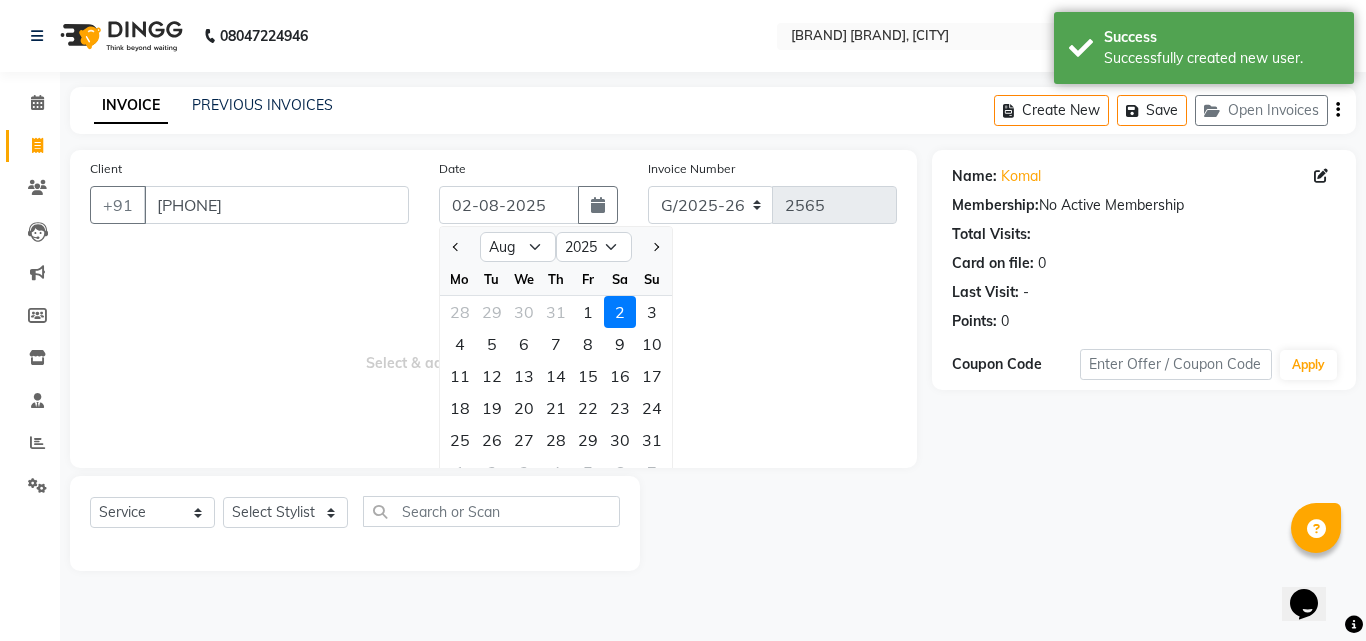click on "1" 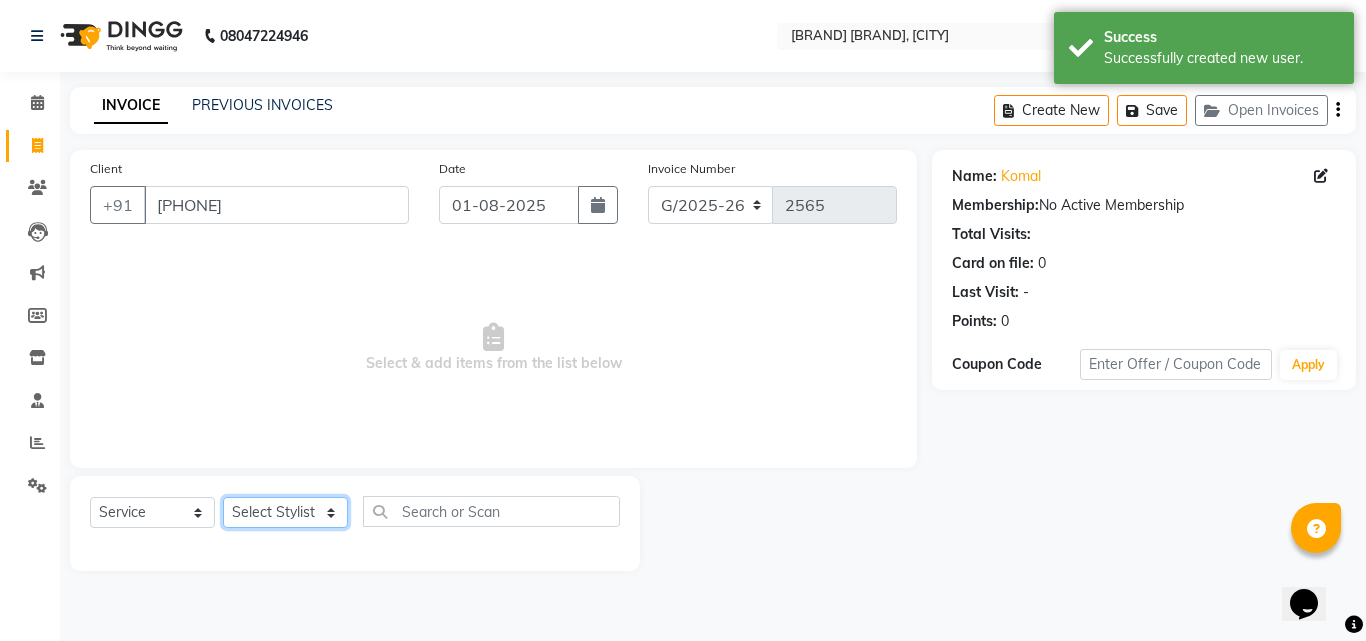click on "Select Stylist ABDUL AKSHADA ANJALI ARBAZ ARIF FAHEEM Front Desk GOVIND HEENA IFTESHA JACIN NIBHA NIKITA NIZAM PRANITA SALIM SAM SHADAB SHARIFA SMITA GALA SNEHAL SONI SONU WASEEM YASH" 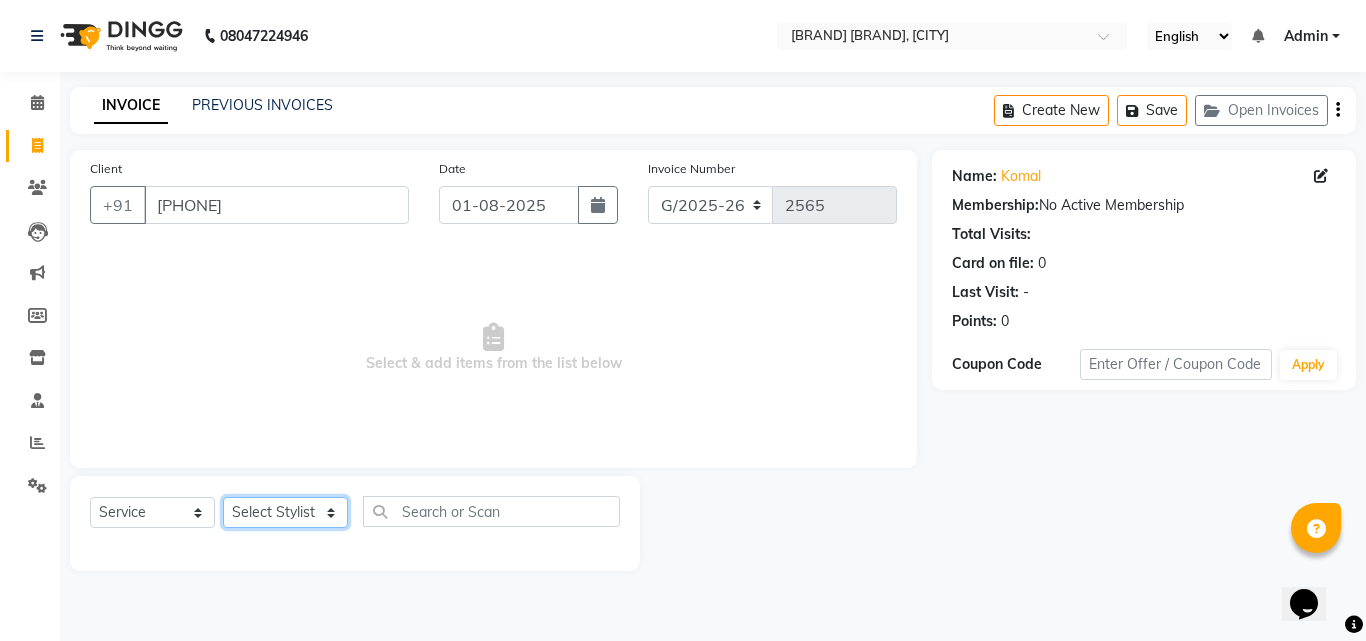 select on "21359" 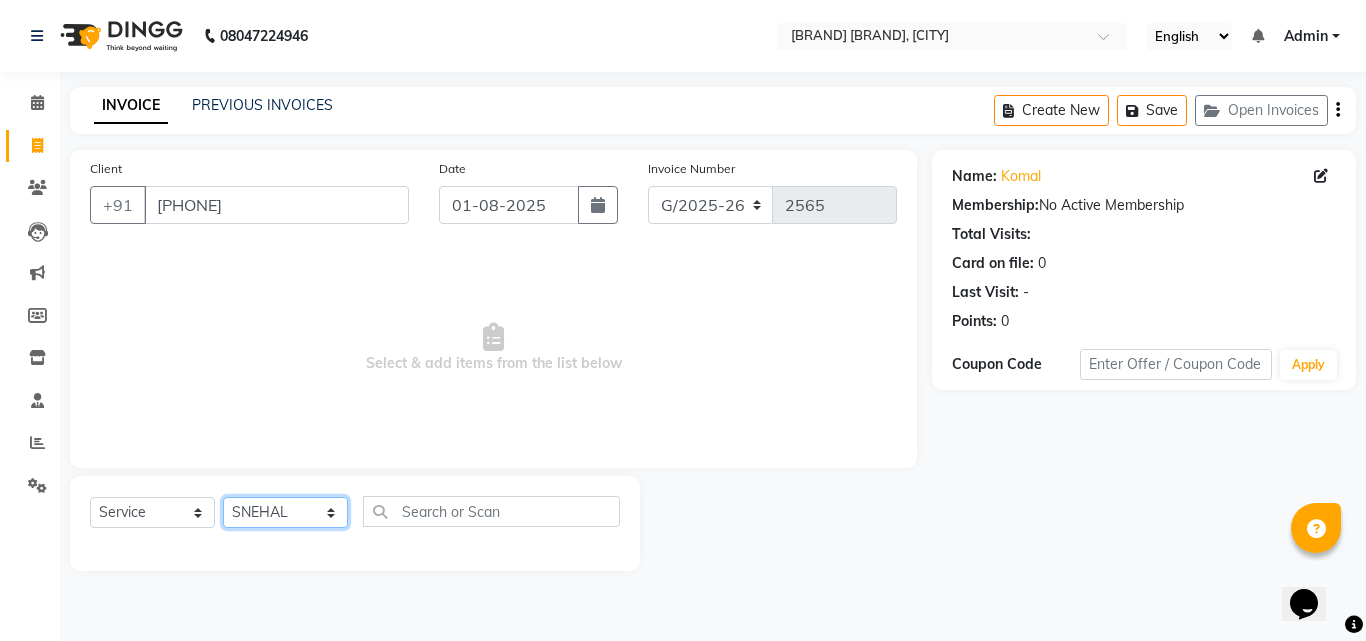 click on "Select Stylist ABDUL AKSHADA ANJALI ARBAZ ARIF FAHEEM Front Desk GOVIND HEENA IFTESHA JACIN NIBHA NIKITA NIZAM PRANITA SALIM SAM SHADAB SHARIFA SMITA GALA SNEHAL SONI SONU WASEEM YASH" 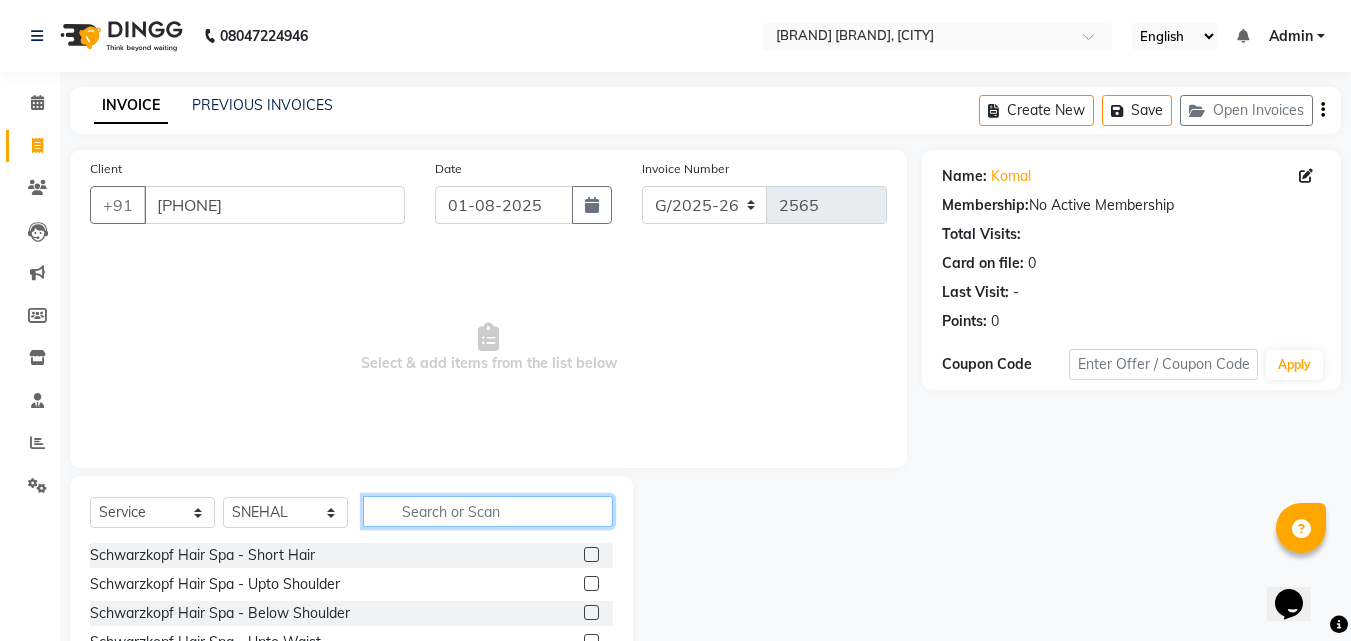 click 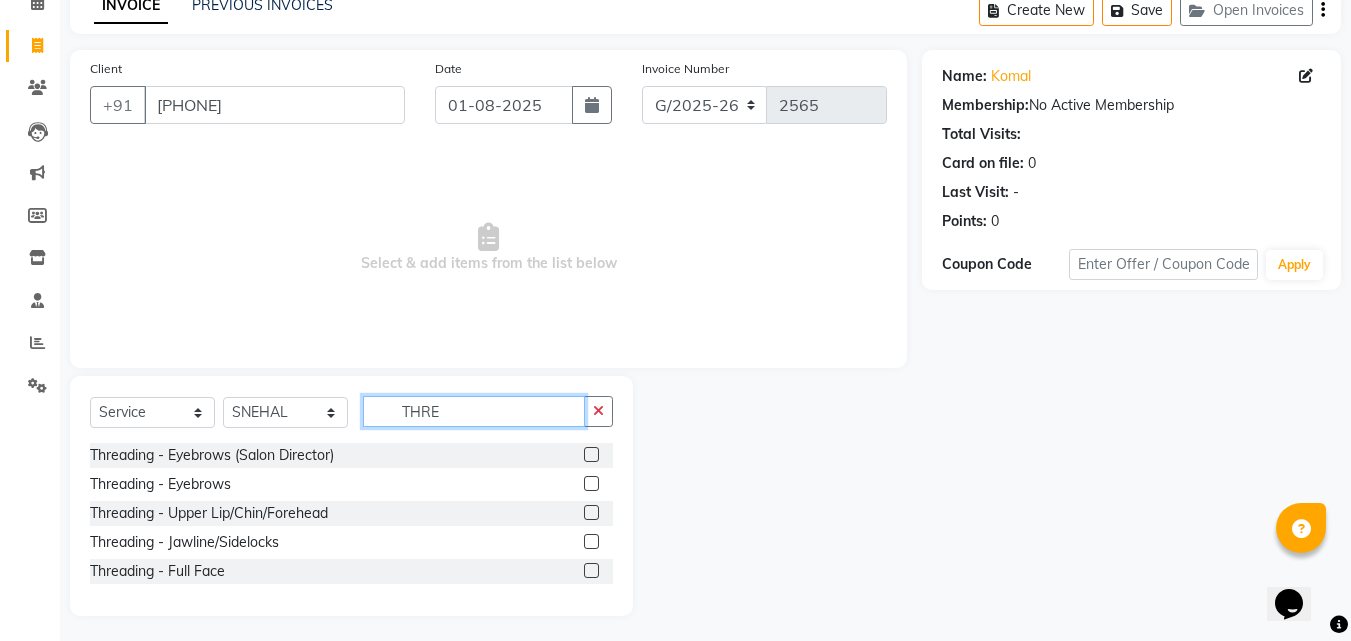 scroll, scrollTop: 105, scrollLeft: 0, axis: vertical 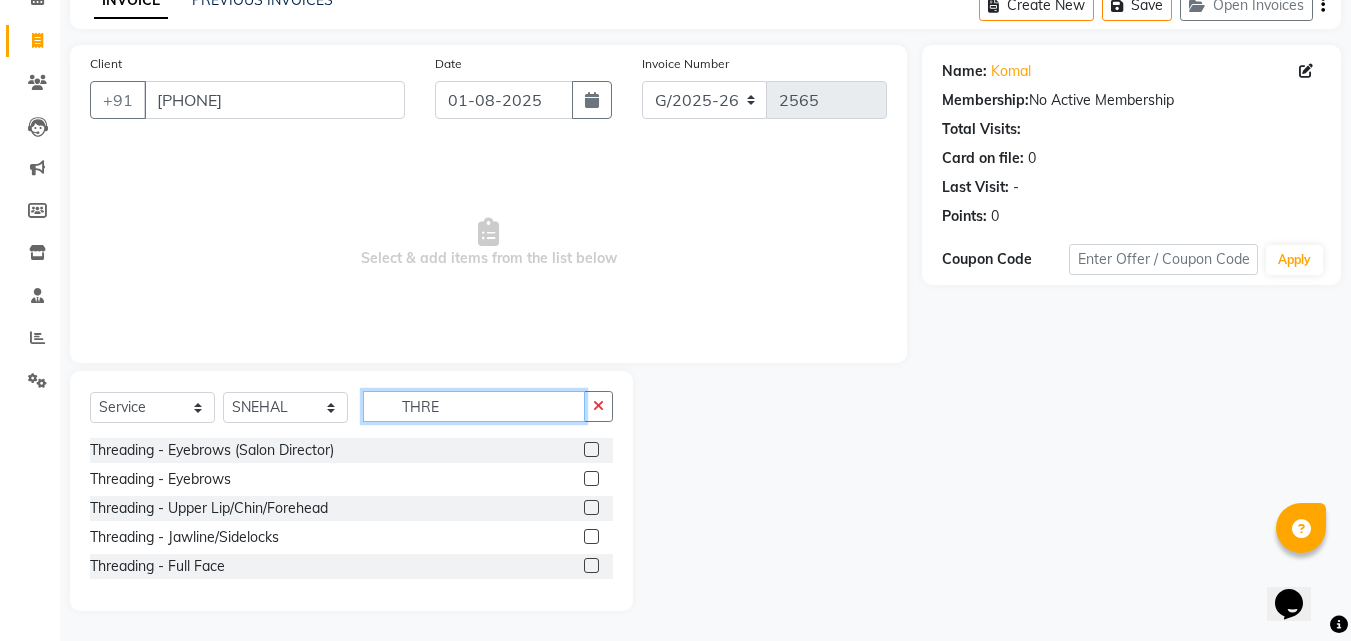 type on "THRE" 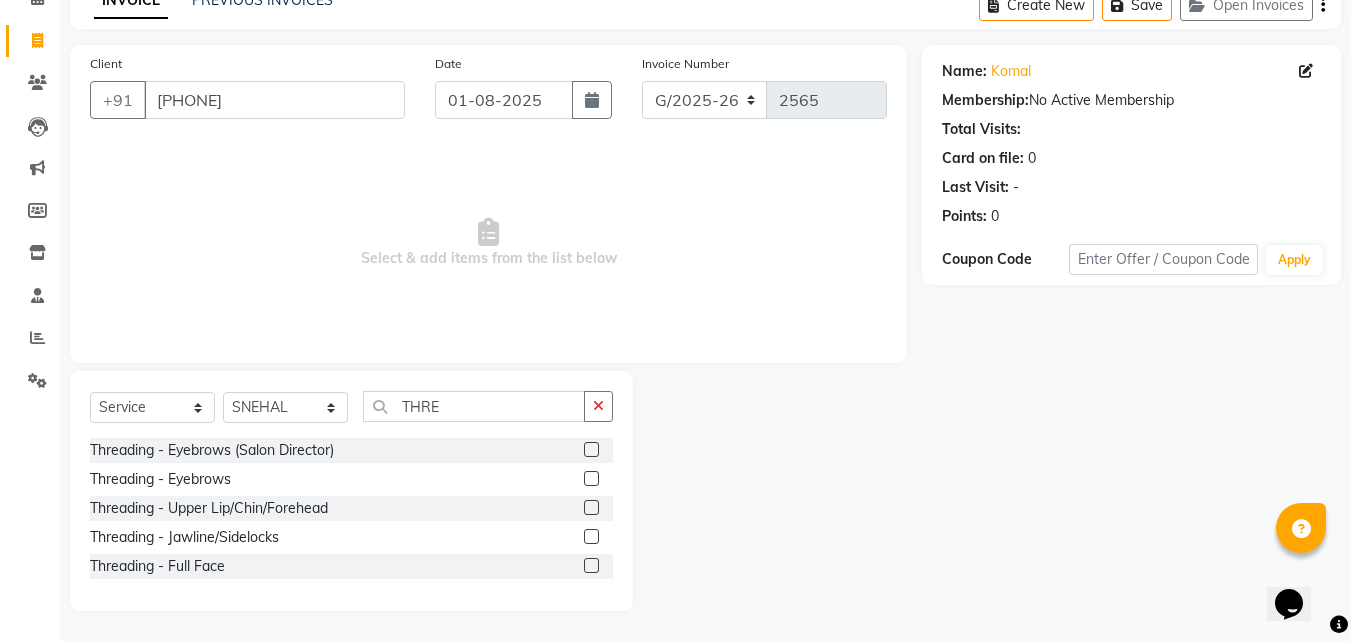 click 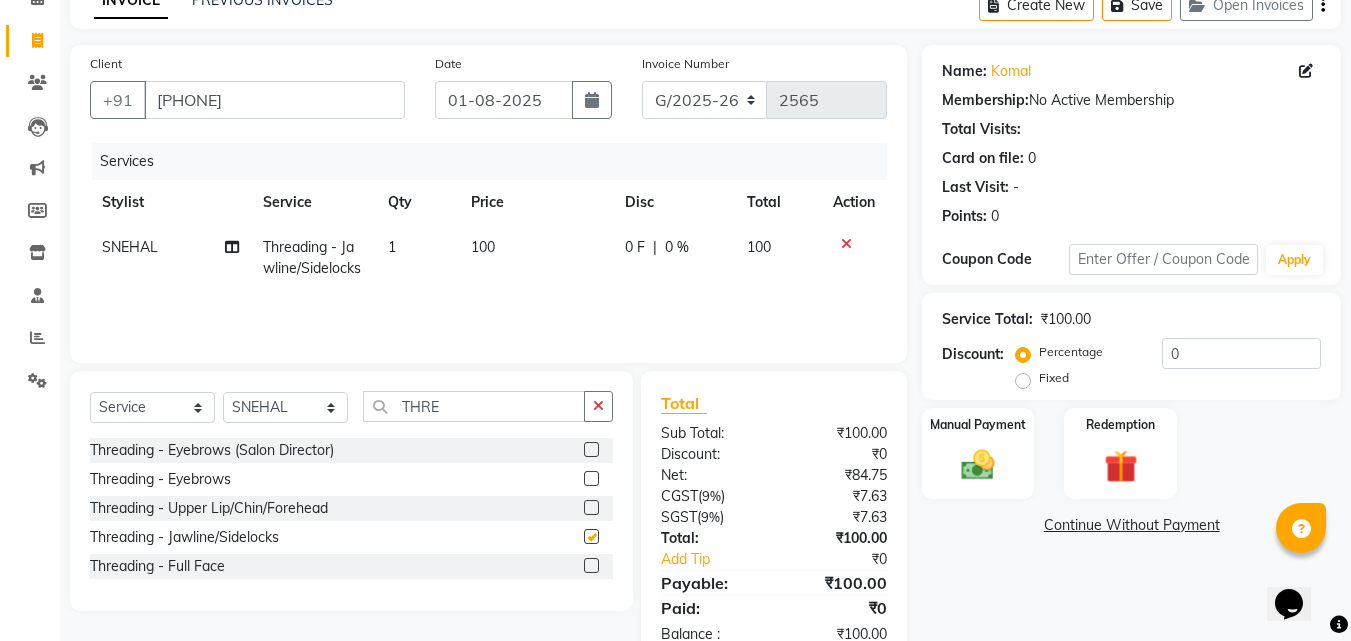 checkbox on "false" 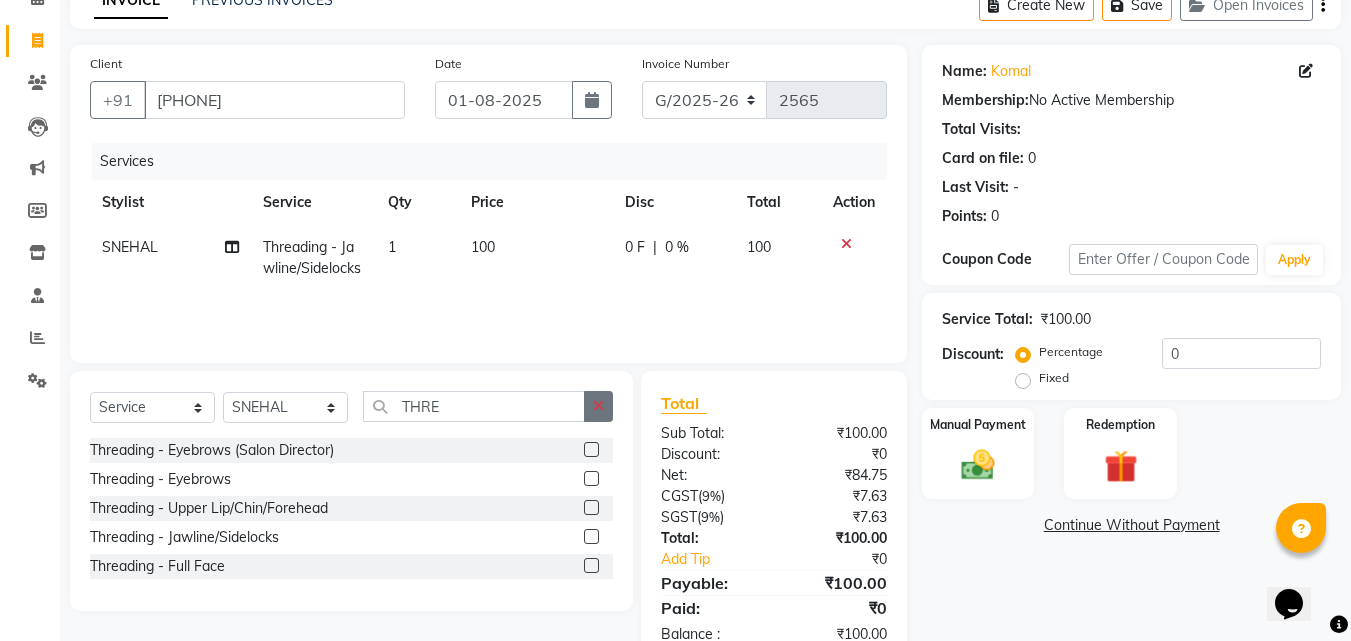 click 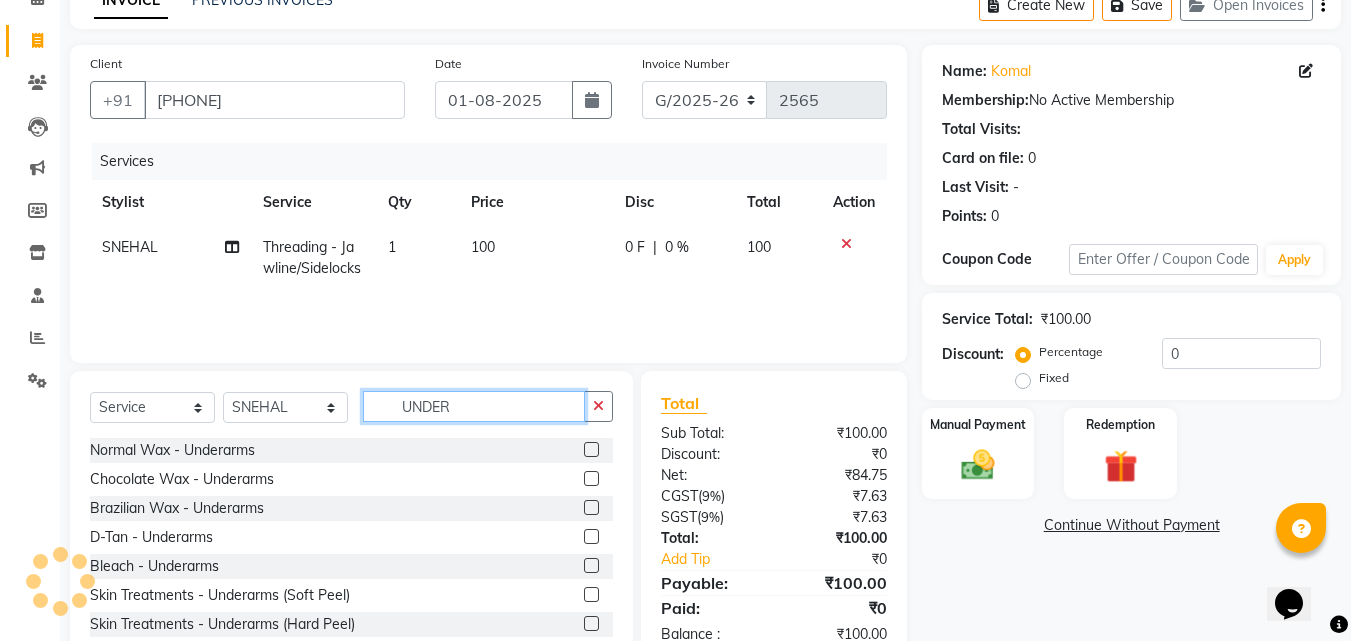 type on "UNDER" 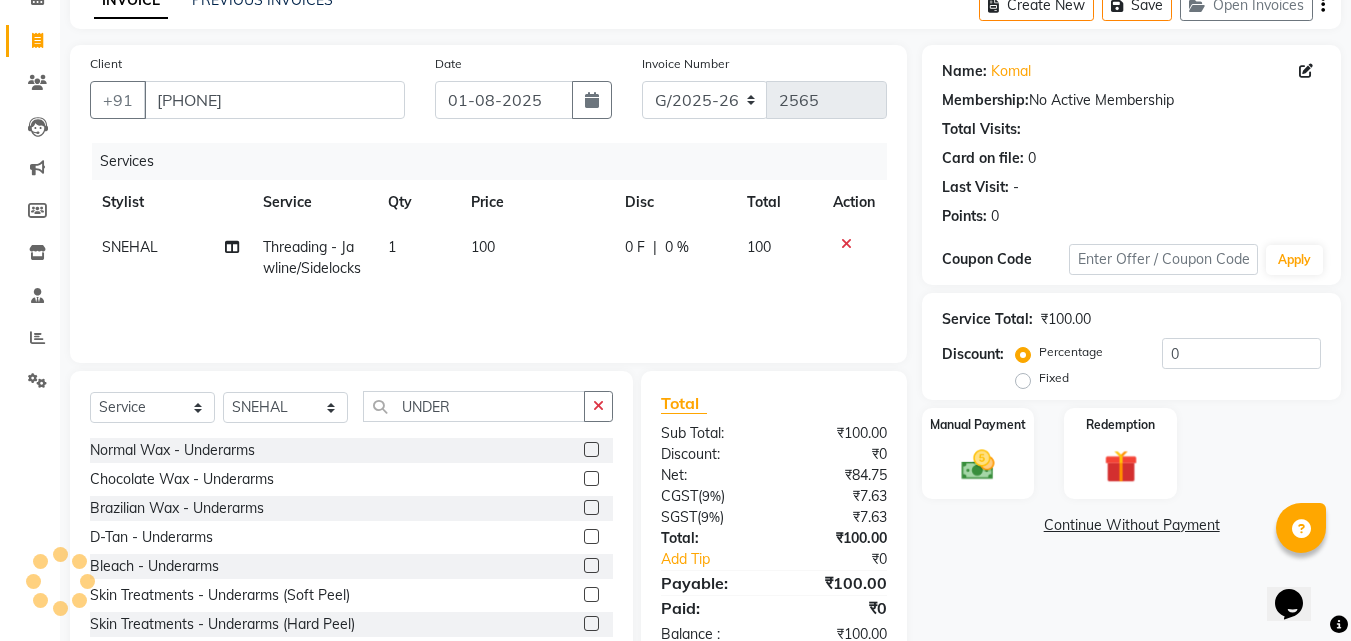 click 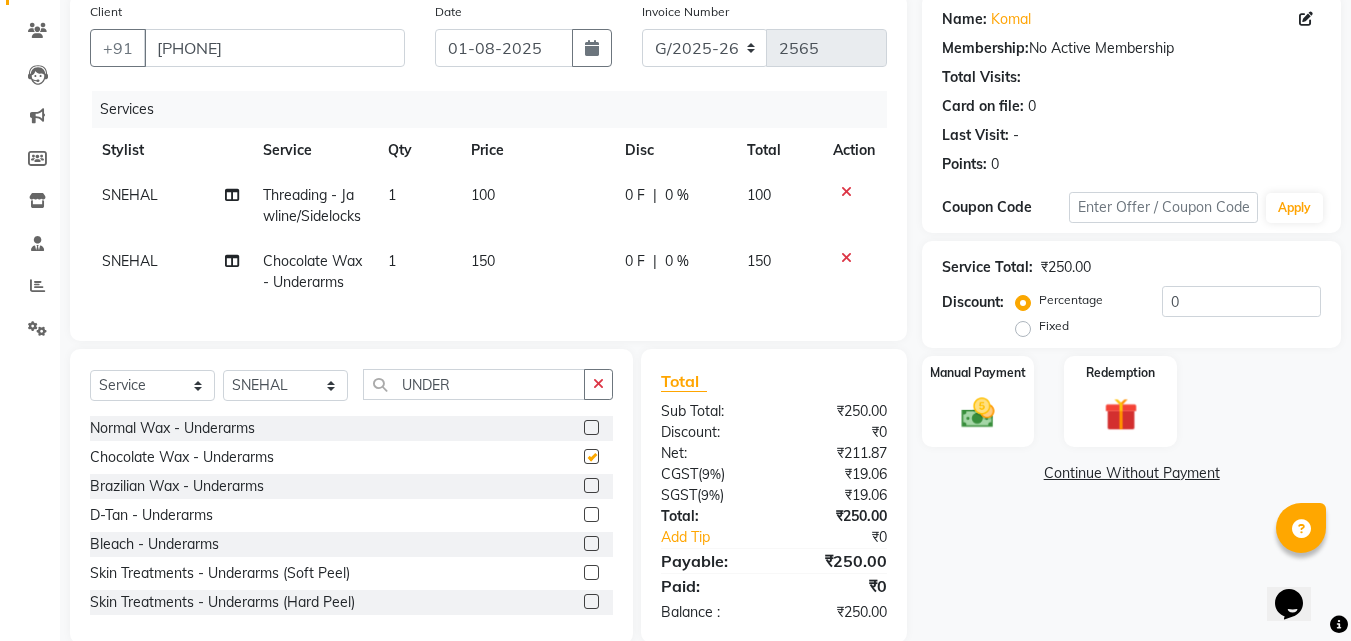 scroll, scrollTop: 205, scrollLeft: 0, axis: vertical 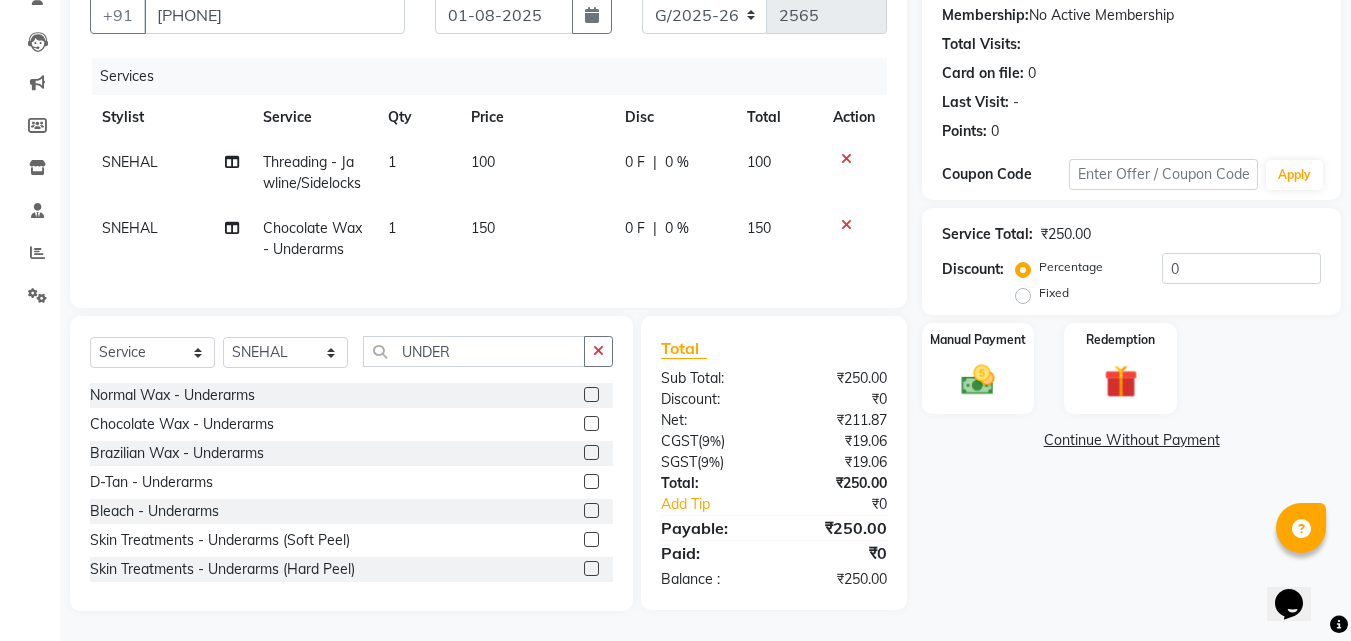 checkbox on "false" 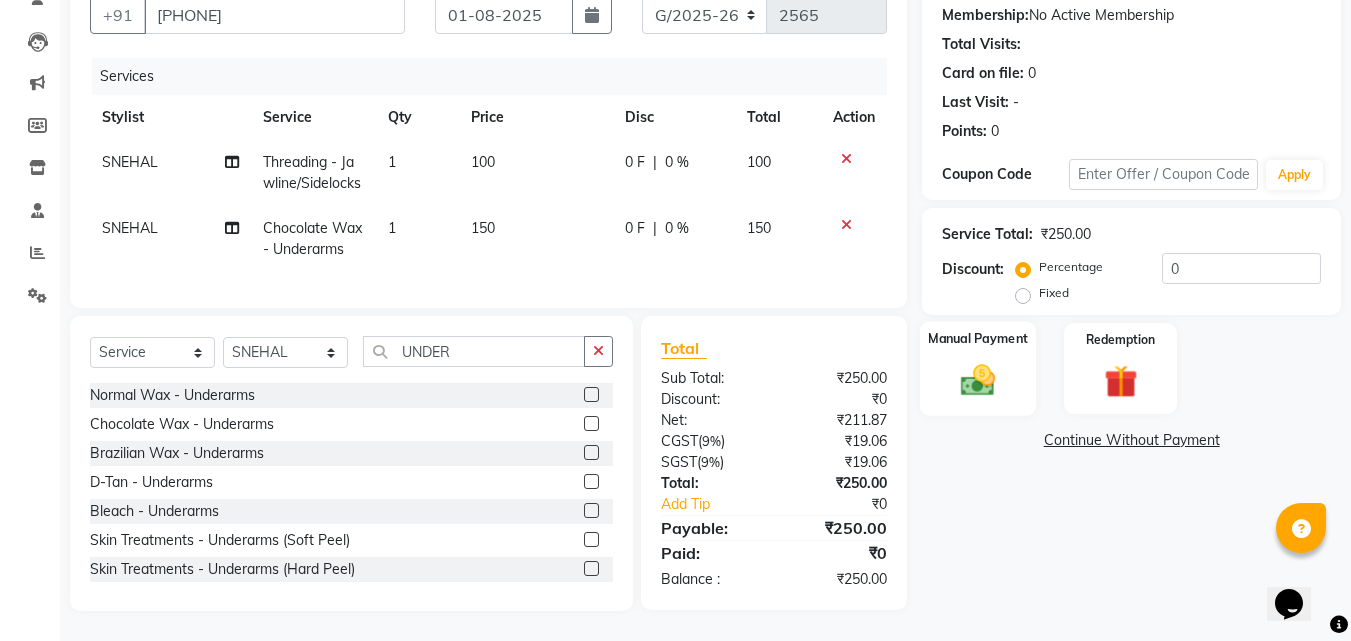click 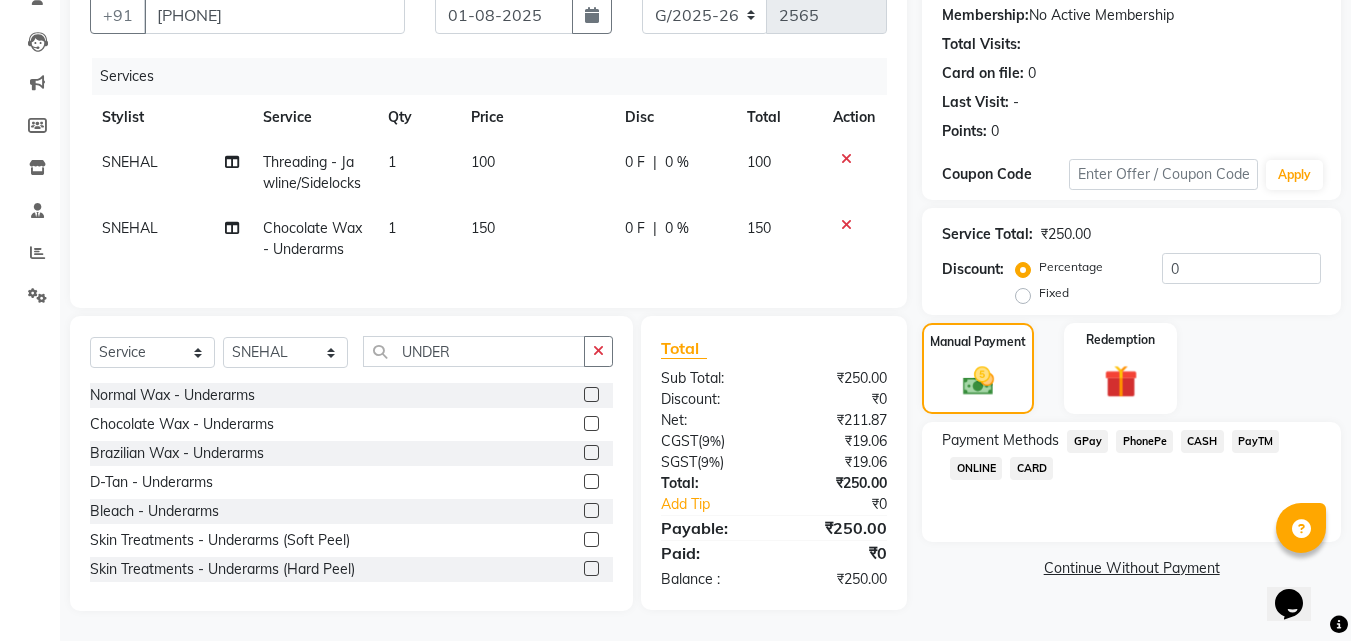 click on "PhonePe" 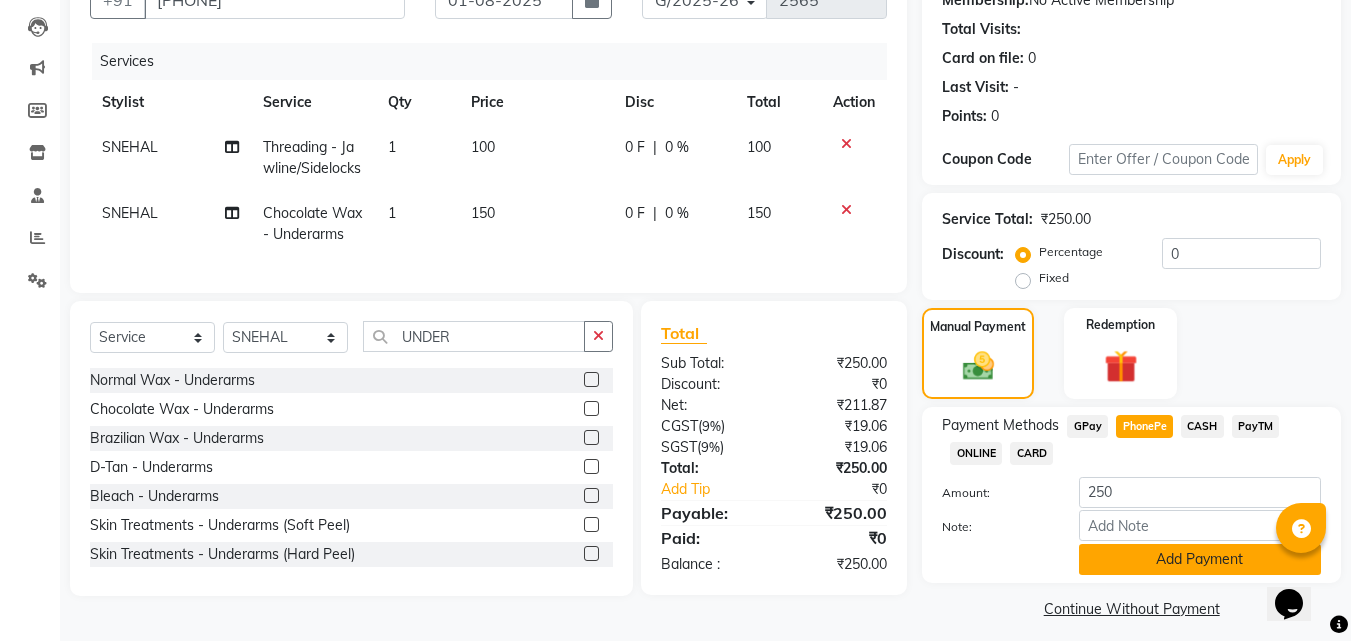 click on "Add Payment" 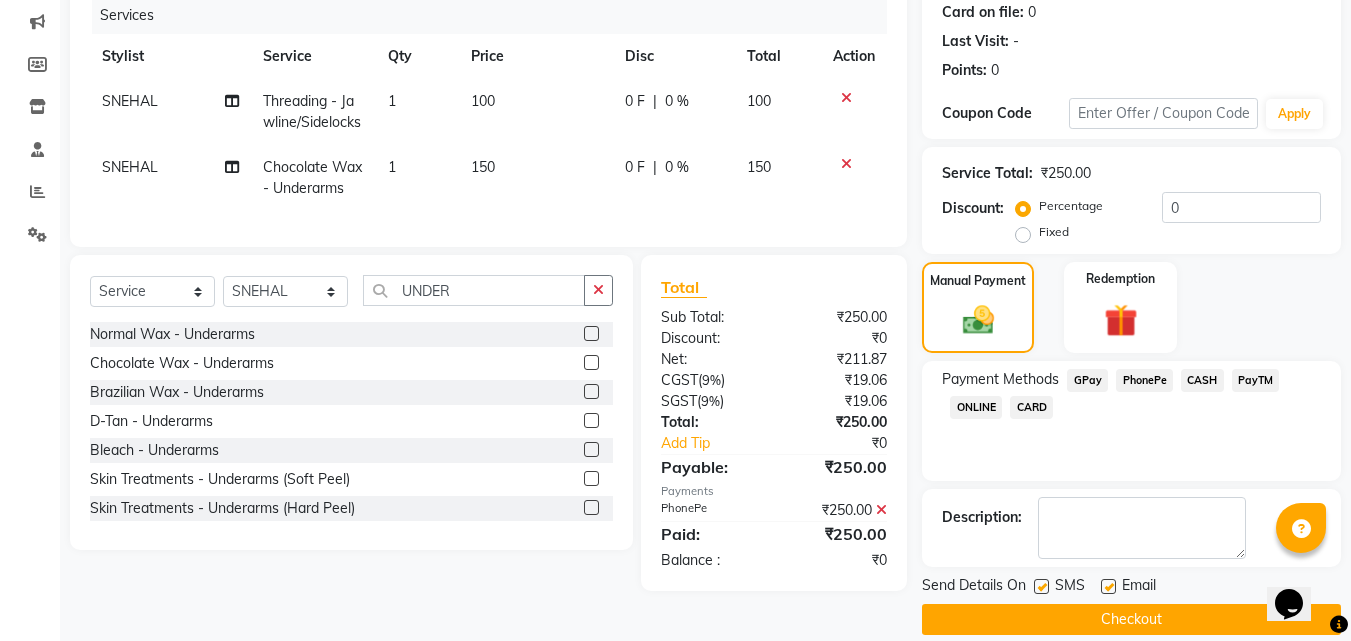 scroll, scrollTop: 275, scrollLeft: 0, axis: vertical 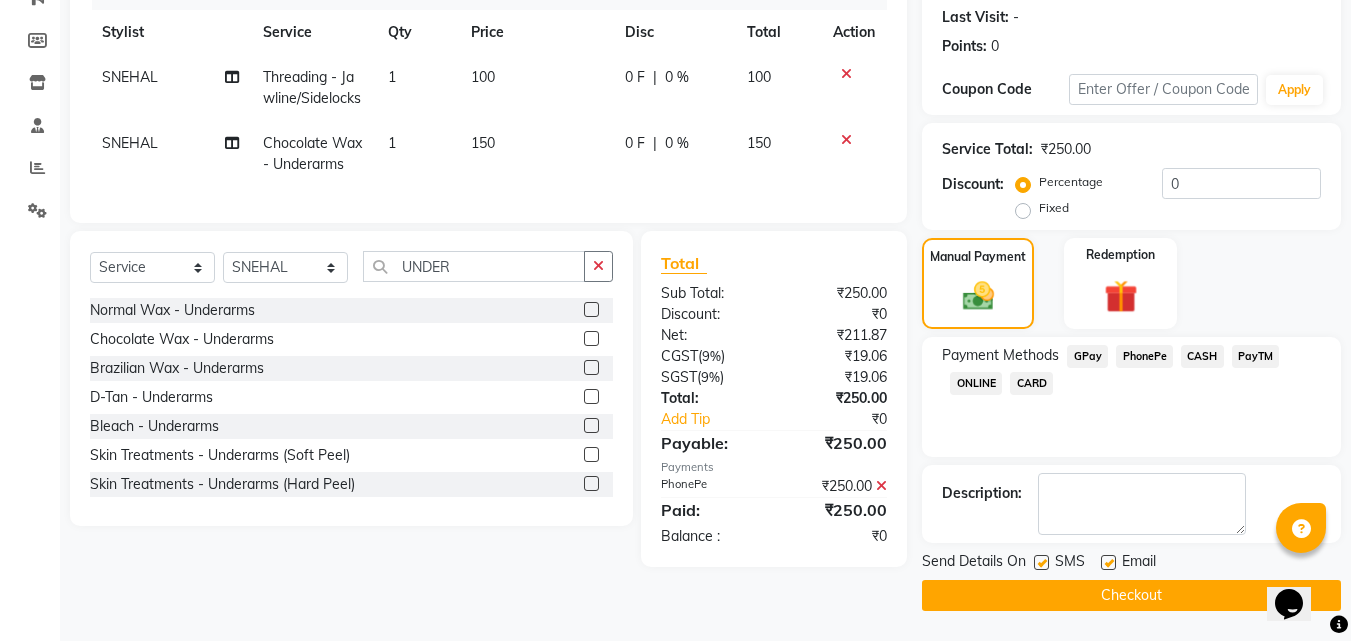 click on "Checkout" 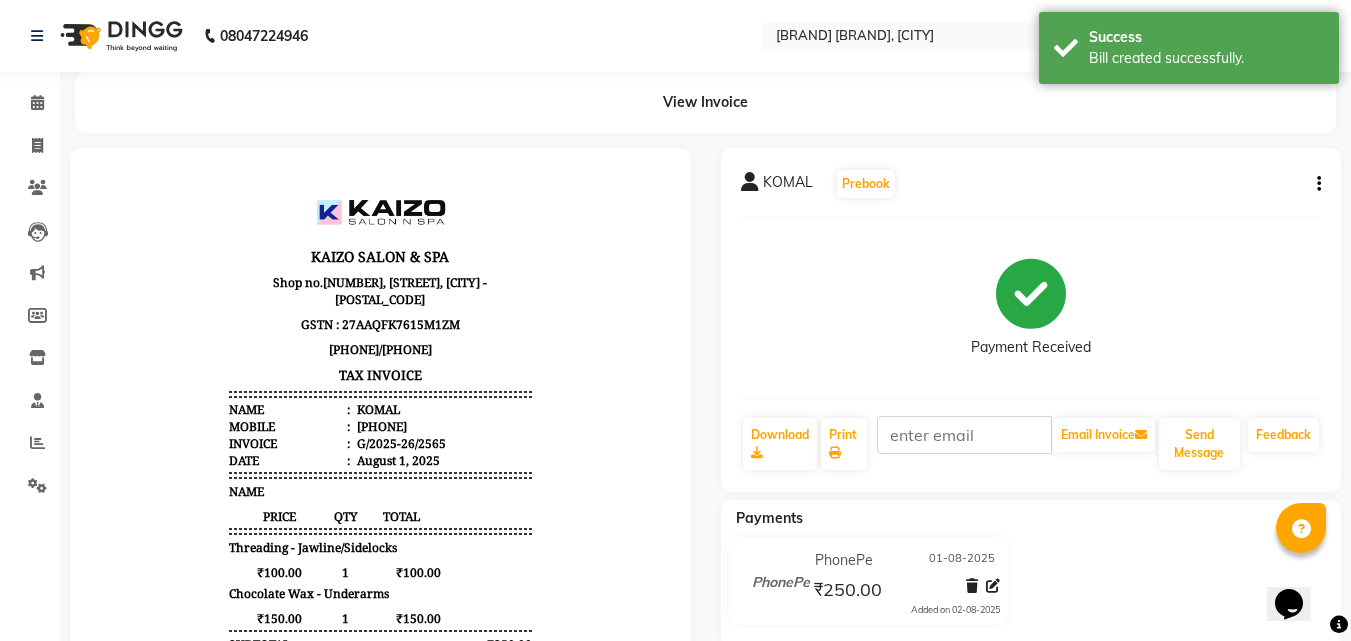 scroll, scrollTop: 0, scrollLeft: 0, axis: both 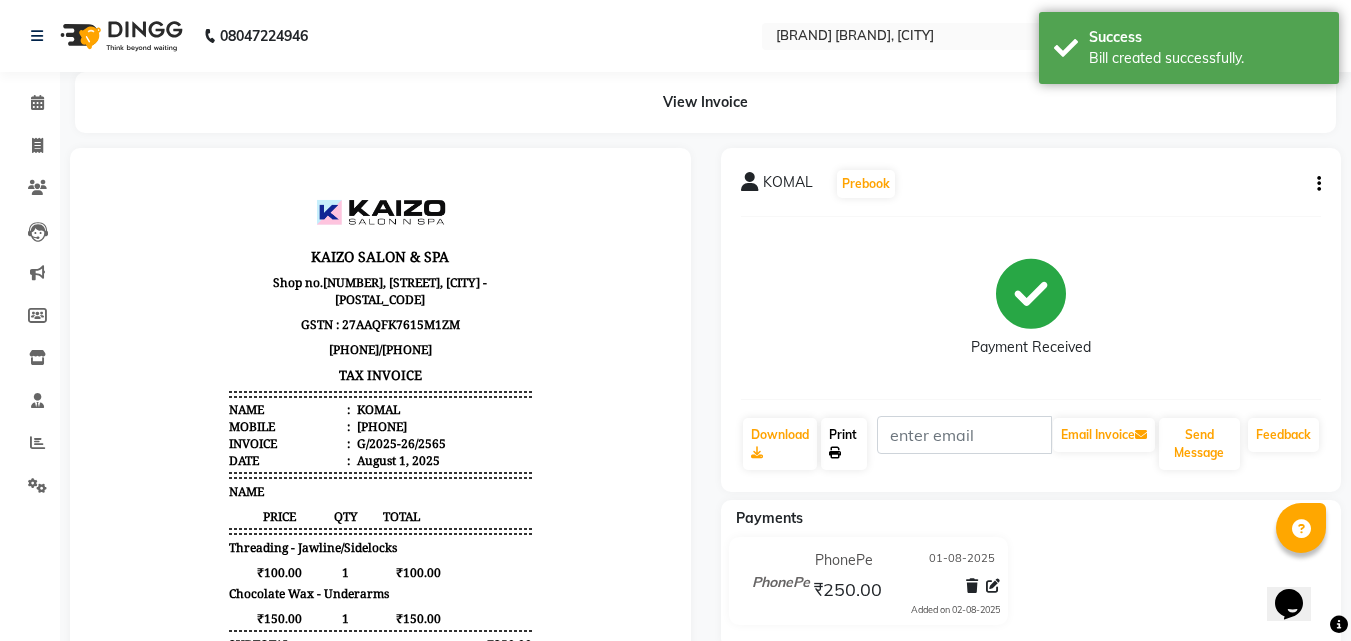click on "Print" 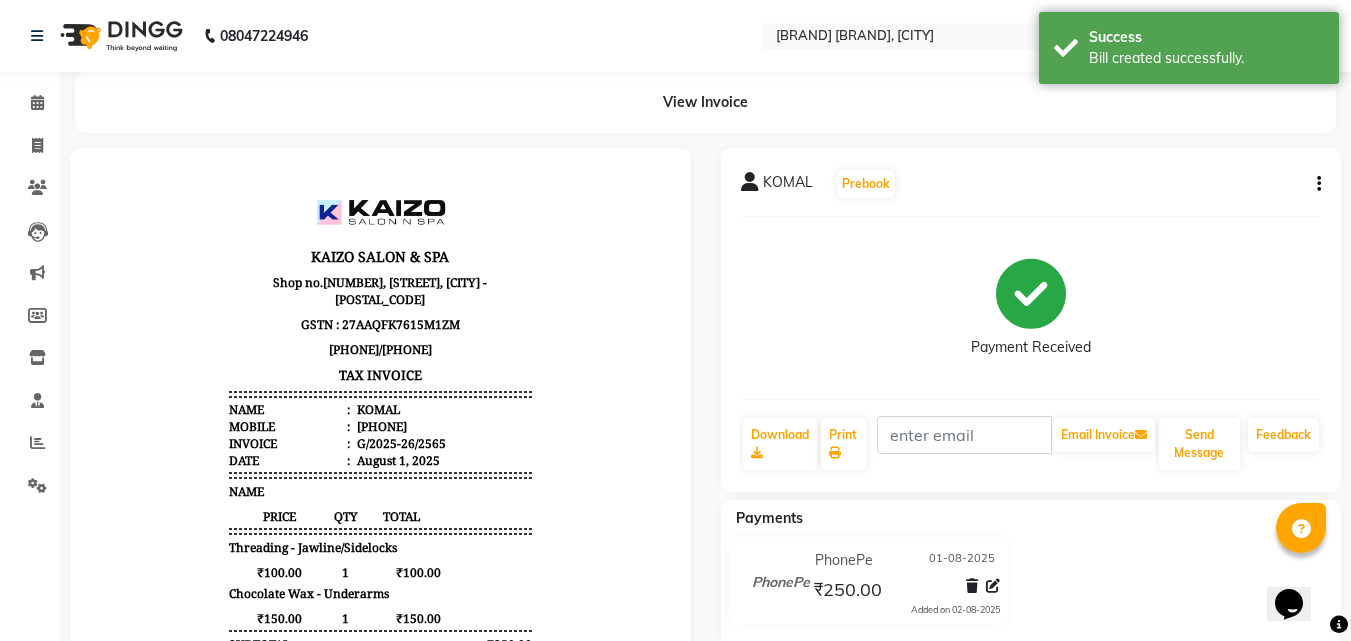 select on "service" 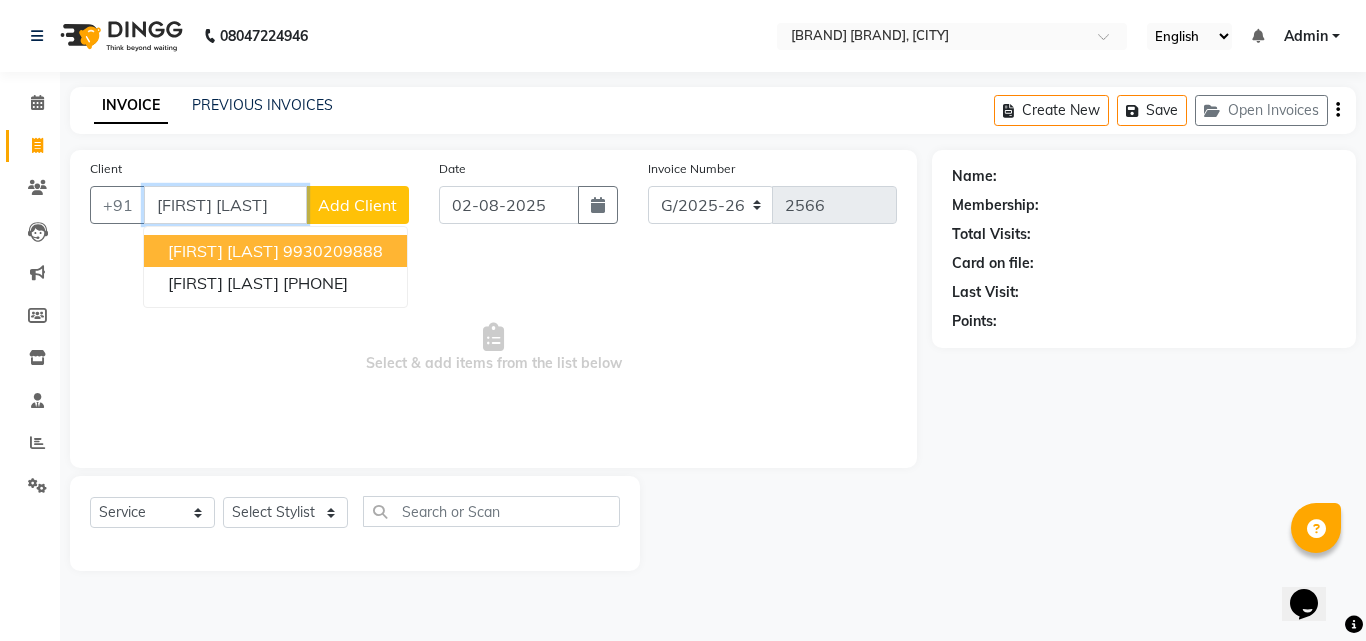 click on "[FIRST] [LAST]" at bounding box center (223, 251) 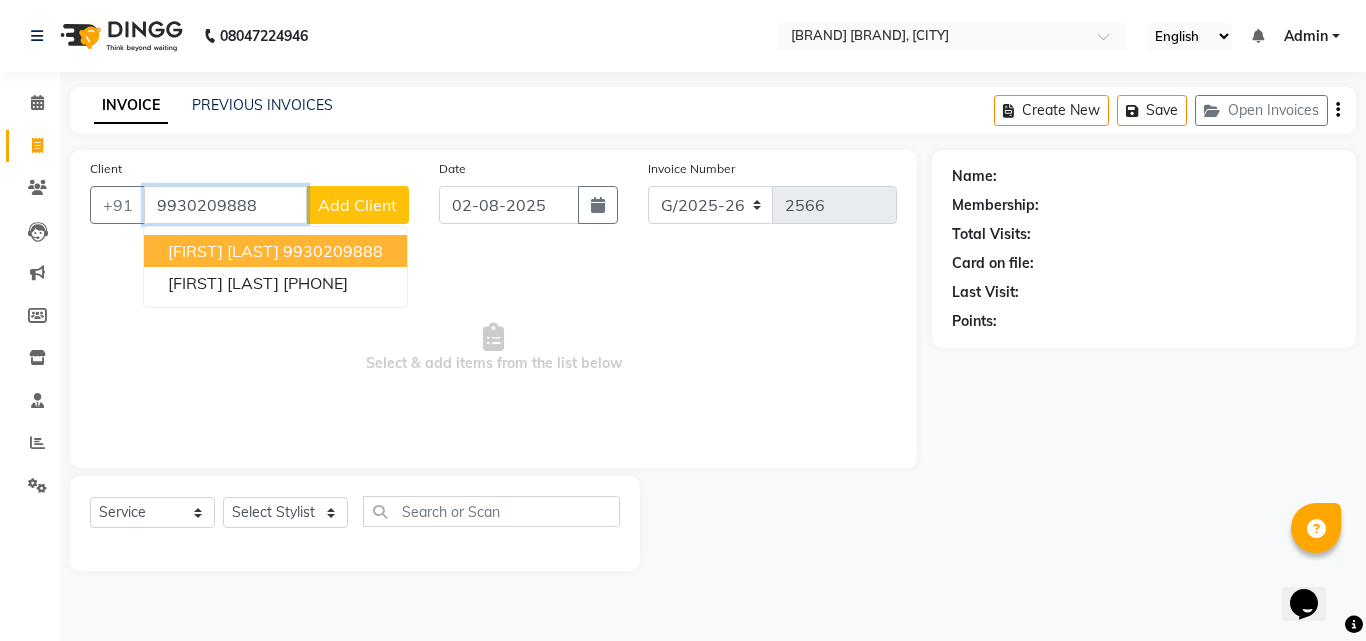 type on "9930209888" 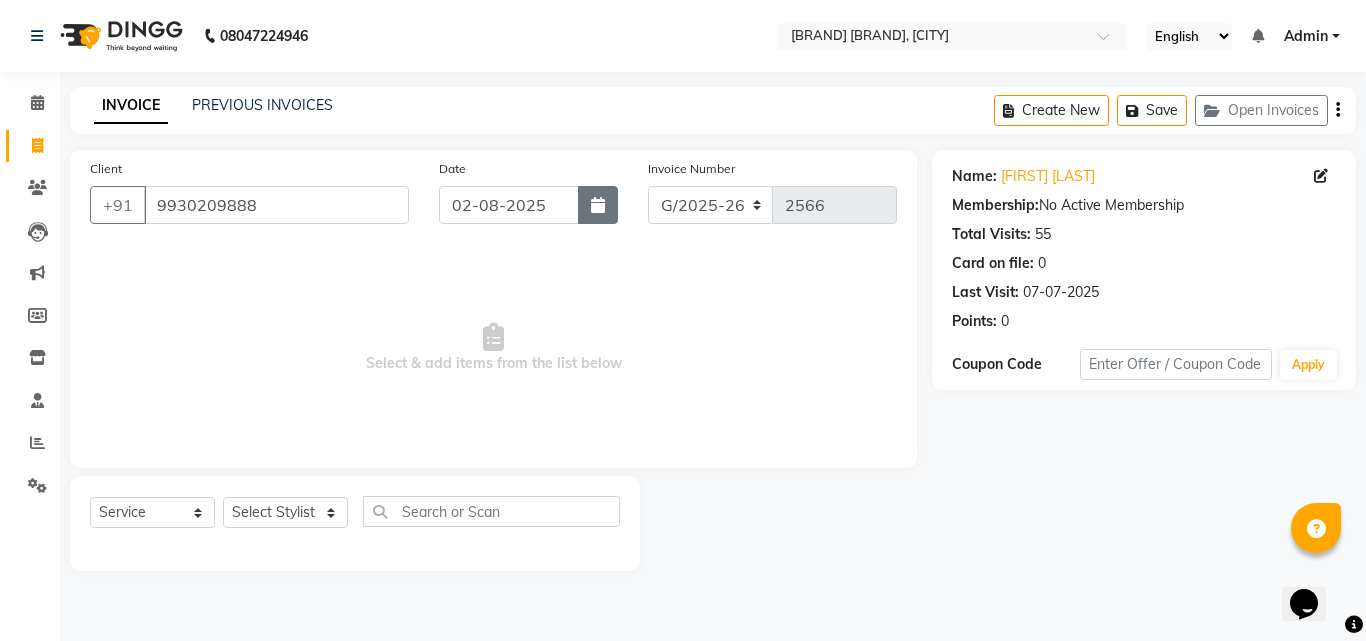 click 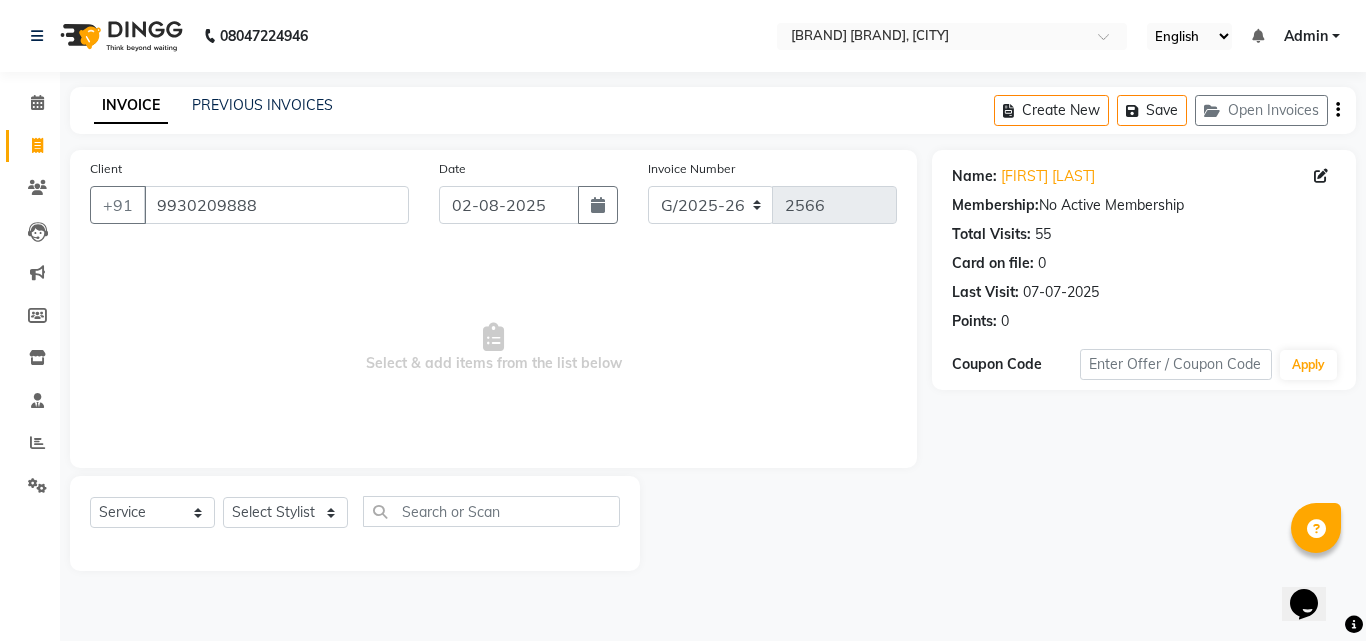 select on "8" 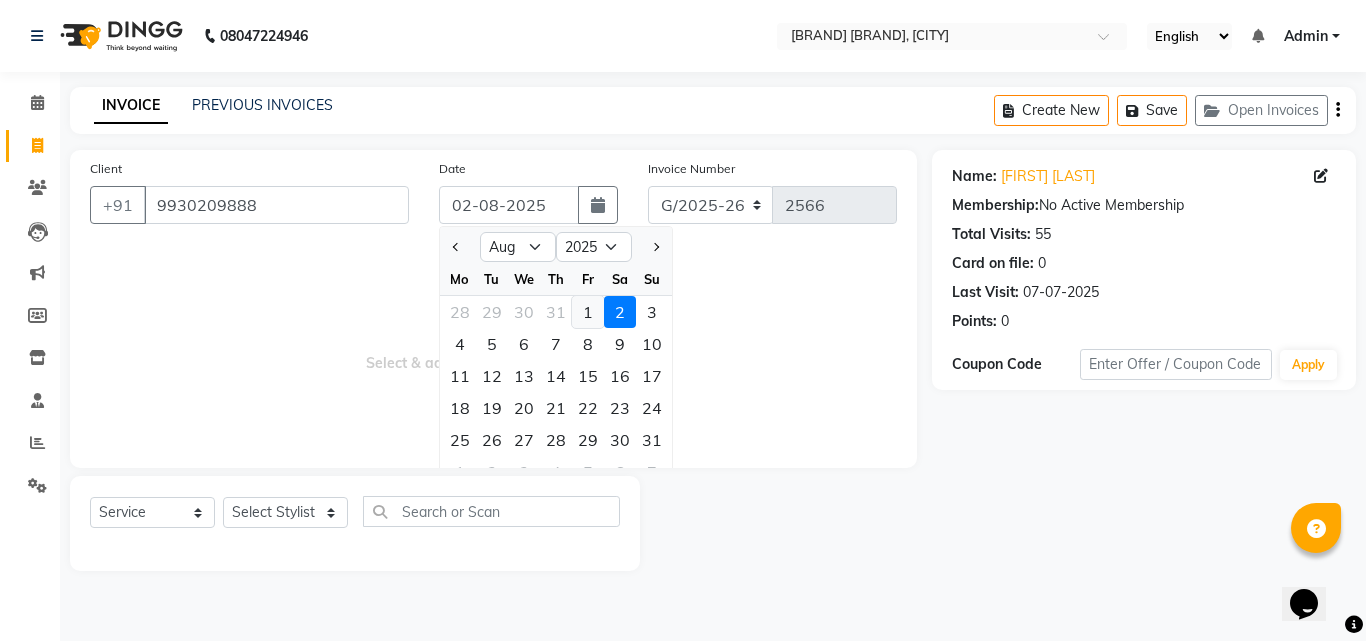 click on "1" 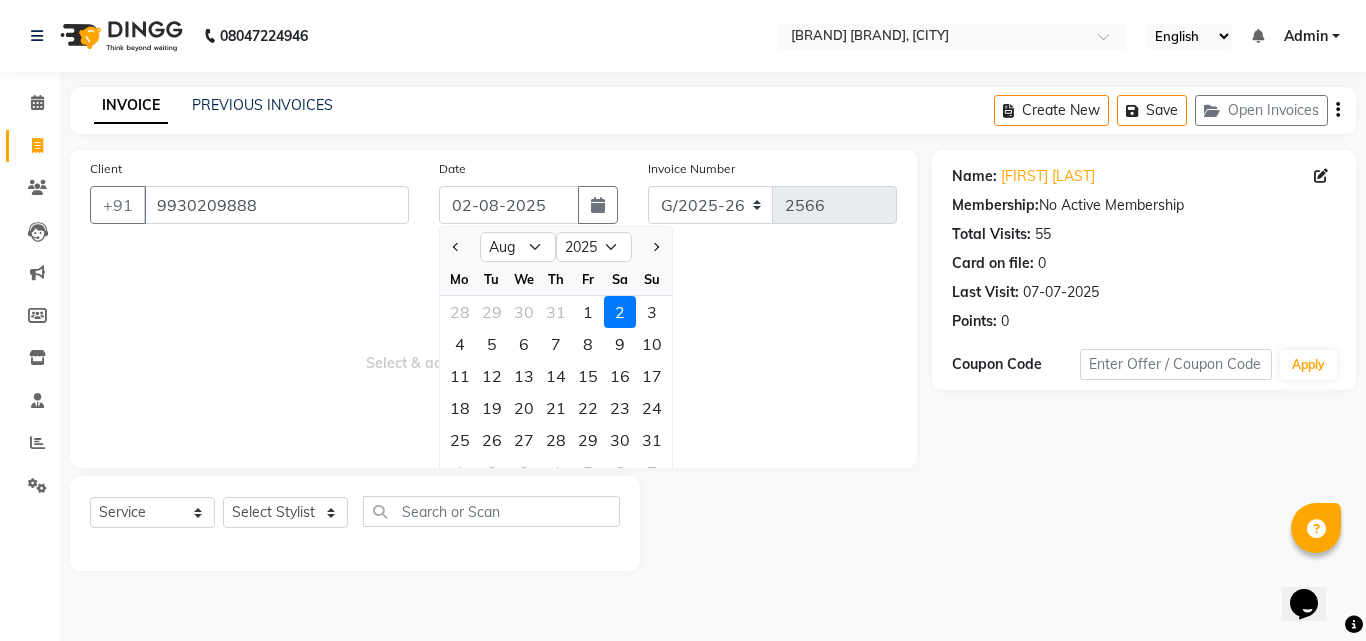 type on "01-08-2025" 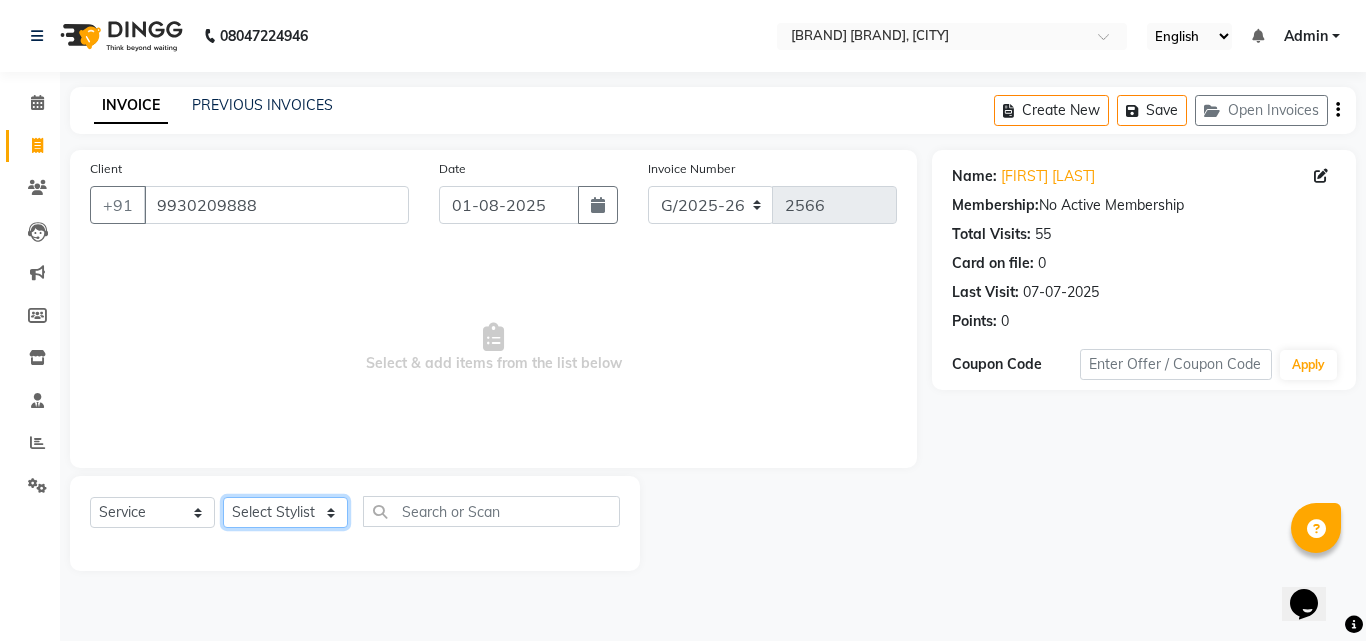 drag, startPoint x: 275, startPoint y: 519, endPoint x: 263, endPoint y: 514, distance: 13 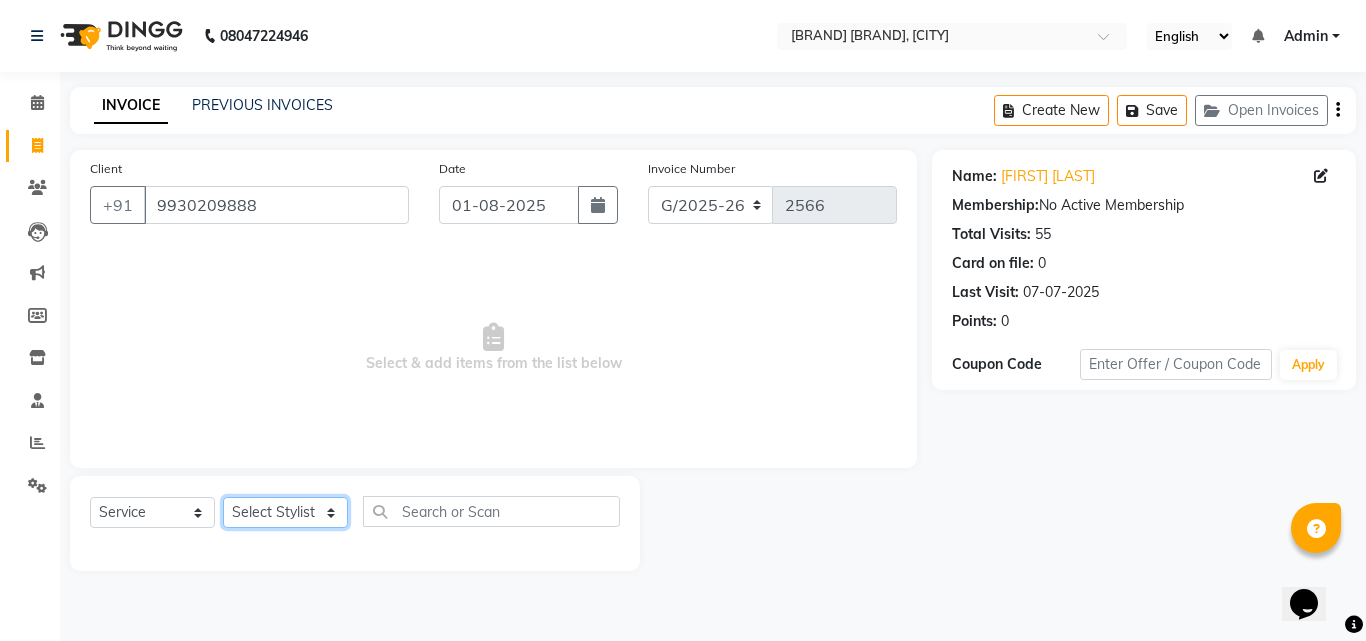 select on "43012" 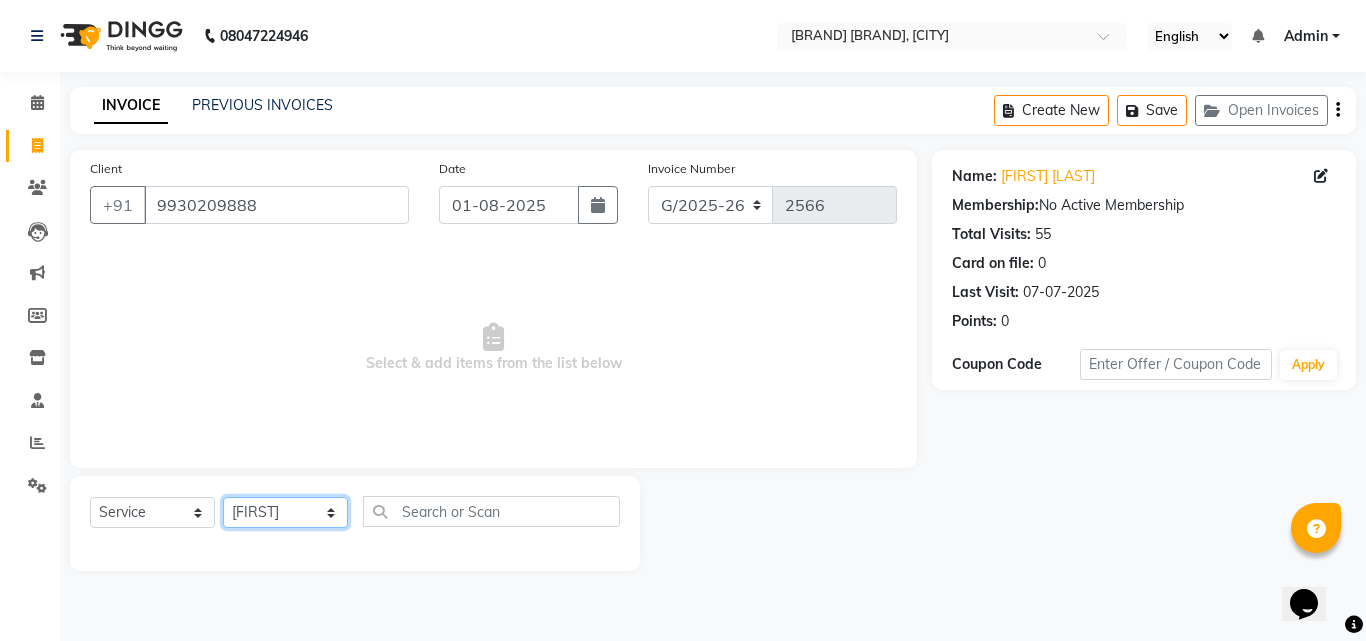click on "Select Stylist ABDUL AKSHADA ANJALI ARBAZ ARIF FAHEEM Front Desk GOVIND HEENA IFTESHA JACIN NIBHA NIKITA NIZAM PRANITA SALIM SAM SHADAB SHARIFA SMITA GALA SNEHAL SONI SONU WASEEM YASH" 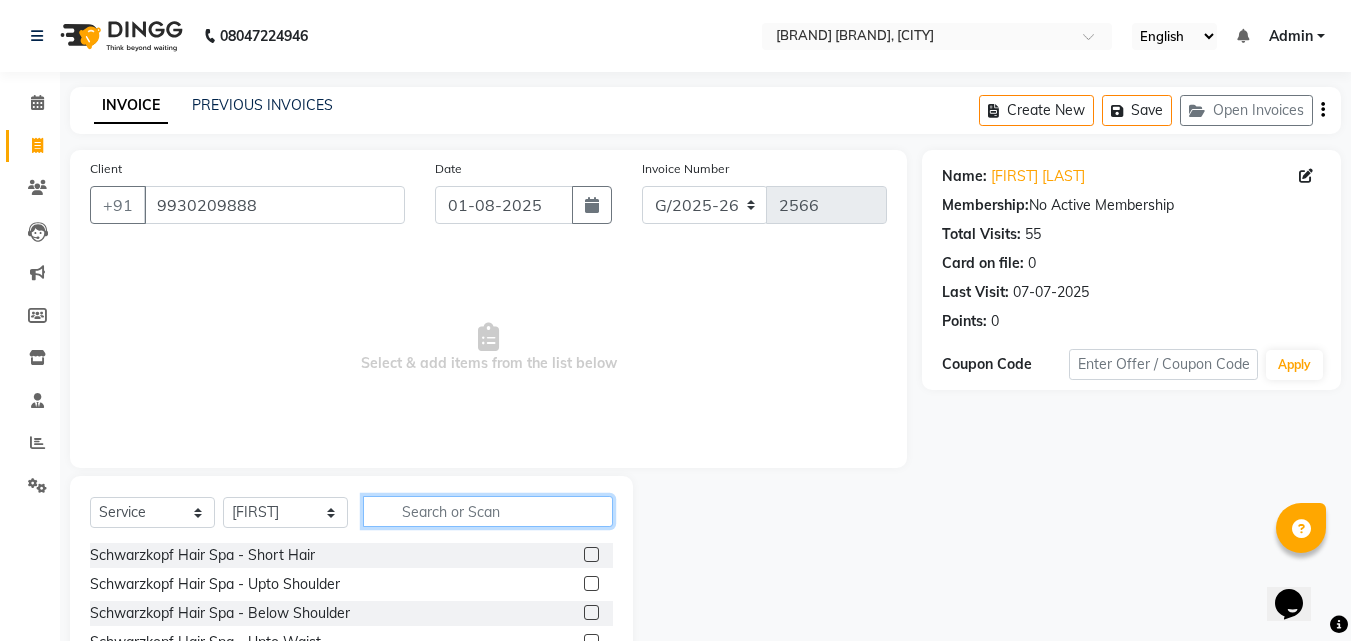 click 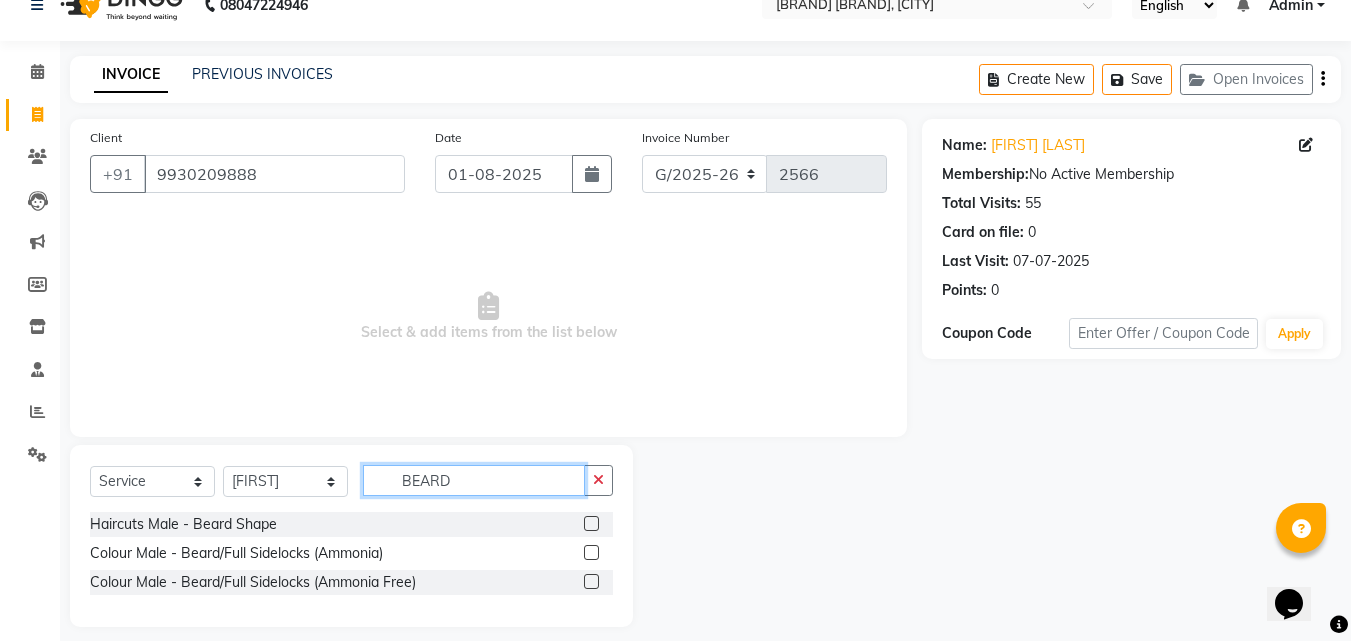 scroll, scrollTop: 47, scrollLeft: 0, axis: vertical 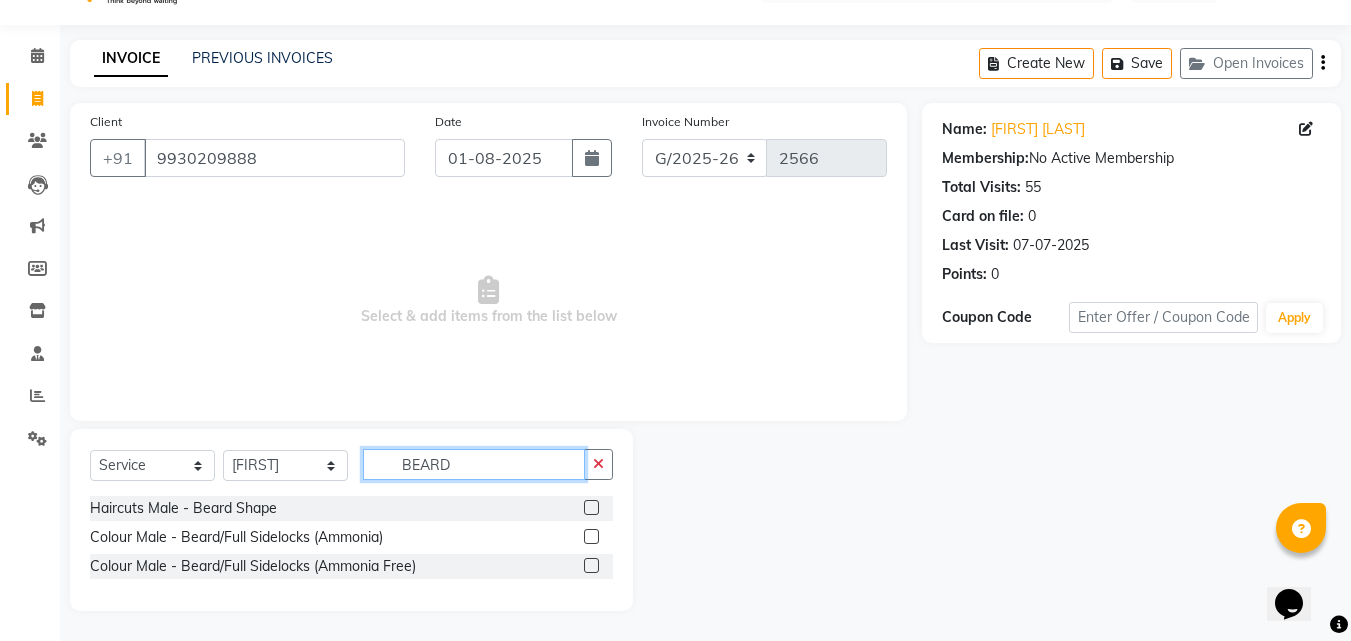 type on "BEARD" 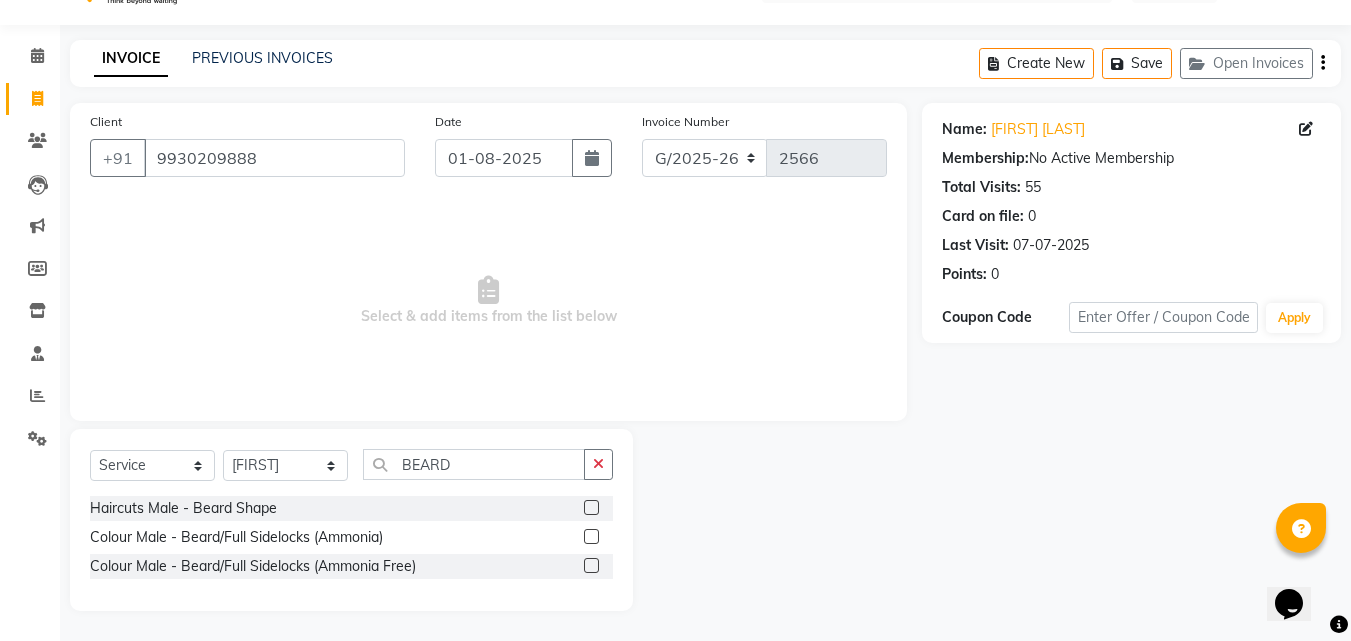 click 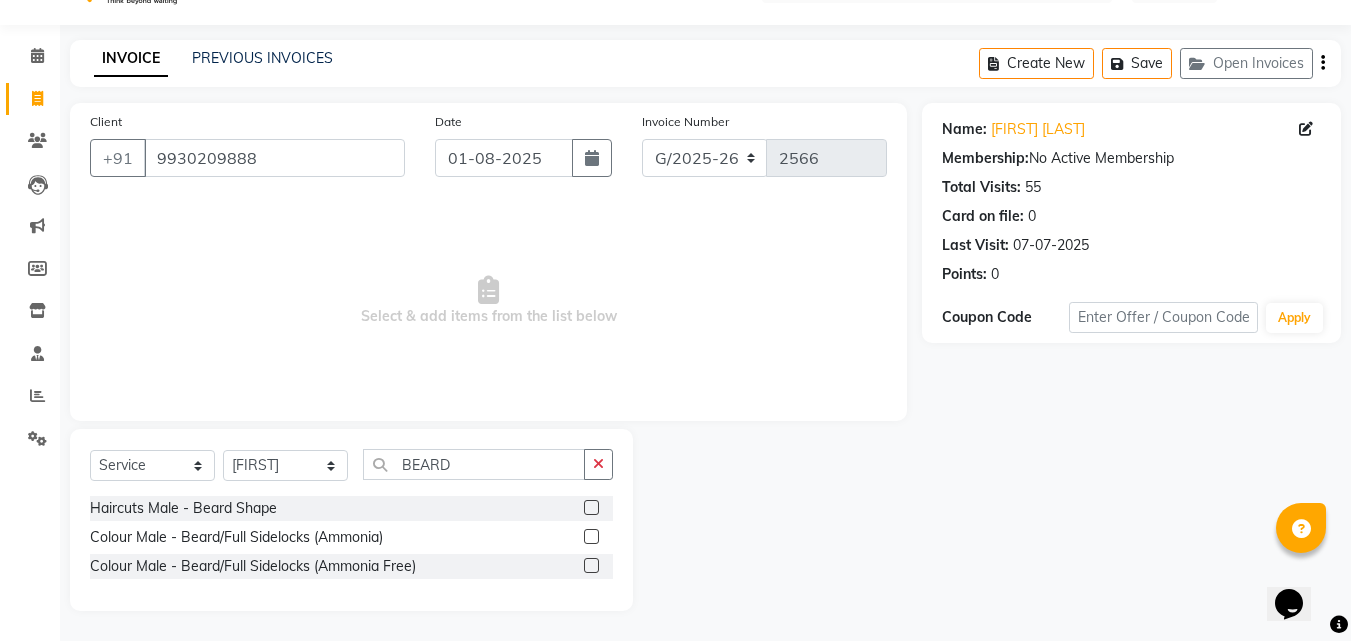 click at bounding box center (590, 508) 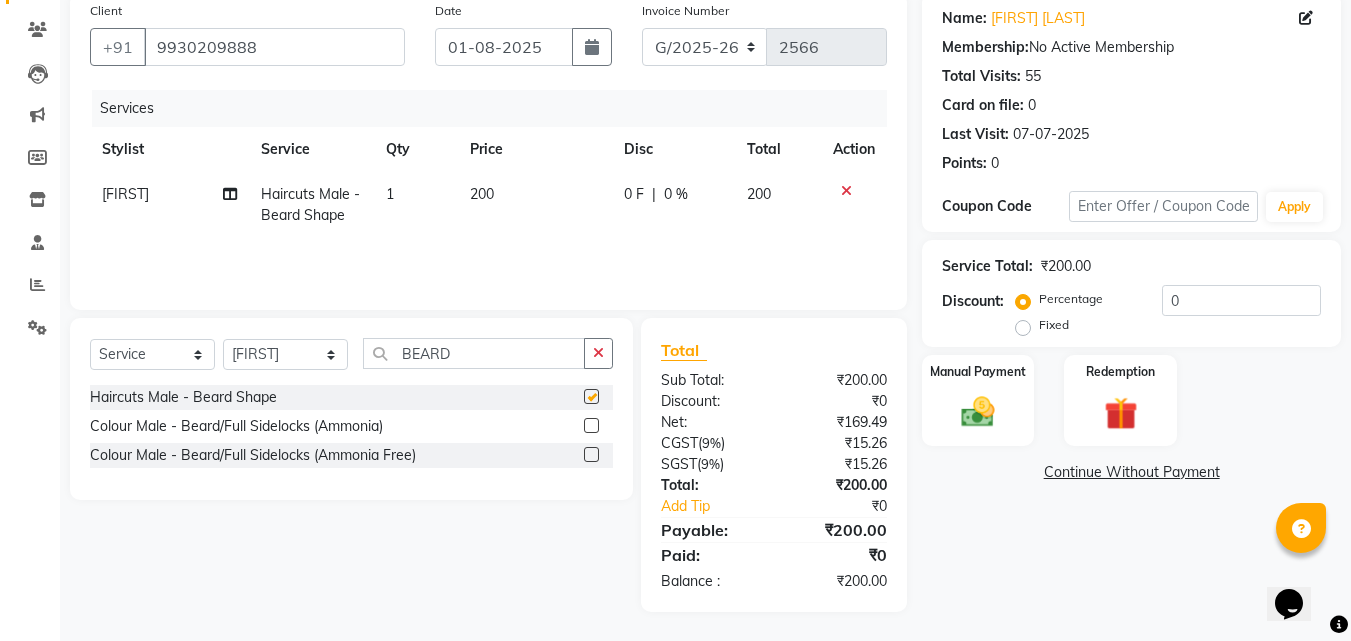 checkbox on "false" 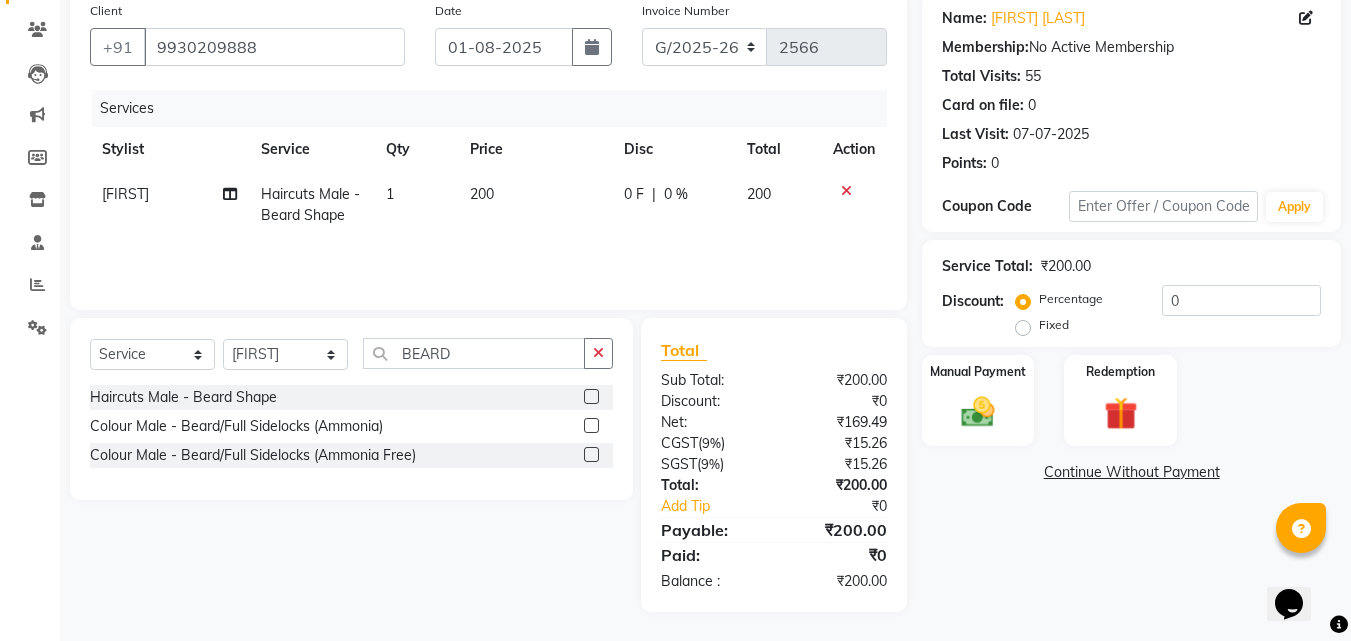 scroll, scrollTop: 159, scrollLeft: 0, axis: vertical 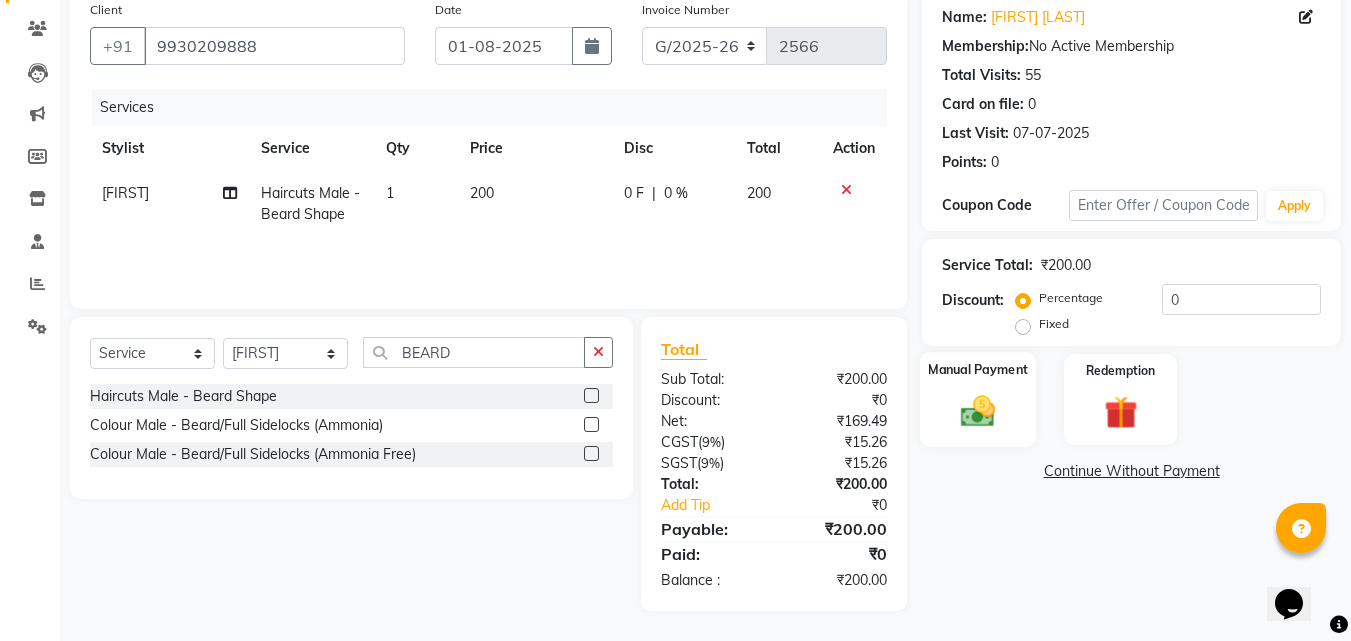 click 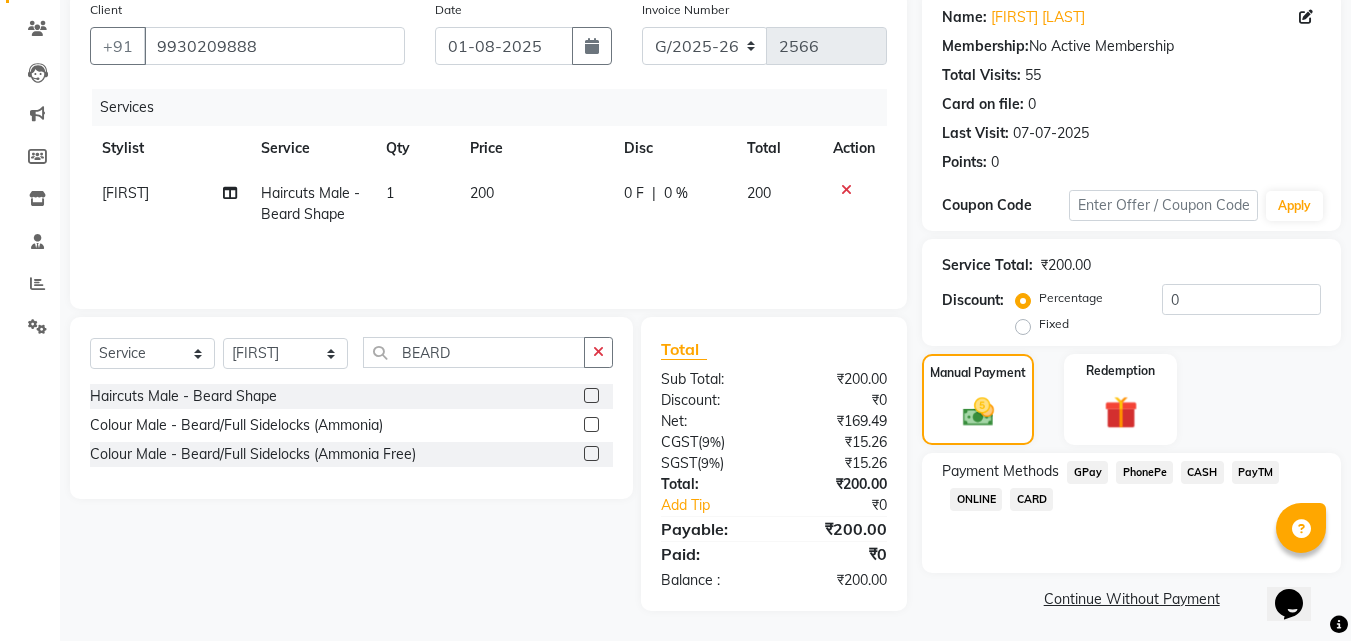 drag, startPoint x: 1119, startPoint y: 467, endPoint x: 1124, endPoint y: 476, distance: 10.29563 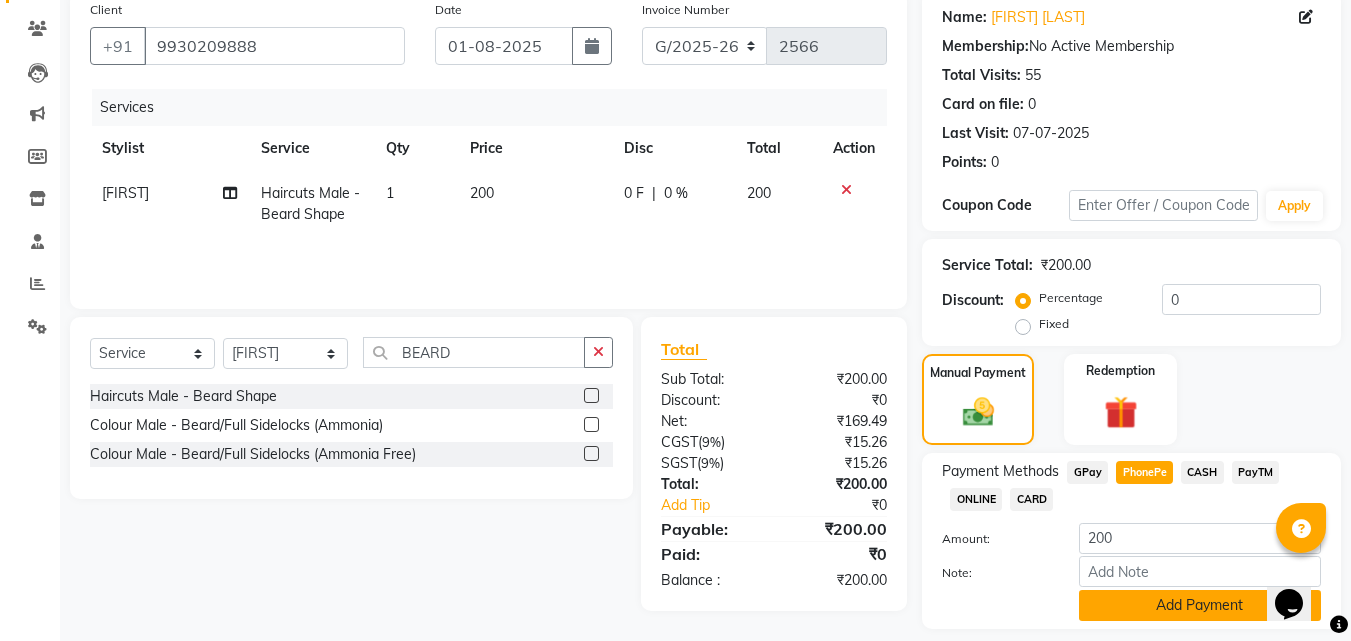 click on "Add Payment" 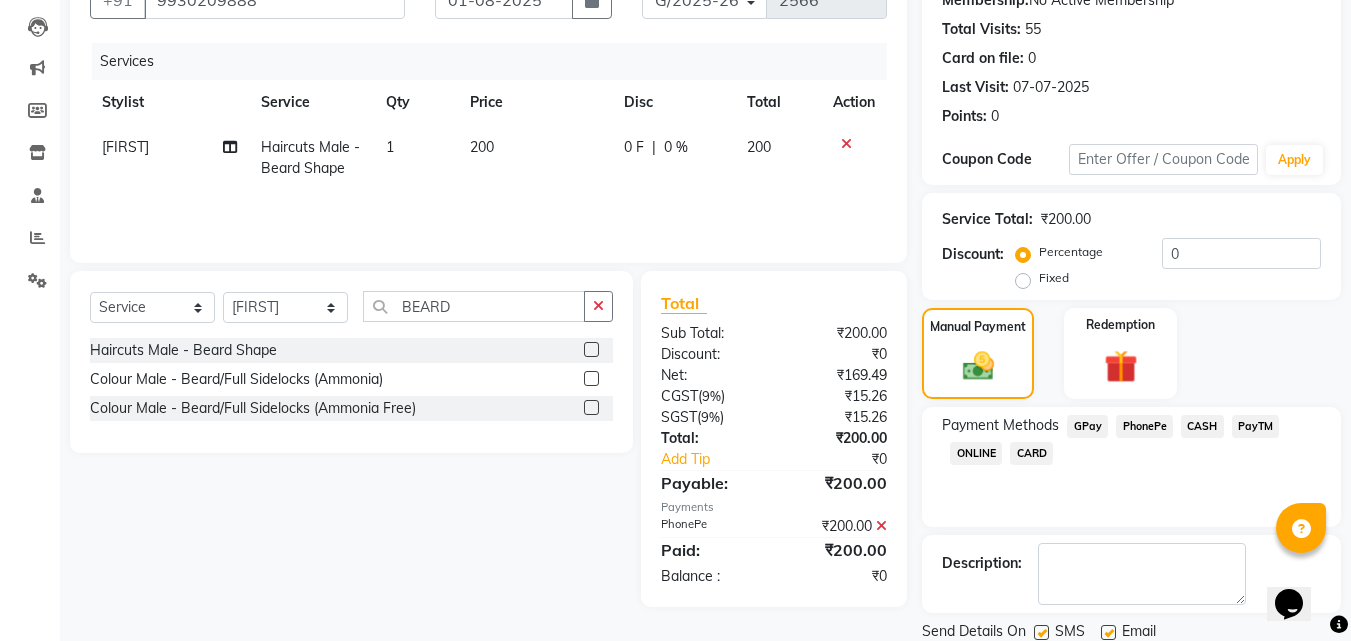 scroll, scrollTop: 275, scrollLeft: 0, axis: vertical 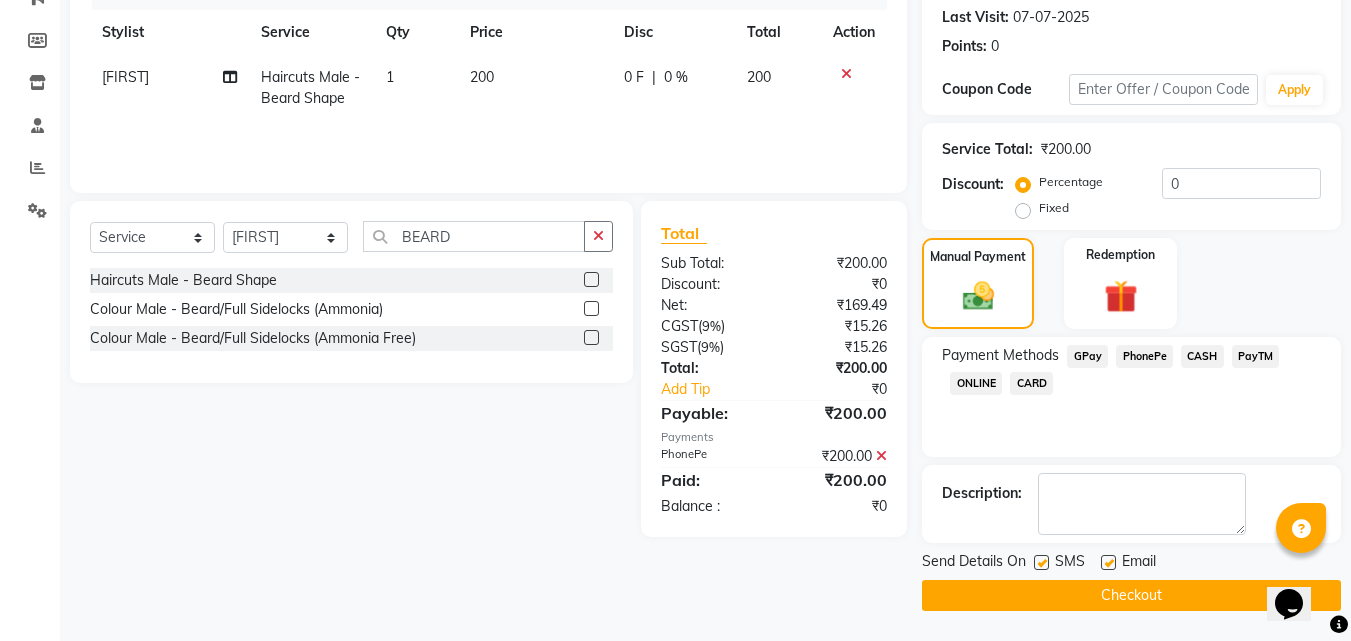 click on "Checkout" 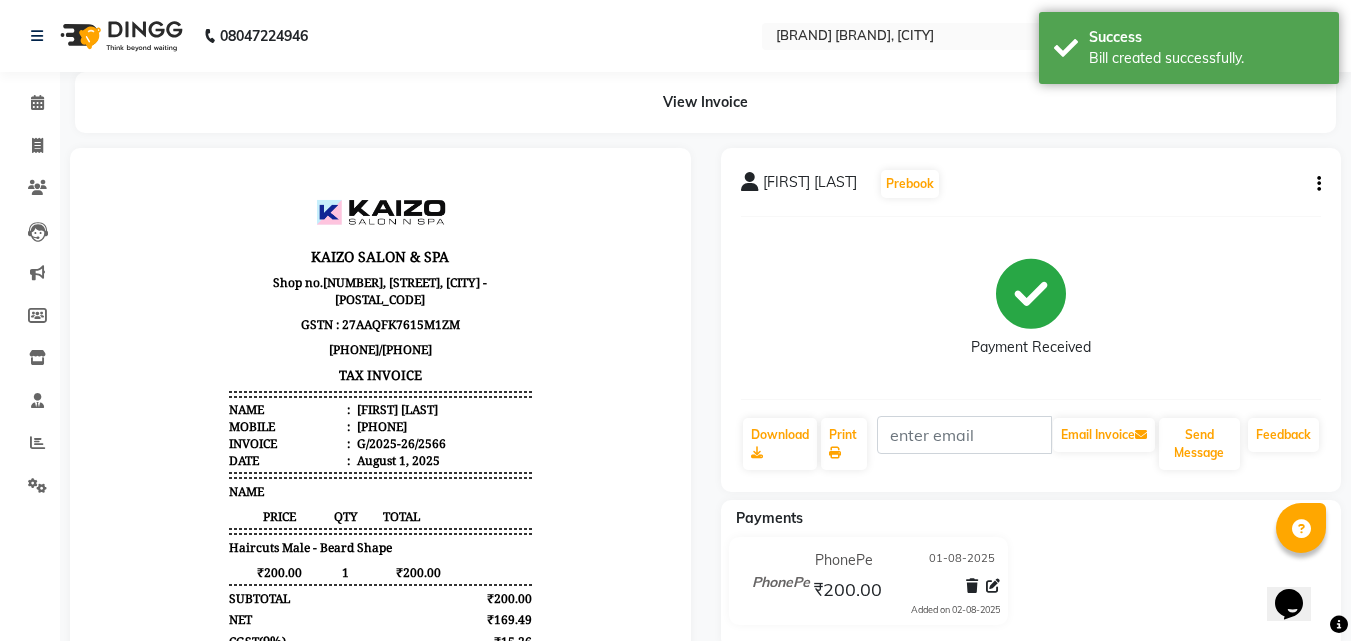 scroll, scrollTop: 0, scrollLeft: 0, axis: both 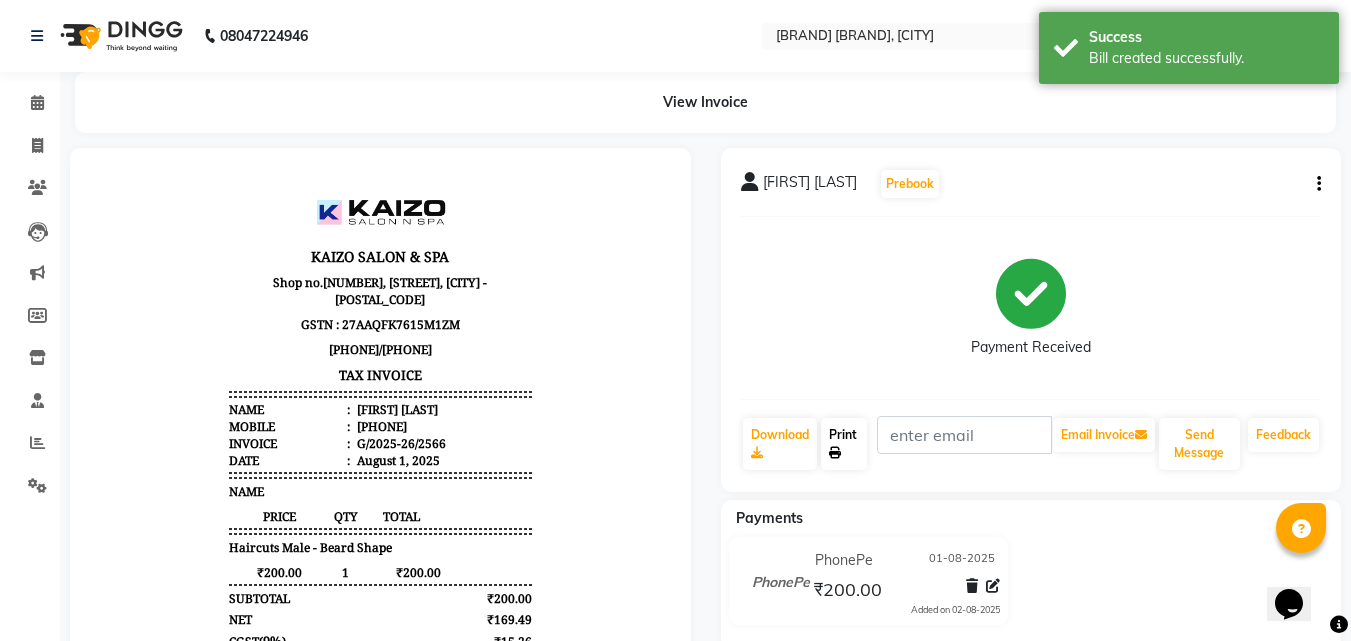 click on "Print" 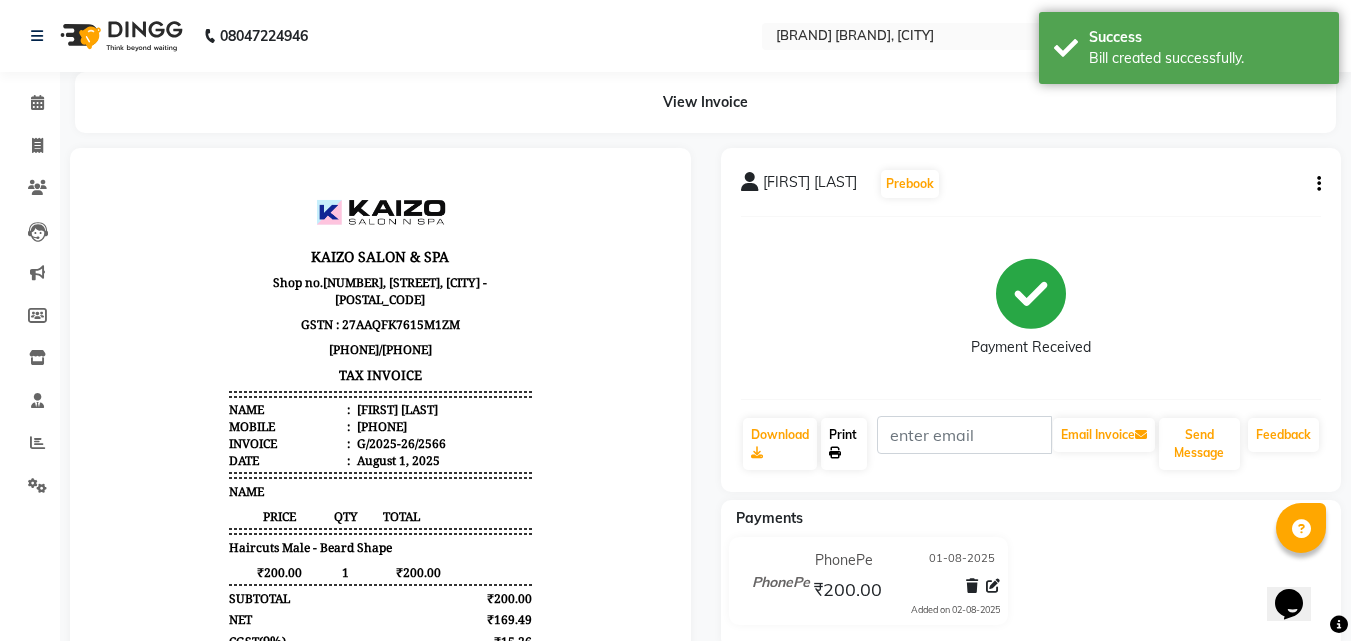 select on "service" 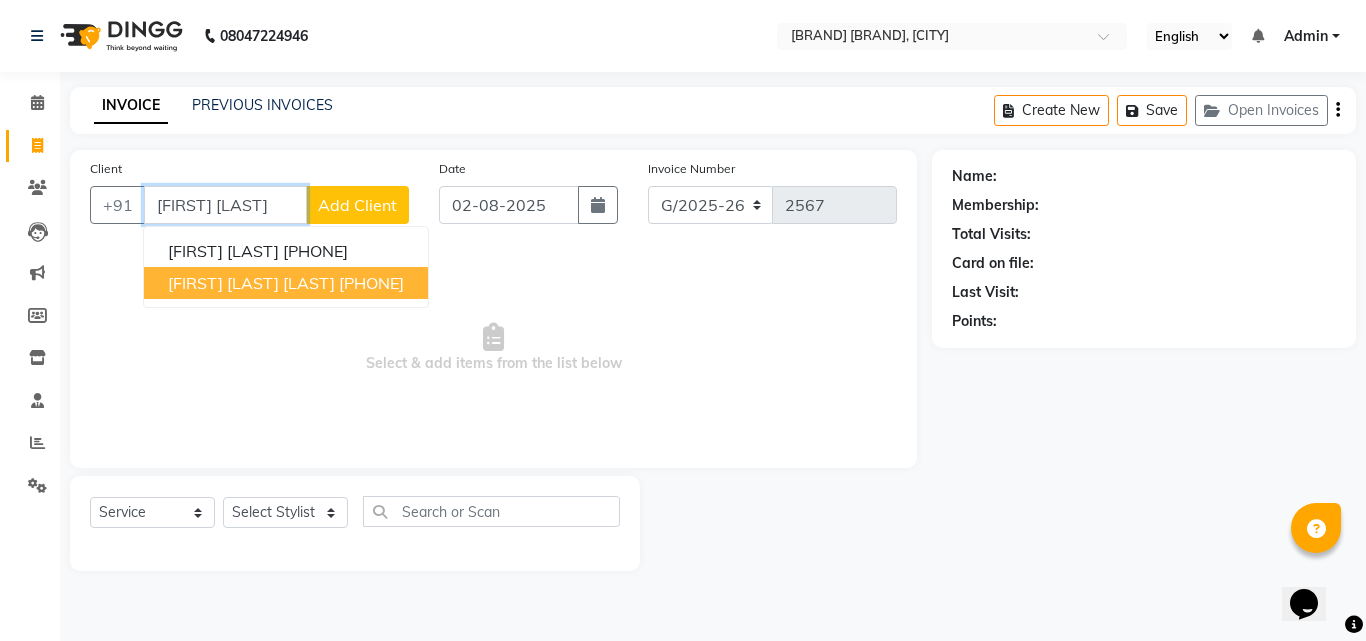 click on "[FIRST] [LAST] [LAST]" at bounding box center [251, 283] 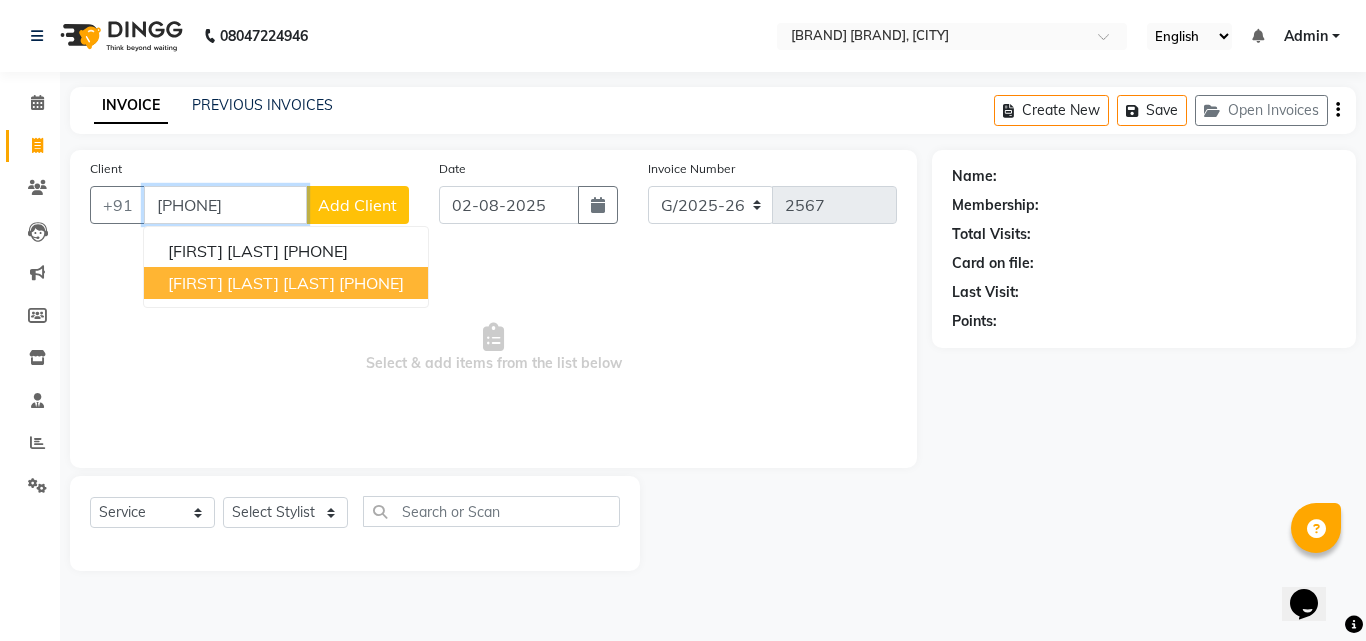 type on "[PHONE]" 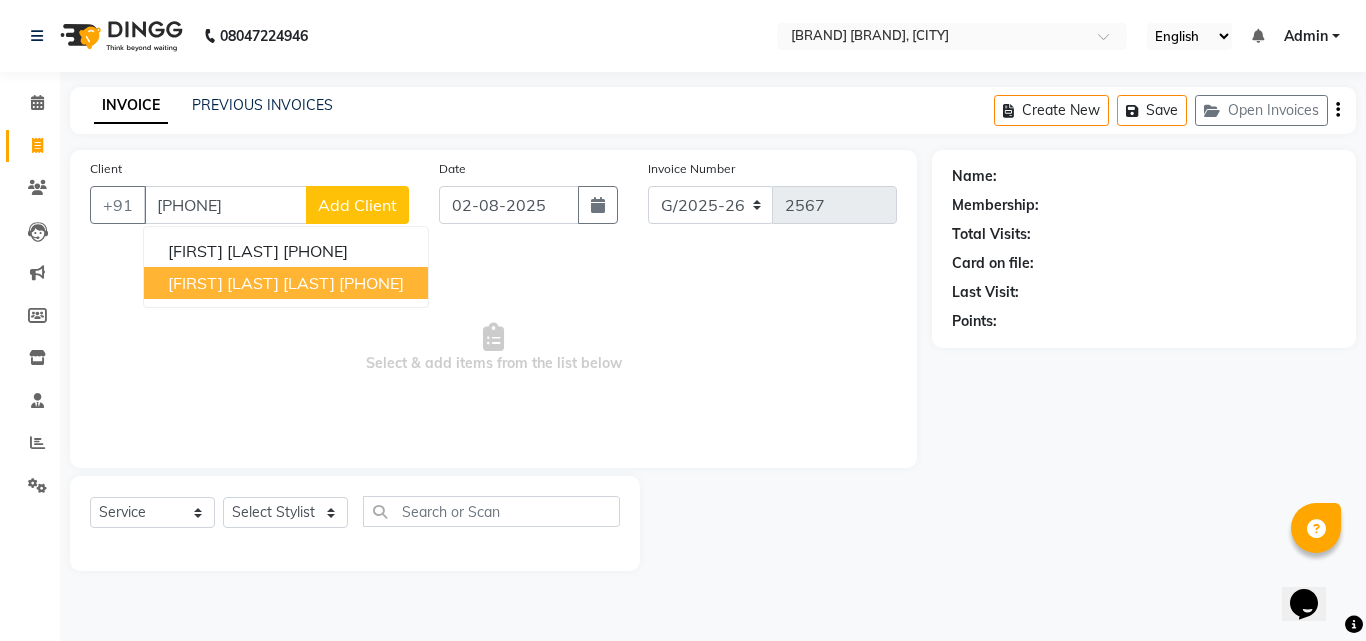 select on "1: Object" 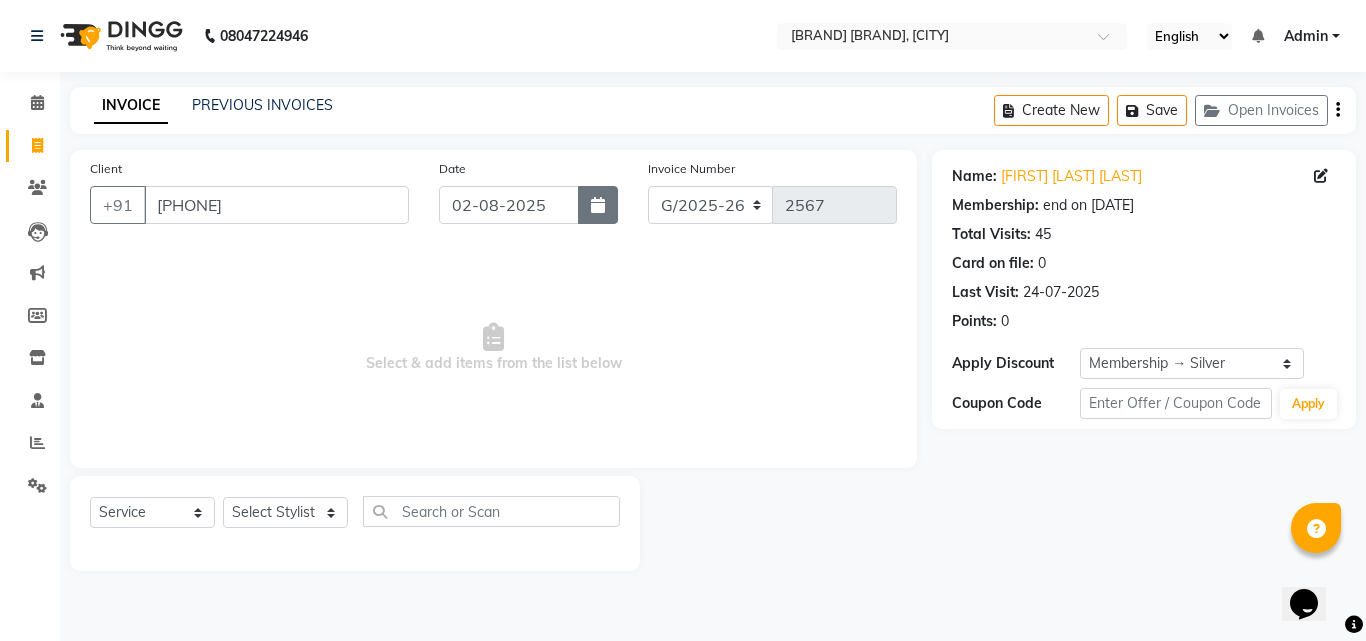 click 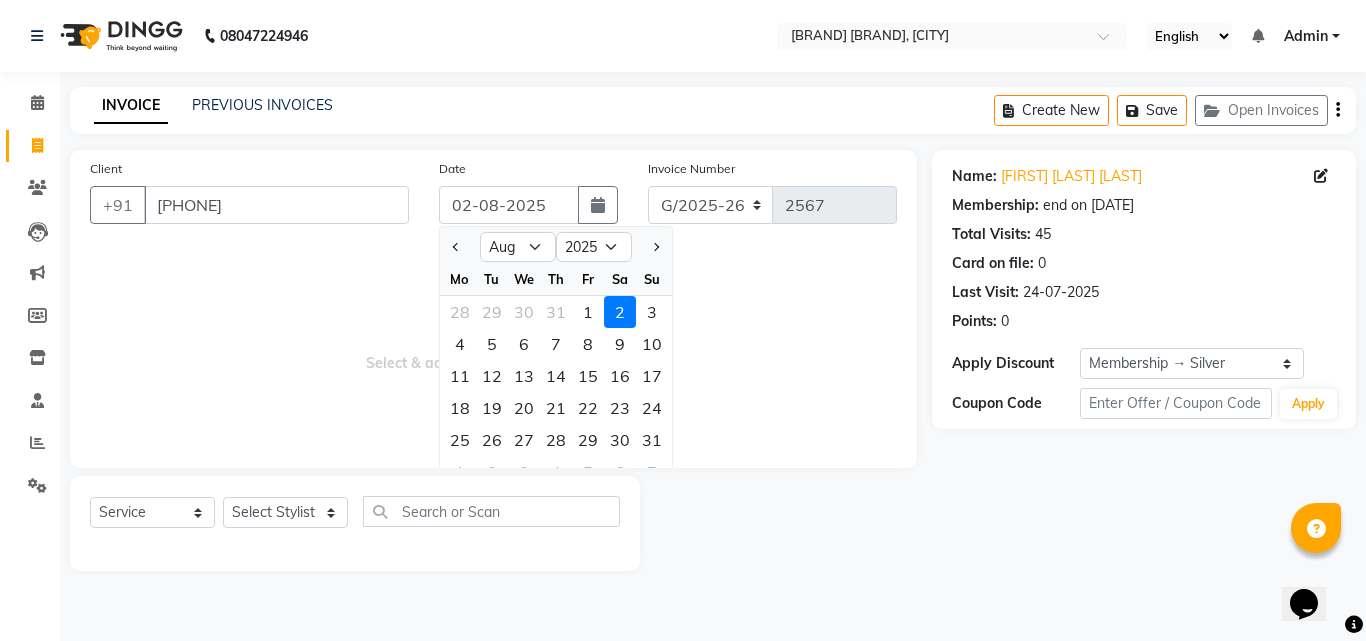click on "1" 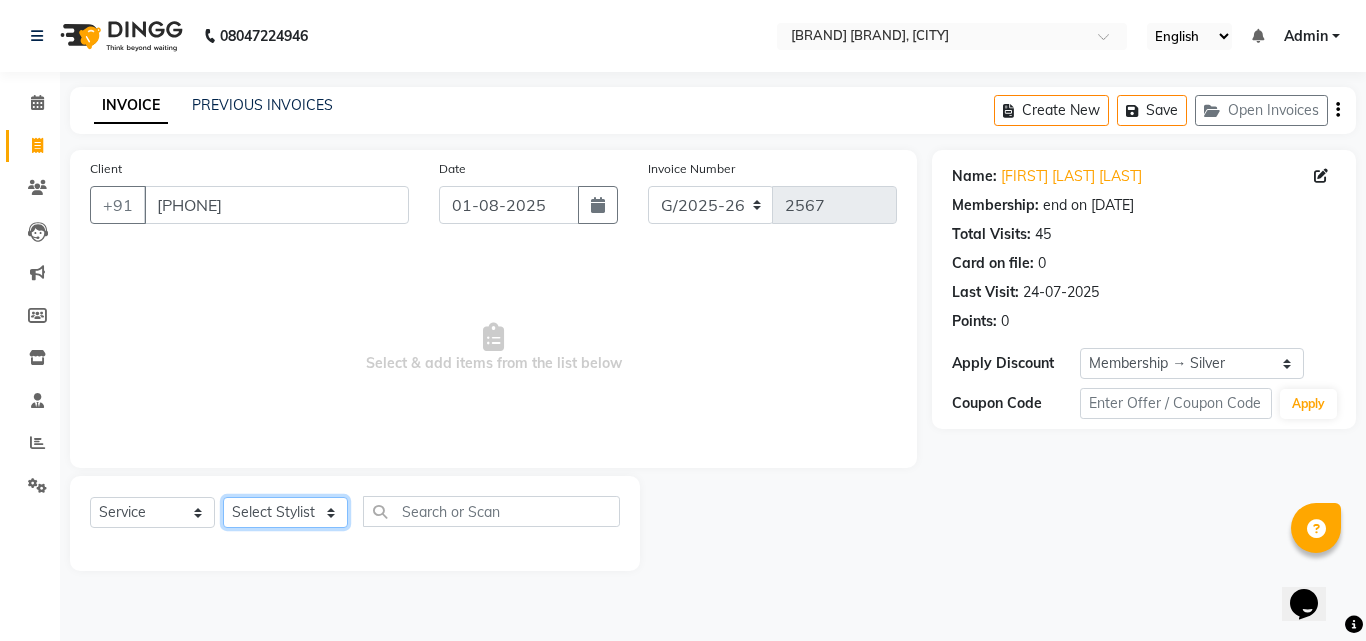 click on "Select Stylist ABDUL AKSHADA ANJALI ARBAZ ARIF FAHEEM Front Desk GOVIND HEENA IFTESHA JACIN NIBHA NIKITA NIZAM PRANITA SALIM SAM SHADAB SHARIFA SMITA GALA SNEHAL SONI SONU WASEEM YASH" 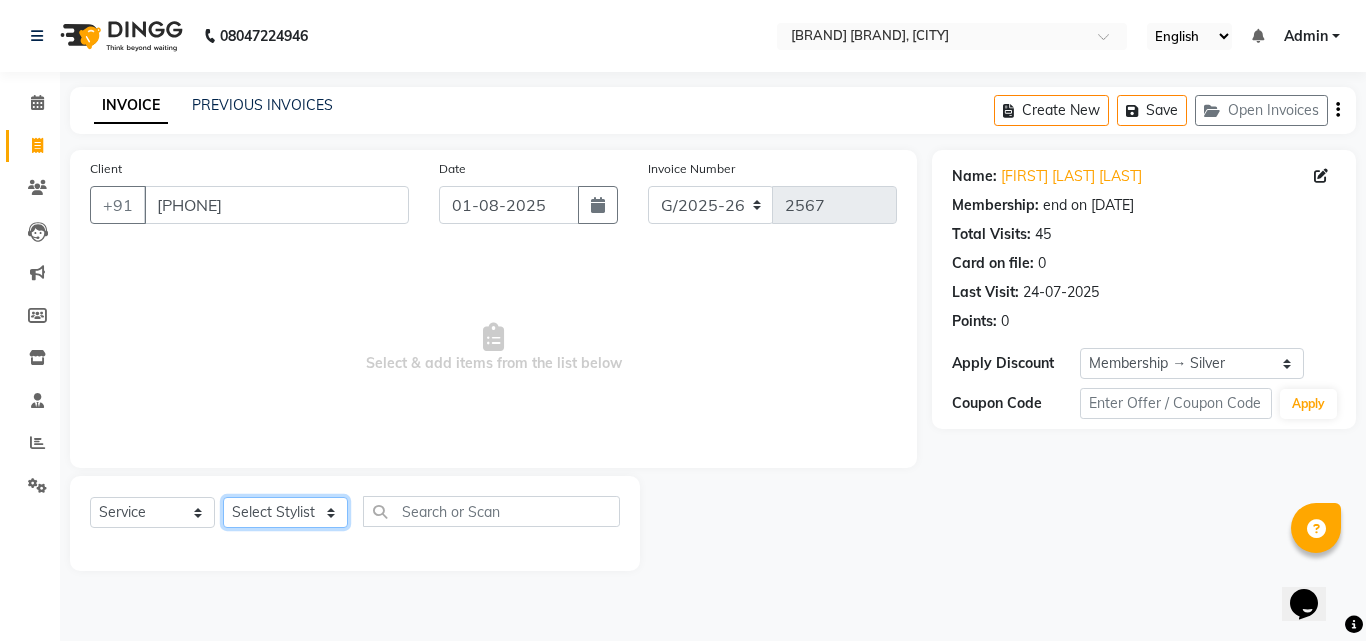 select on "8841" 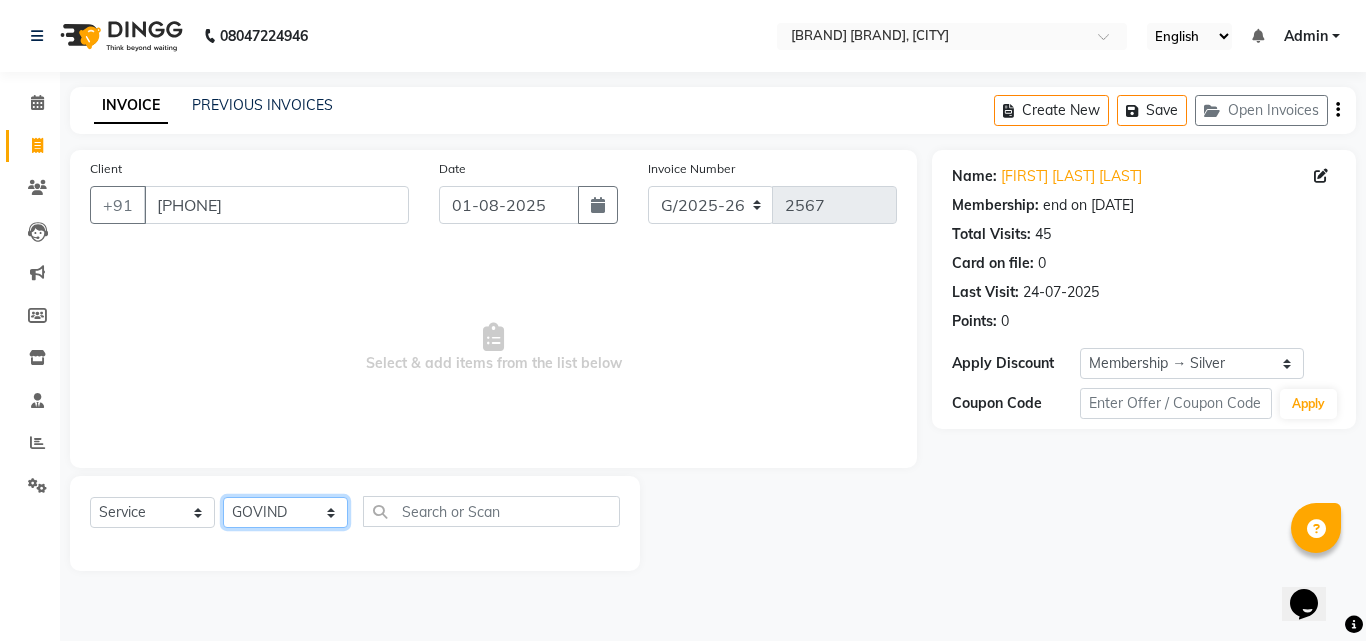 click on "Select Stylist ABDUL AKSHADA ANJALI ARBAZ ARIF FAHEEM Front Desk GOVIND HEENA IFTESHA JACIN NIBHA NIKITA NIZAM PRANITA SALIM SAM SHADAB SHARIFA SMITA GALA SNEHAL SONI SONU WASEEM YASH" 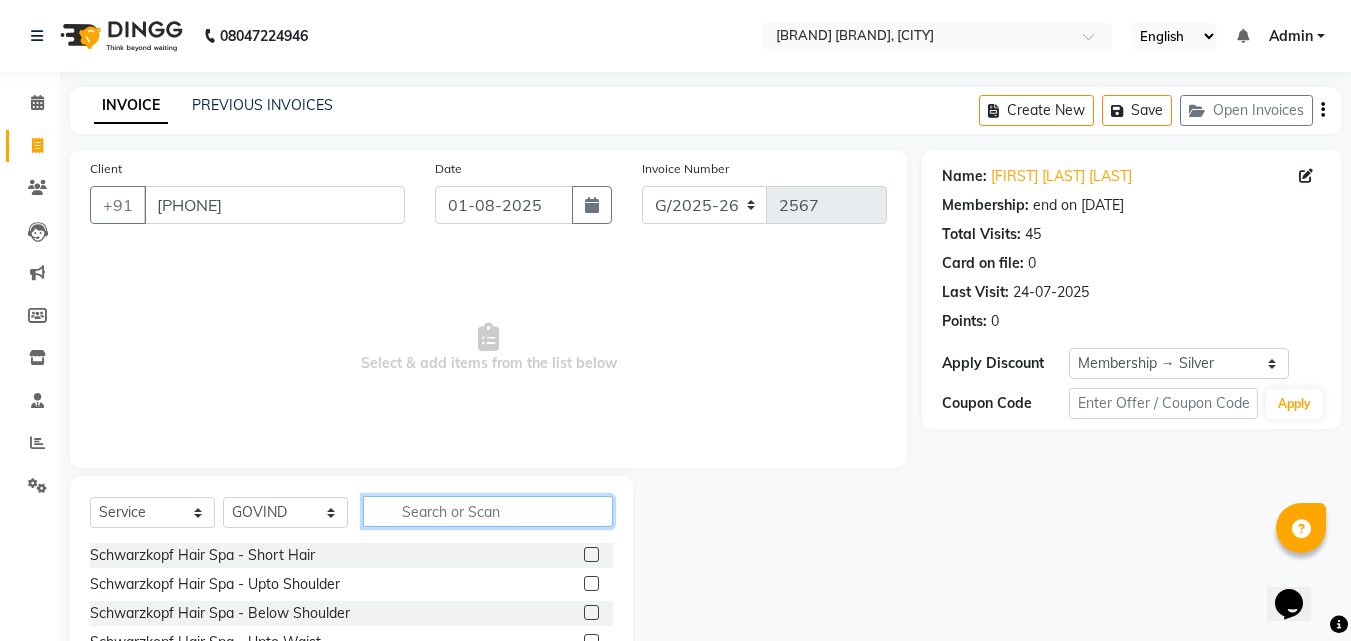 click 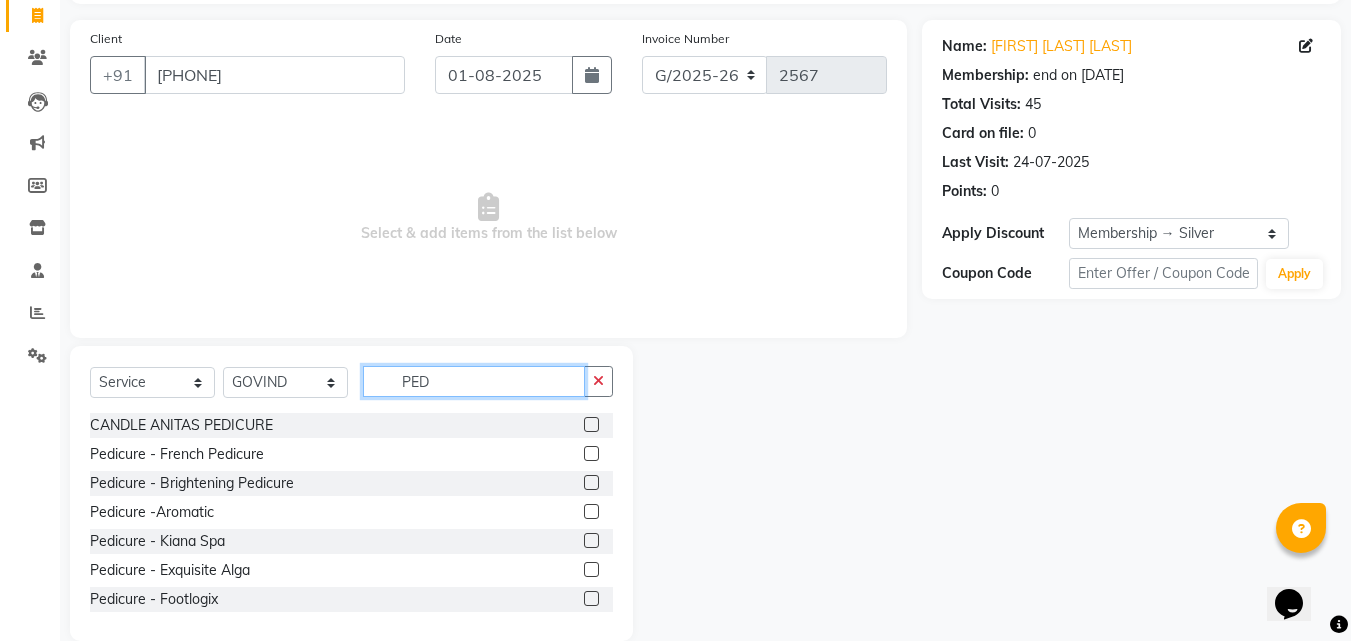 scroll, scrollTop: 160, scrollLeft: 0, axis: vertical 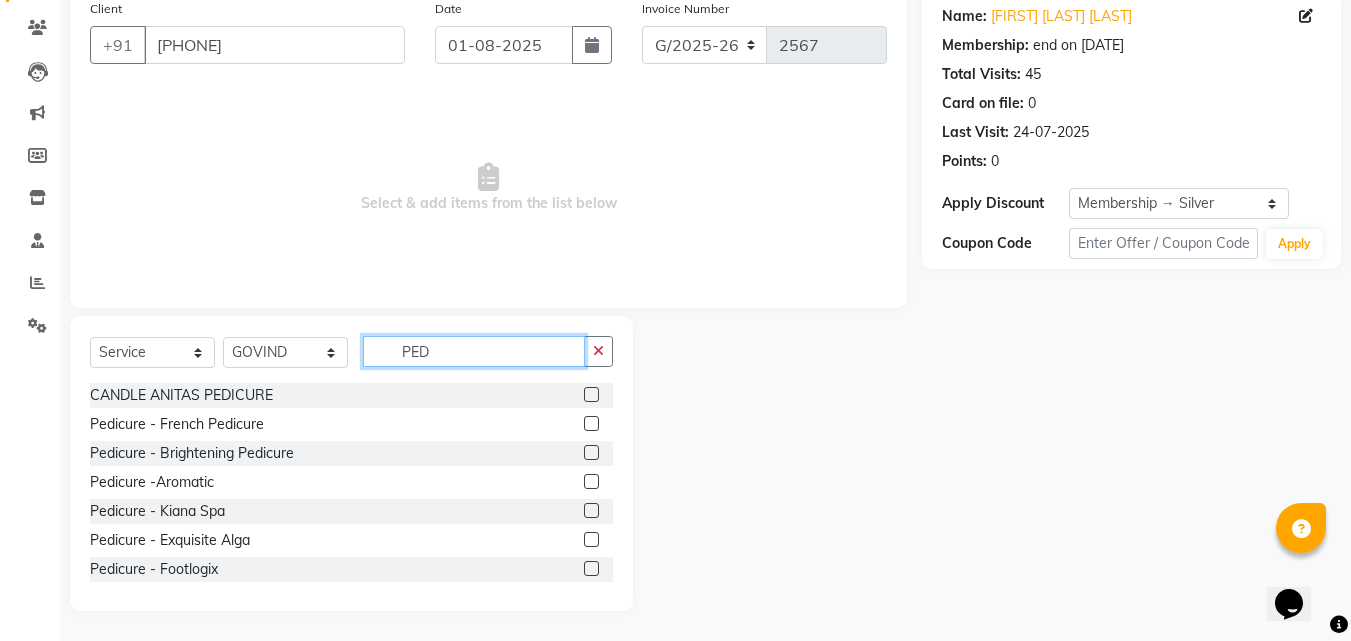 type on "PED" 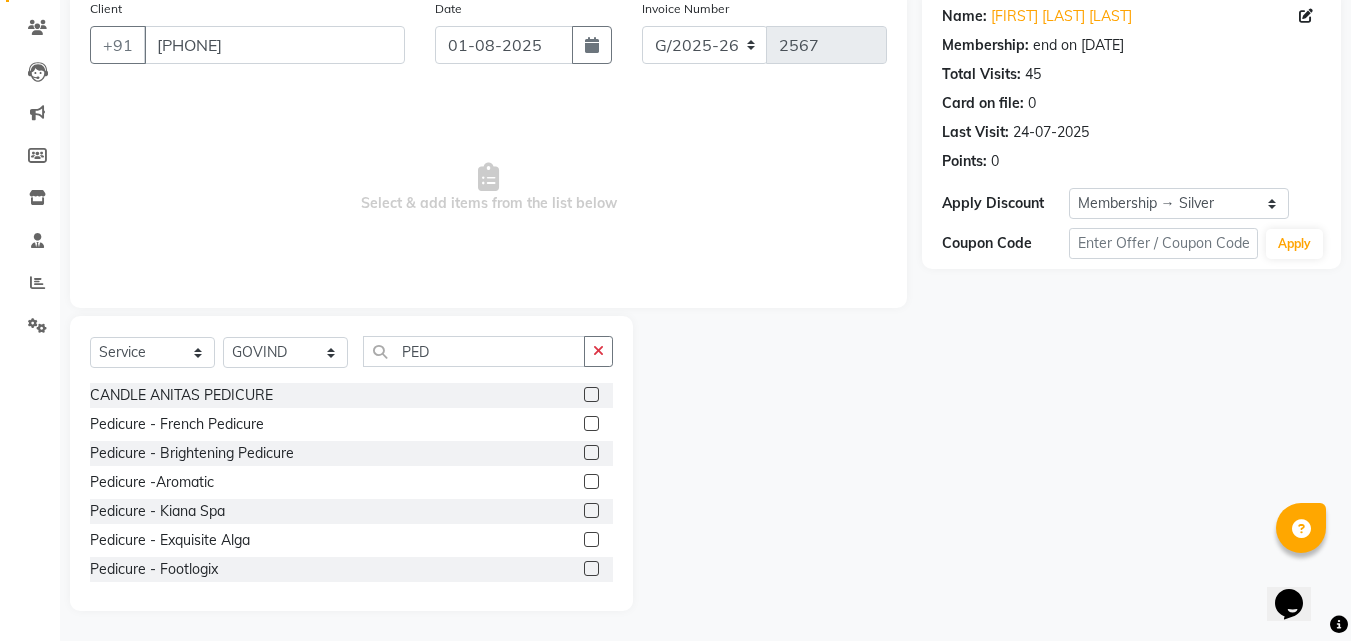 click 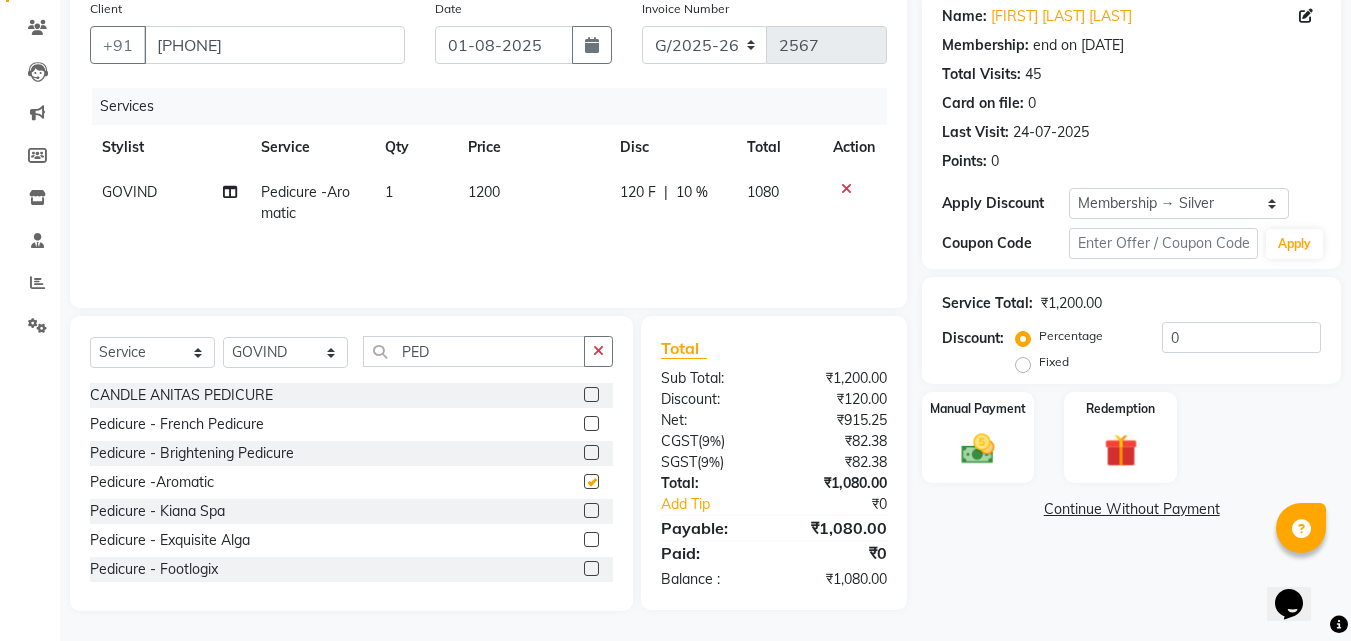 checkbox on "false" 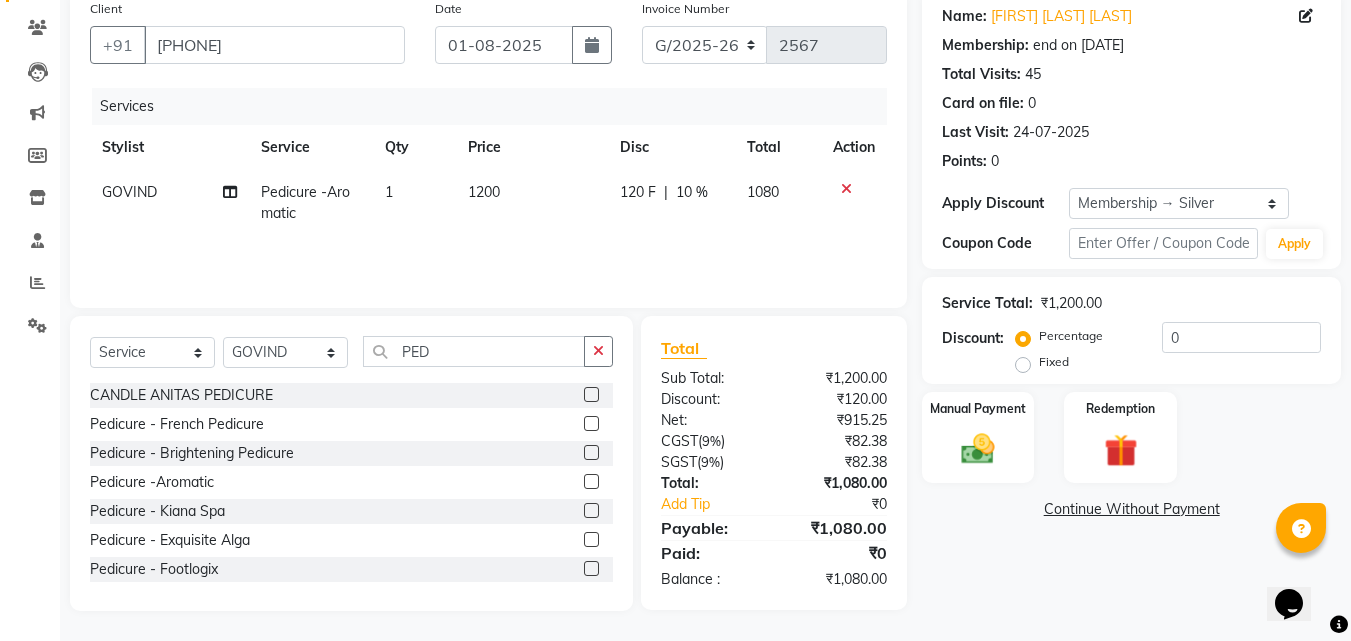 click on "1200" 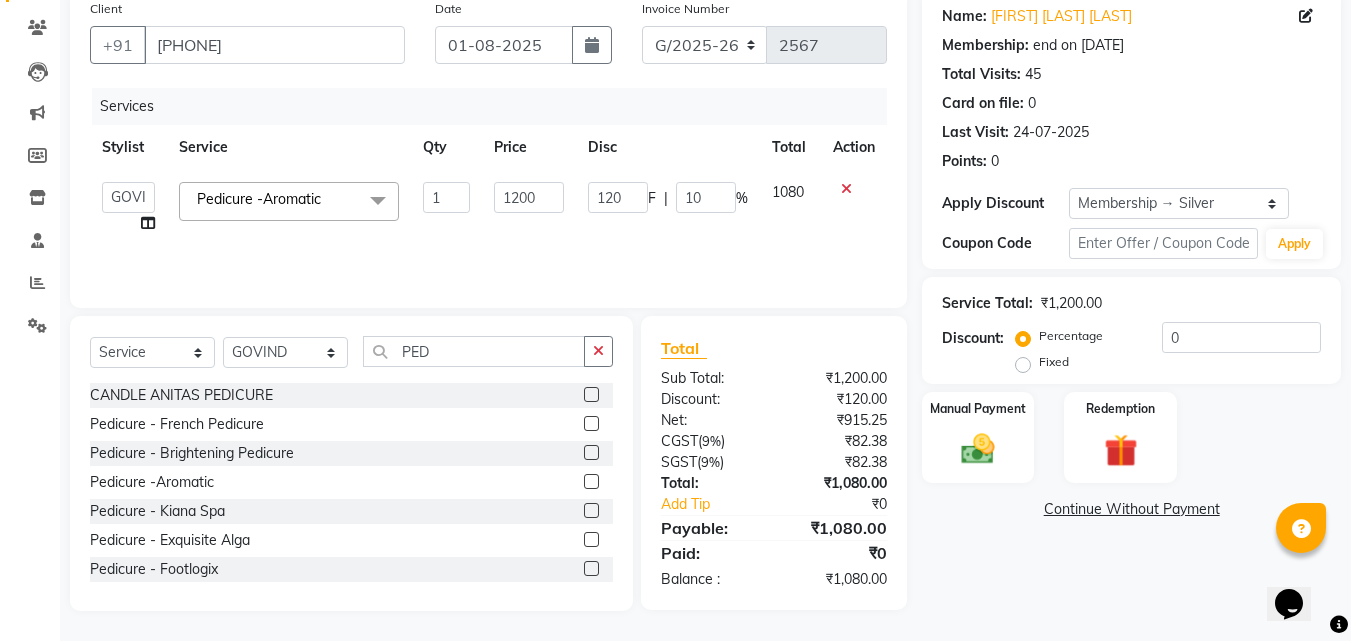 click on "1200" 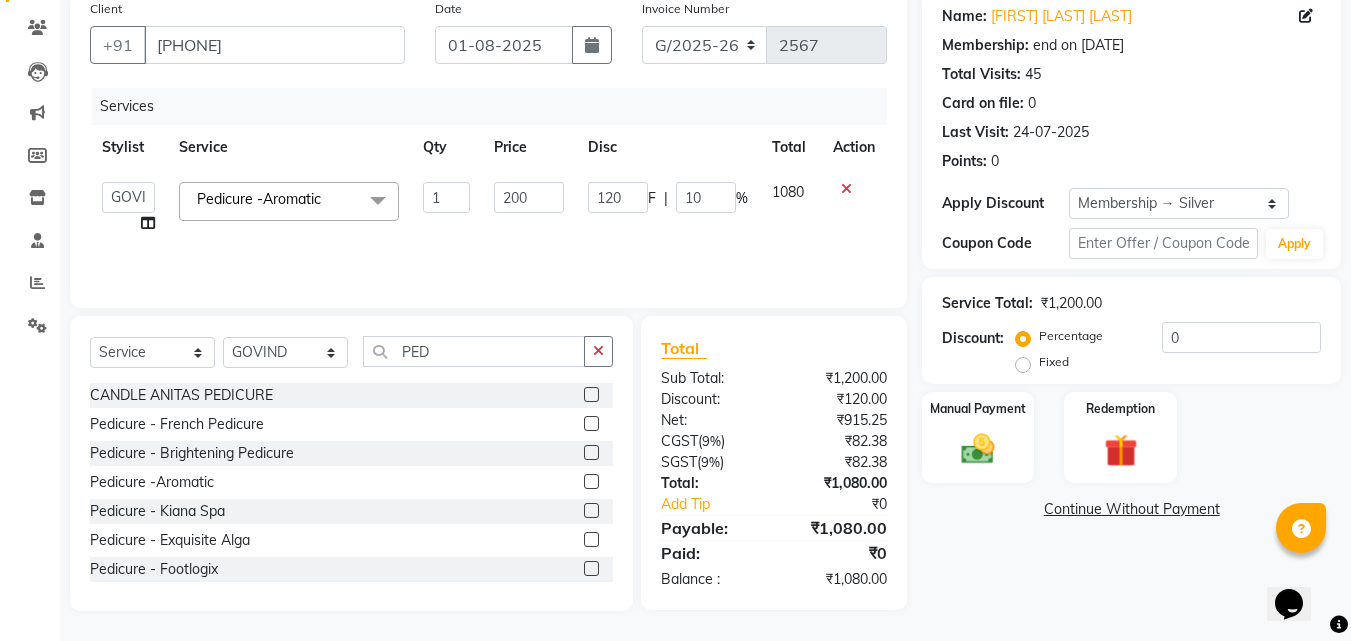 type on "2000" 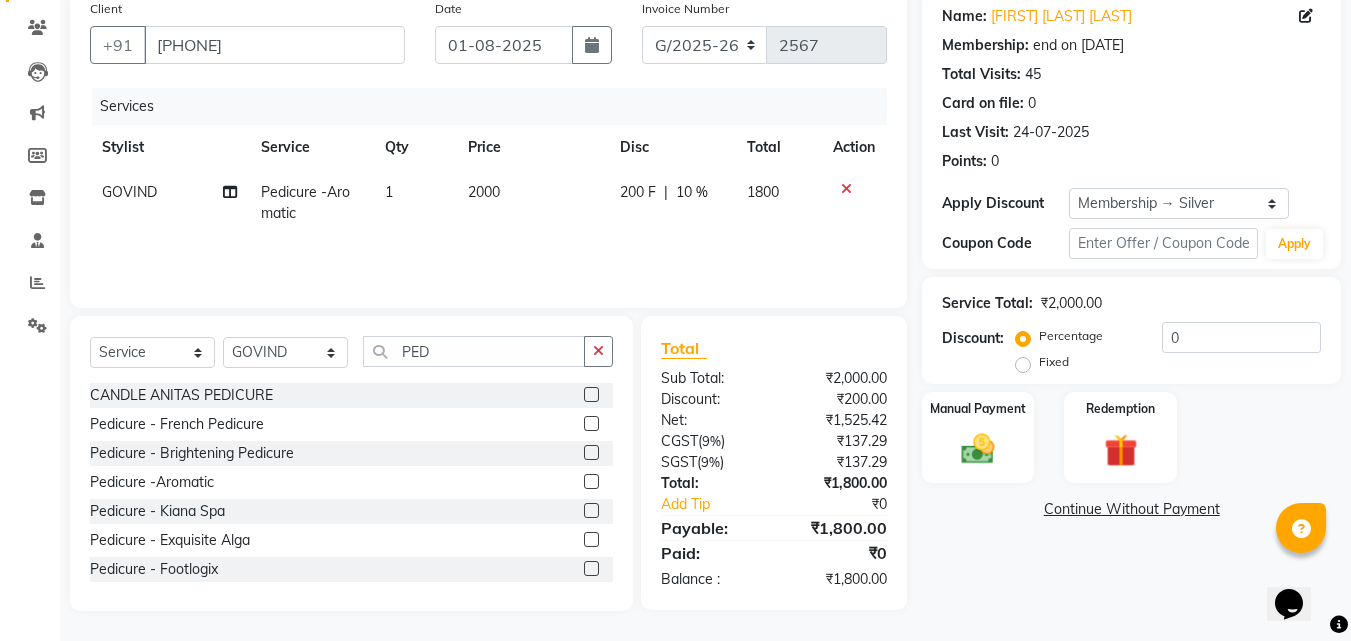 click on "2000" 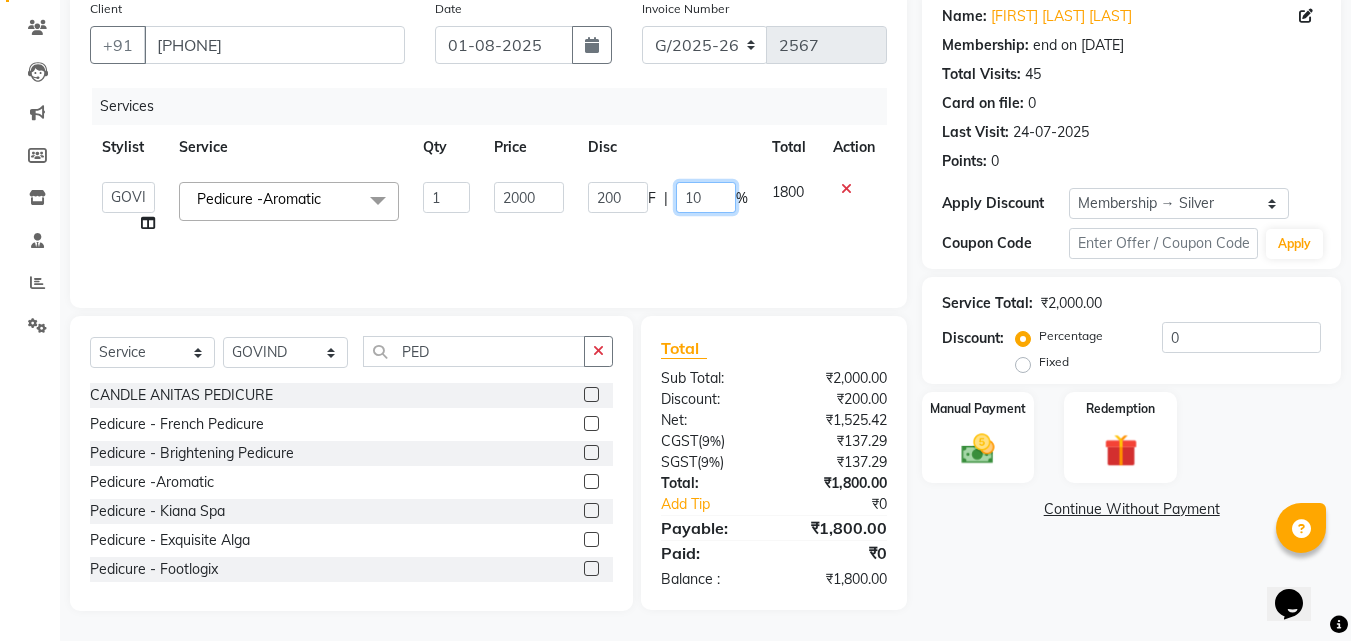 drag, startPoint x: 710, startPoint y: 209, endPoint x: 691, endPoint y: 252, distance: 47.010635 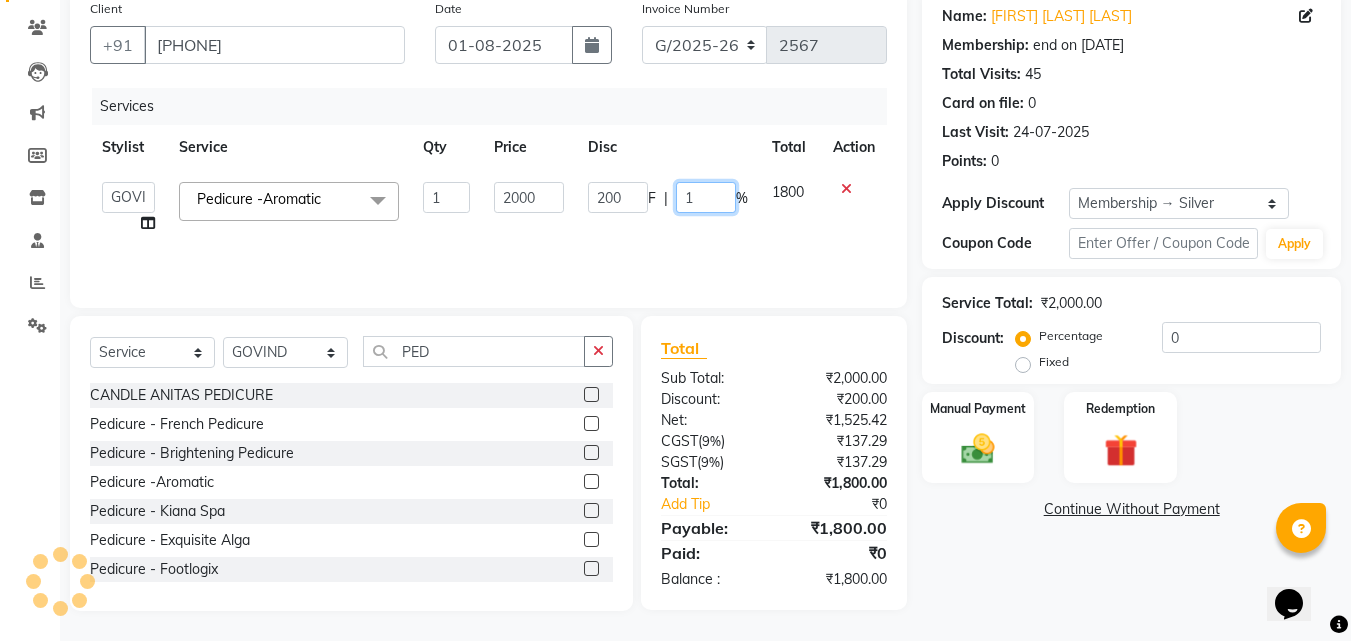 type 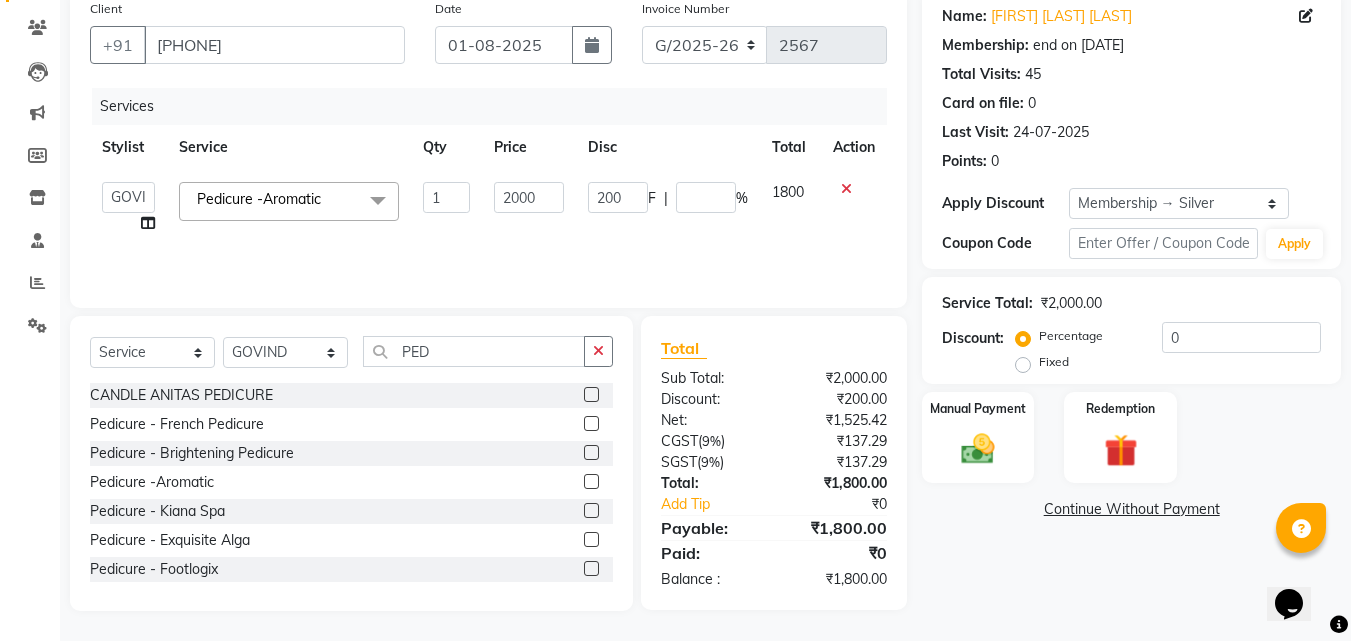 click on "Services Stylist Service Qty Price Disc Total Action  [FIRST]   [FIRST]   [FIRST]   [FIRST]   [FIRST]   [FIRST]   Front Desk   [FIRST]   [FIRST]   [FIRST]   [FIRST]   [FIRST]   [FIRST]   [FIRST]   [FIRST]   [FIRST]   [FIRST]   [FIRST]   [FIRST]   [FIRST]   [FIRST]   [FIRST]   [FIRST]   [FIRST]  Pedicure -Aromatic  x Schwarzkopf Hair Spa - Short Hair Schwarzkopf Hair Spa - Upto Shoulder Schwarzkopf Hair Spa - Below Shoulder Schwarzkopf Hair Spa - Upto Waist ROSE PINK COLOUR HAIRSTYLIST COURSE  NECK WAX BRAZILAIN TOUCHUP TOUCHUP AF CANDLE ANITAS PEDICURE CANDLE ANITAS MANICURE COLOR AMPOULE DEEP CONDITIONING FIBRE PLEX PERMING BOTOPLAST TREATMENT BOTOX TREATMENT BIOTINE TREATMENT Smooth Bond - Upto Shoulder Smooth Bond - Below Shoulder Smooth Bond - Touch Up Smooth Bond - Upto Waist Protein Treatment fibre hair spa - Short Hair fibre Hair Spa - Upto Shoulder fibre Hair Spa - Below Shoulder fibre Hair Spa - Upto Waist Quinoa Hair Spa - Short Hair Quinoa Hair Spa - Upto Shoulder Quinoa Hair Spa - Below Shoulder Dcpt - Short Hair 1 2000" 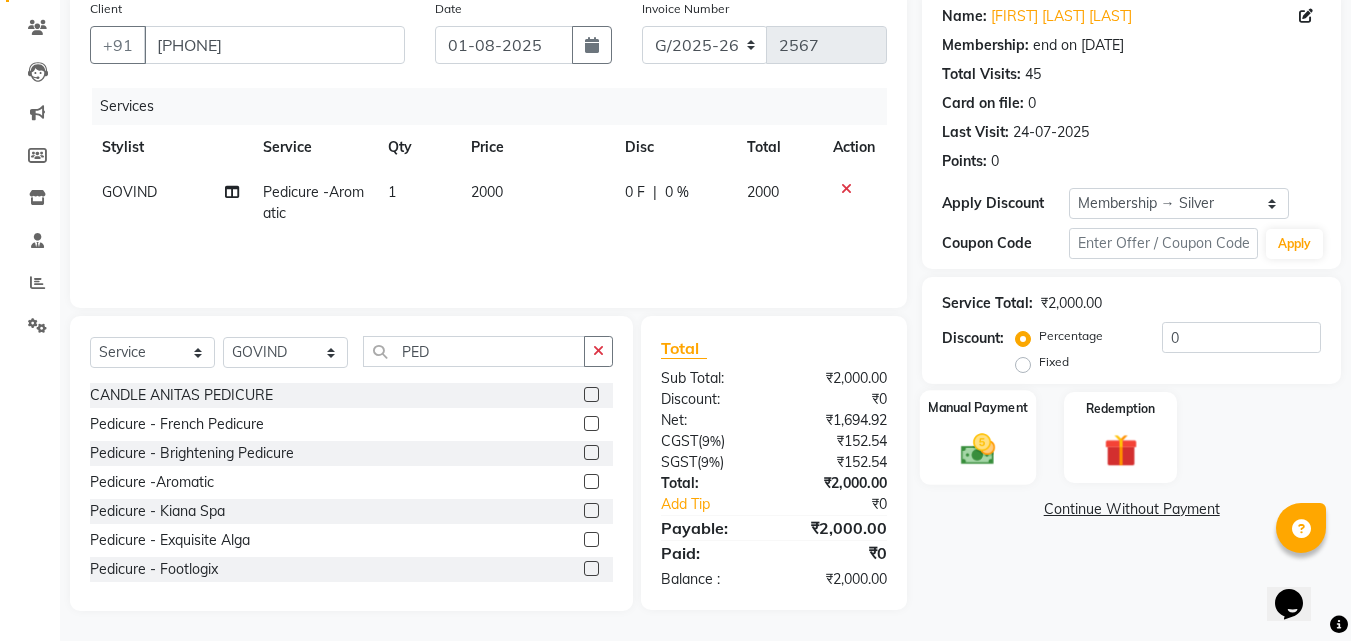 click 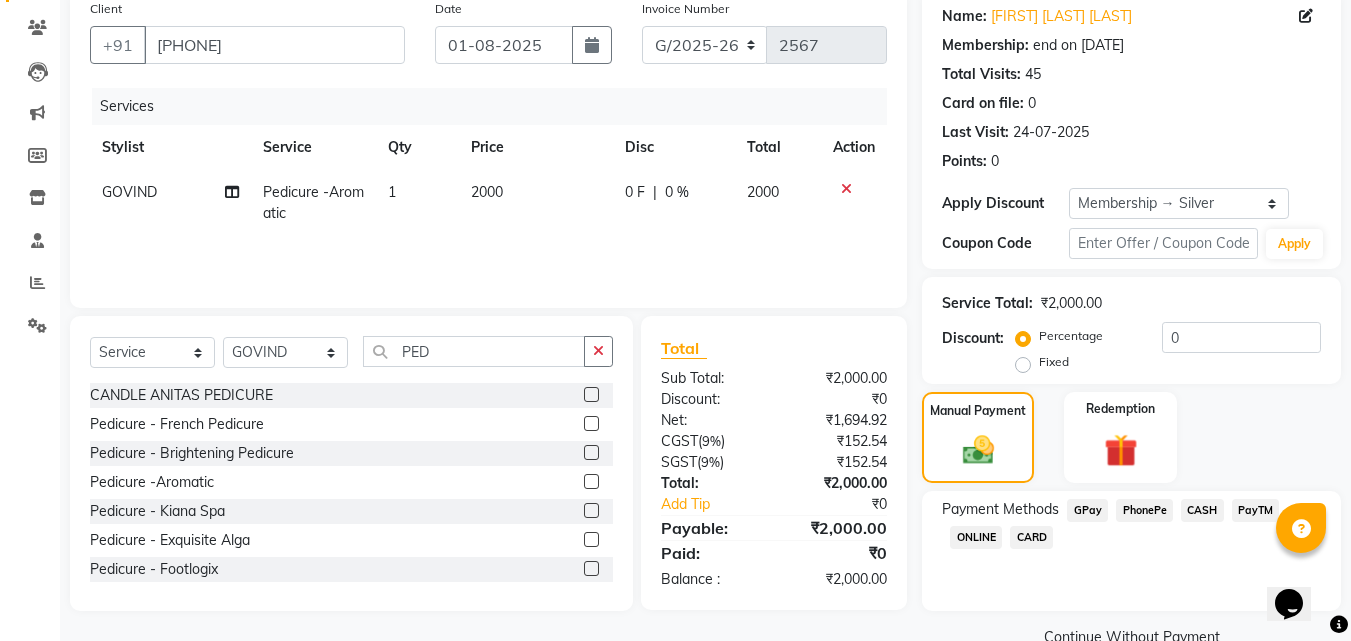 click on "PhonePe" 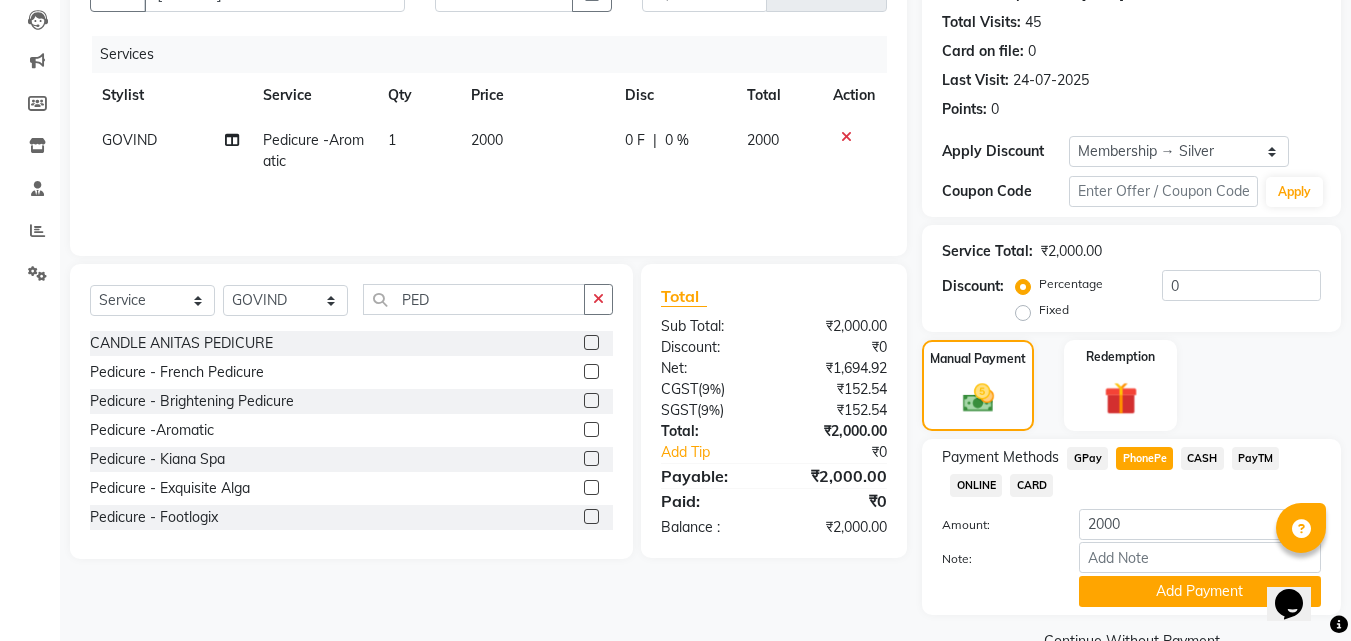 scroll, scrollTop: 257, scrollLeft: 0, axis: vertical 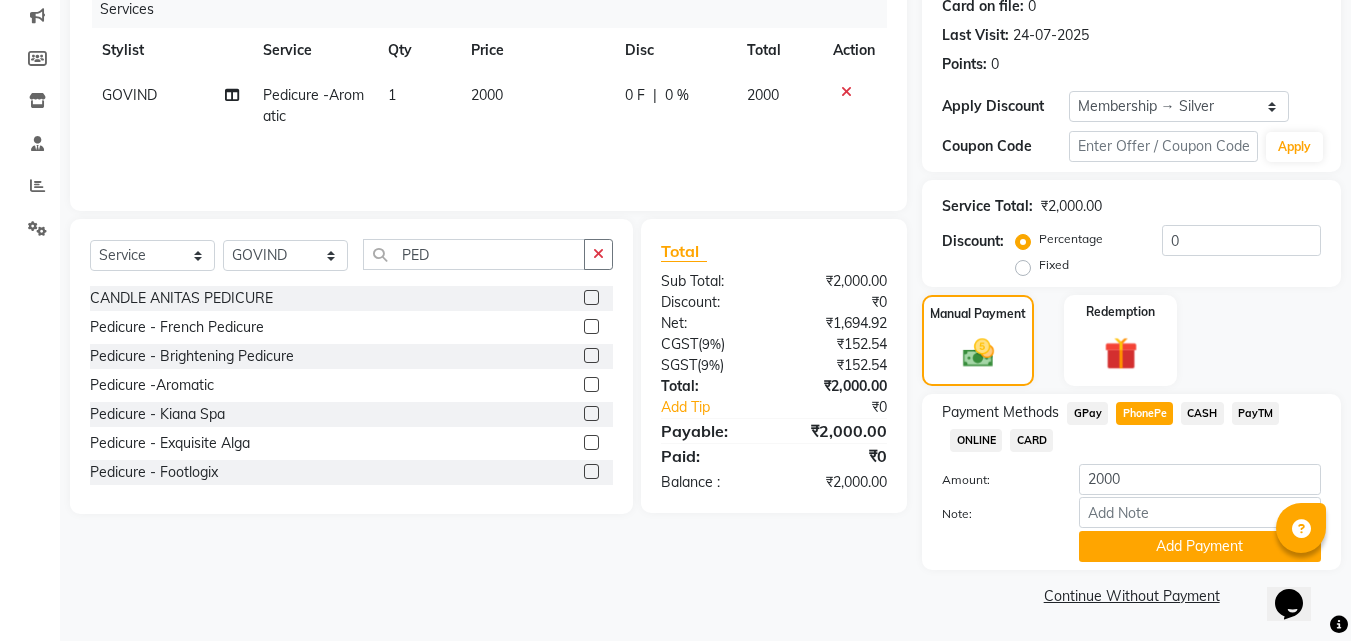 click on "CARD" 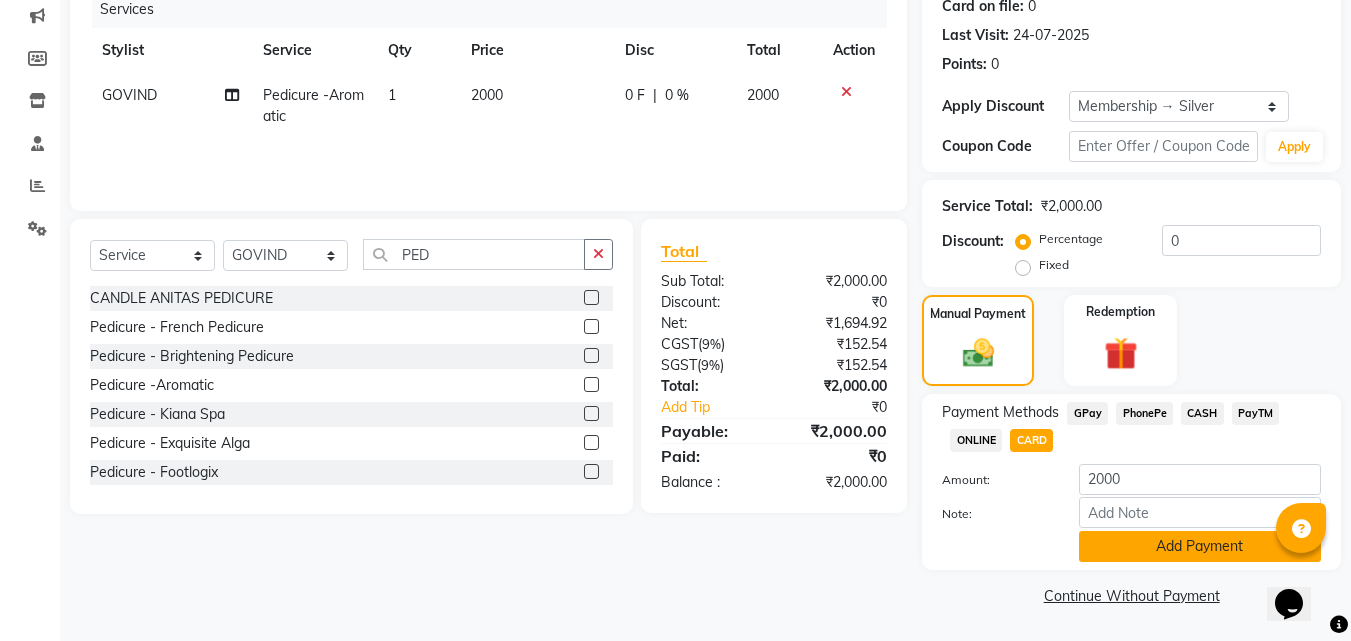 click on "Add Payment" 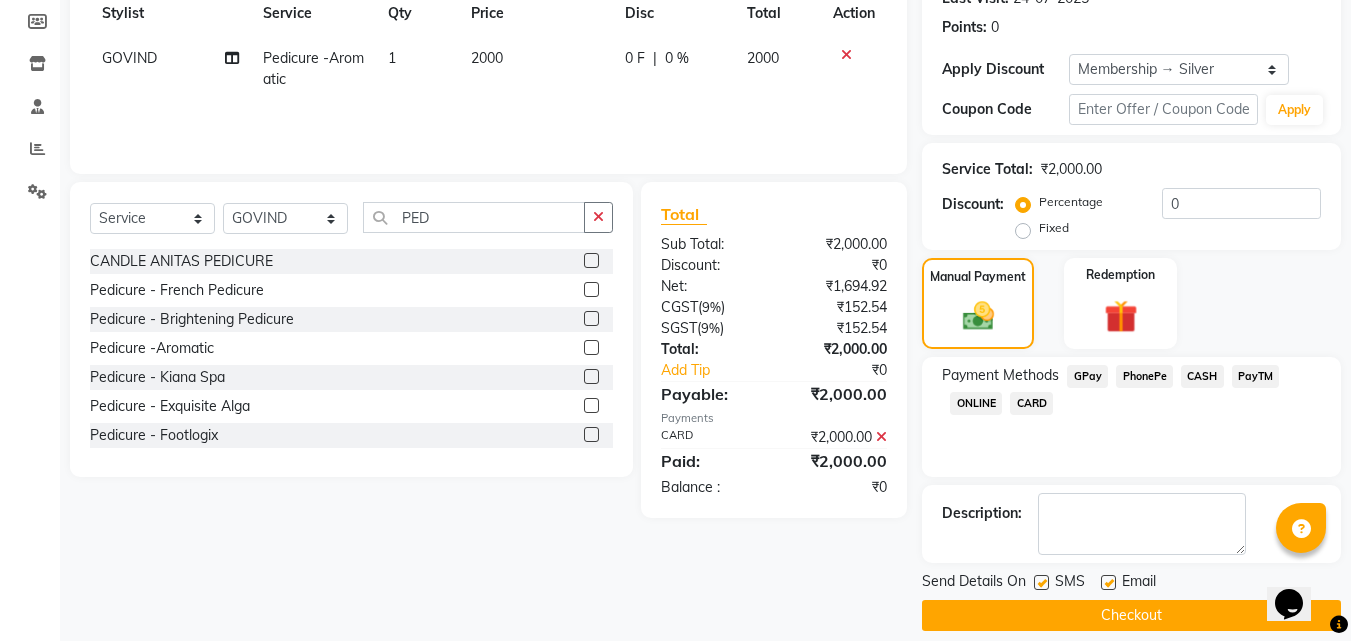 scroll, scrollTop: 314, scrollLeft: 0, axis: vertical 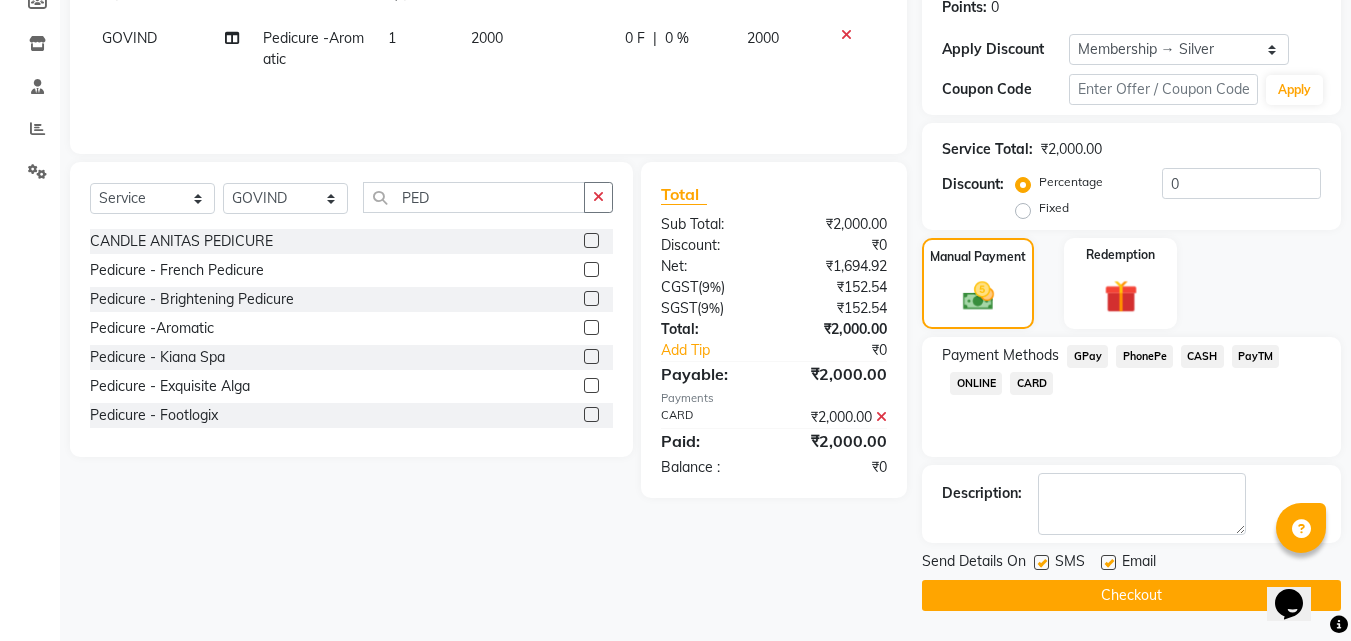 click 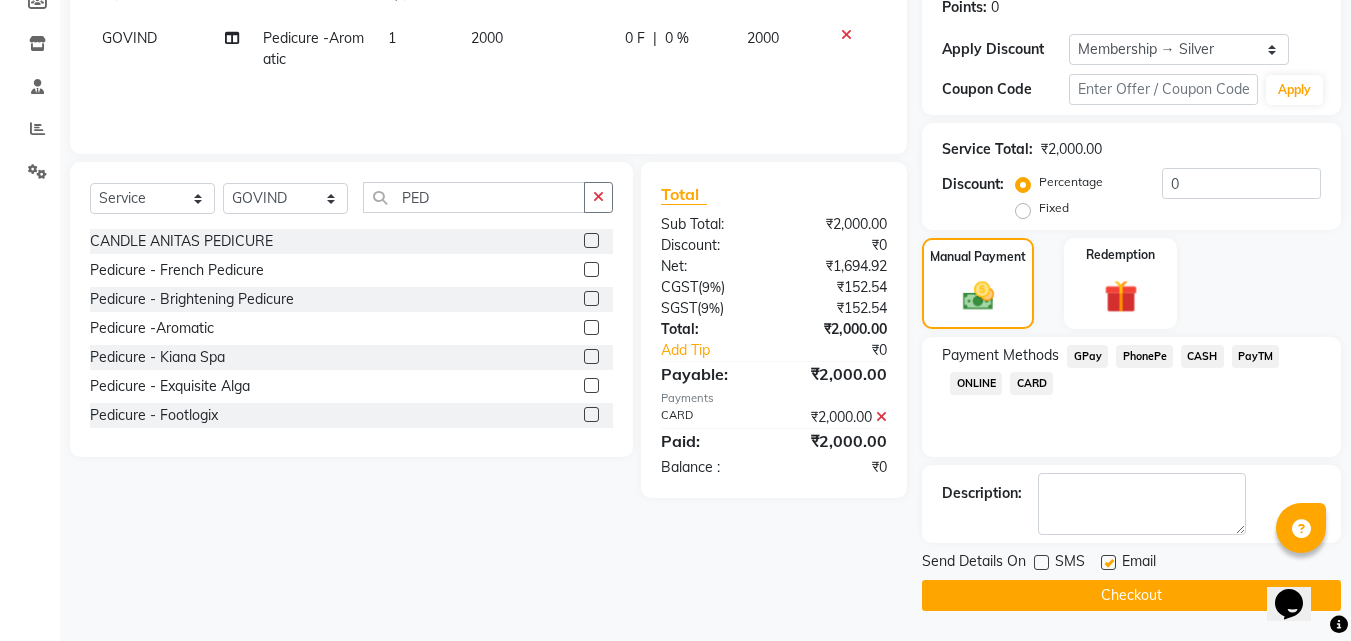 click 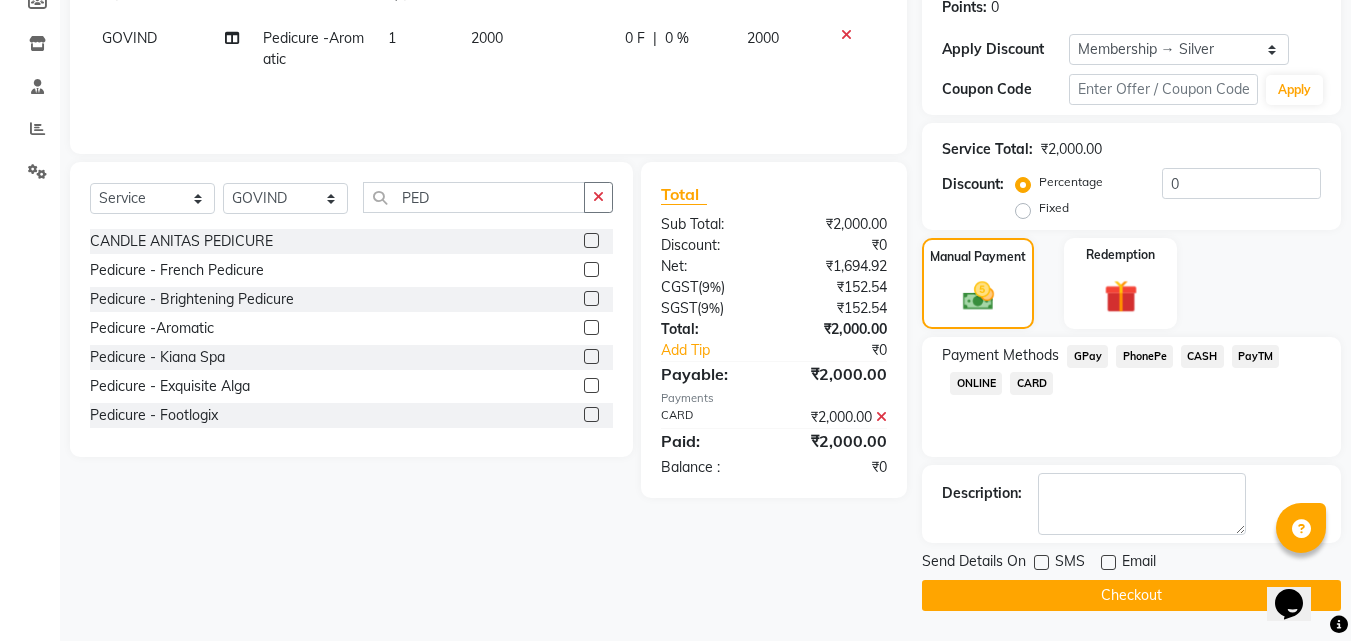 click on "Checkout" 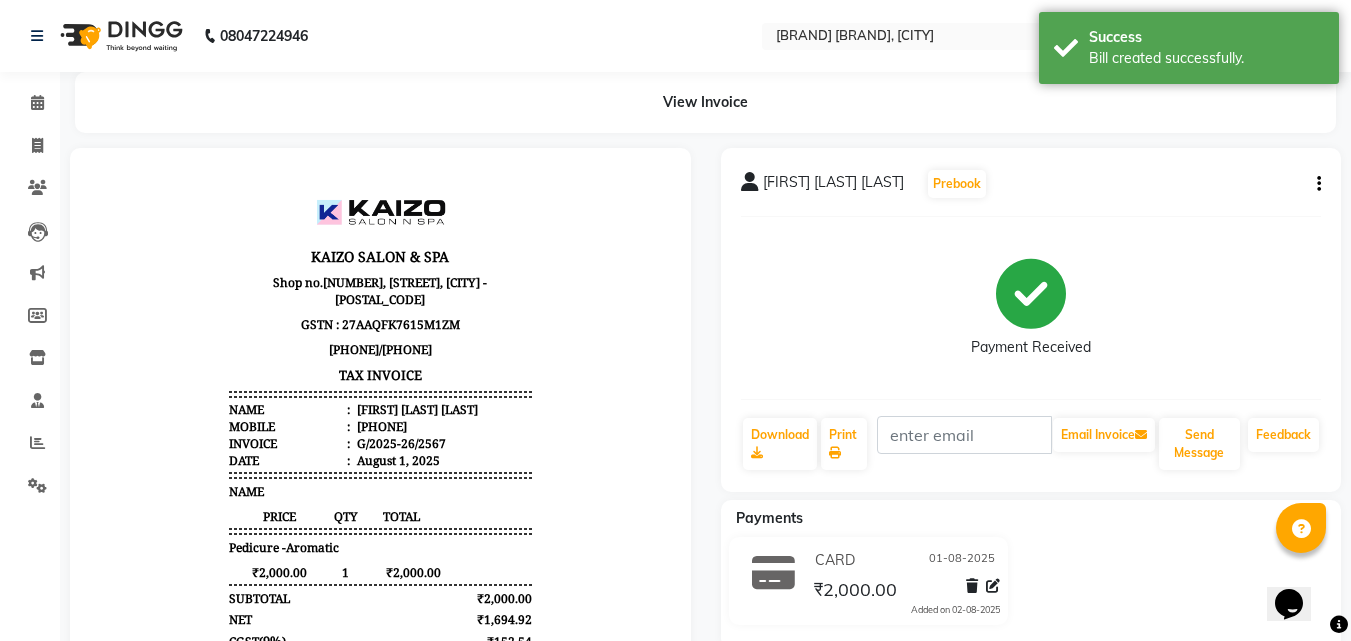 scroll, scrollTop: 0, scrollLeft: 0, axis: both 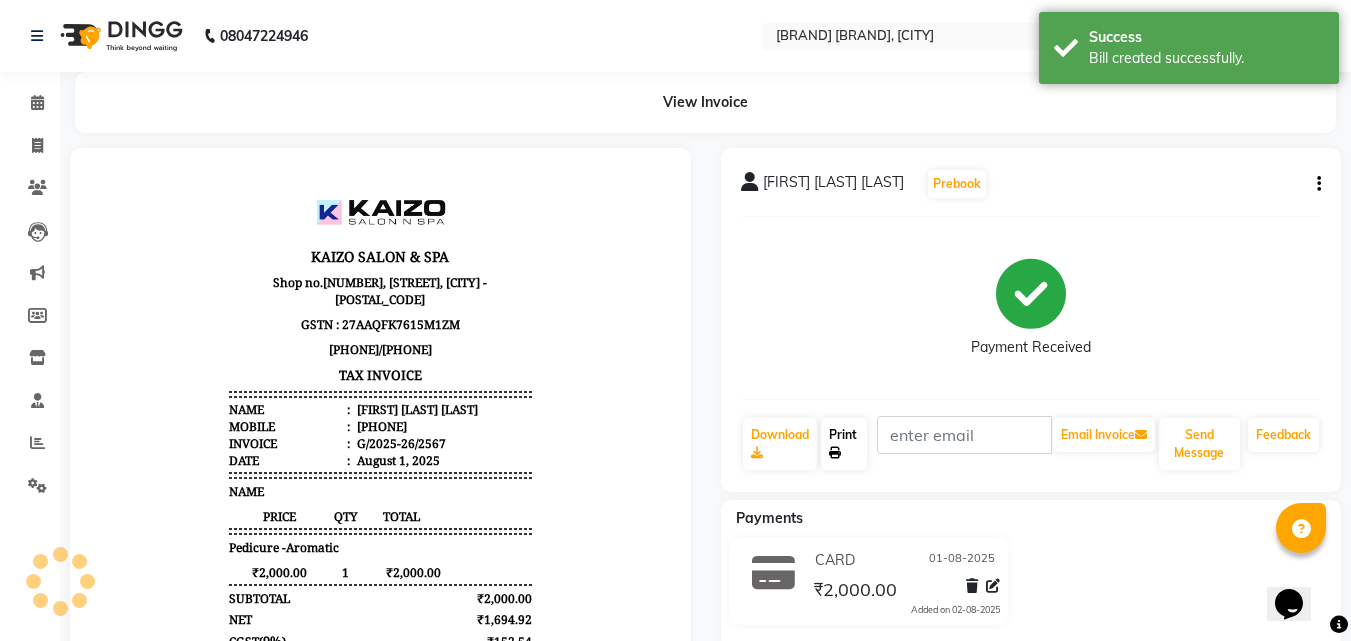 click on "Print" 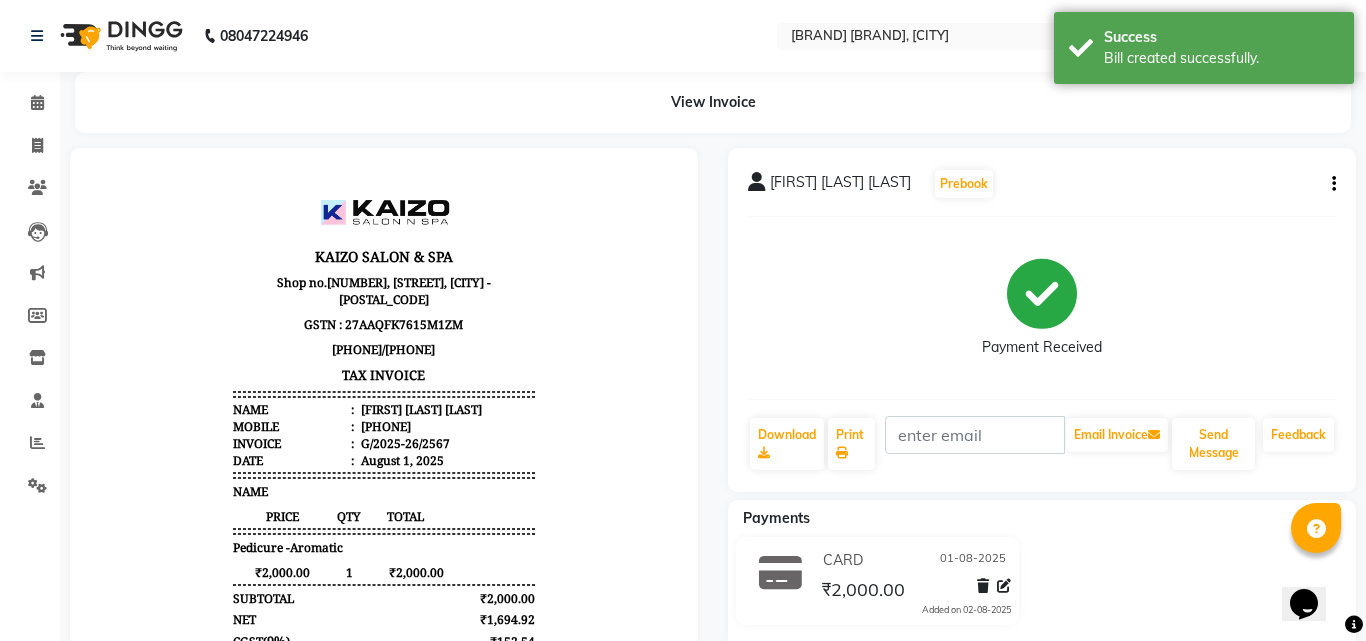 select on "service" 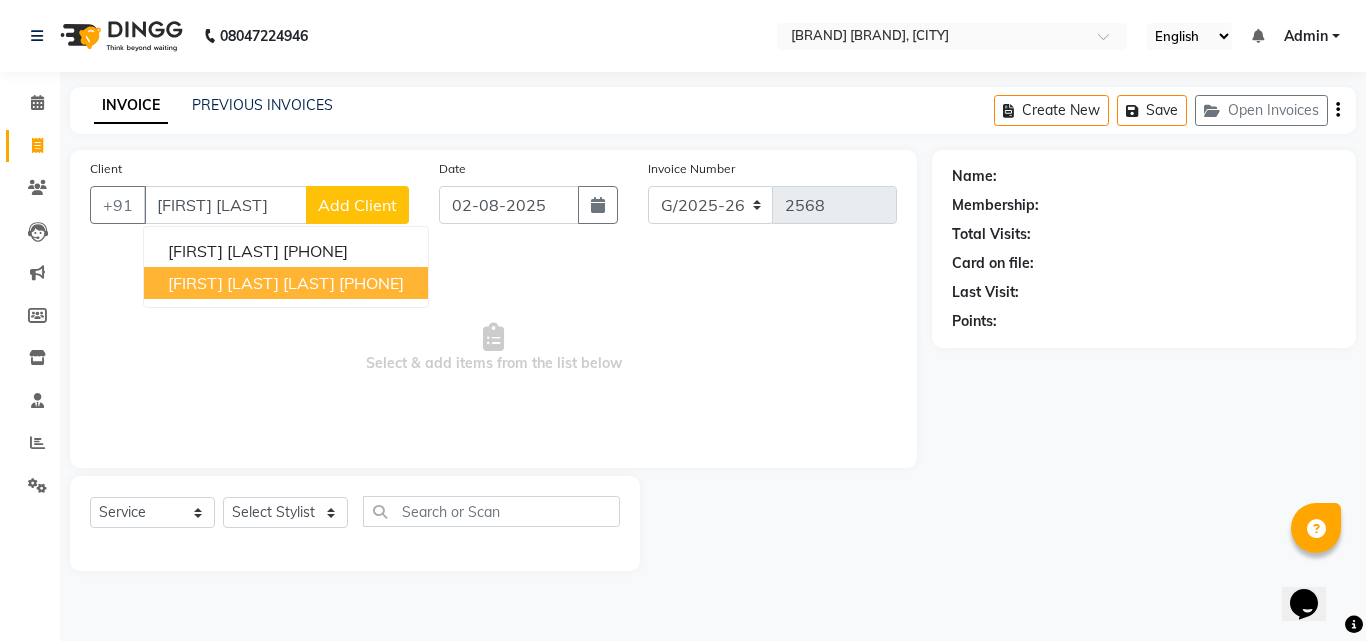 click on "[FIRST] [LAST] [LAST]" at bounding box center [251, 283] 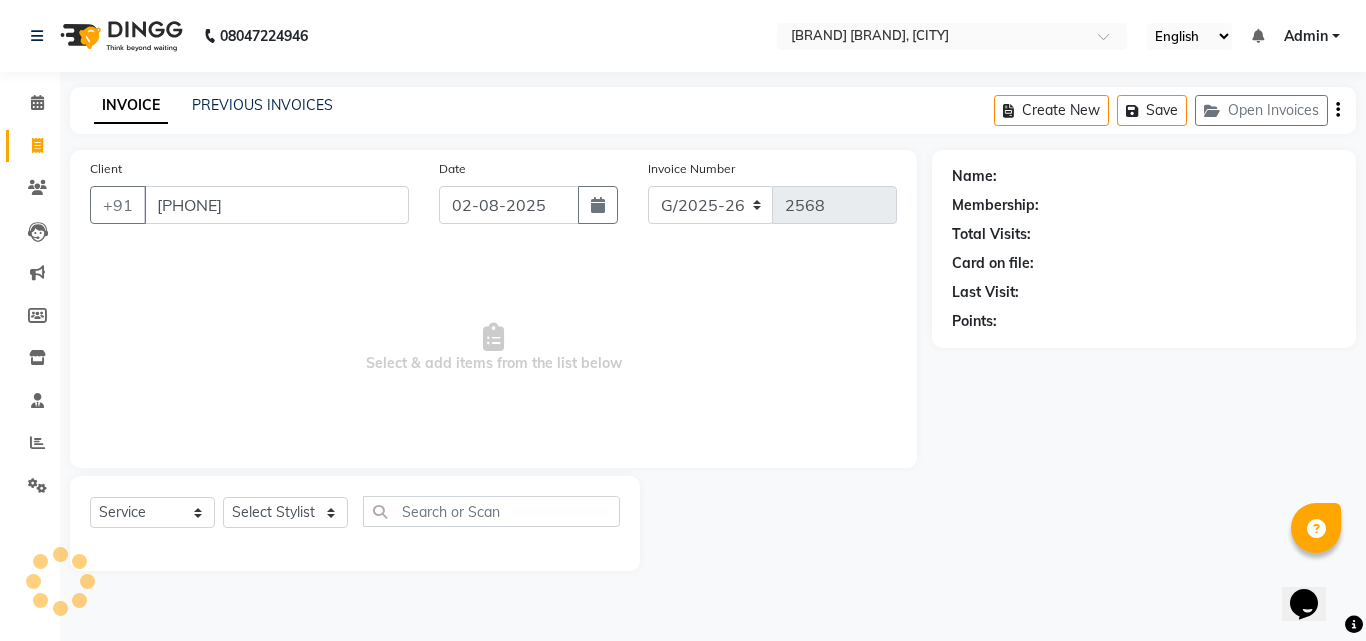 type on "[PHONE]" 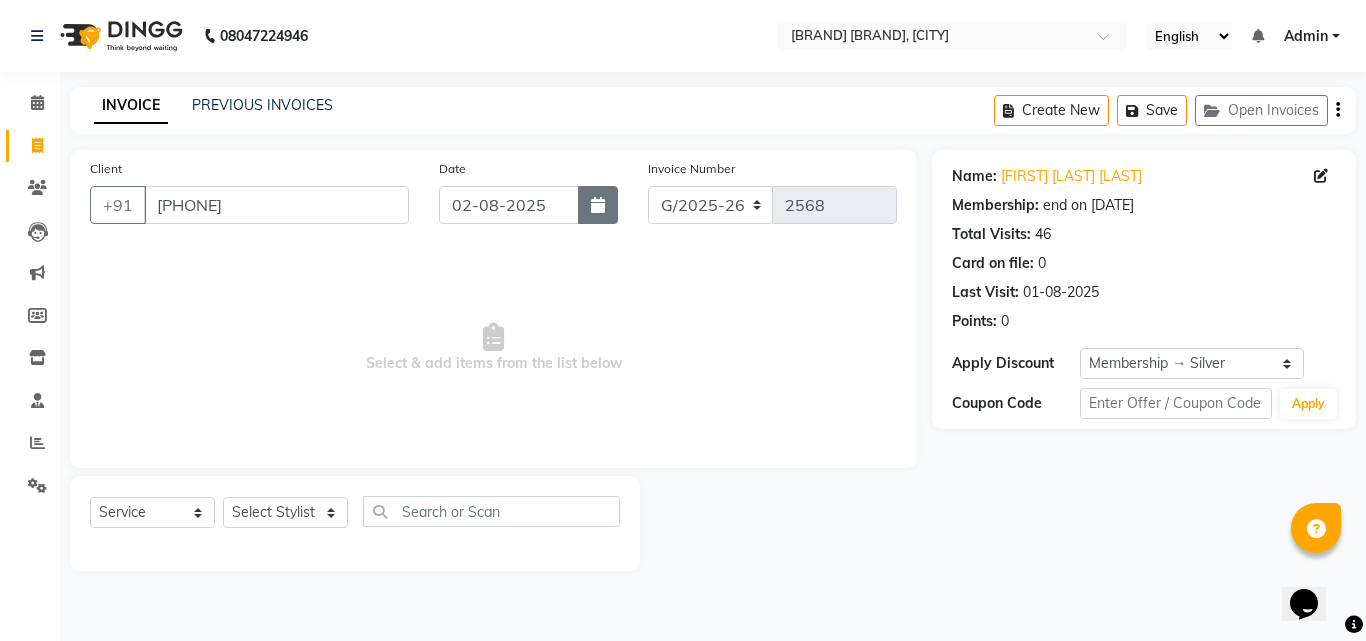 drag, startPoint x: 591, startPoint y: 210, endPoint x: 592, endPoint y: 221, distance: 11.045361 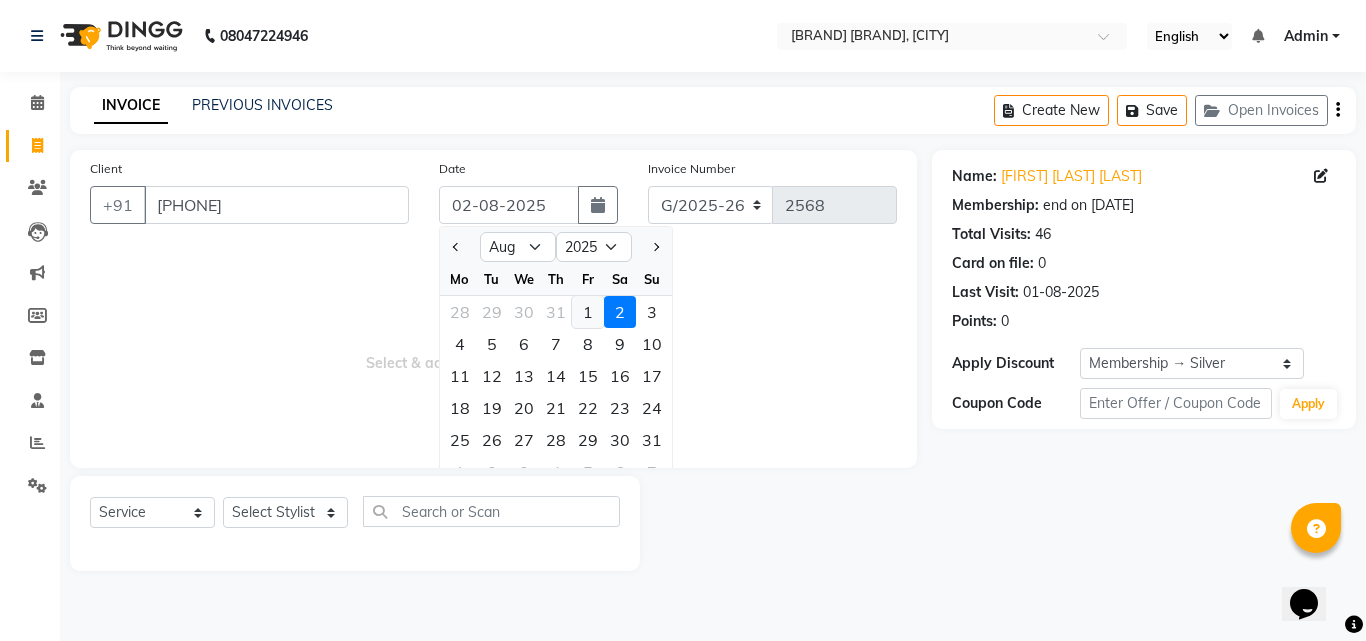 click on "1" 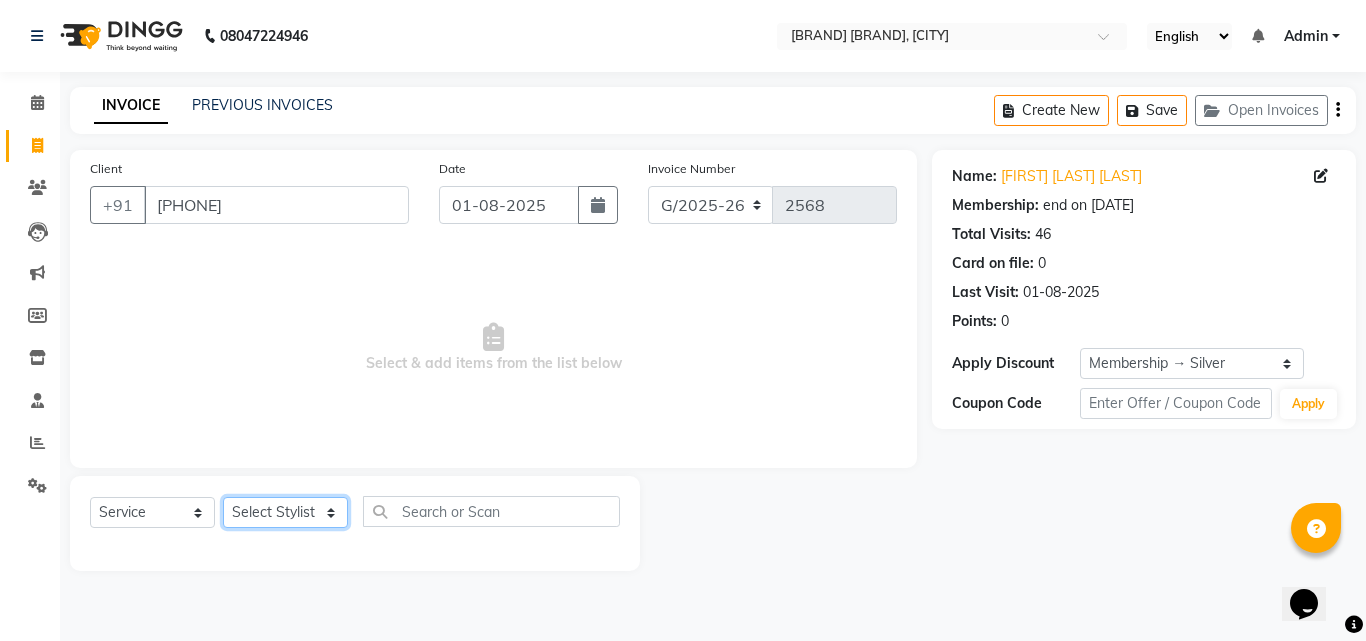 drag, startPoint x: 278, startPoint y: 514, endPoint x: 283, endPoint y: 498, distance: 16.763054 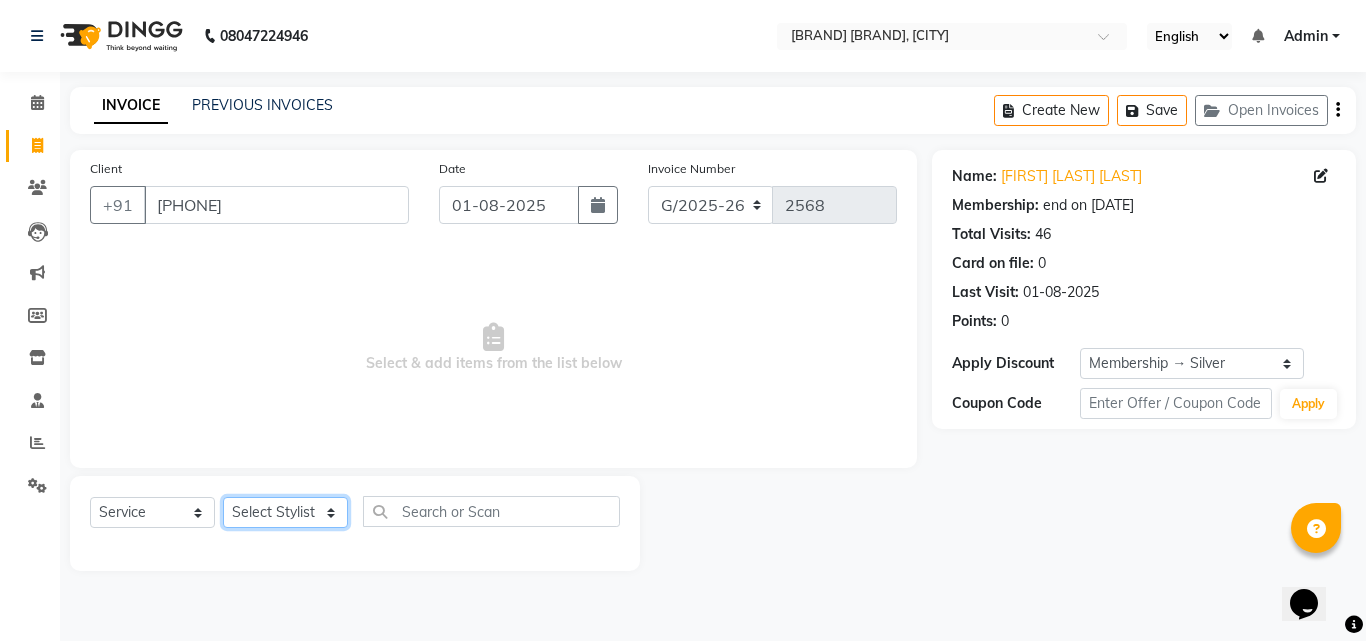 select on "8841" 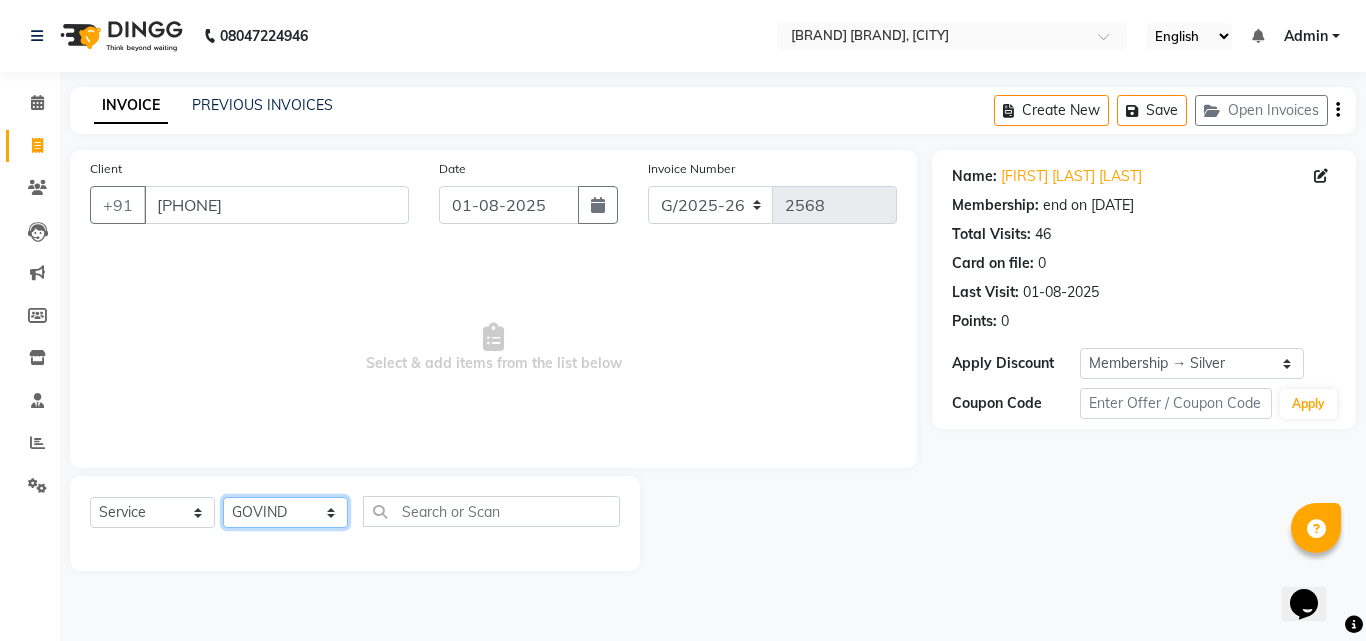 click on "Select Stylist ABDUL AKSHADA ANJALI ARBAZ ARIF FAHEEM Front Desk GOVIND HEENA IFTESHA JACIN NIBHA NIKITA NIZAM PRANITA SALIM SAM SHADAB SHARIFA SMITA GALA SNEHAL SONI SONU WASEEM YASH" 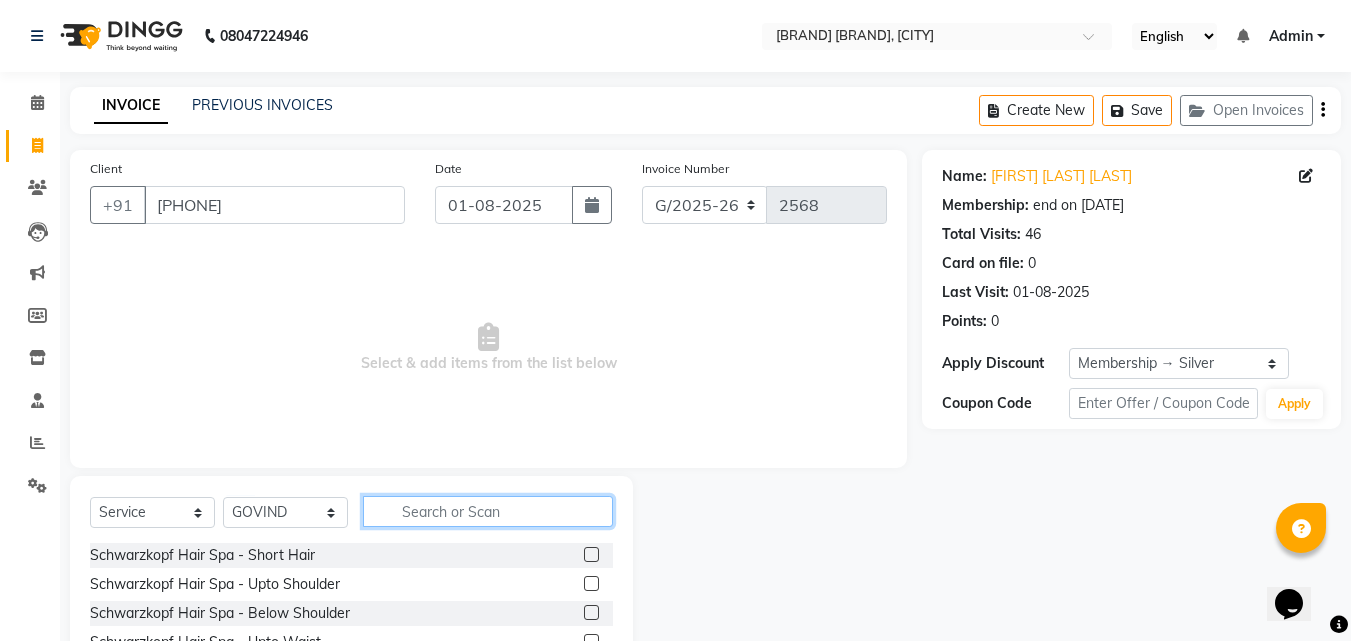 click 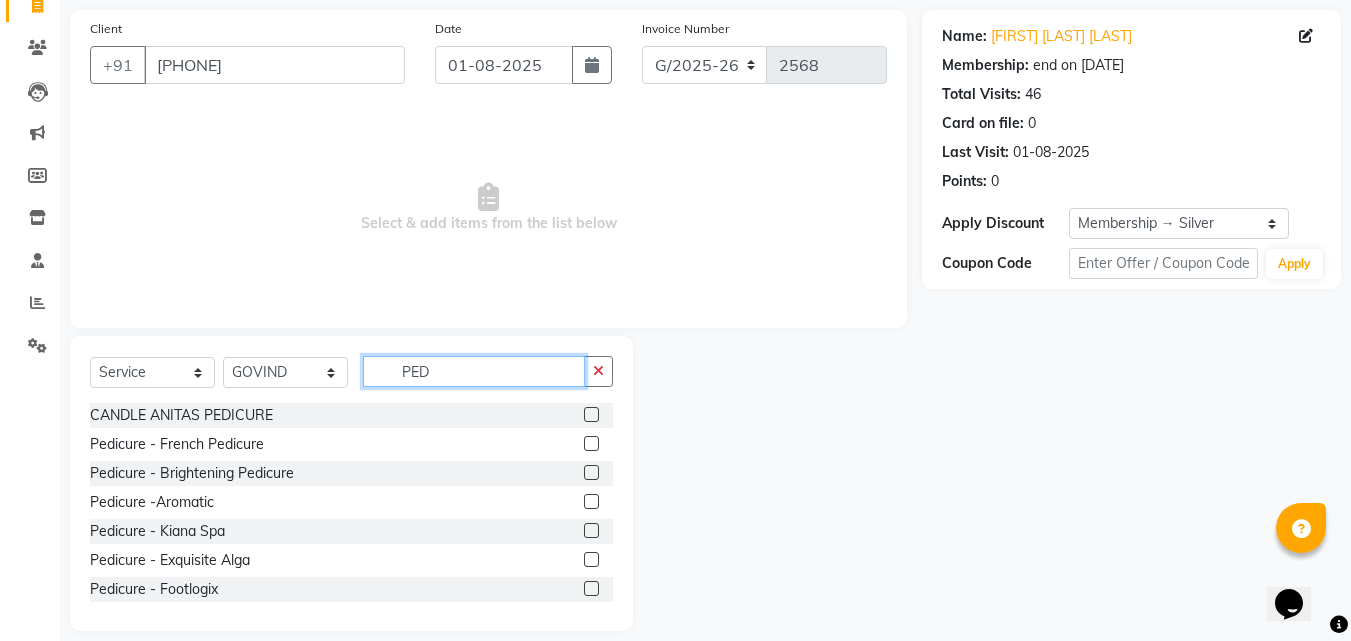scroll, scrollTop: 160, scrollLeft: 0, axis: vertical 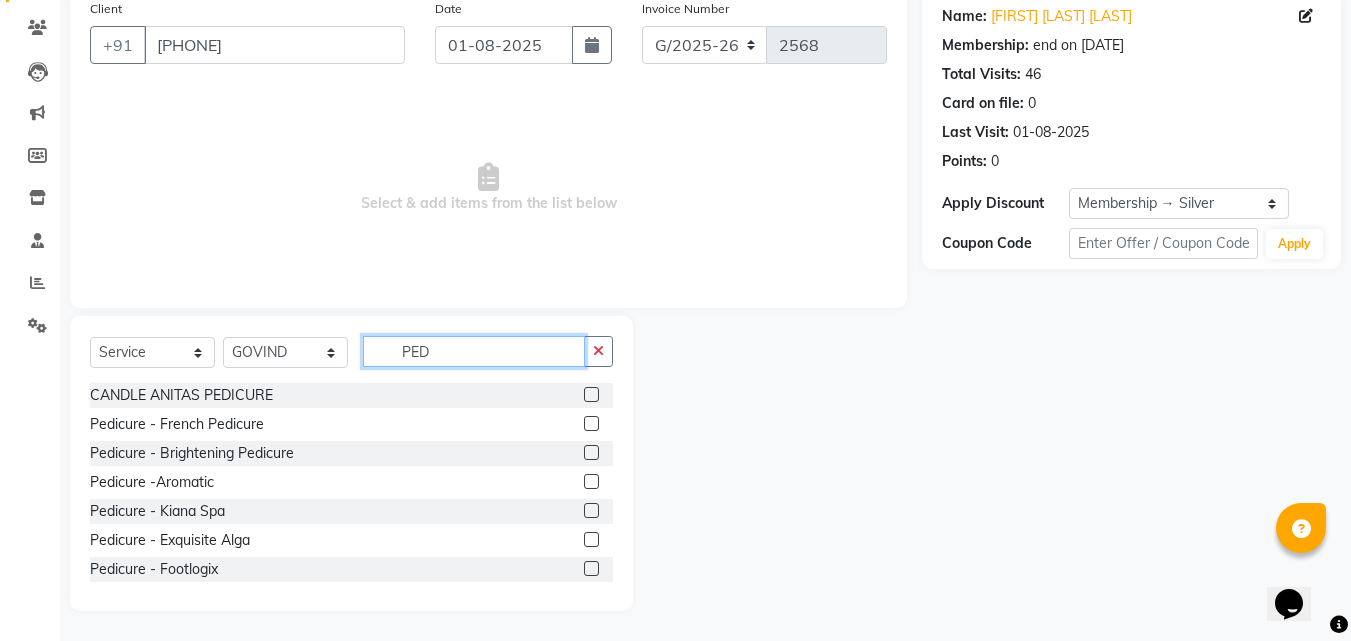 type on "PED" 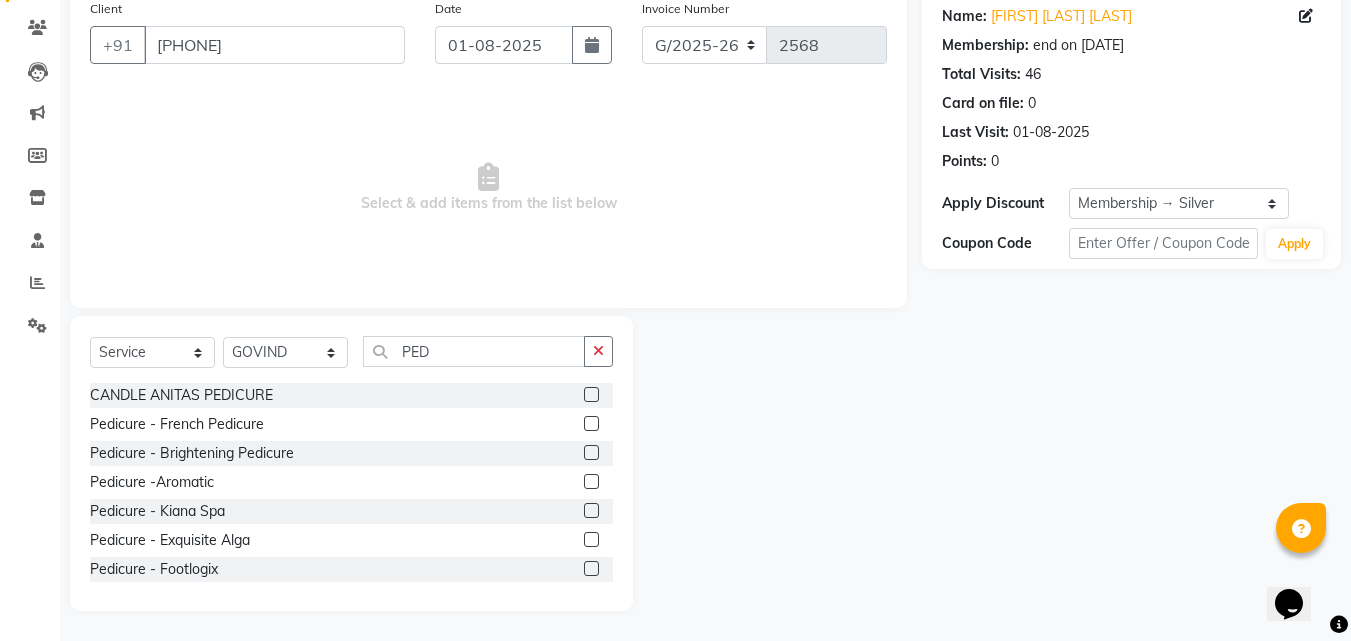 click 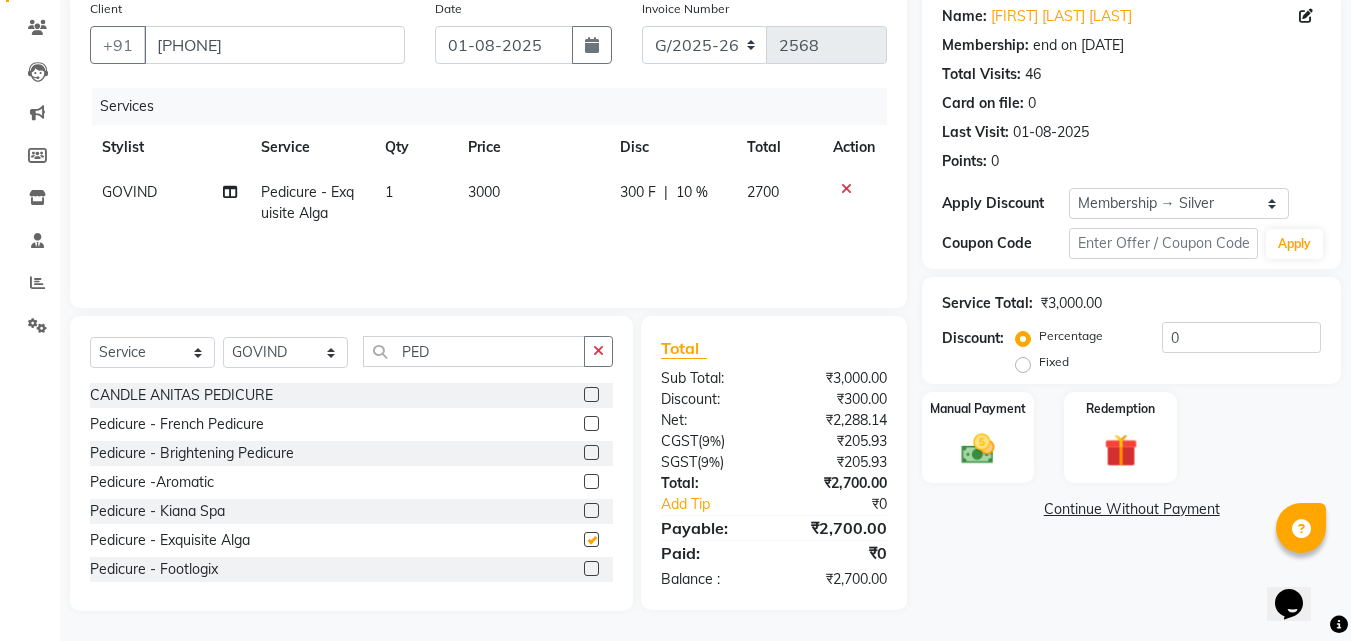 checkbox on "false" 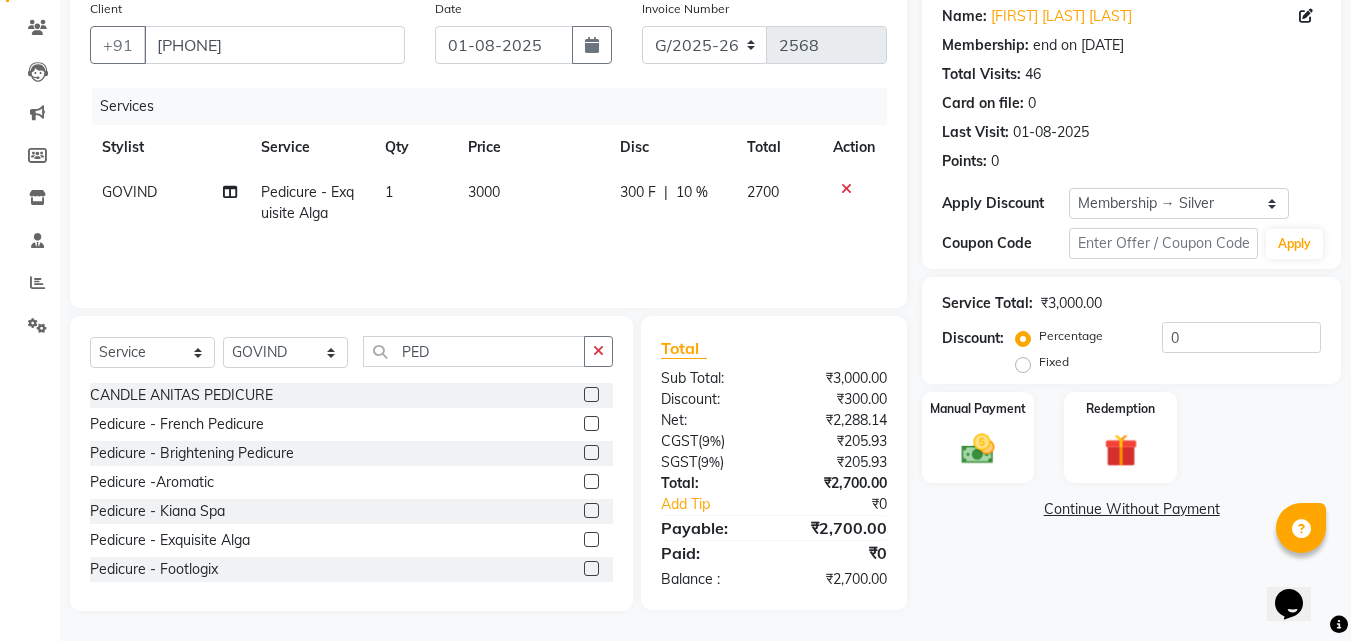 drag, startPoint x: 694, startPoint y: 206, endPoint x: 703, endPoint y: 213, distance: 11.401754 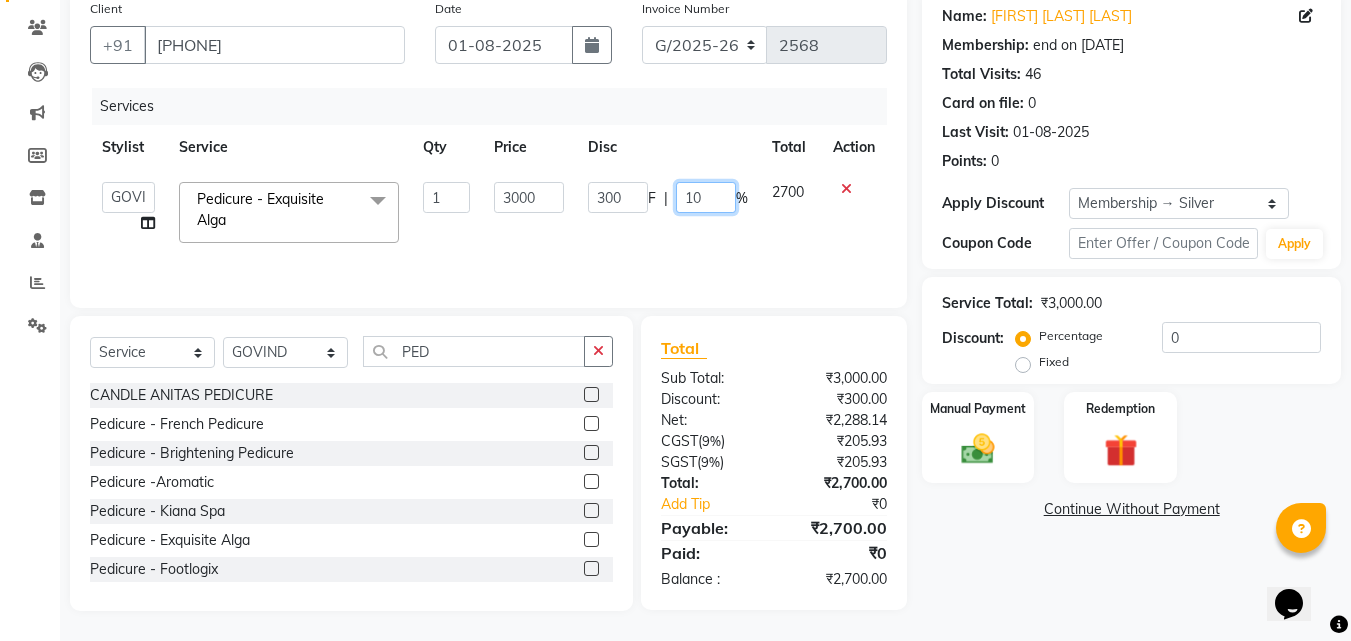 click on "10" 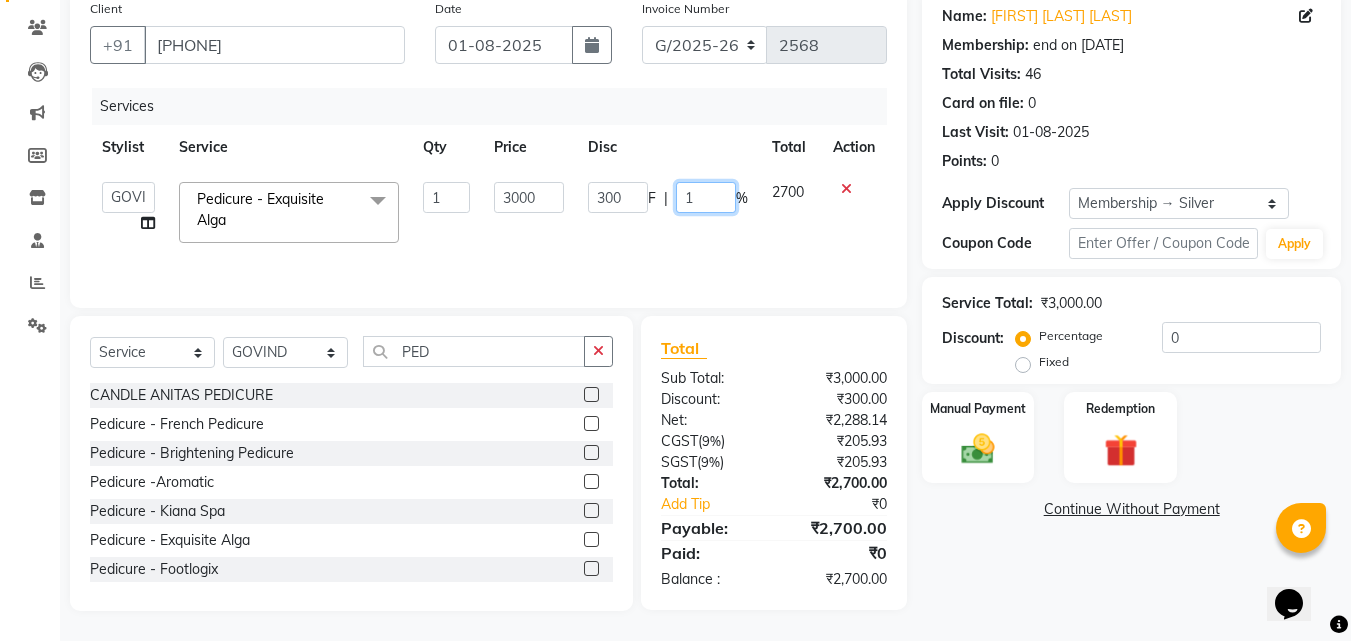type 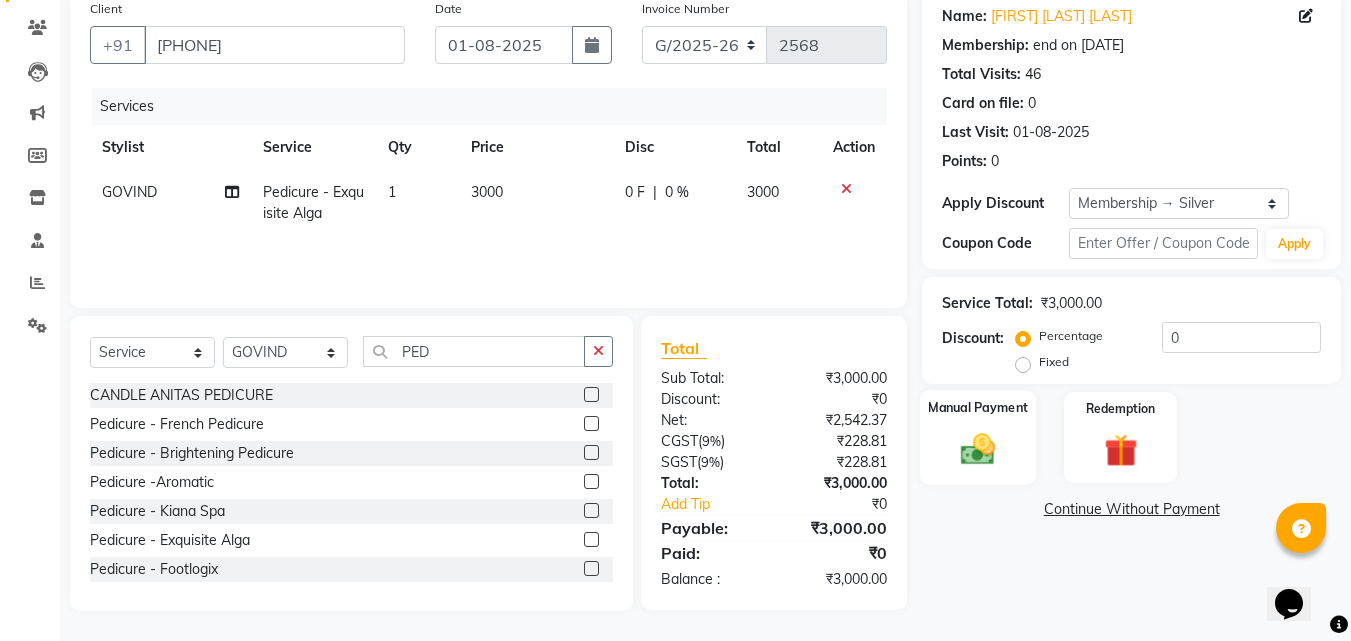 click 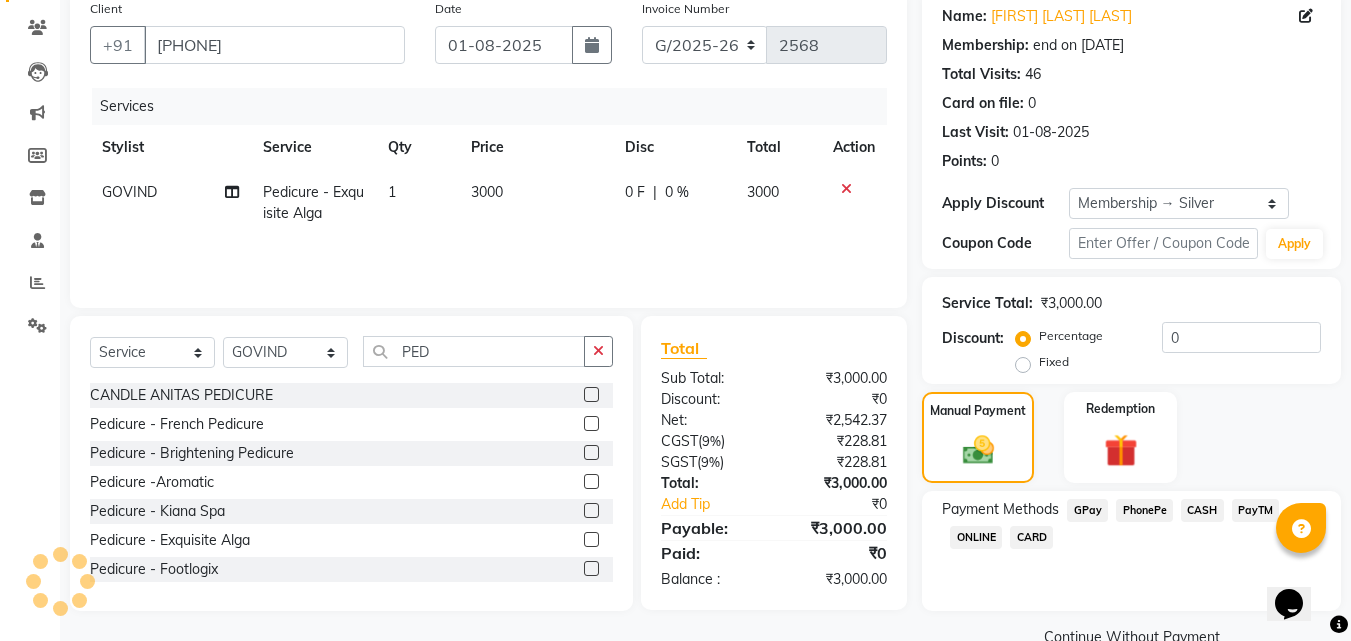 click on "CARD" 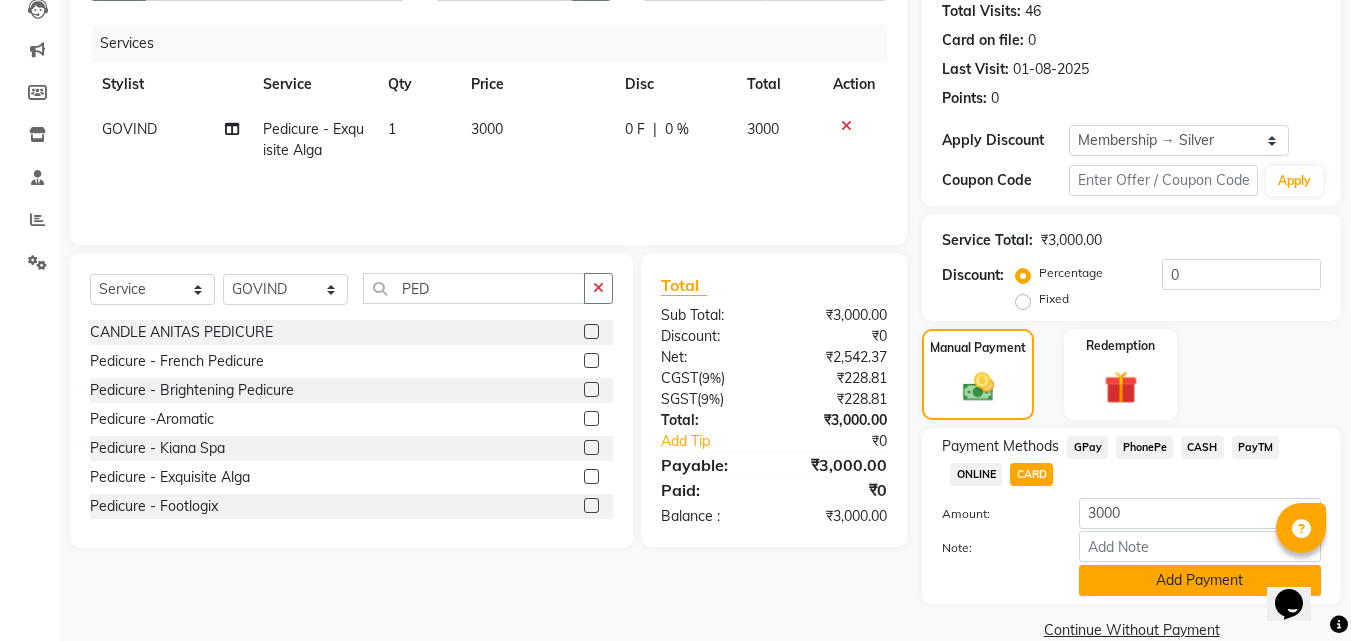 scroll, scrollTop: 257, scrollLeft: 0, axis: vertical 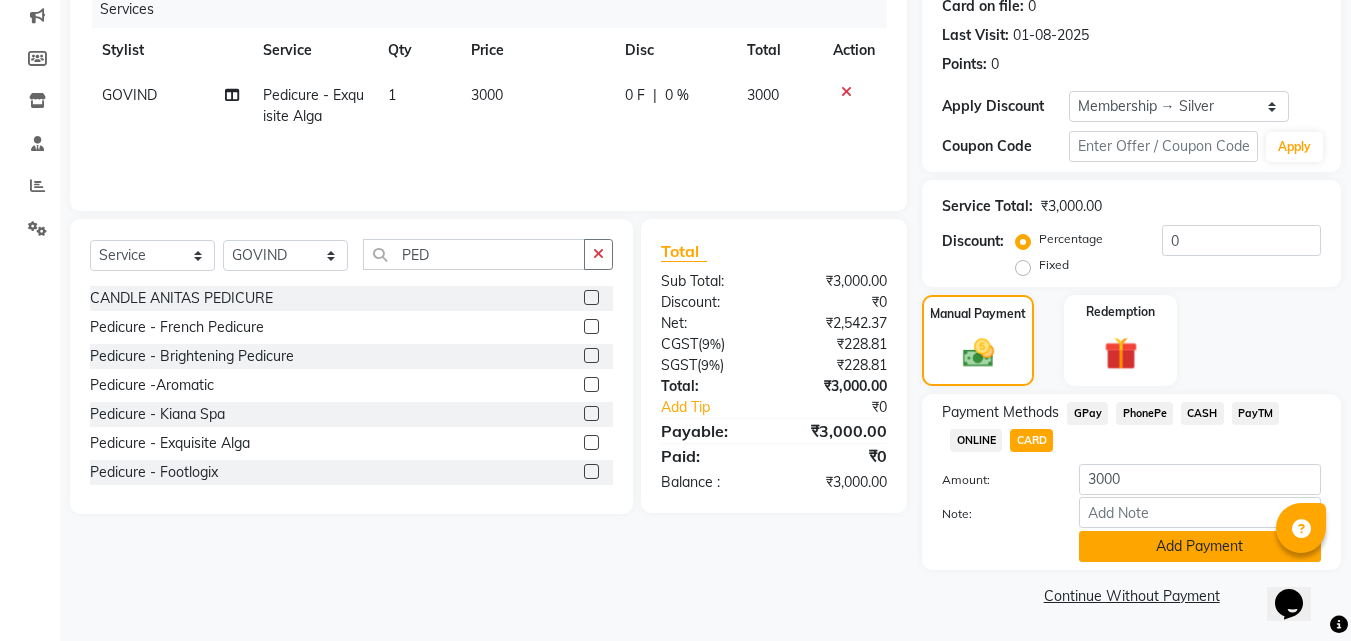 click on "Add Payment" 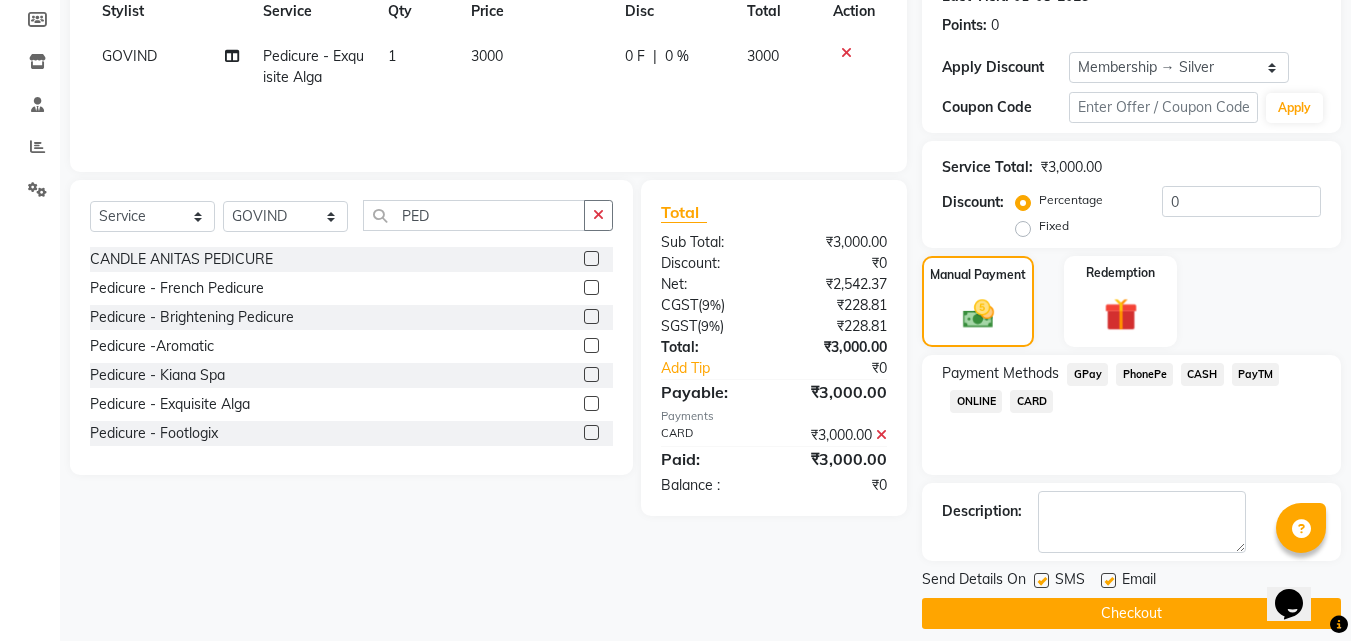 scroll, scrollTop: 314, scrollLeft: 0, axis: vertical 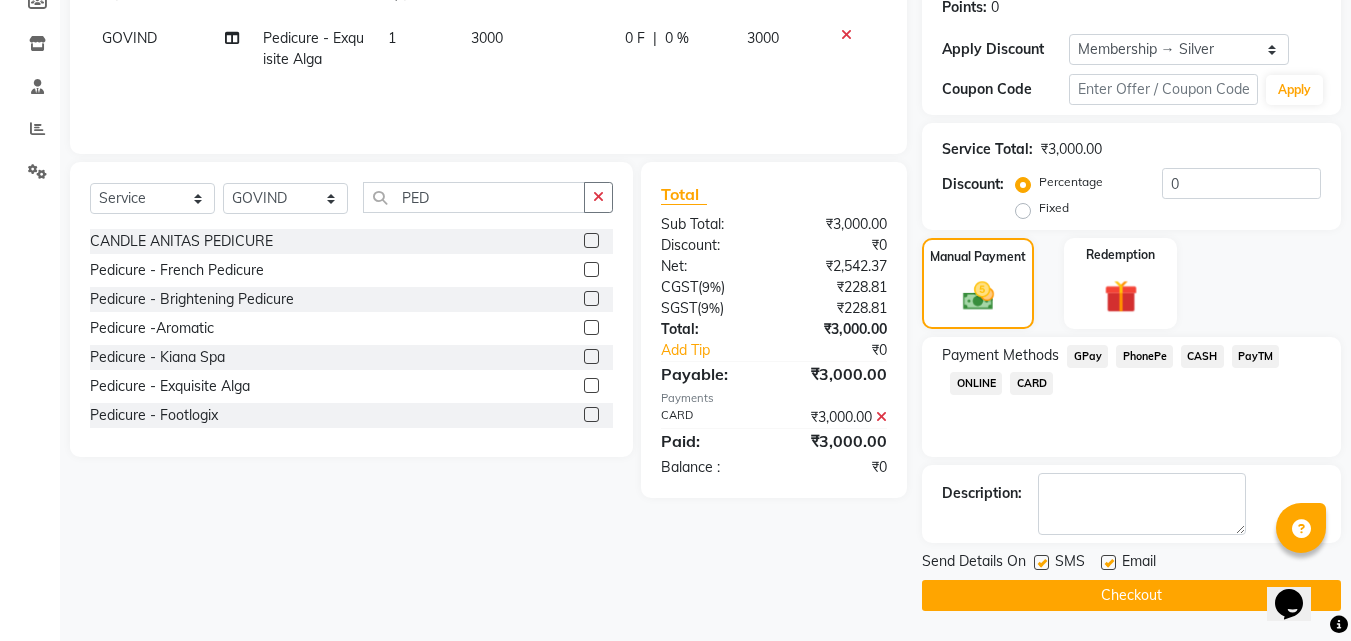 click 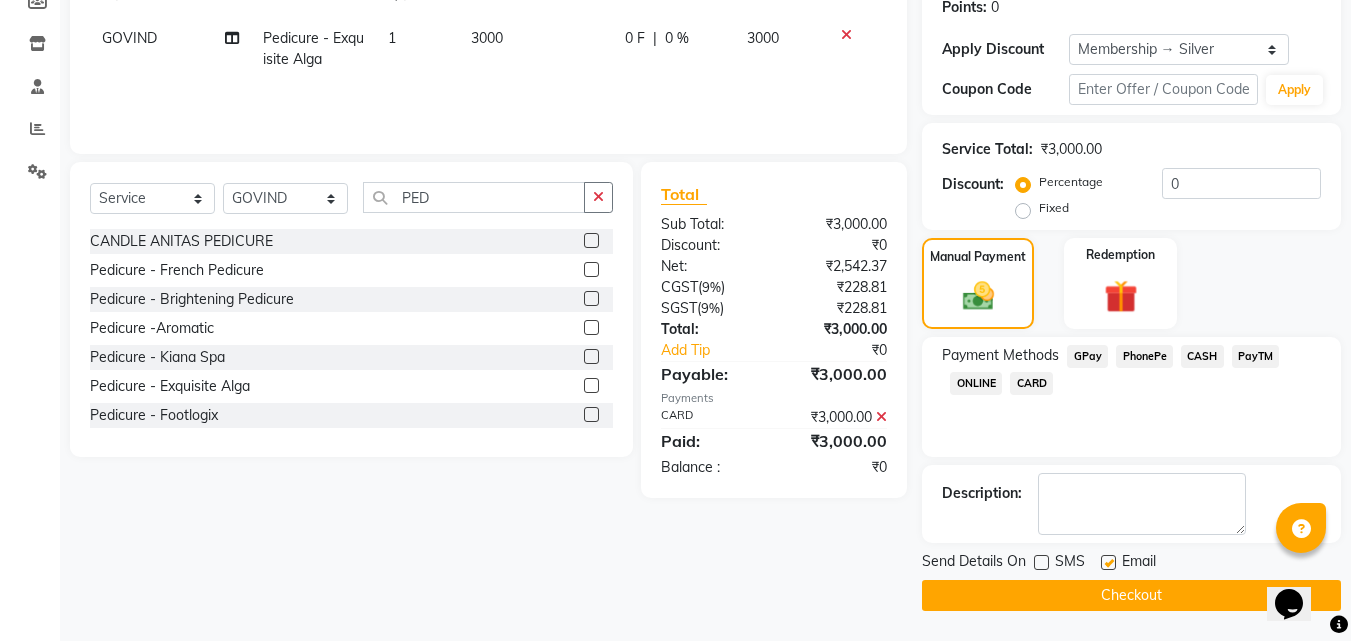 click on "Checkout" 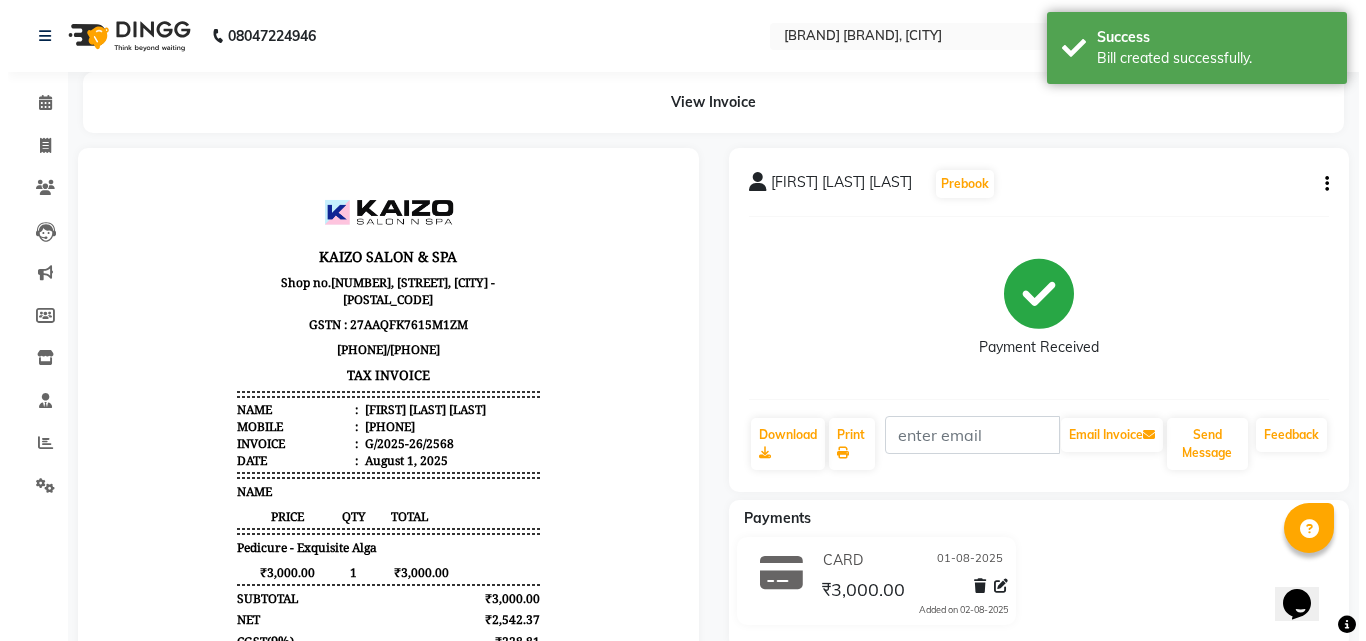 scroll, scrollTop: 0, scrollLeft: 0, axis: both 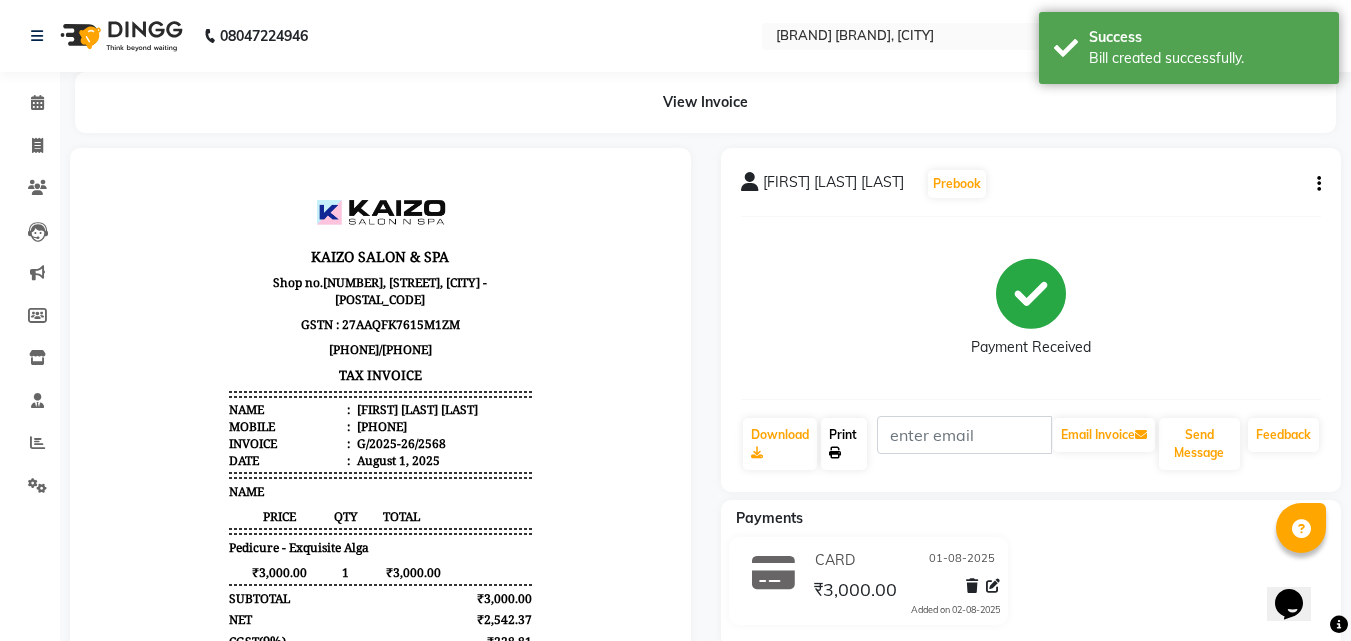 click on "Print" 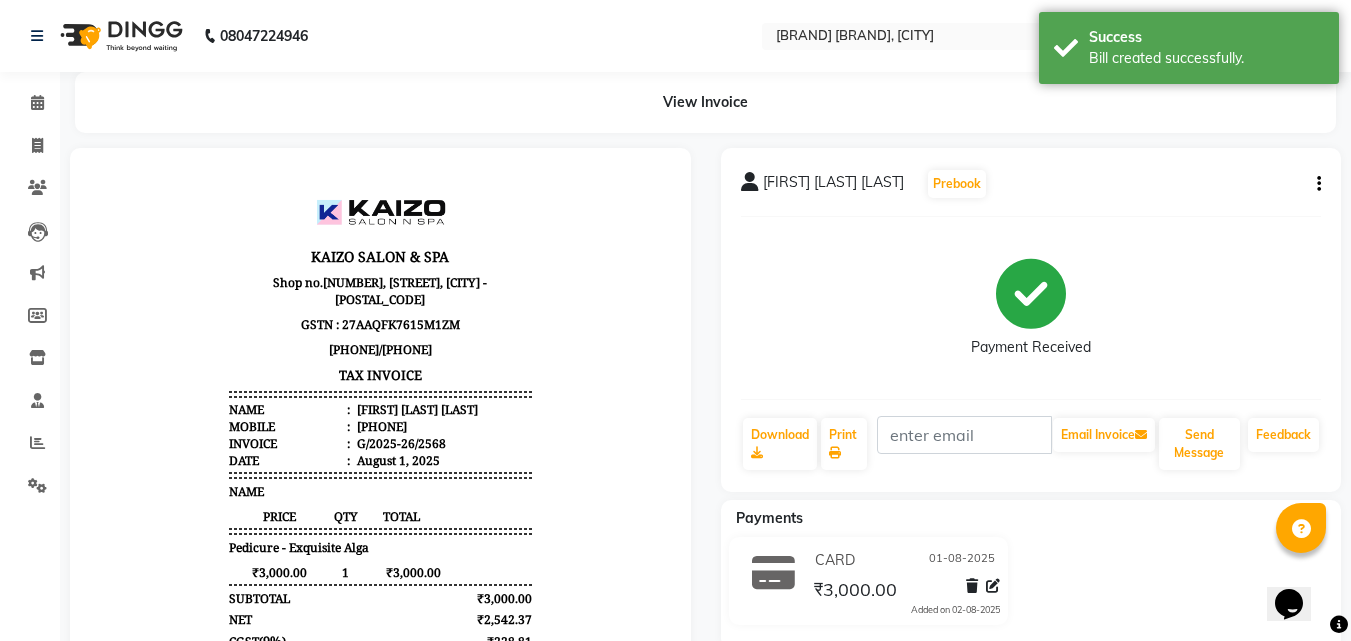 select on "service" 